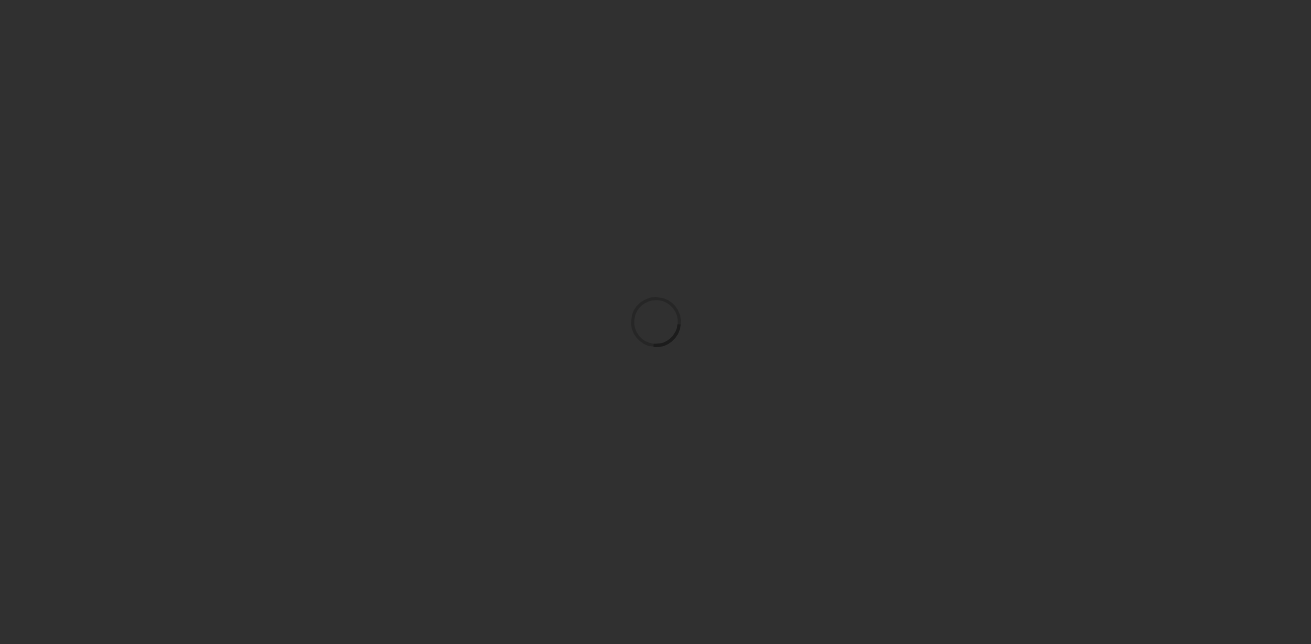 scroll, scrollTop: 0, scrollLeft: 0, axis: both 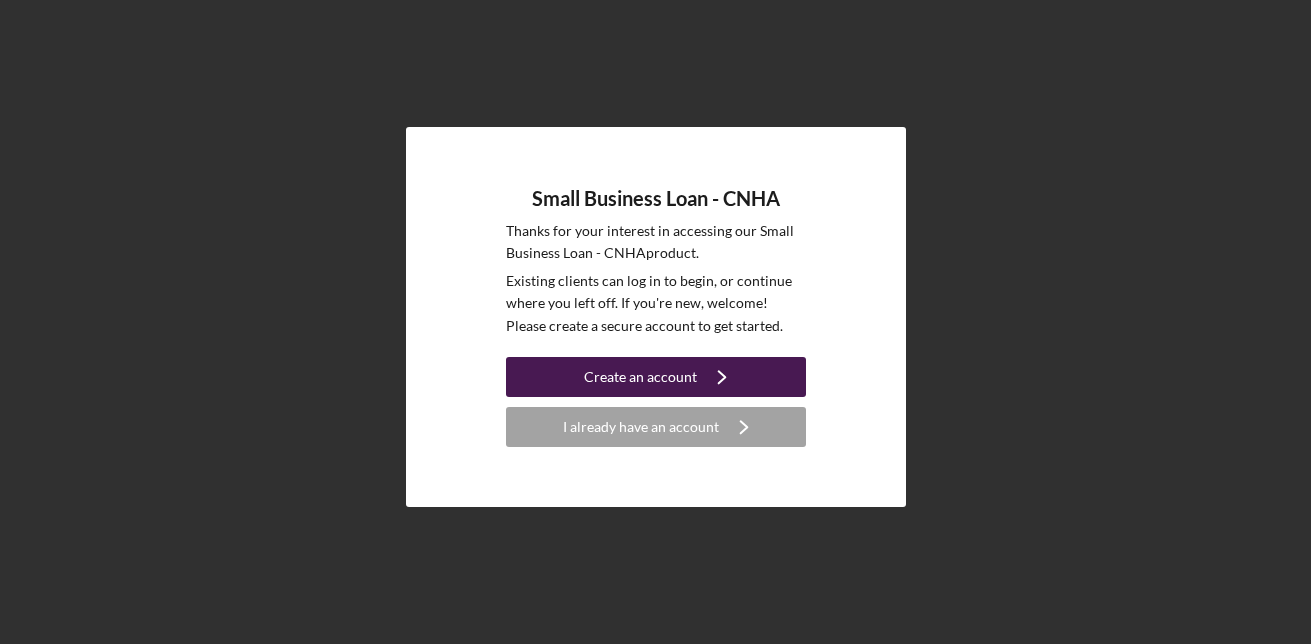 click on "Create an account" at bounding box center [640, 377] 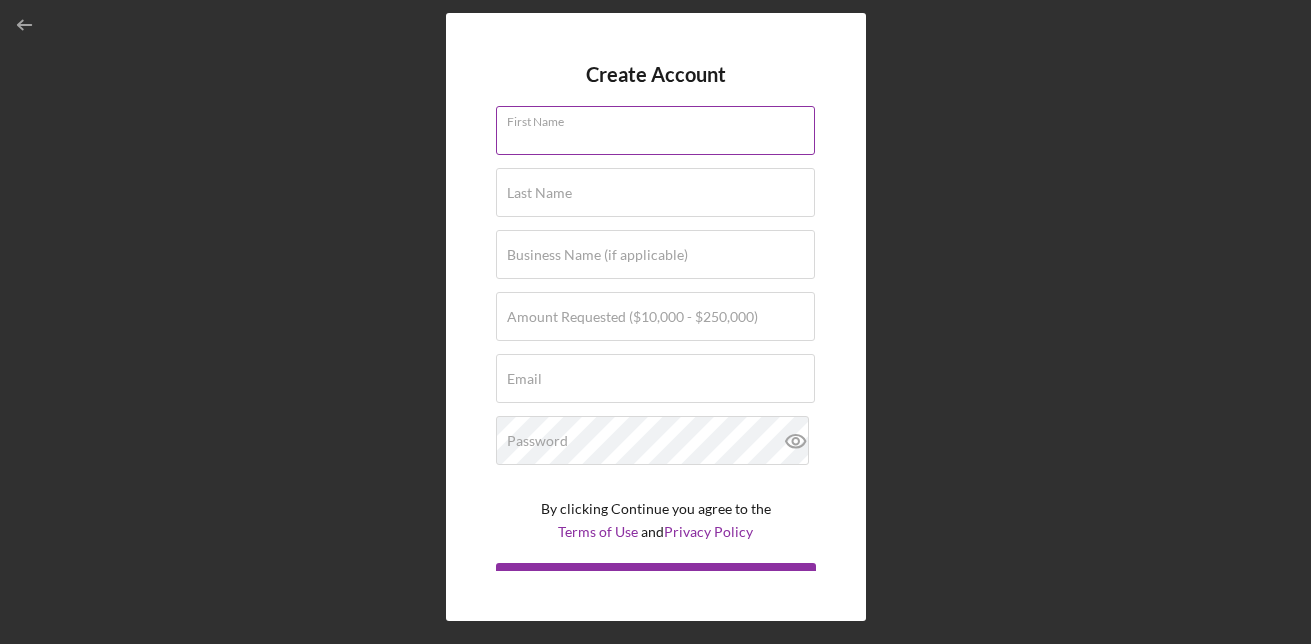 click on "First Name" at bounding box center (655, 130) 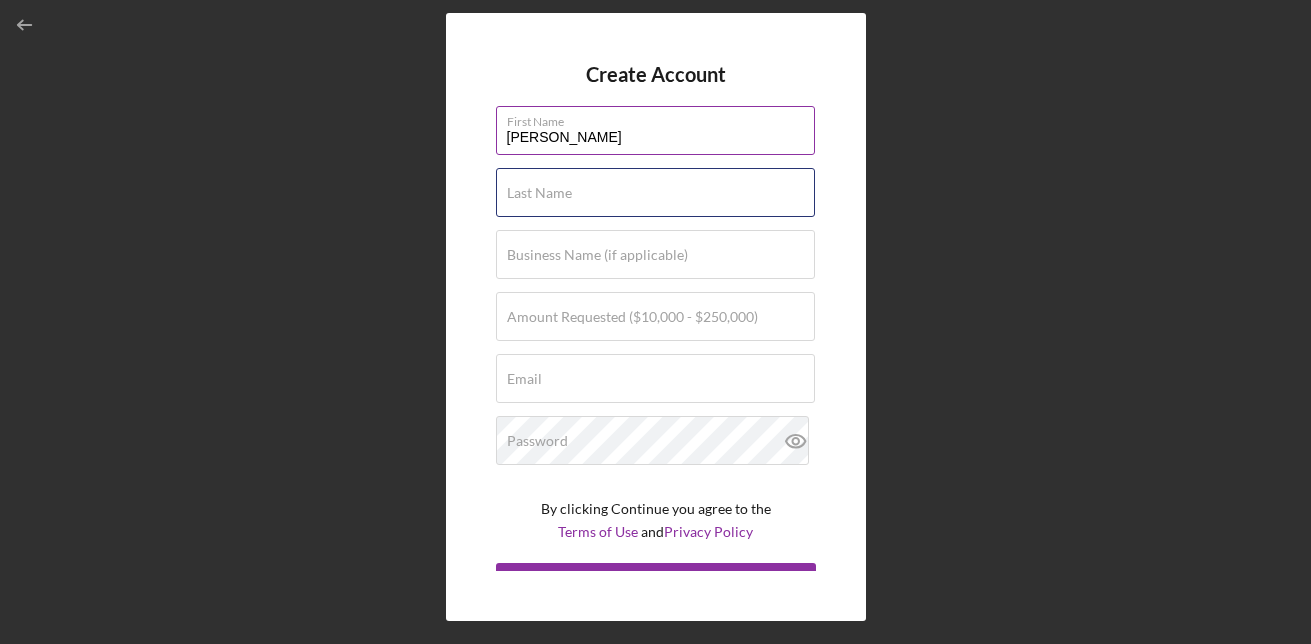 type on "[PERSON_NAME]" 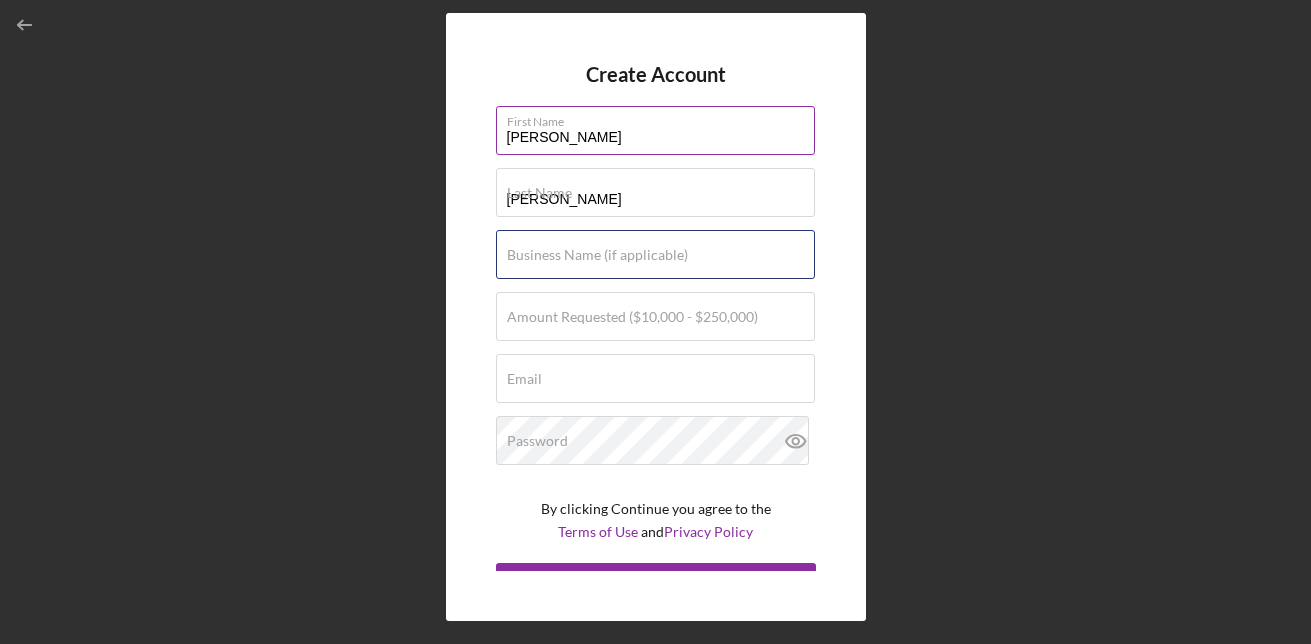 type on "GI [PERSON_NAME] Security Services Inc/ Diary of a Demon Slayer" 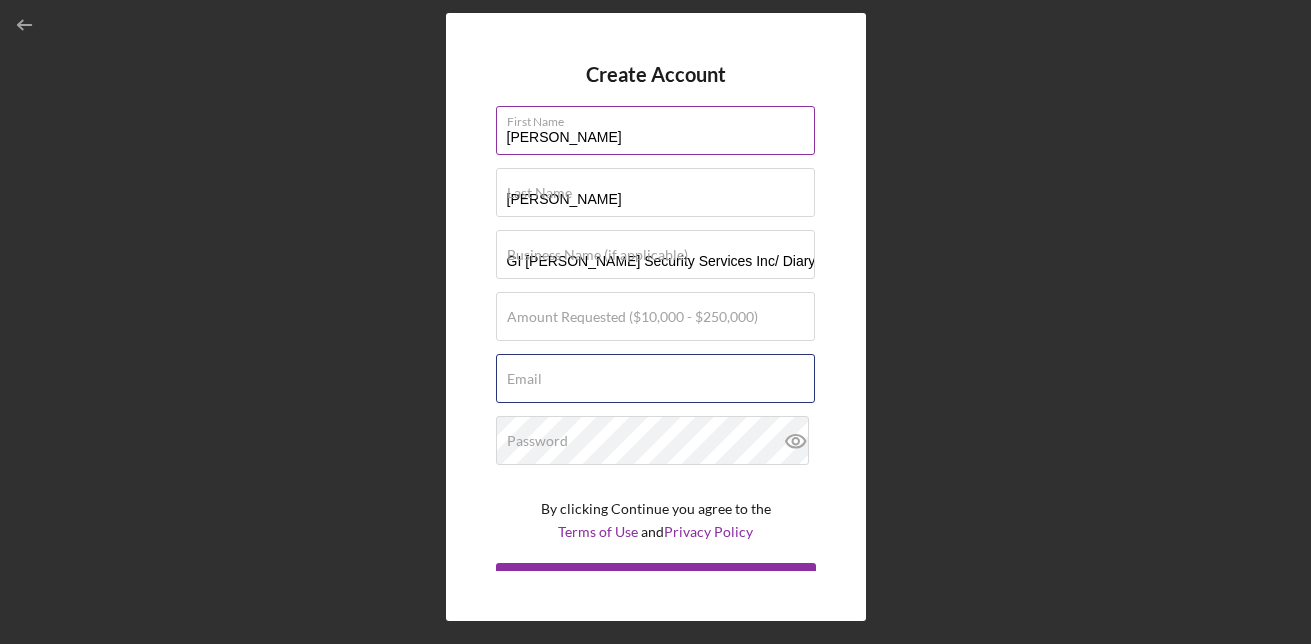 type on "[EMAIL_ADDRESS][DOMAIN_NAME]" 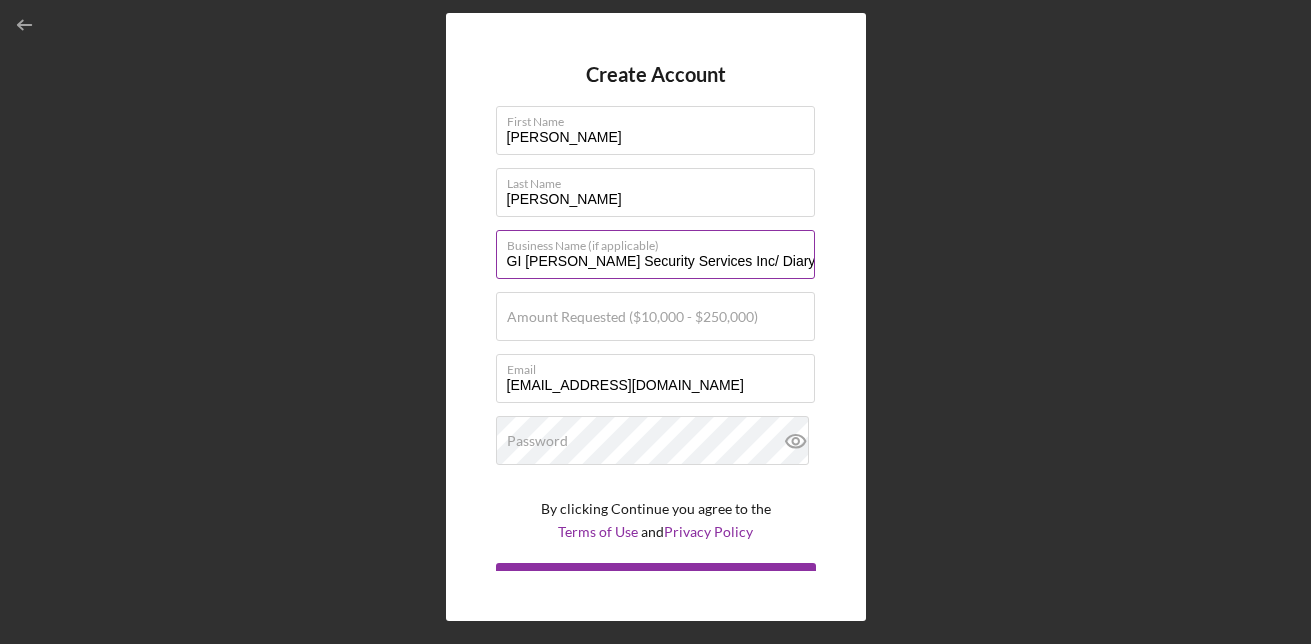 click on "GI [PERSON_NAME] Security Services Inc/ Diary of a Demon Slayer" at bounding box center (655, 254) 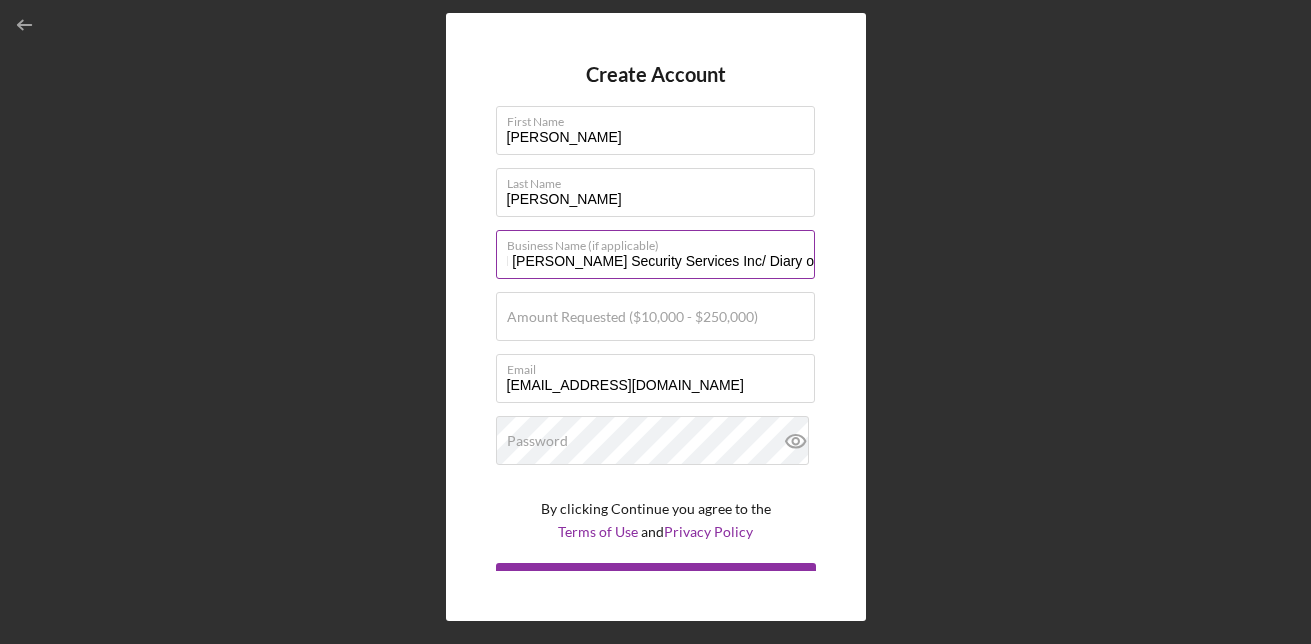 scroll, scrollTop: 0, scrollLeft: 0, axis: both 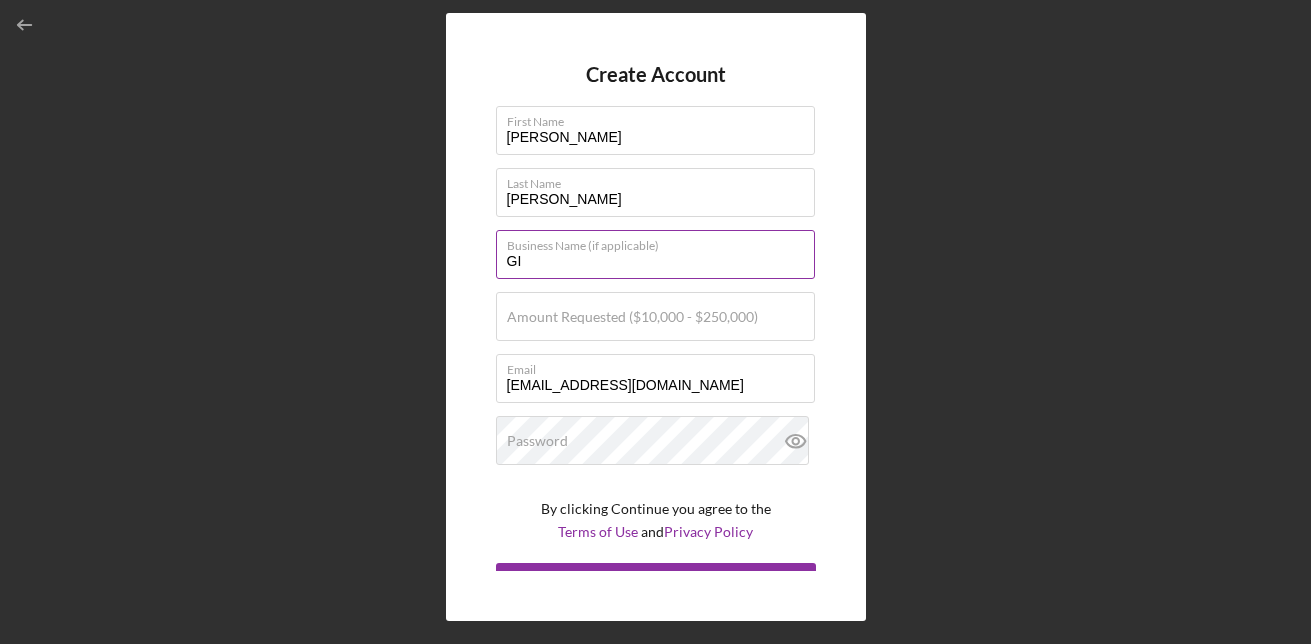 type on "G" 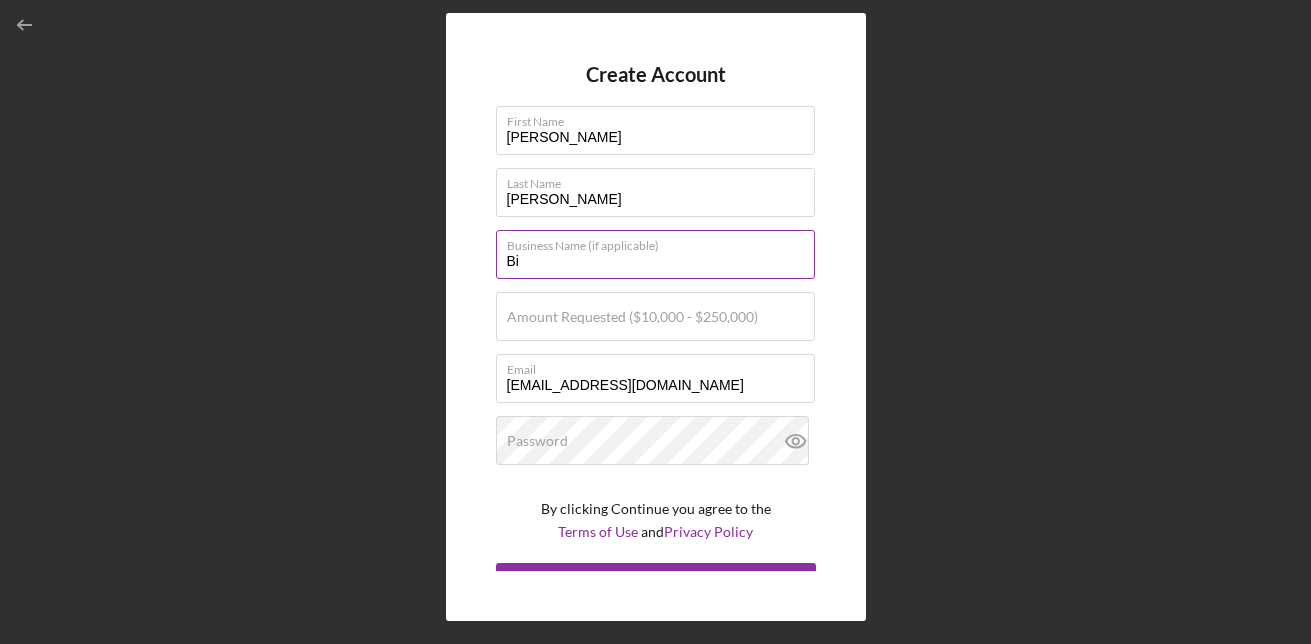 type on "Birds Of Paradise Hawaiian Style International Foods LLC" 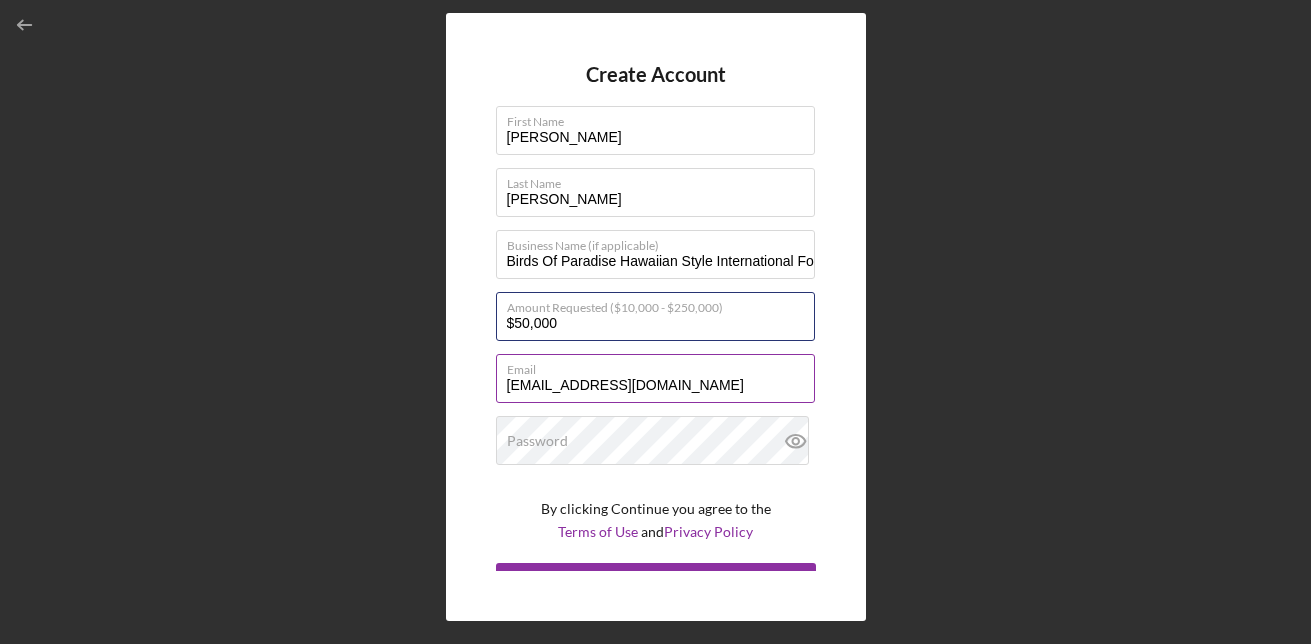 type on "$50,000" 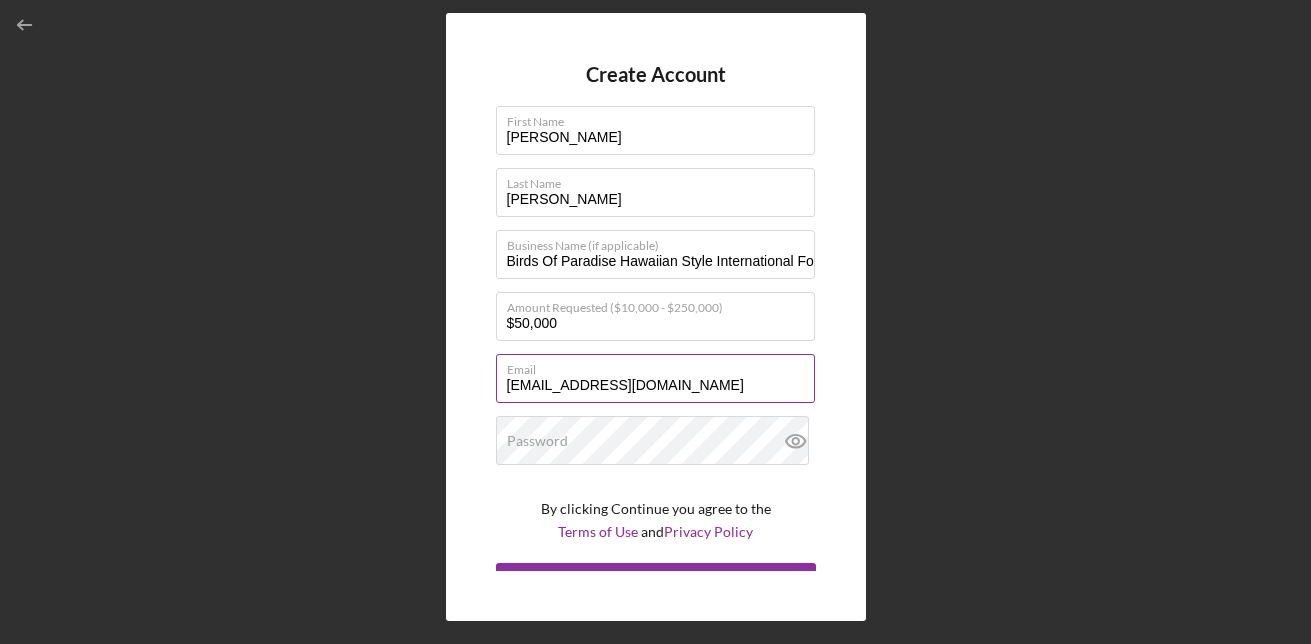 click on "[EMAIL_ADDRESS][DOMAIN_NAME]" at bounding box center (655, 378) 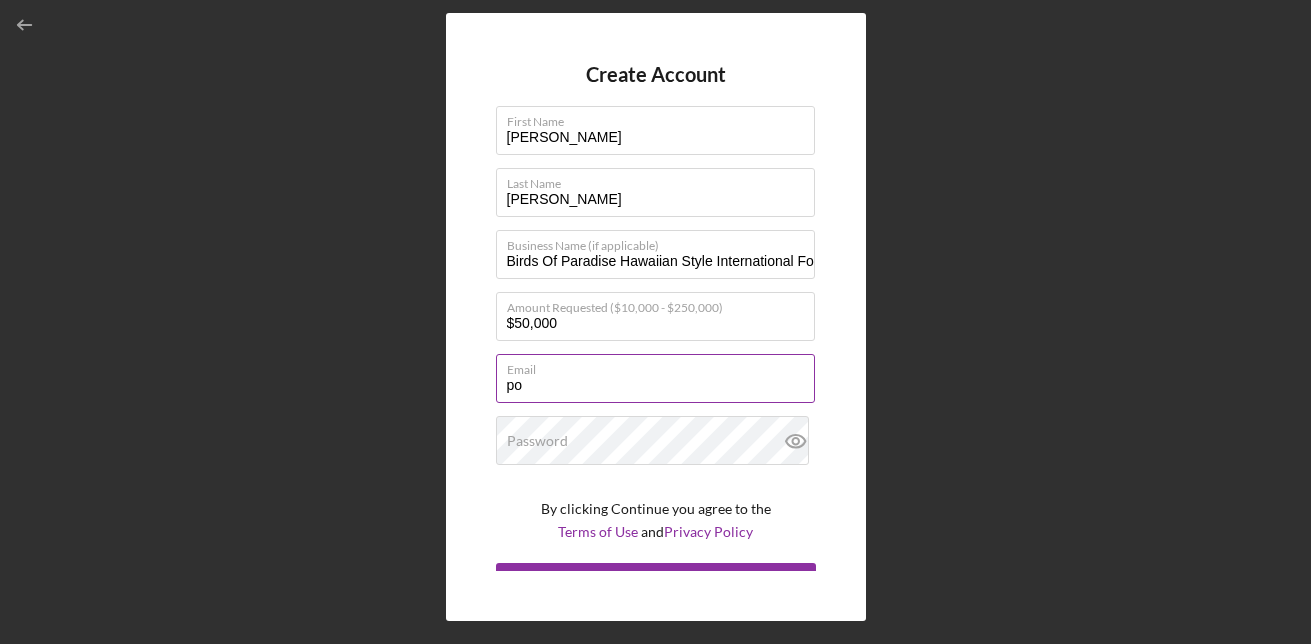type on "p" 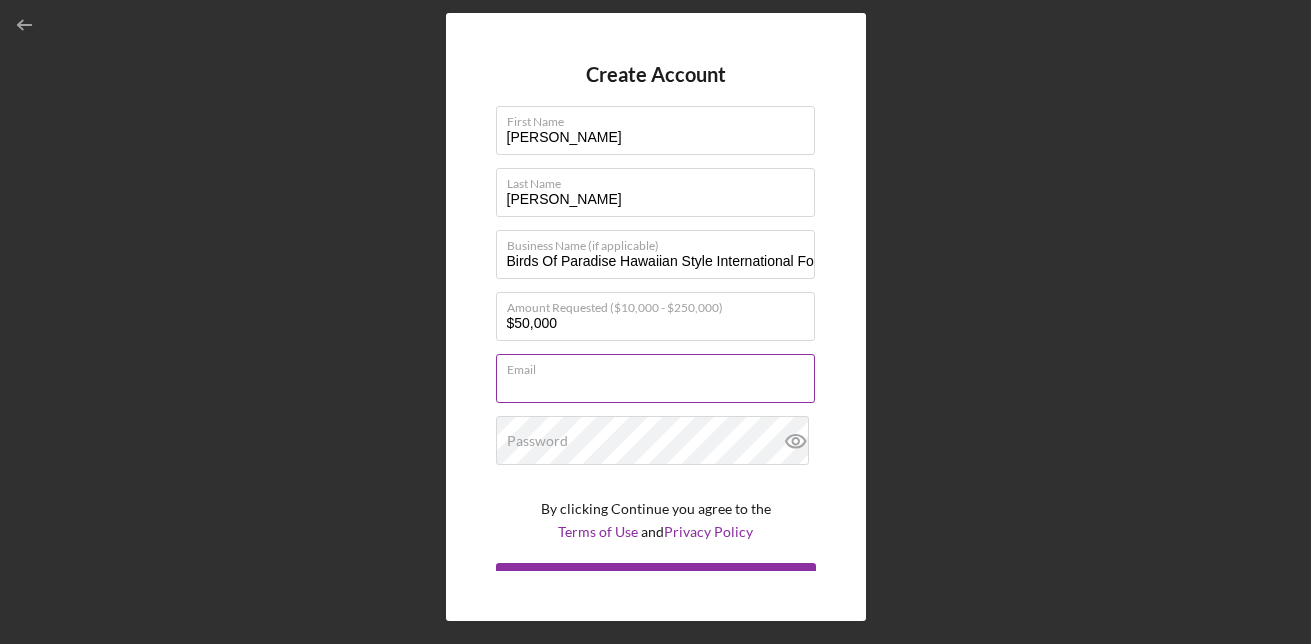 click on "Email" at bounding box center (655, 378) 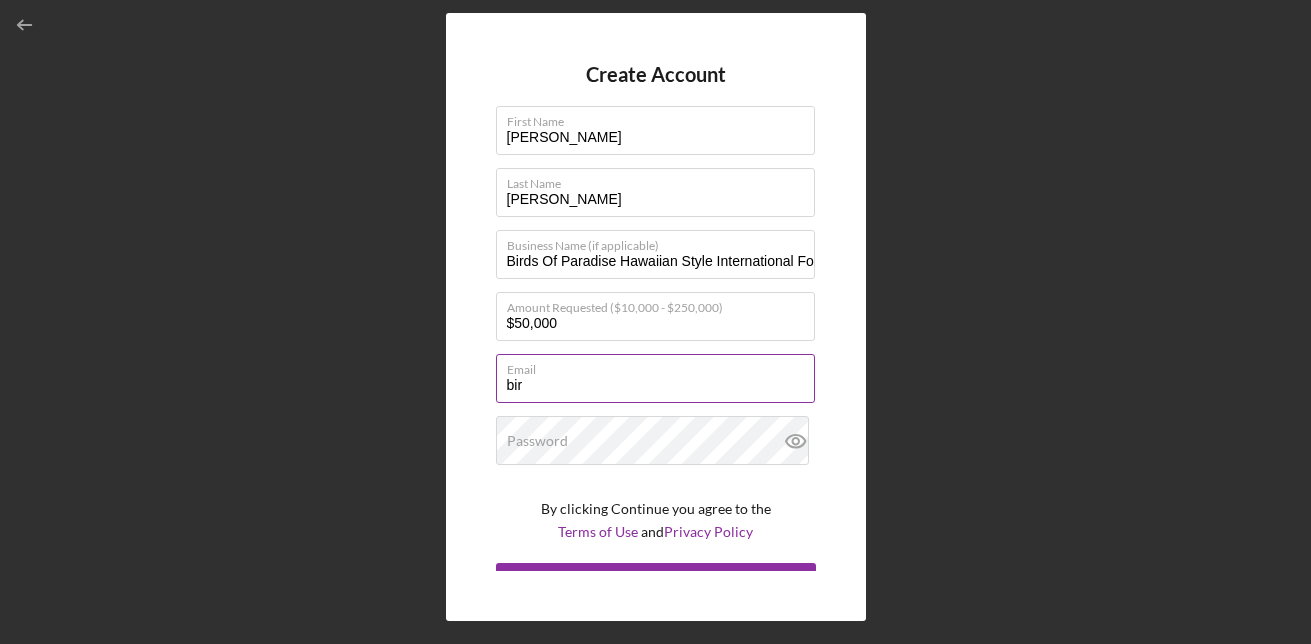 type on "[EMAIL_ADDRESS][DOMAIN_NAME]" 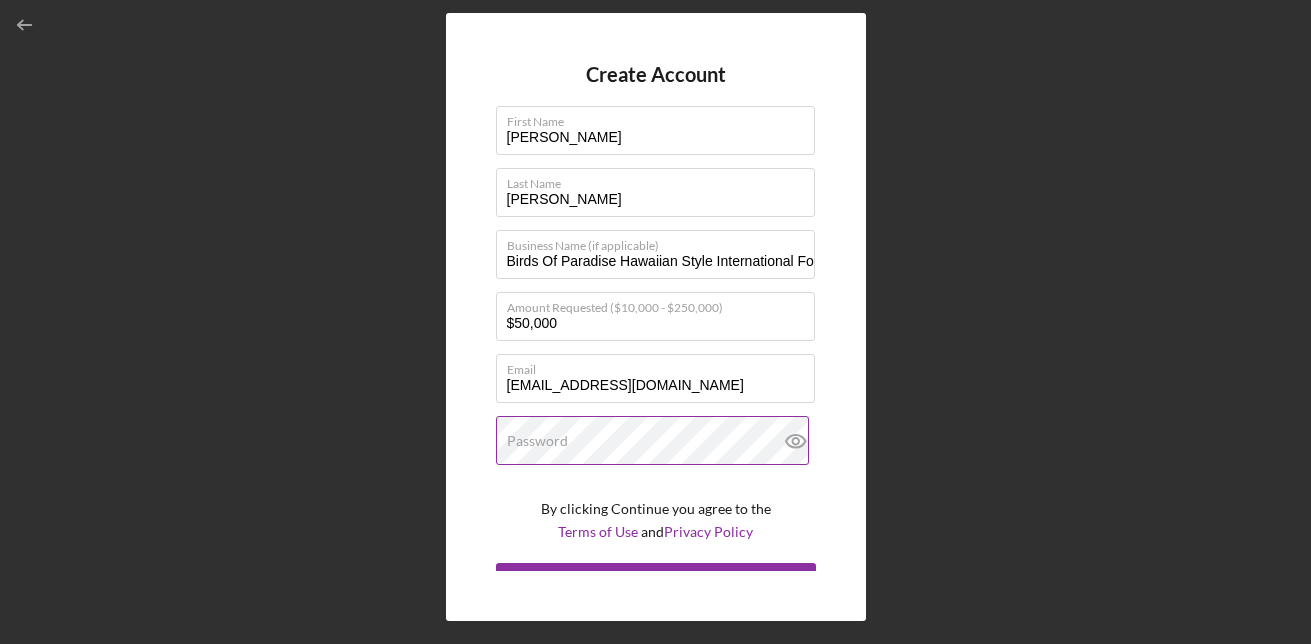 click on "Password" at bounding box center [537, 441] 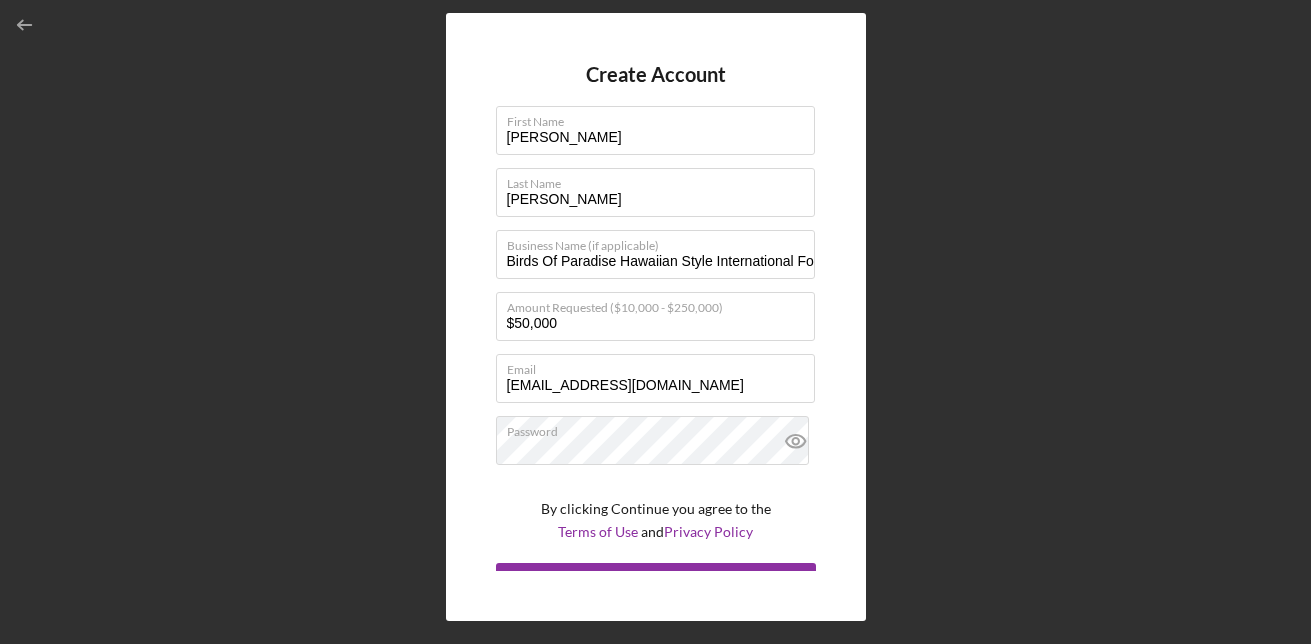 click on "Create Account First Name [PERSON_NAME] Last Name [PERSON_NAME] Business Name (if applicable) Birds Of Paradise Hawaiian Style International Foods LLC Amount Requested ($10,000 - $250,000) $50,000 Email [EMAIL_ADDRESS][DOMAIN_NAME] Password By clicking Continue you agree to the  Terms of Use   and  Privacy Policy Create Account" at bounding box center (655, 317) 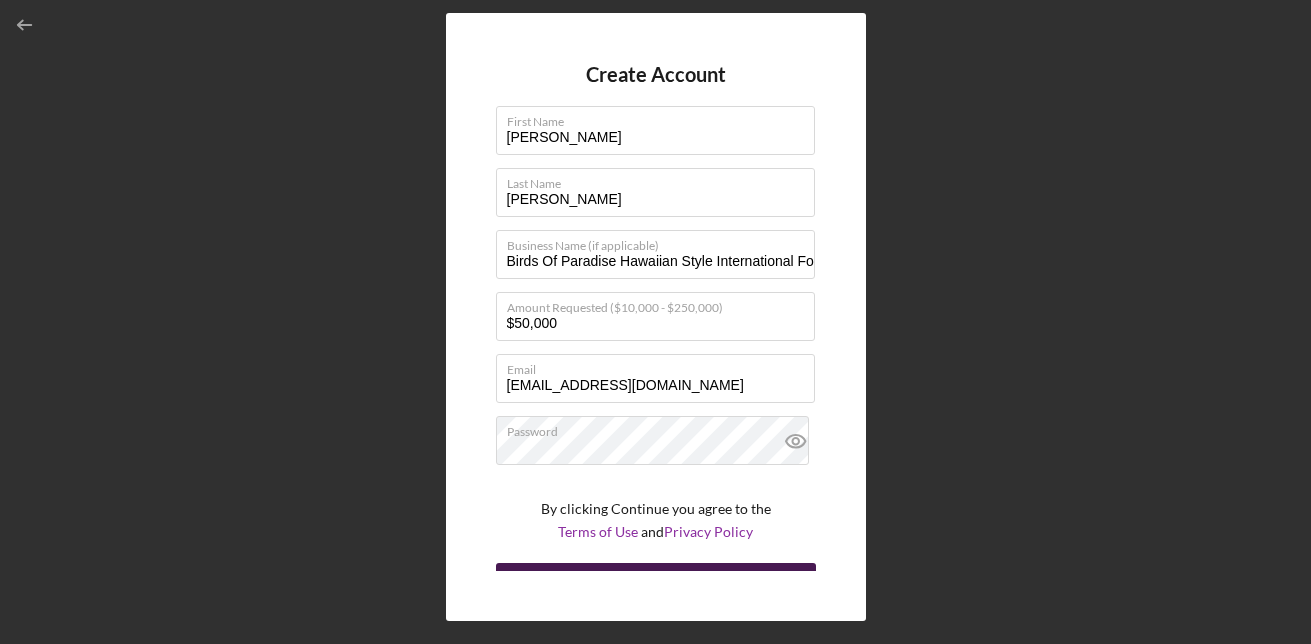 click on "Create Account First Name [PERSON_NAME] Last Name [PERSON_NAME] Business Name (if applicable) Birds Of Paradise Hawaiian Style International Foods LLC Amount Requested ($10,000 - $250,000) $50,000 Email [EMAIL_ADDRESS][DOMAIN_NAME] Password By clicking Continue you agree to the  Terms of Use   and  Privacy Policy Create Account" at bounding box center (656, 316) 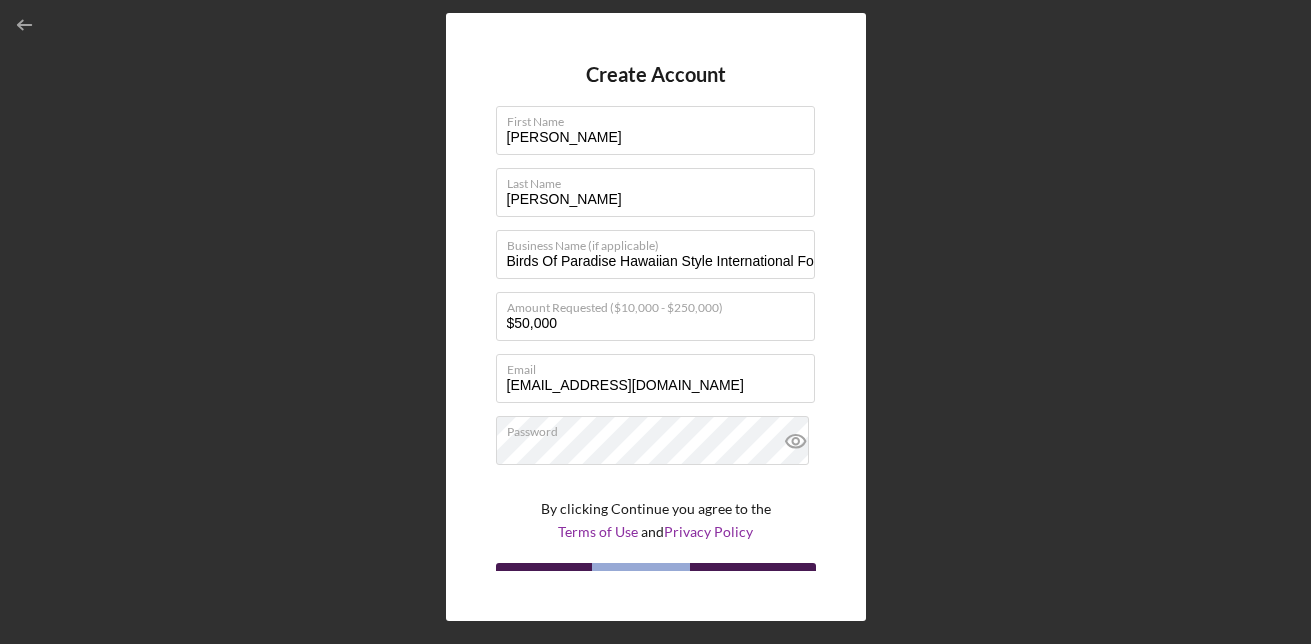 scroll, scrollTop: 33, scrollLeft: 0, axis: vertical 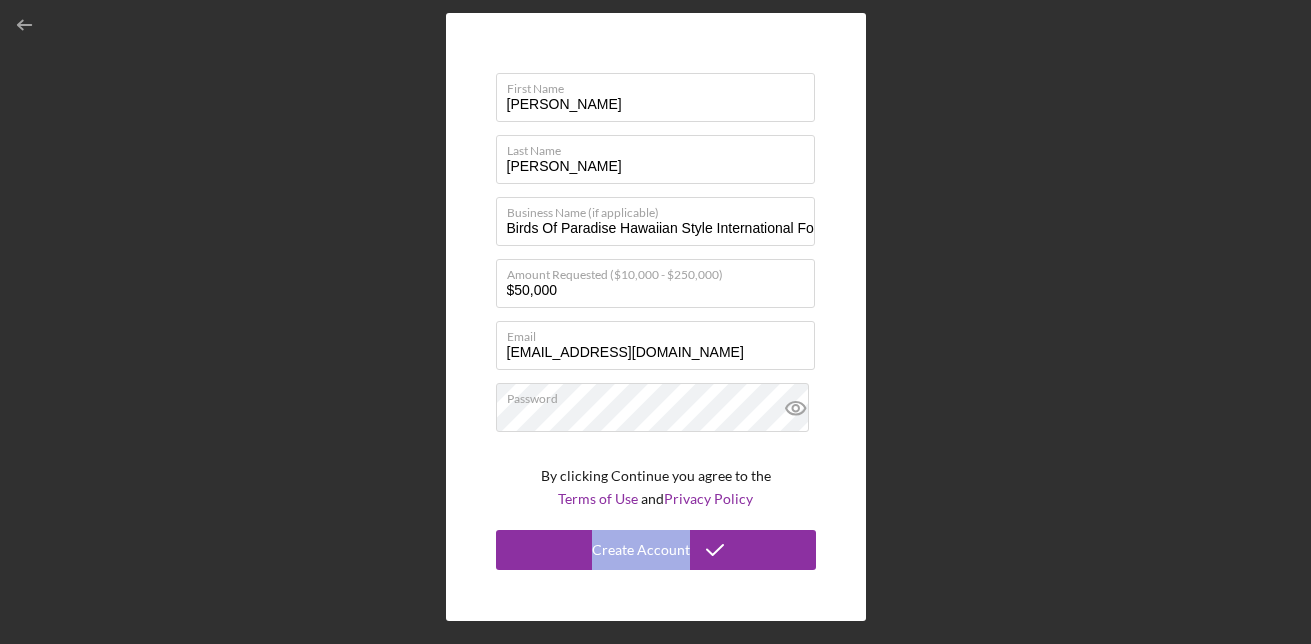 drag, startPoint x: 808, startPoint y: 563, endPoint x: 804, endPoint y: 507, distance: 56.142673 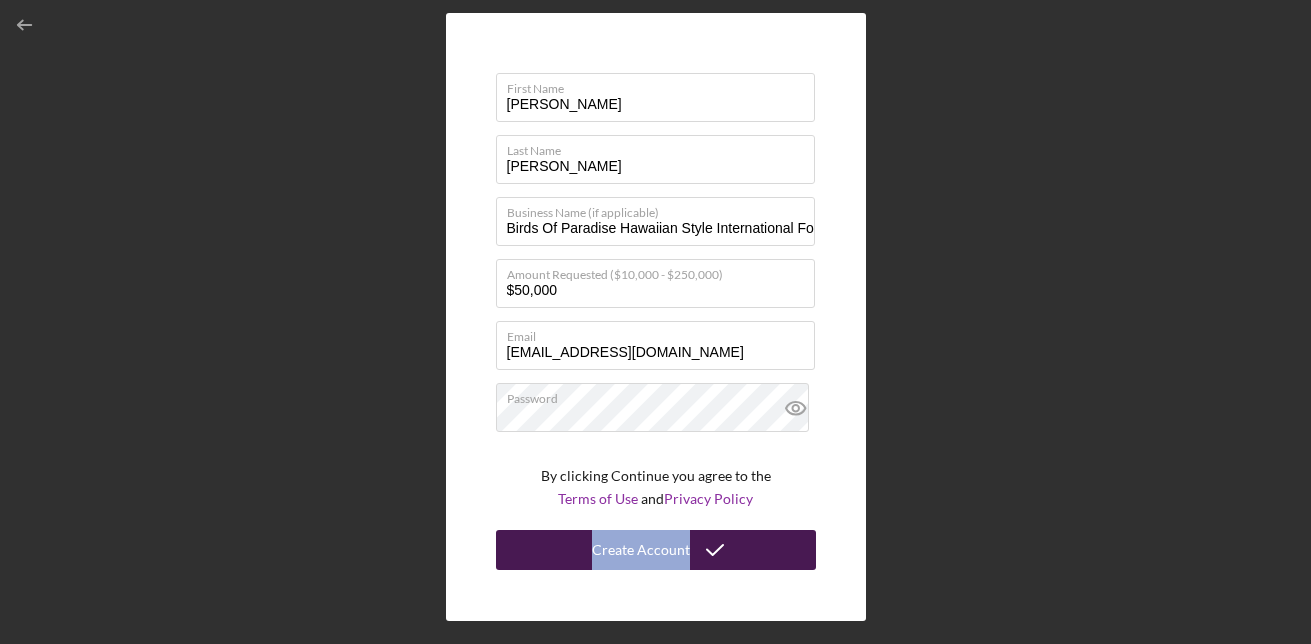 click on "Create Account" at bounding box center (641, 550) 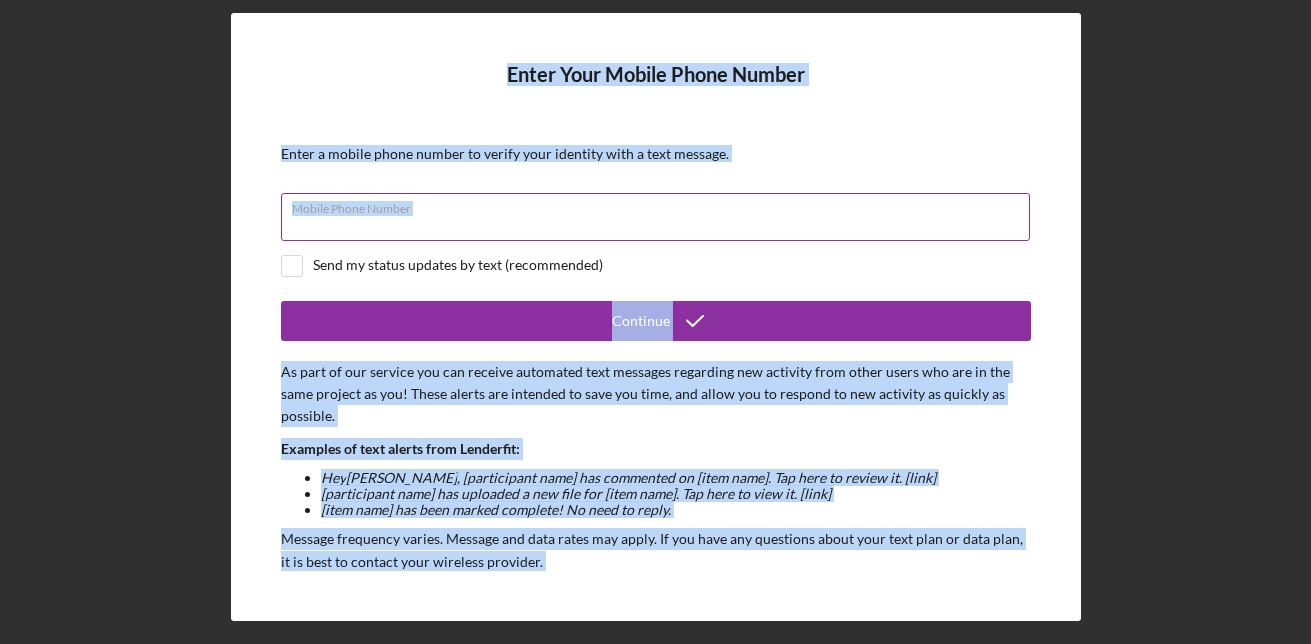 click on "Mobile Phone Number" at bounding box center [655, 217] 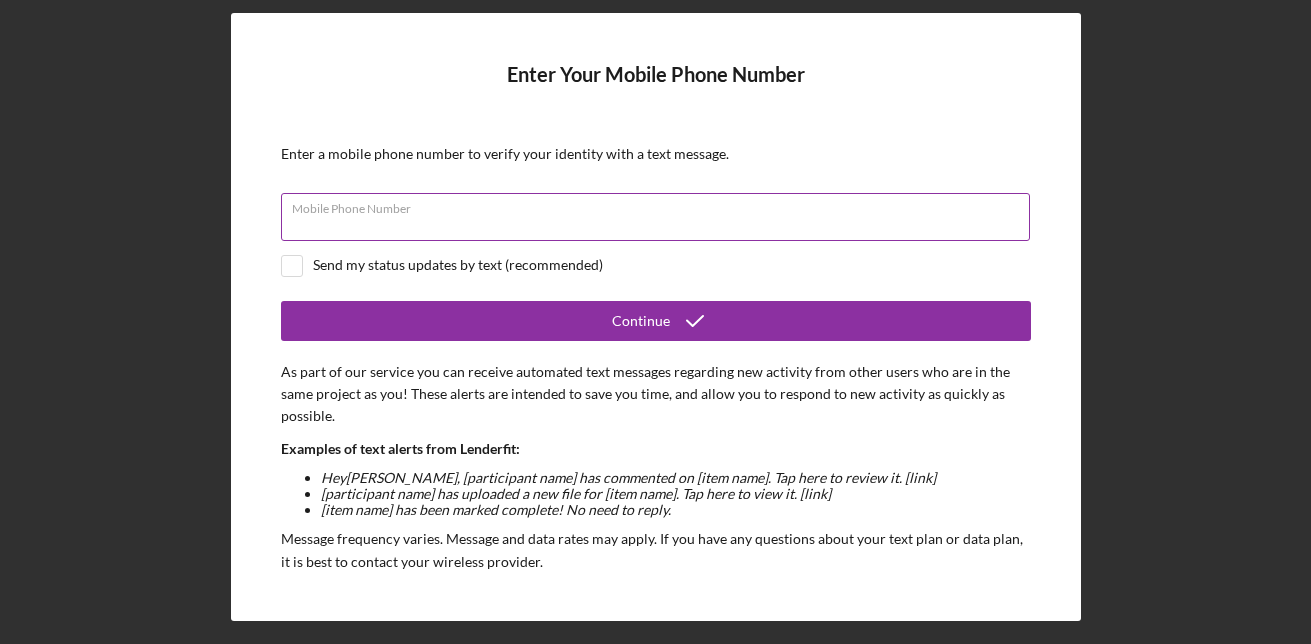 type on "[PHONE_NUMBER]" 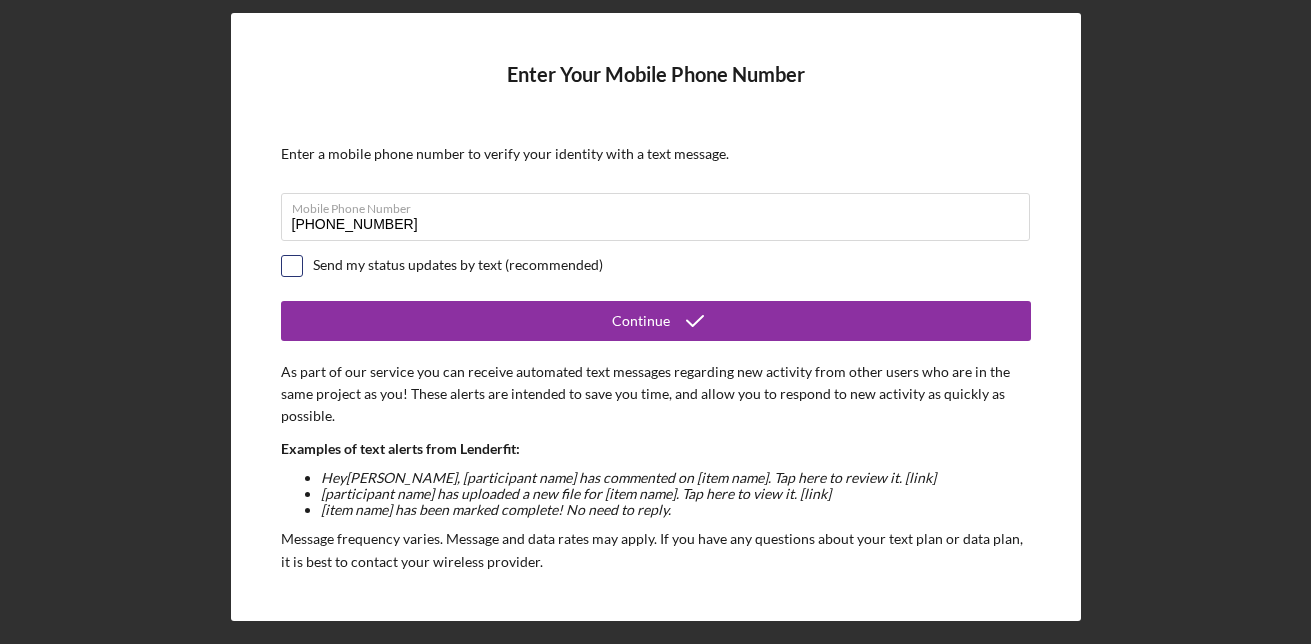 click at bounding box center (292, 266) 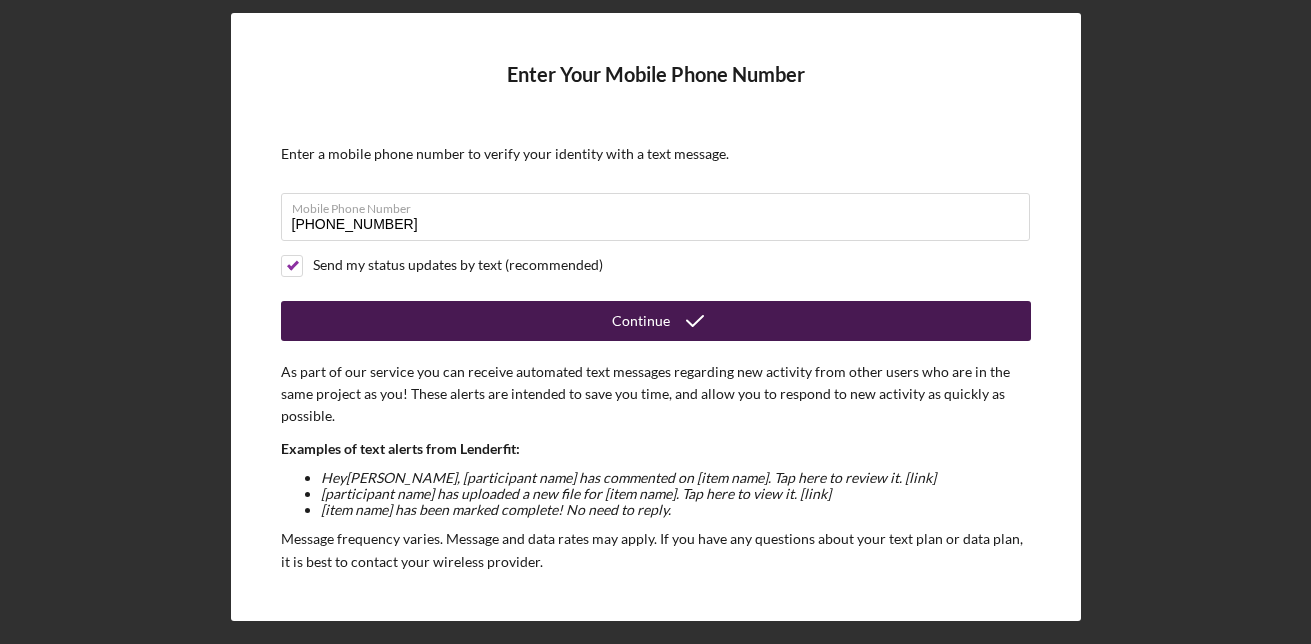 click on "Continue" at bounding box center [641, 321] 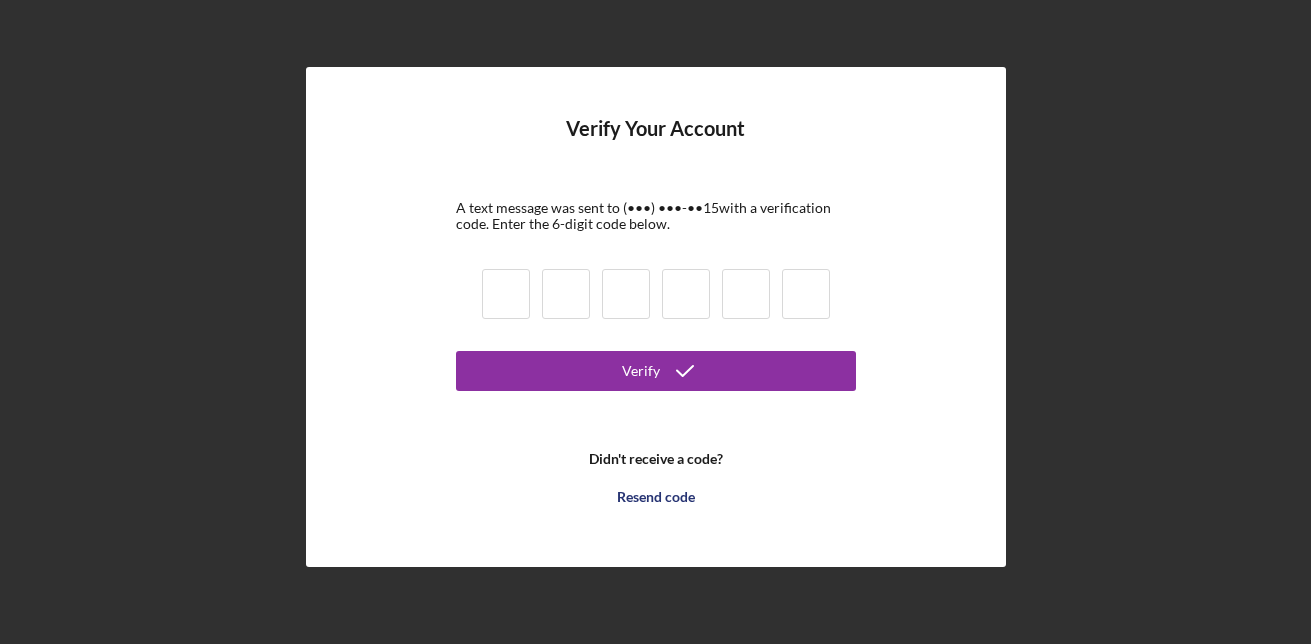 click at bounding box center (506, 294) 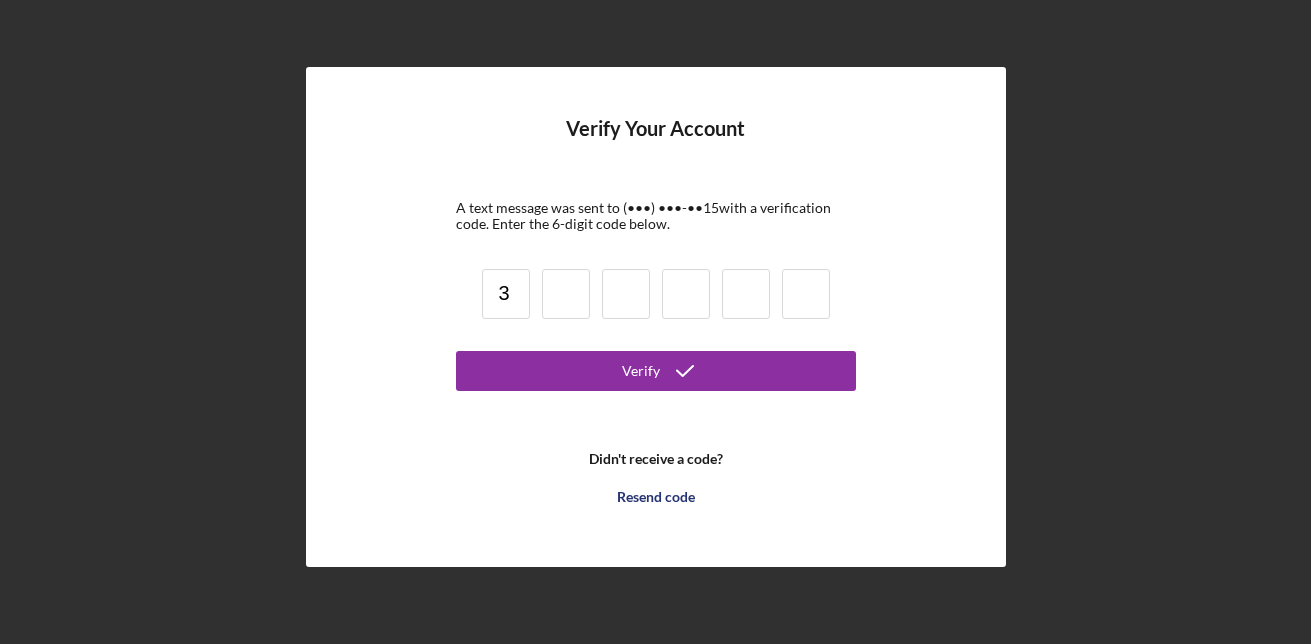 type on "3" 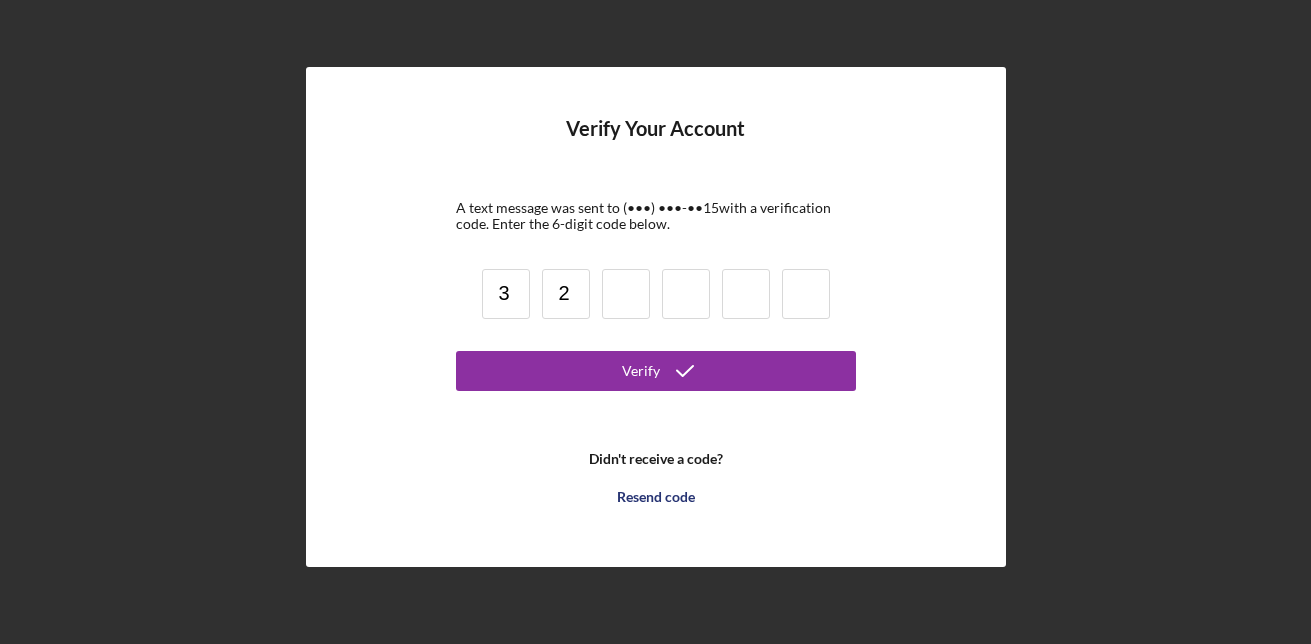 type on "2" 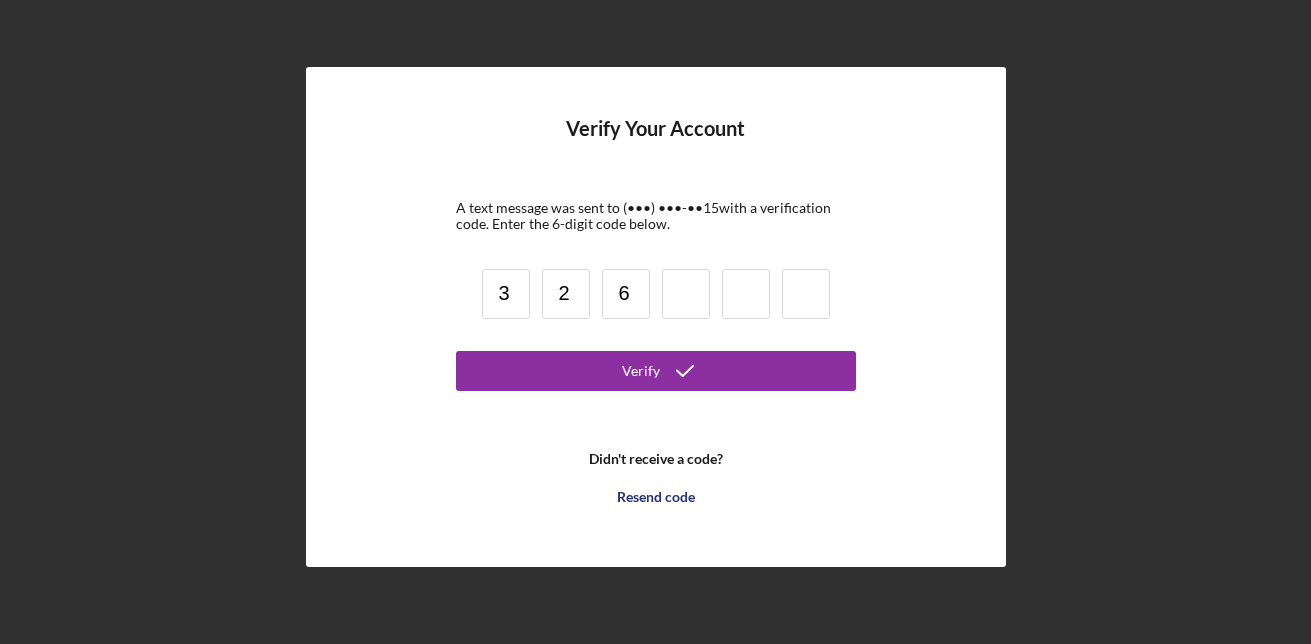 type on "6" 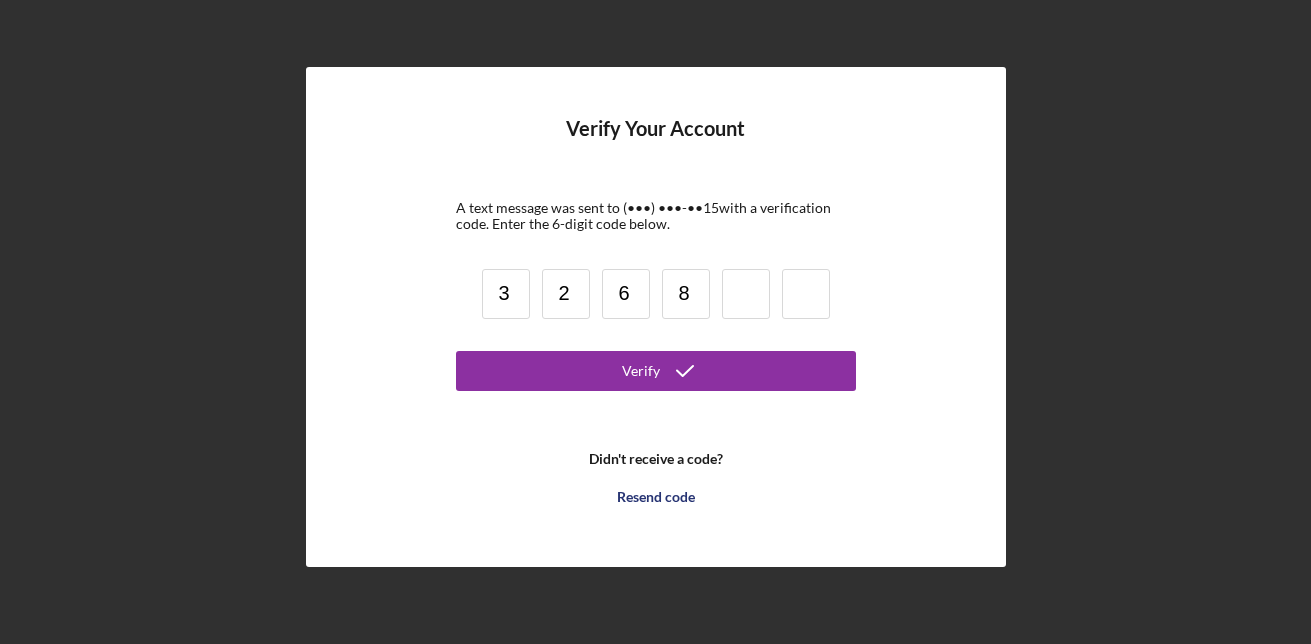 type on "8" 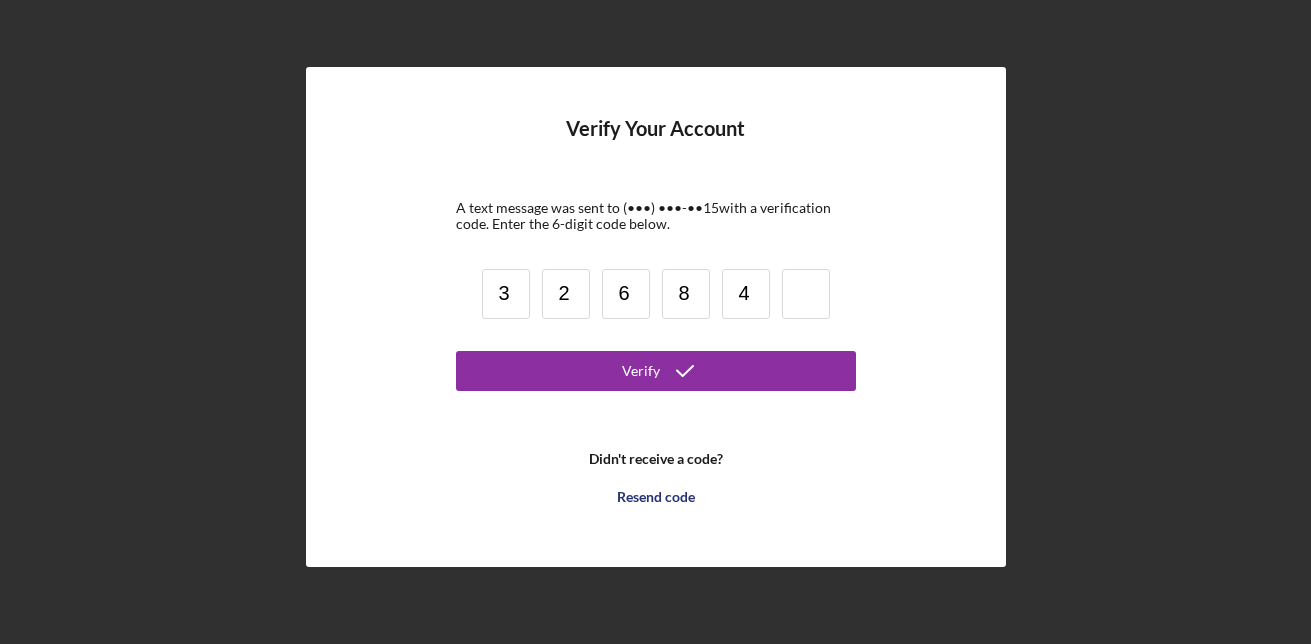type on "4" 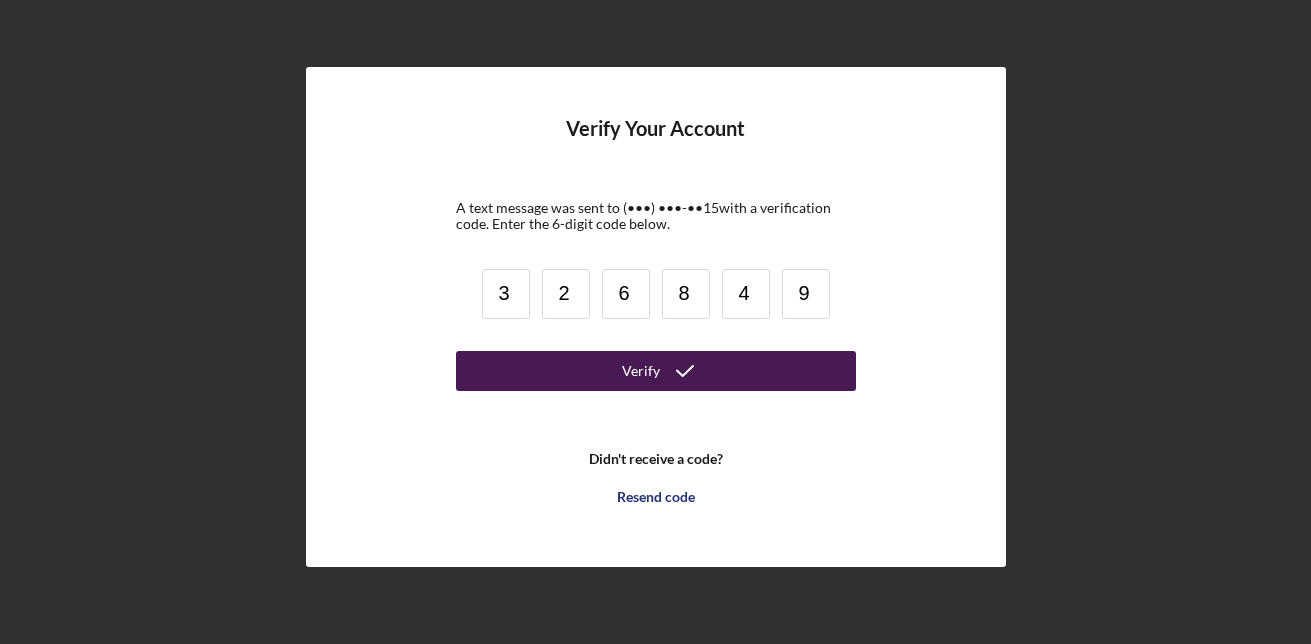 type on "9" 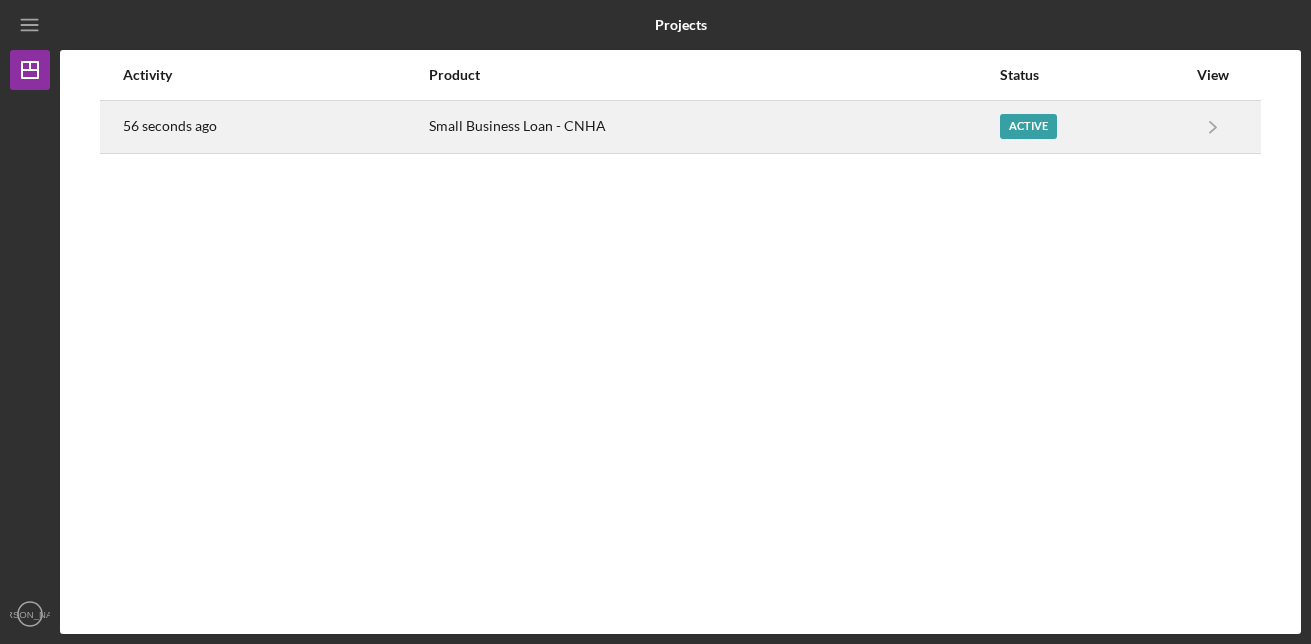 click on "Active" at bounding box center (1028, 126) 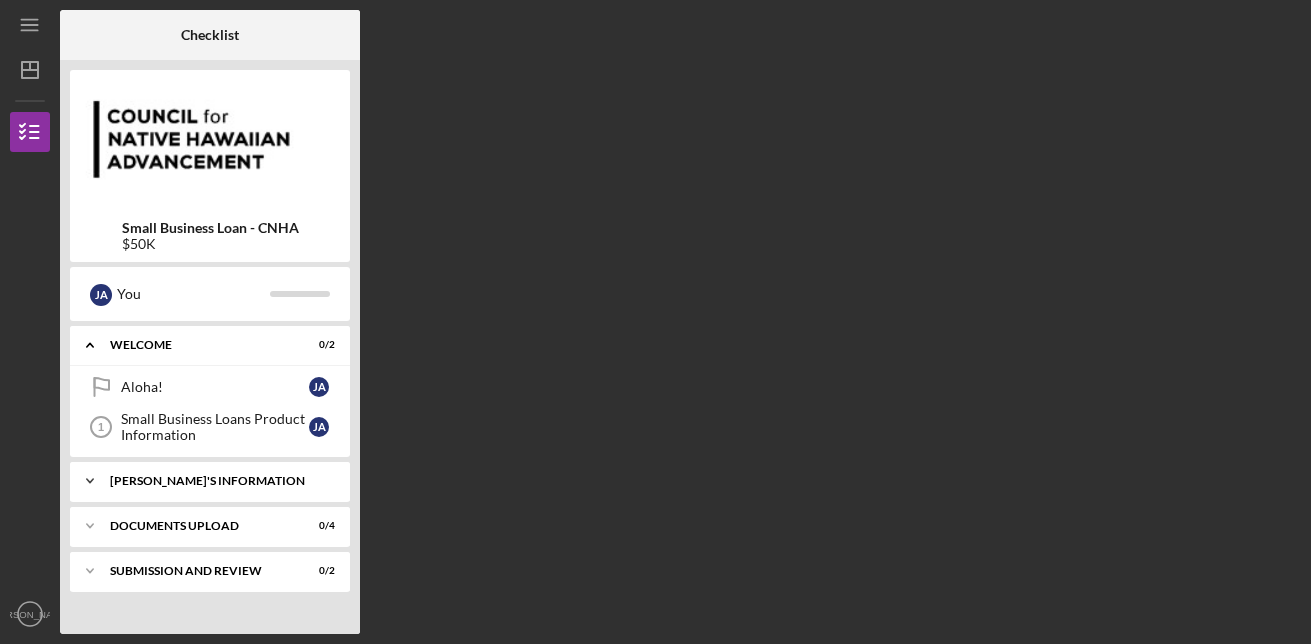 click on "[PERSON_NAME]'S INFORMATION" at bounding box center (217, 481) 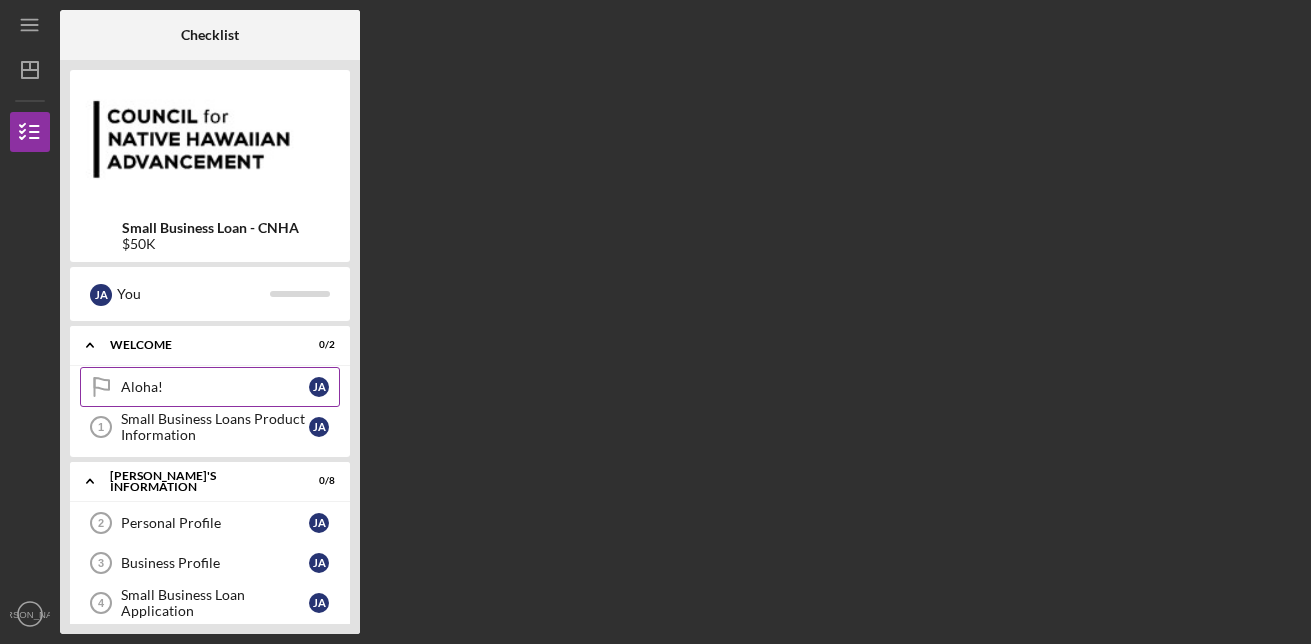 click on "Aloha!" at bounding box center (215, 387) 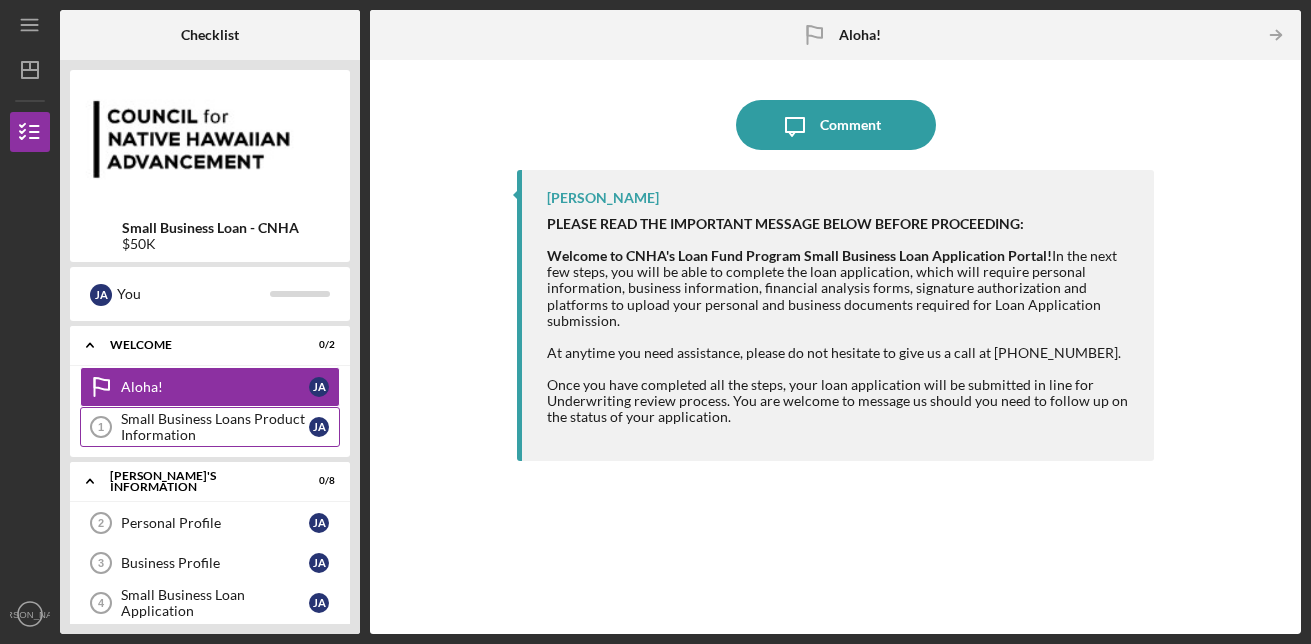 click on "Small Business Loans Product Information" at bounding box center [215, 427] 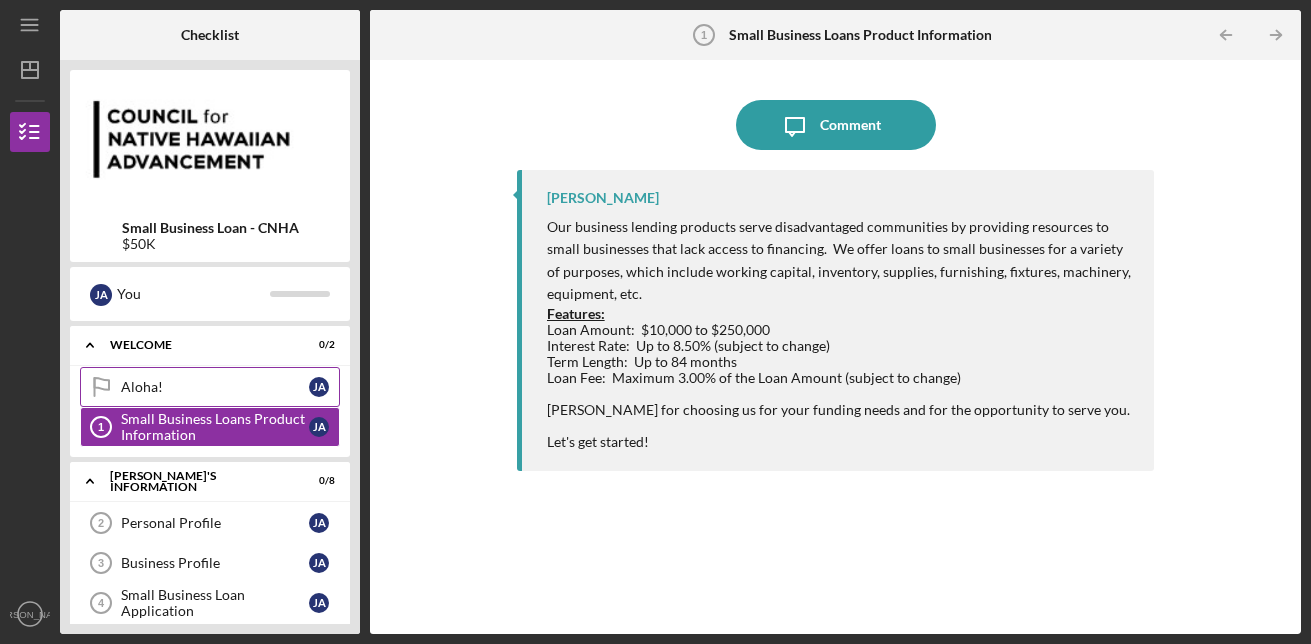 click on "Aloha!" at bounding box center (215, 387) 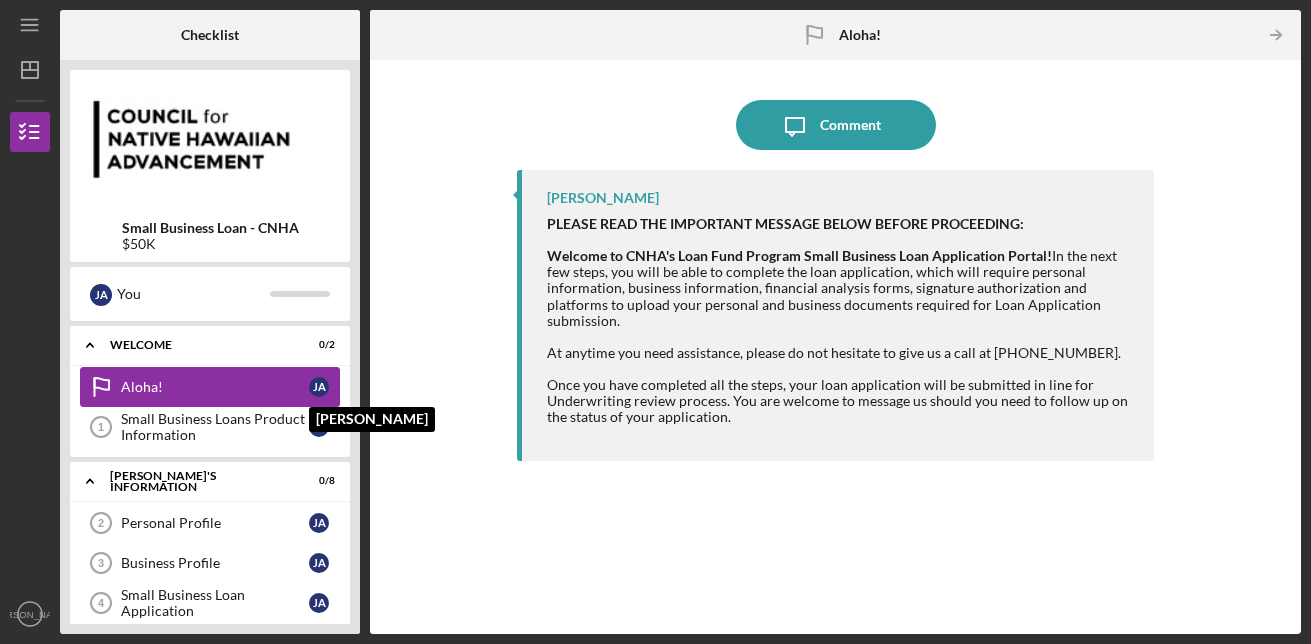 click on "[PERSON_NAME]" at bounding box center (319, 387) 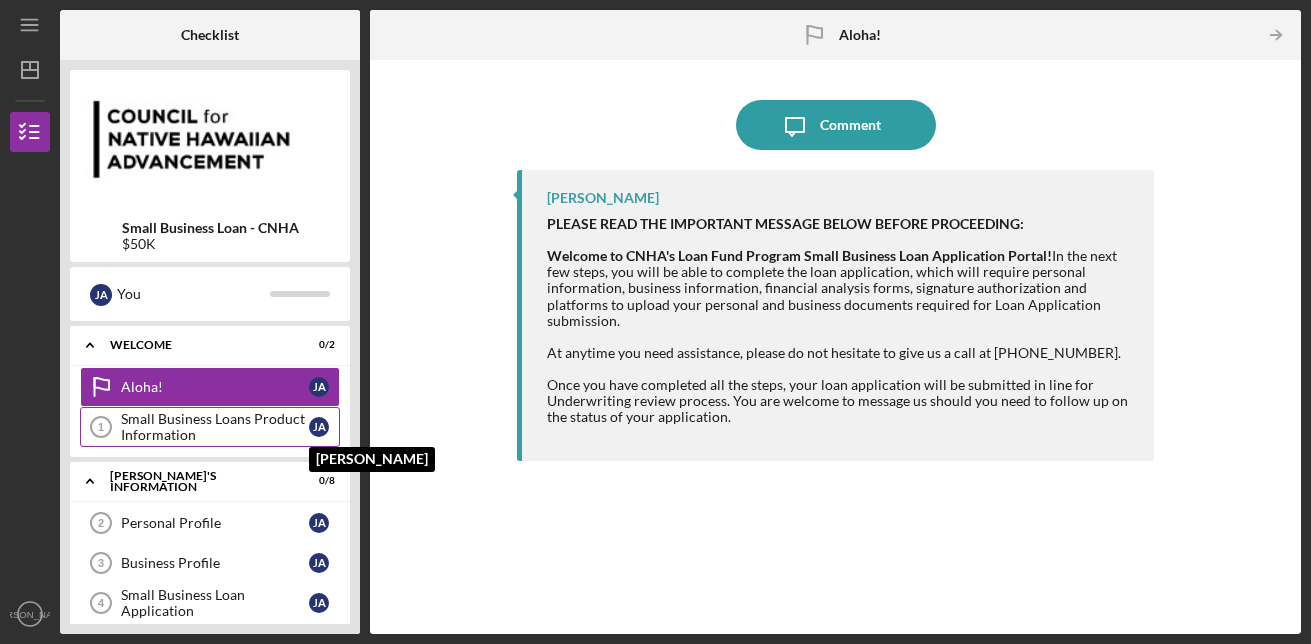click on "[PERSON_NAME]" at bounding box center (319, 427) 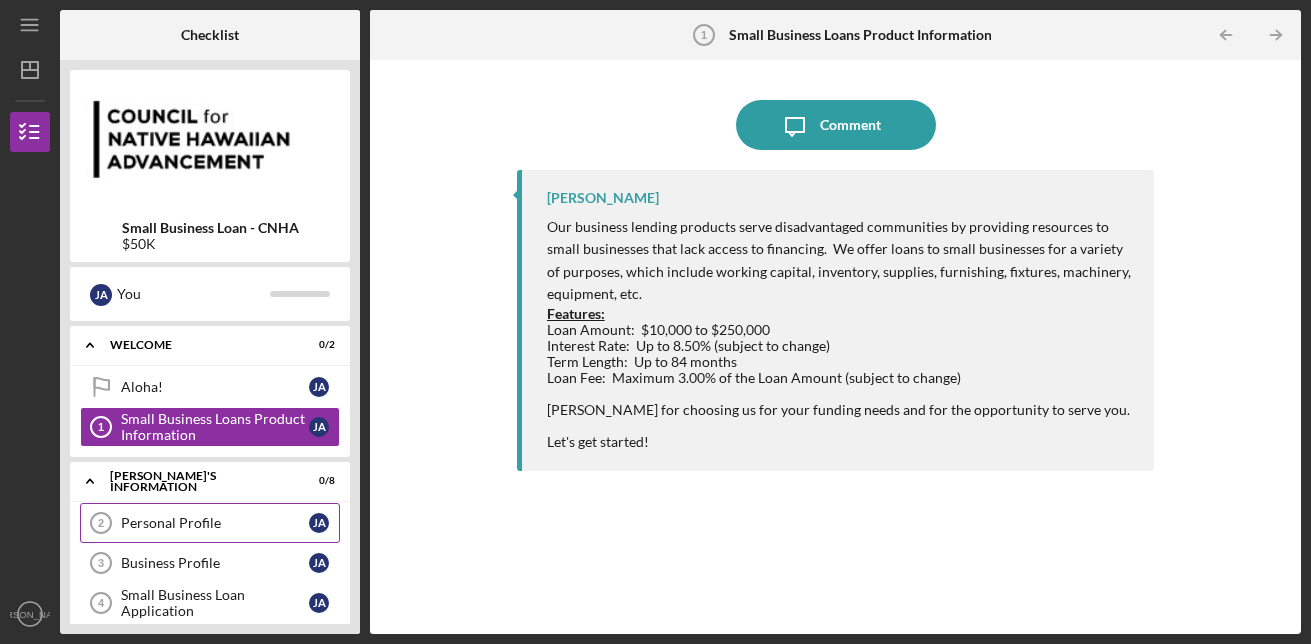 click on "Personal Profile 2 Personal Profile [PERSON_NAME]" at bounding box center [210, 523] 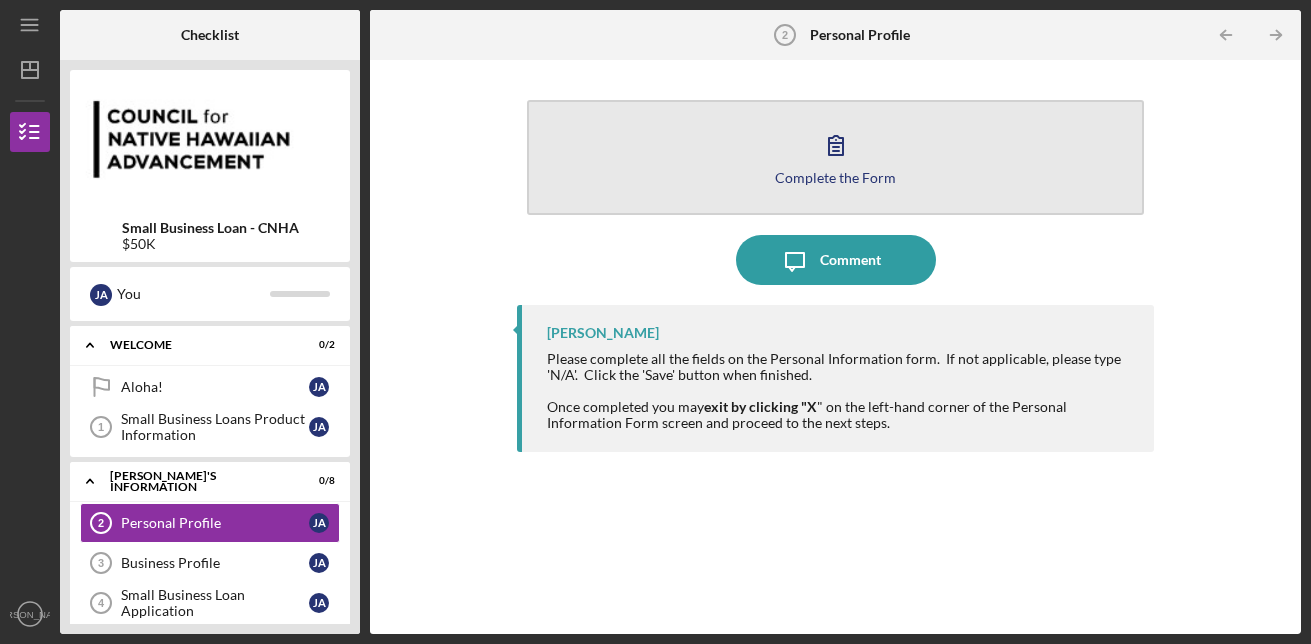 click 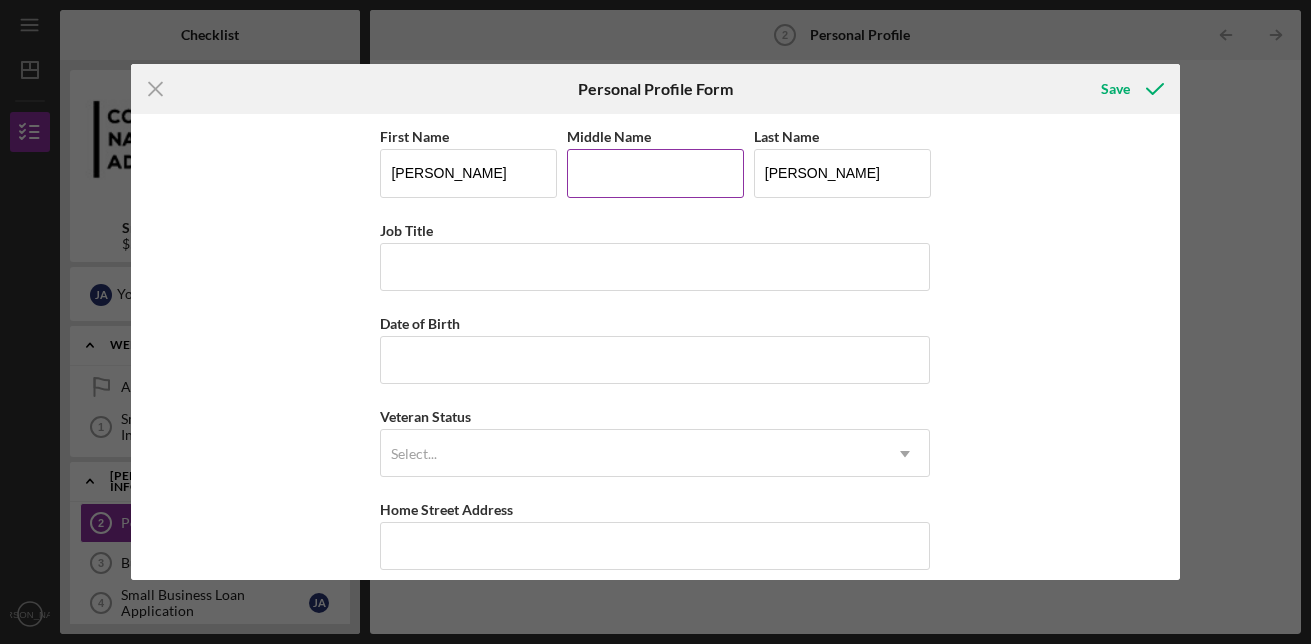 click on "Middle Name" at bounding box center (655, 173) 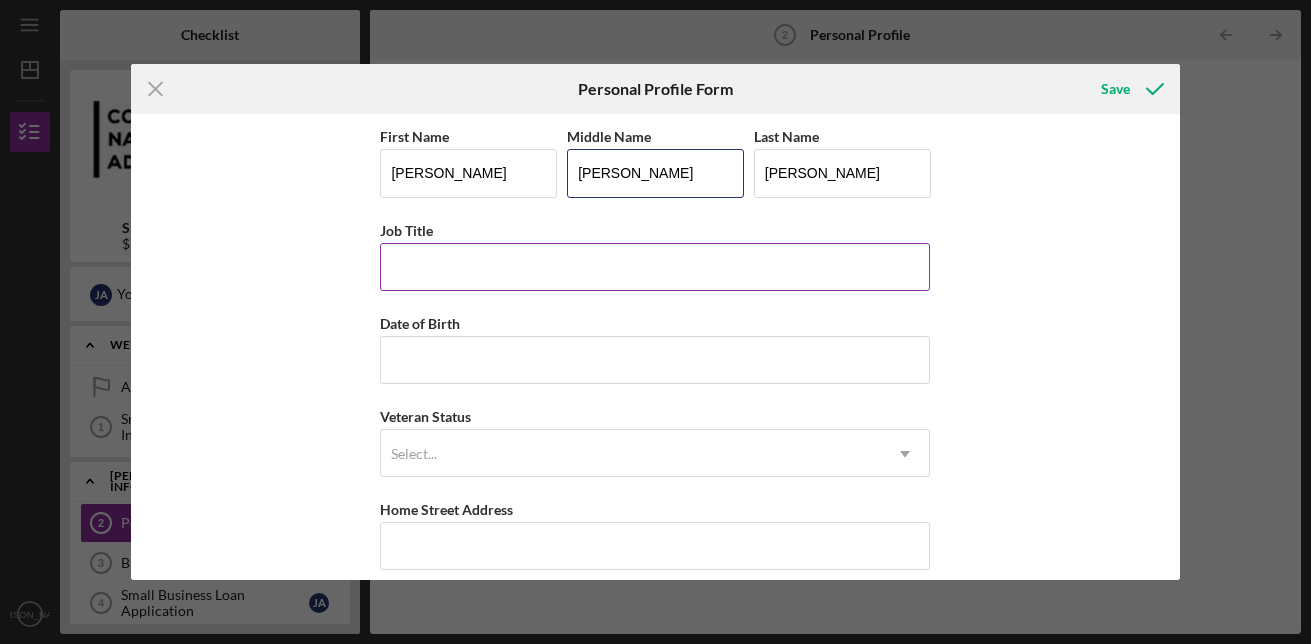 type on "[PERSON_NAME]" 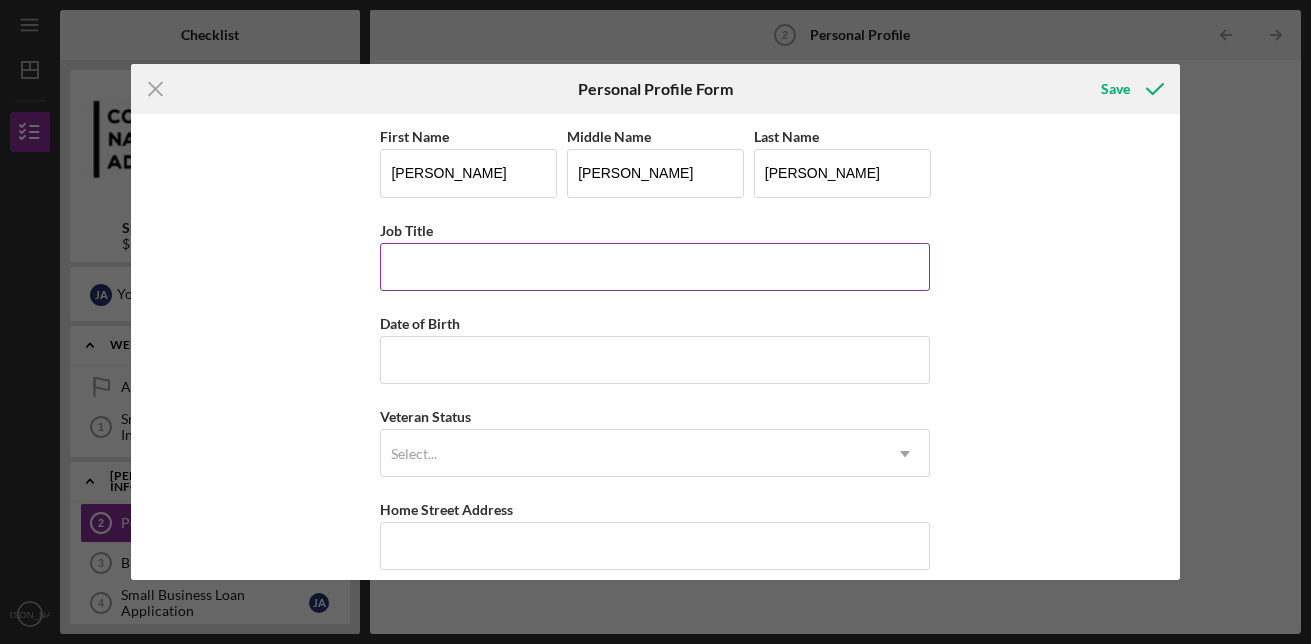 click on "Job Title" at bounding box center [655, 267] 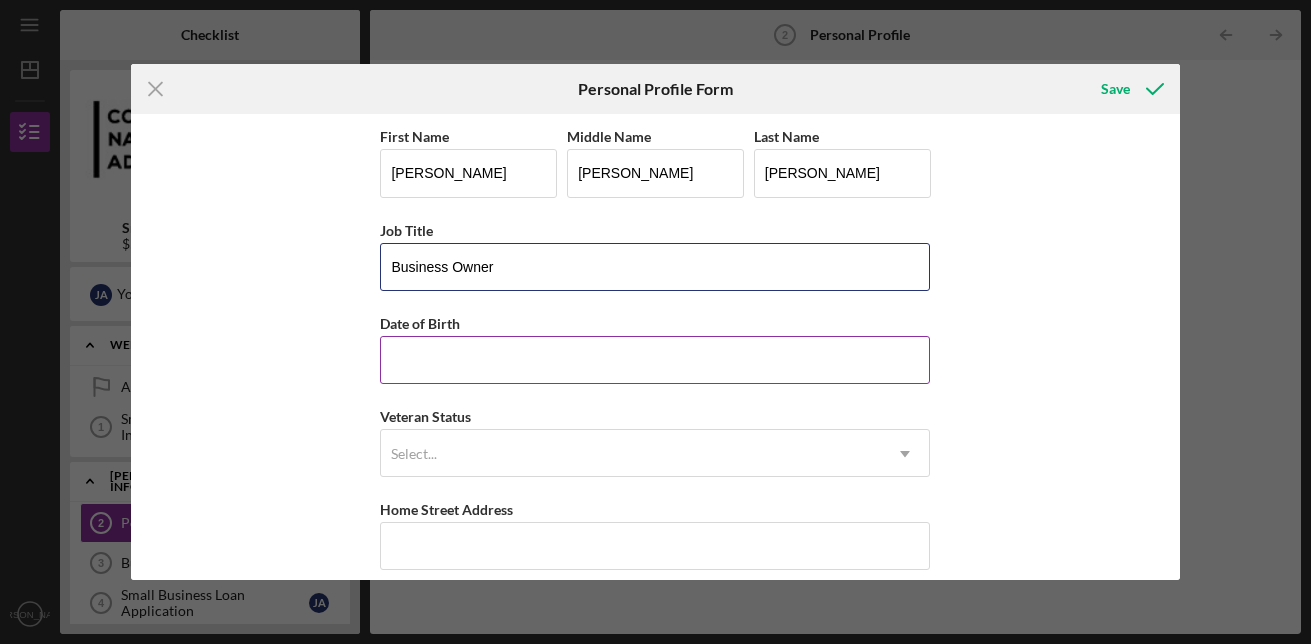 type on "Business Owner" 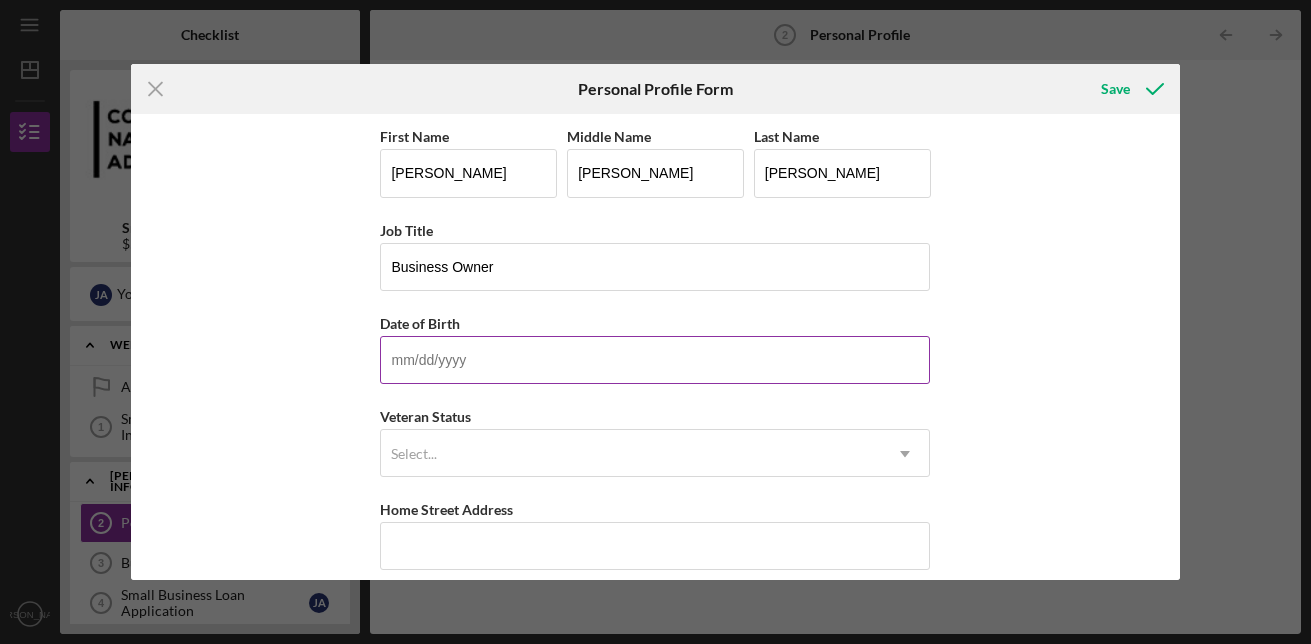 click on "Date of Birth" at bounding box center [655, 360] 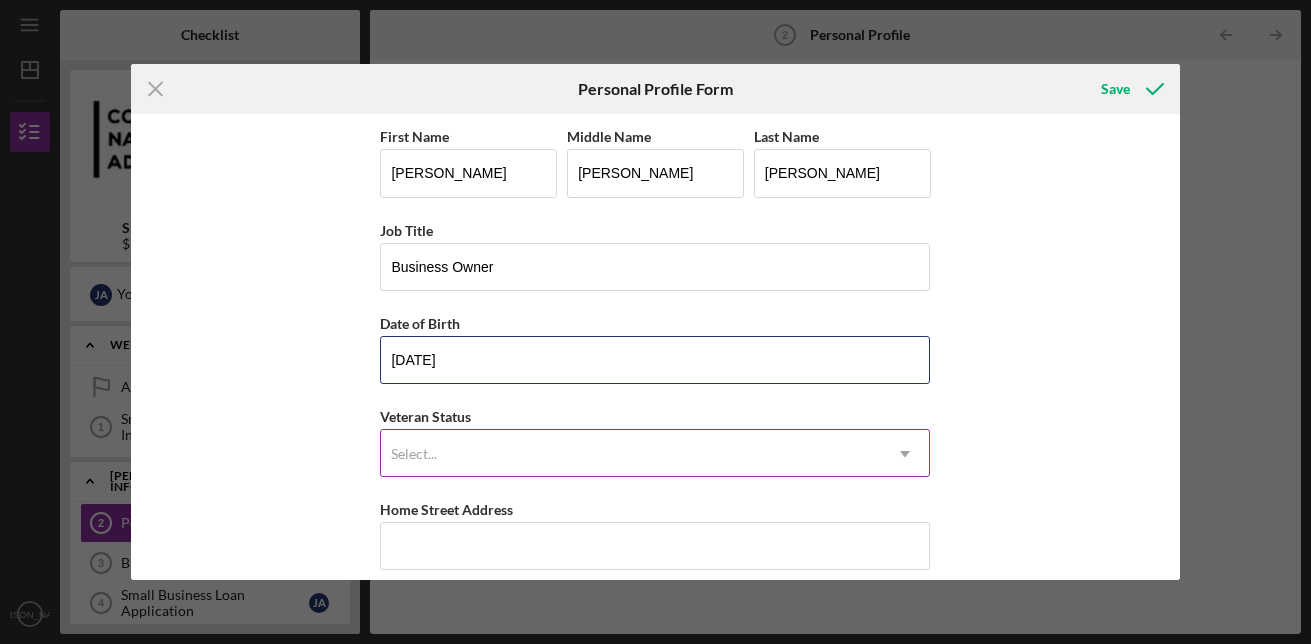 type on "[DATE]" 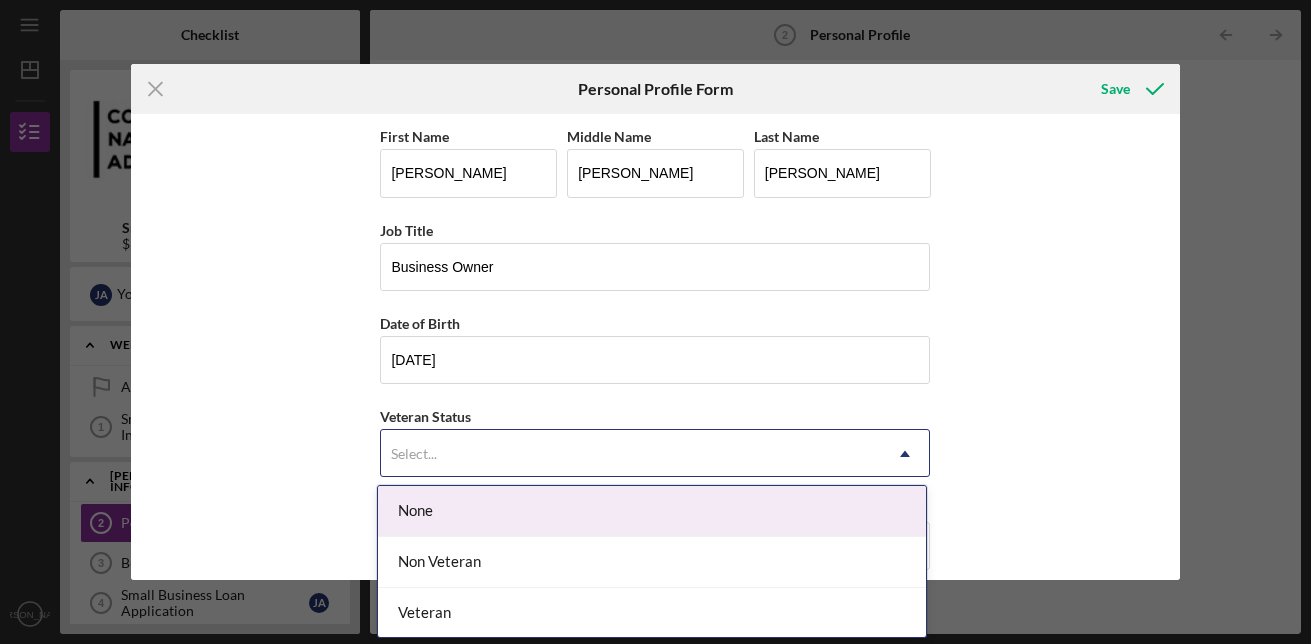 click on "Select..." at bounding box center [414, 454] 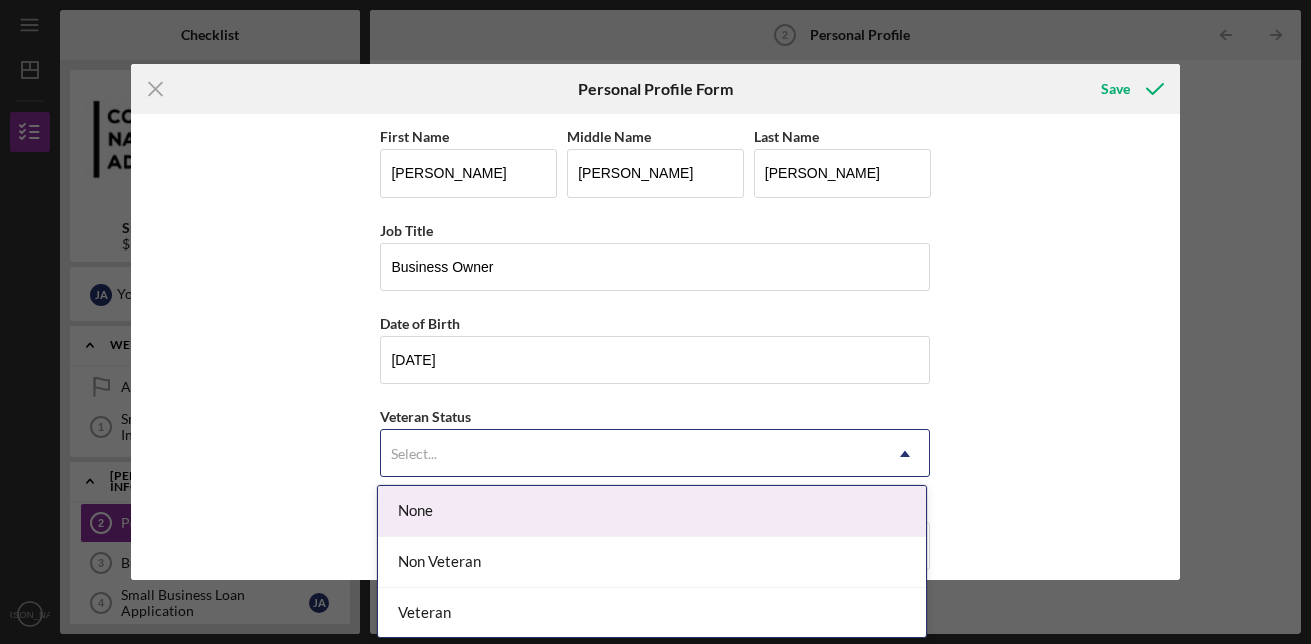 click on "None" at bounding box center [652, 511] 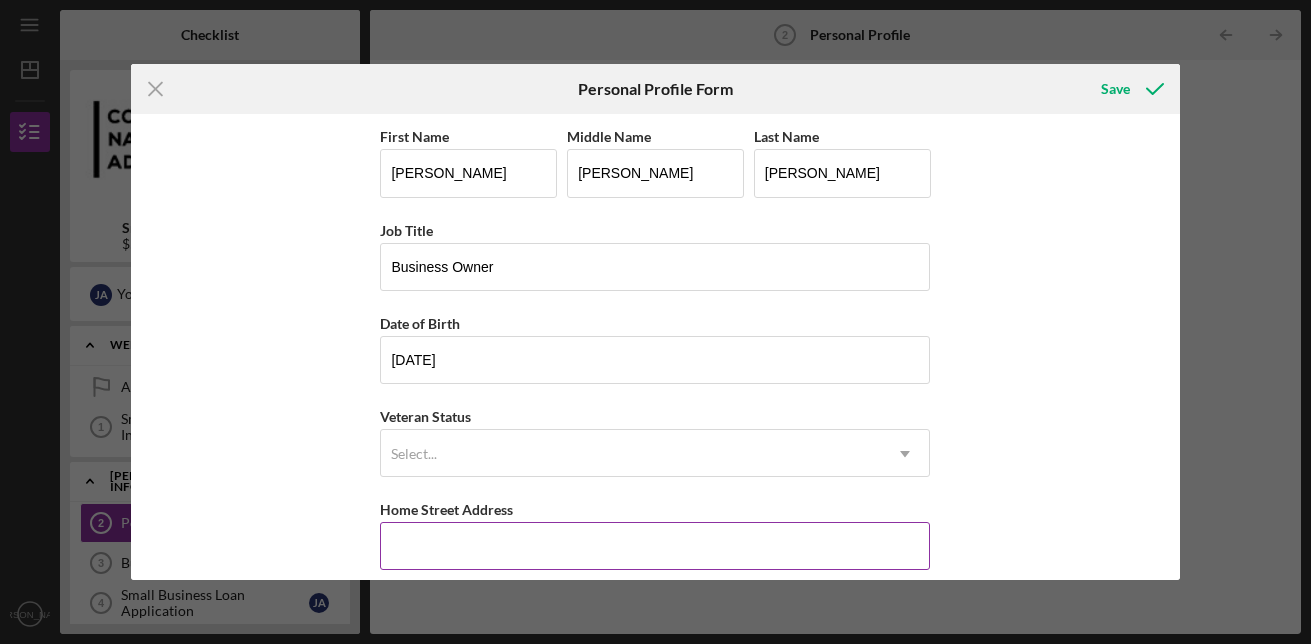 click on "Home Street Address" at bounding box center (655, 546) 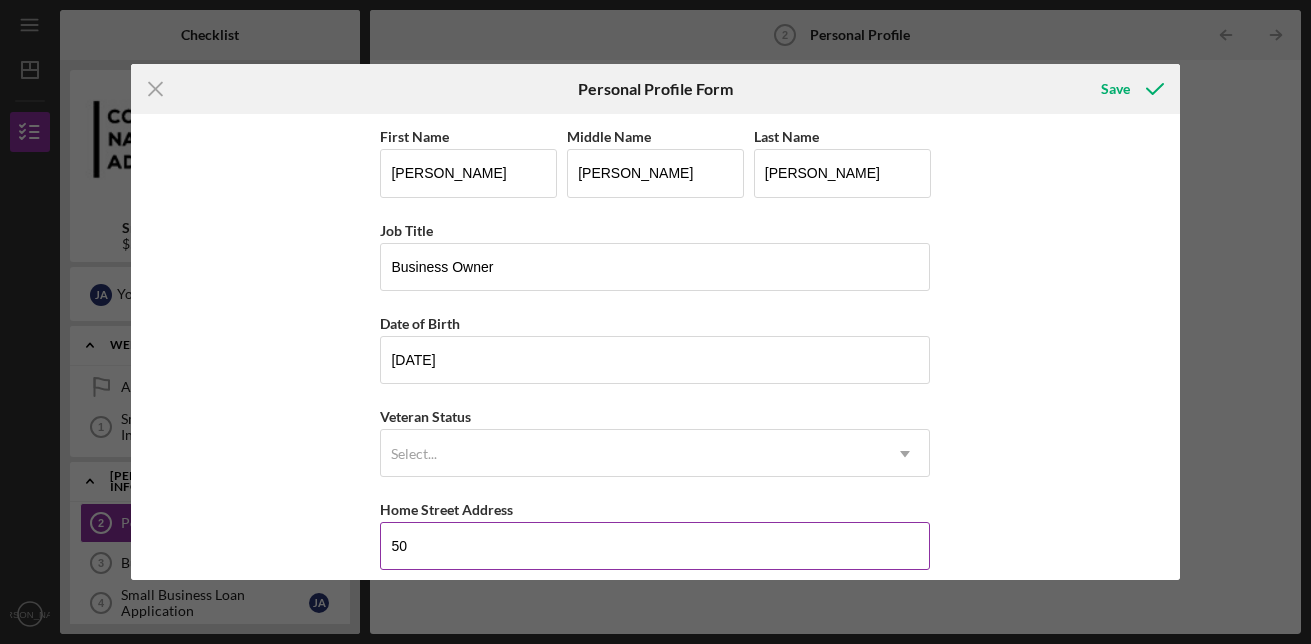 type on "[STREET_ADDRESS]" 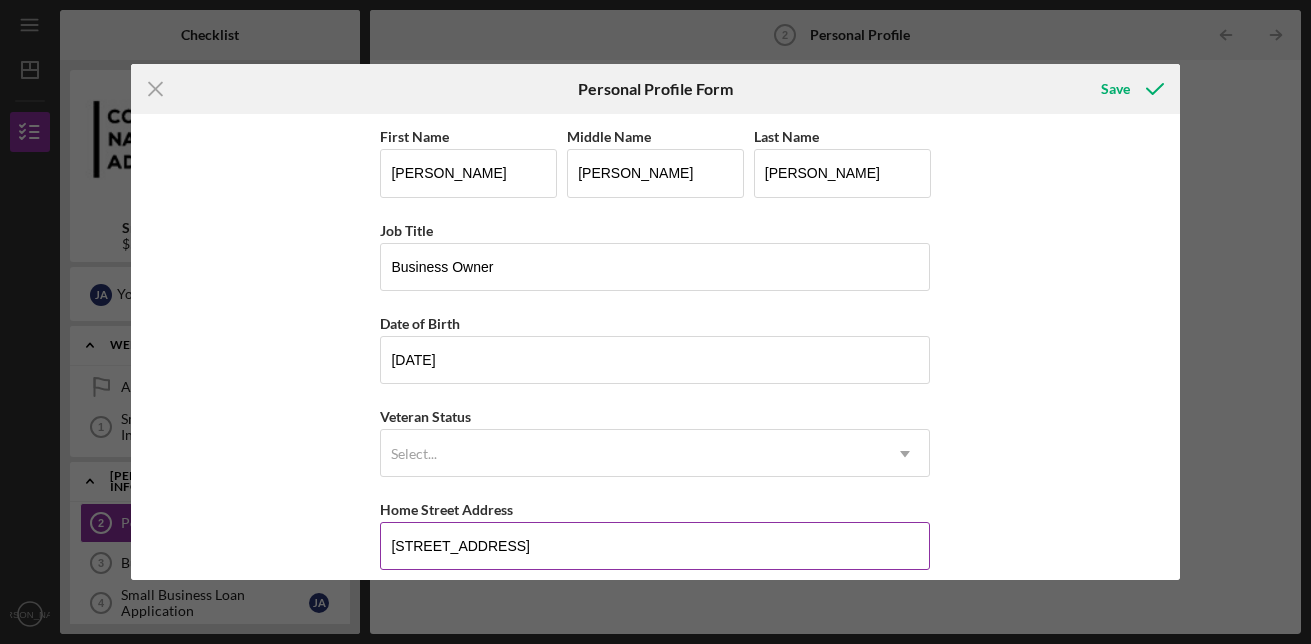 type on "Hilo" 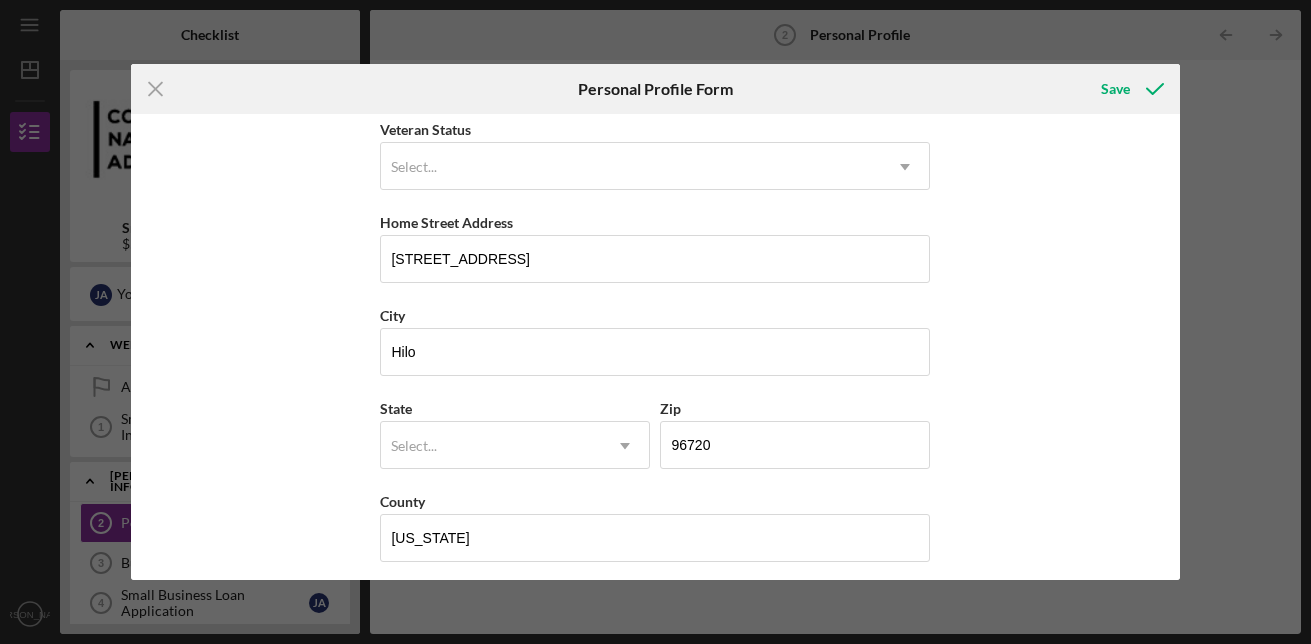 scroll, scrollTop: 299, scrollLeft: 0, axis: vertical 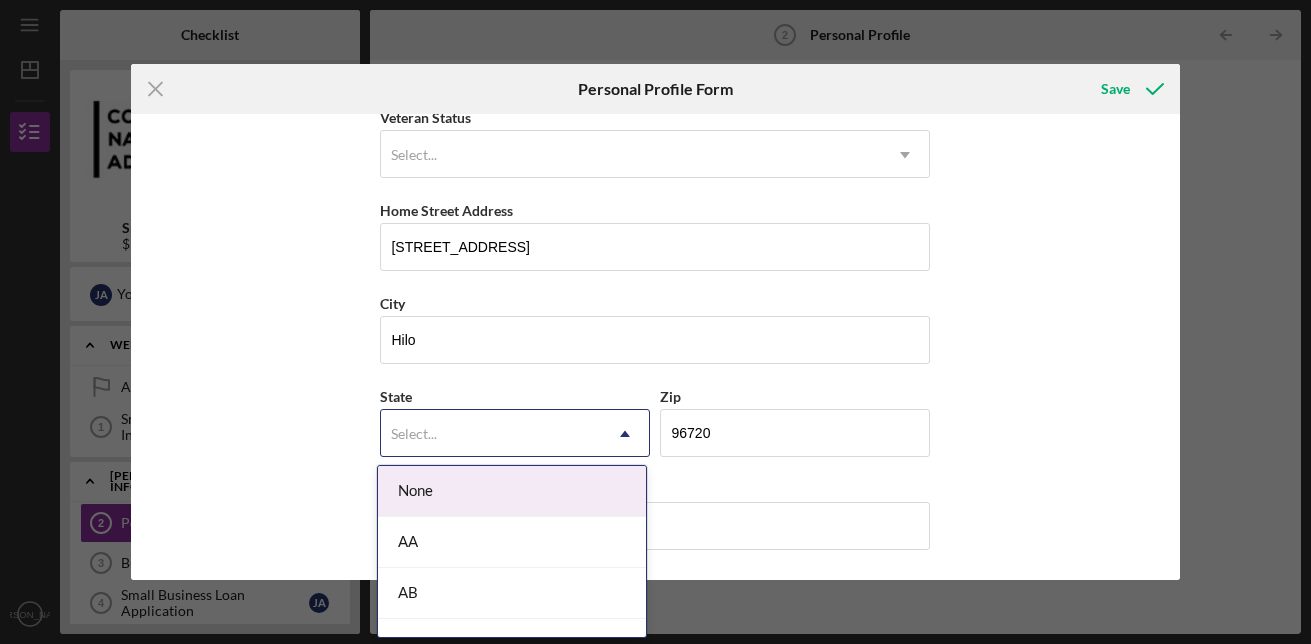 click on "Icon/Dropdown Arrow" 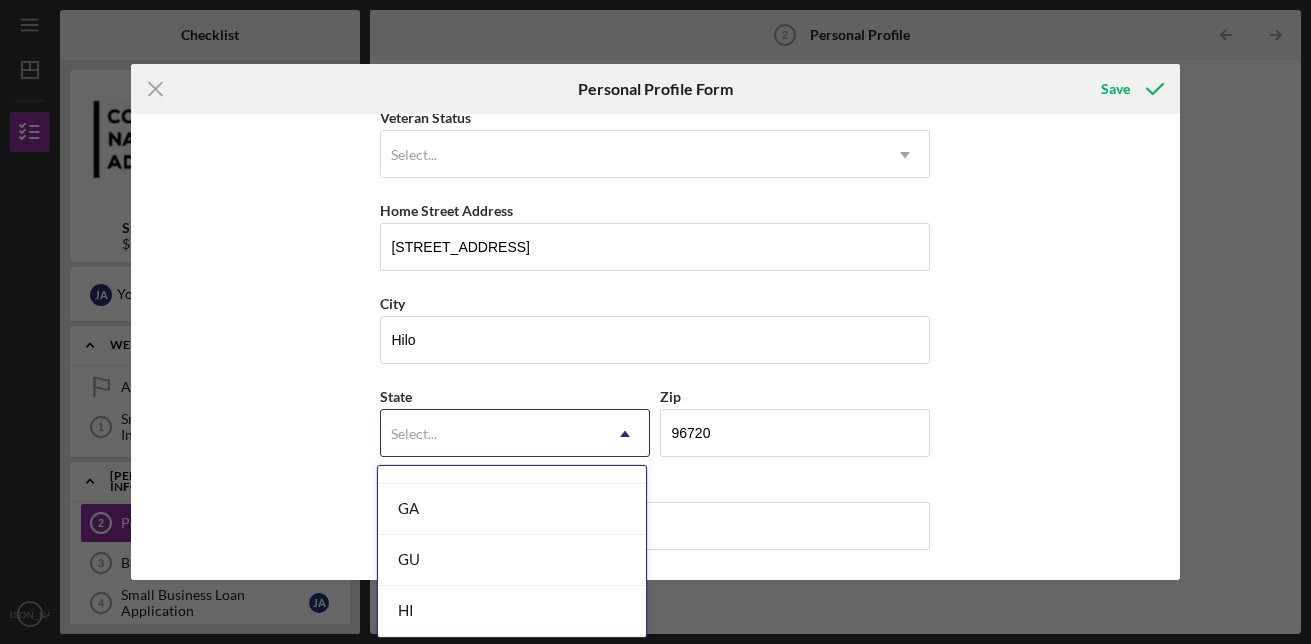 scroll, scrollTop: 934, scrollLeft: 0, axis: vertical 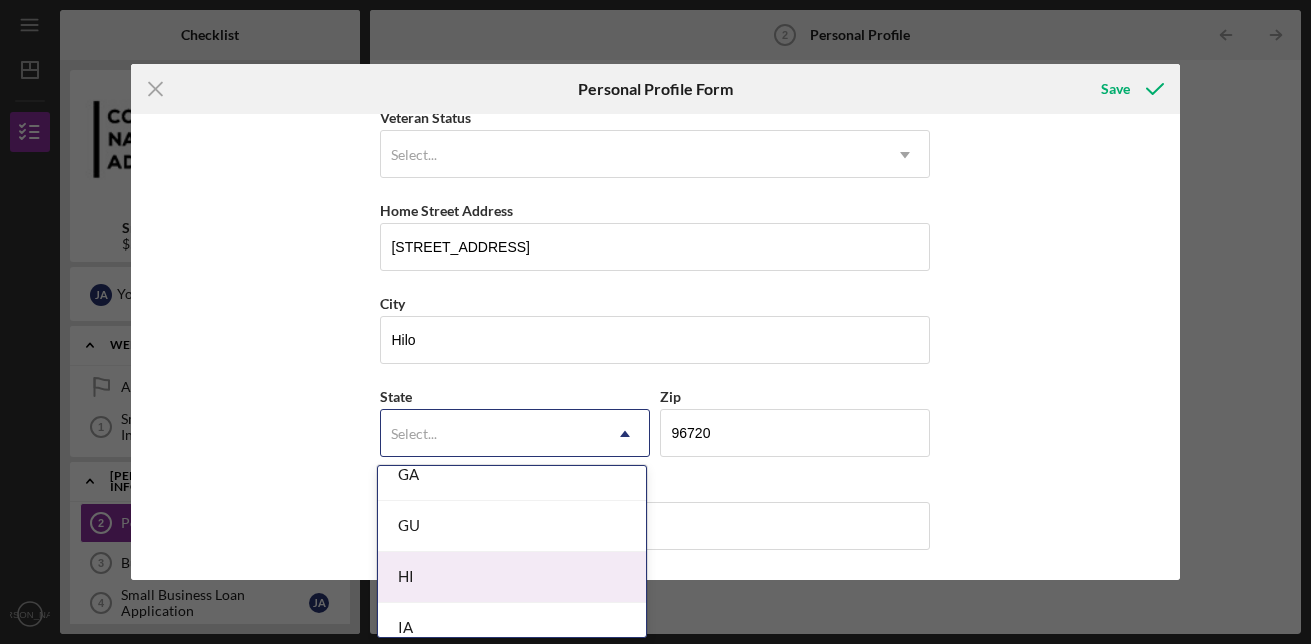 click on "HI" at bounding box center (512, 577) 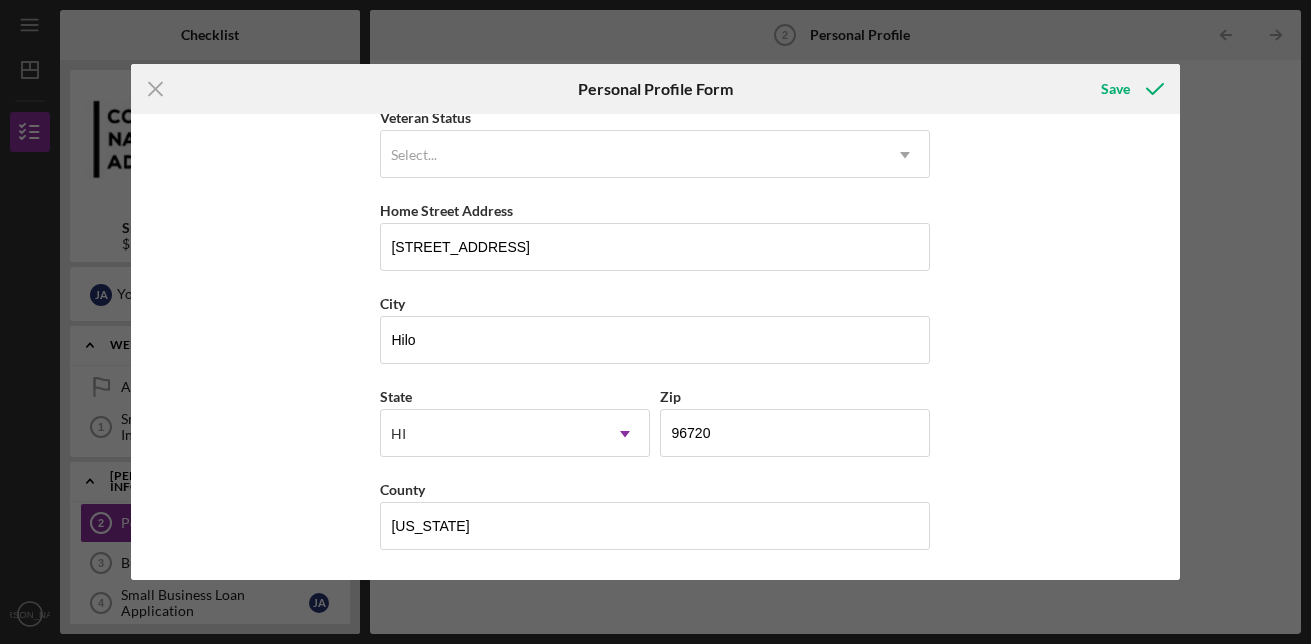drag, startPoint x: 1182, startPoint y: 561, endPoint x: 1181, endPoint y: 582, distance: 21.023796 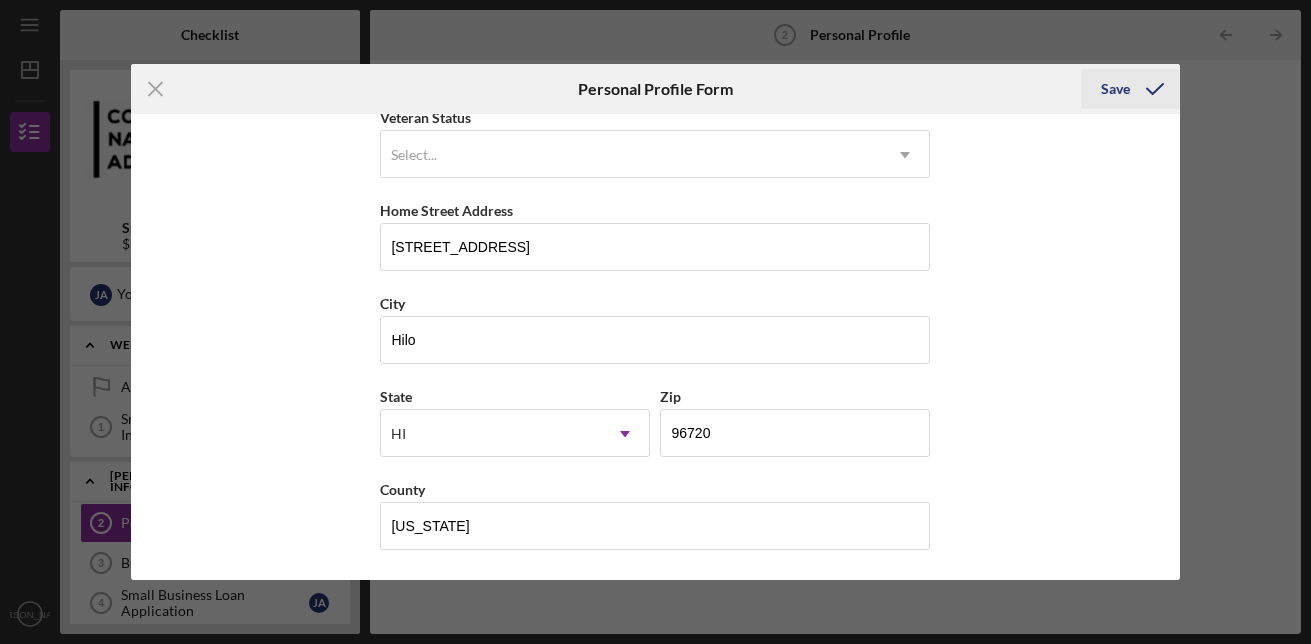 click on "Save" at bounding box center [1130, 89] 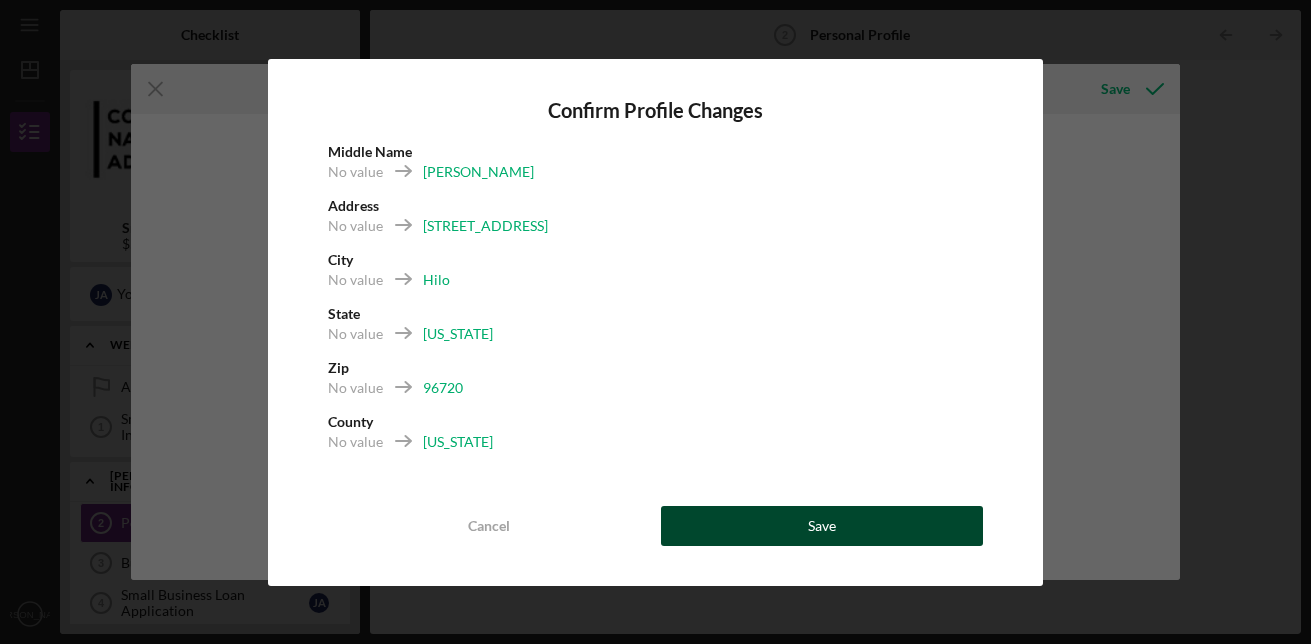 click on "Save" at bounding box center (822, 526) 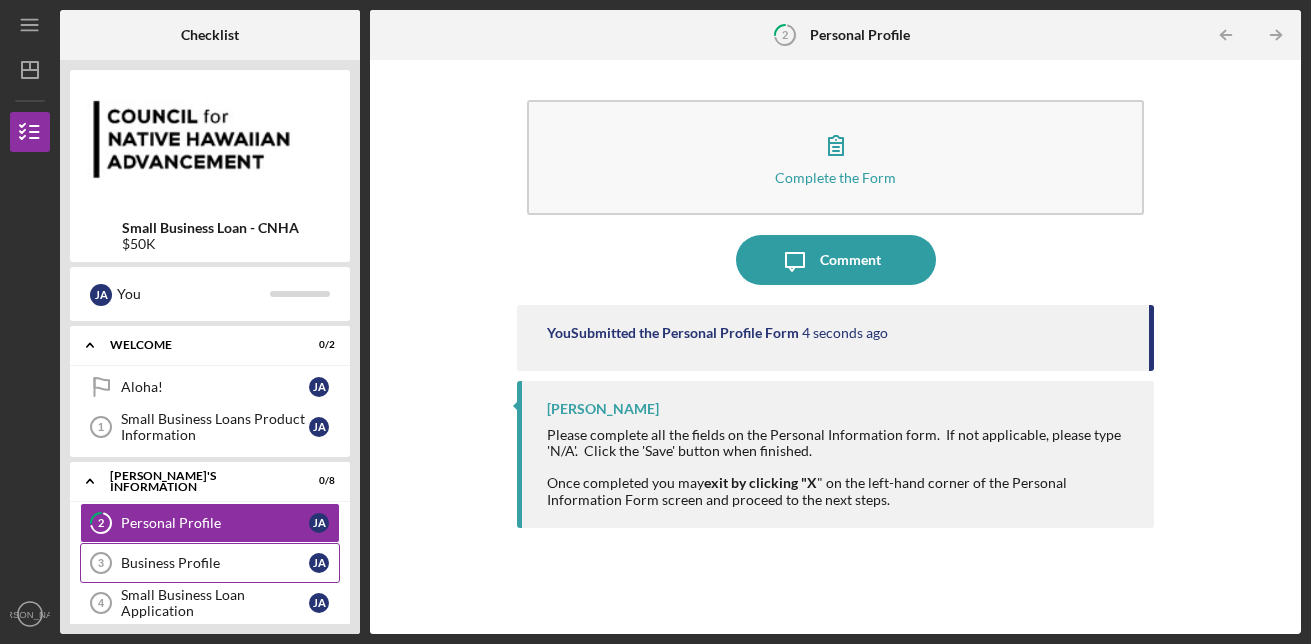 click on "Business Profile" at bounding box center (215, 563) 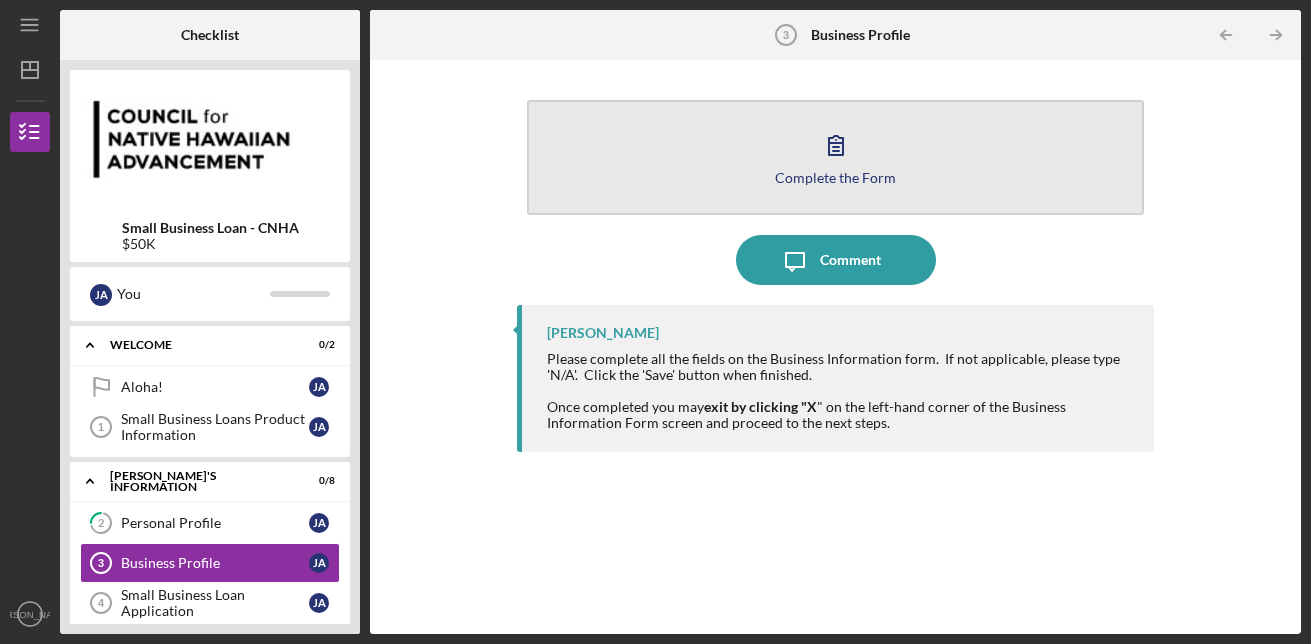 click 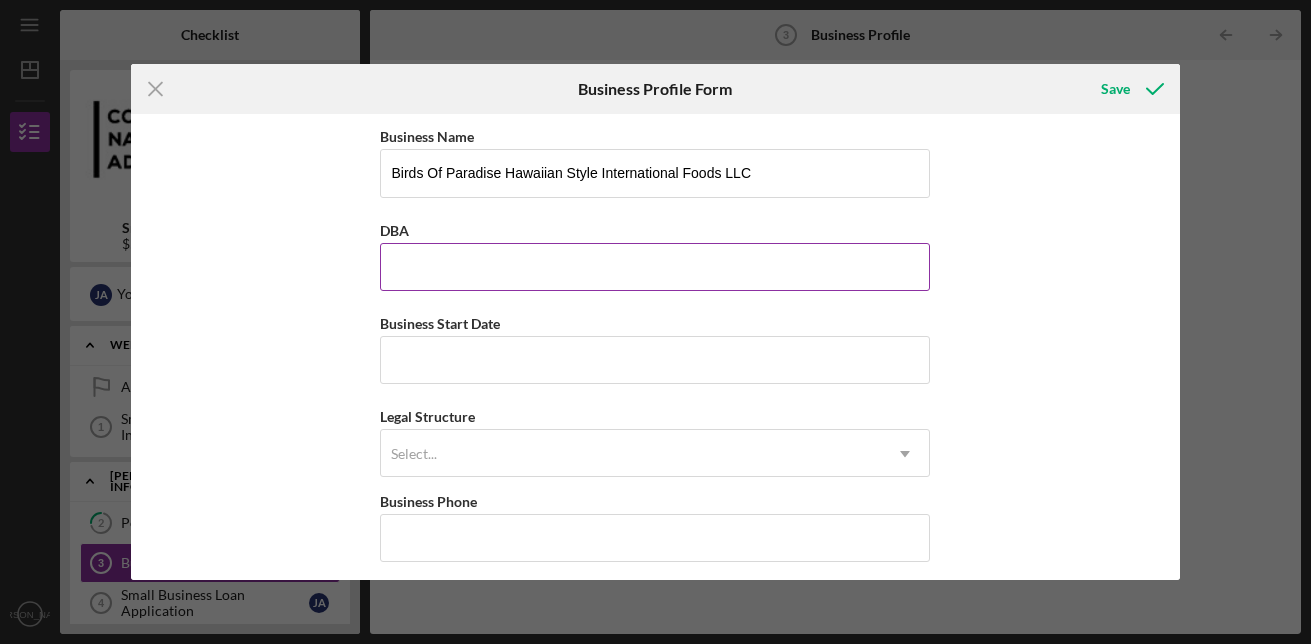 click on "DBA" at bounding box center [655, 267] 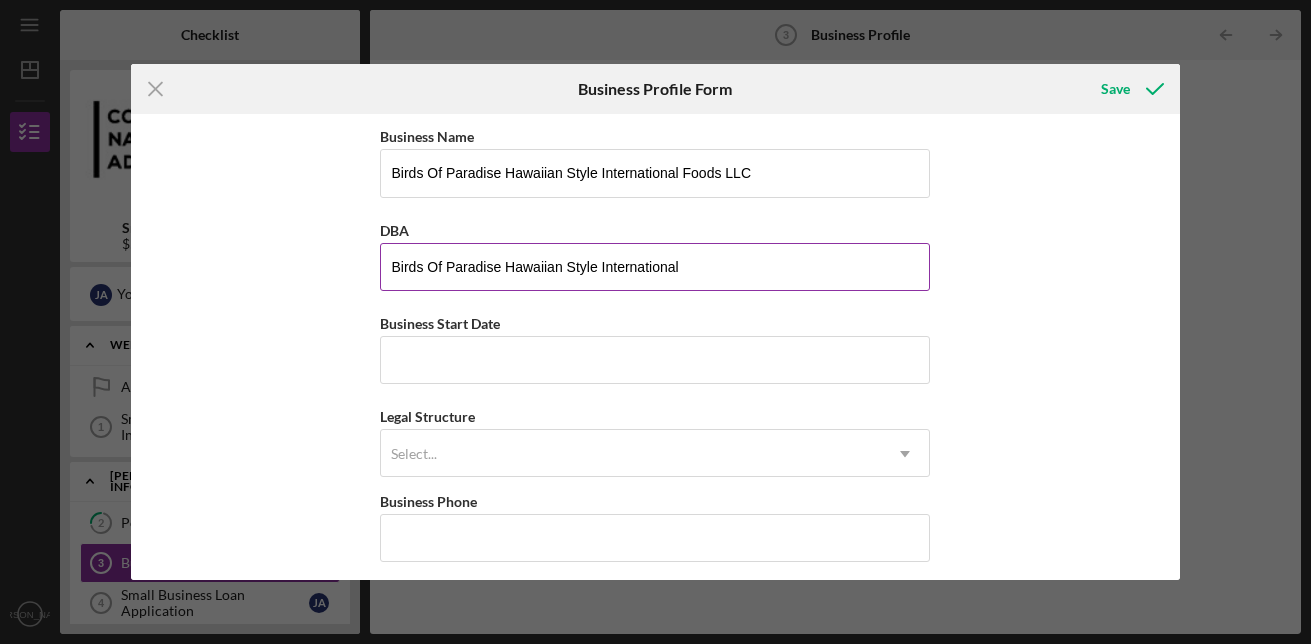 click on "Birds Of Paradise Hawaiian Style International" at bounding box center (655, 267) 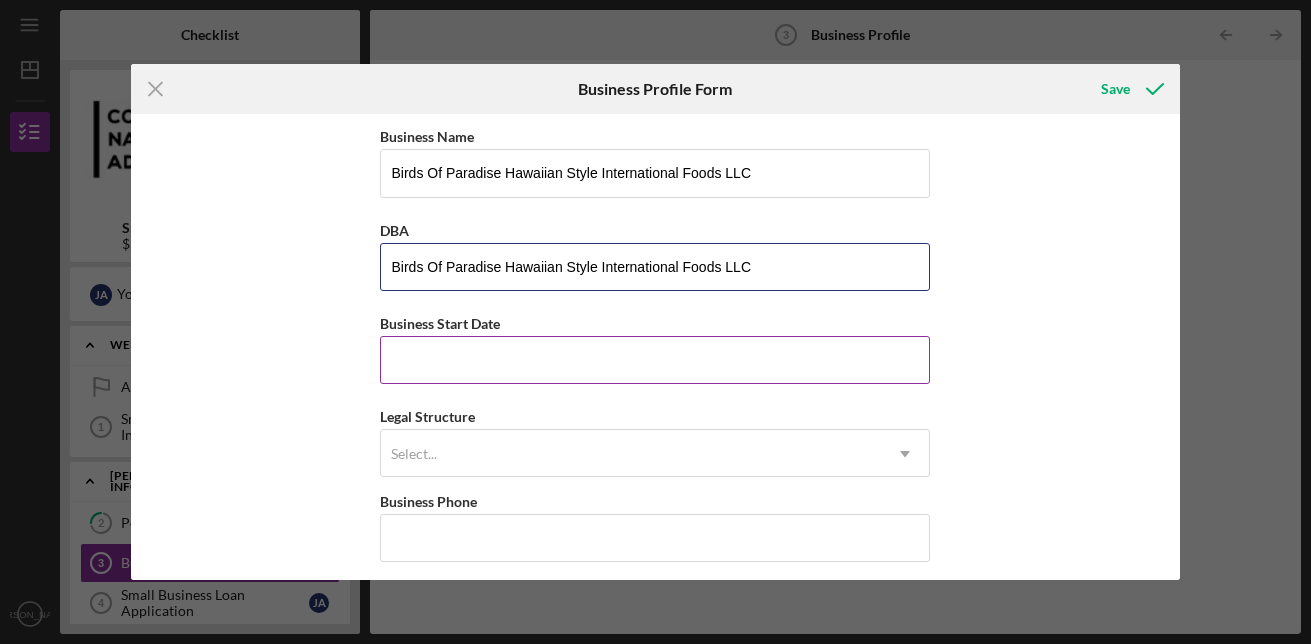 type on "Birds Of Paradise Hawaiian Style International Foods LLC" 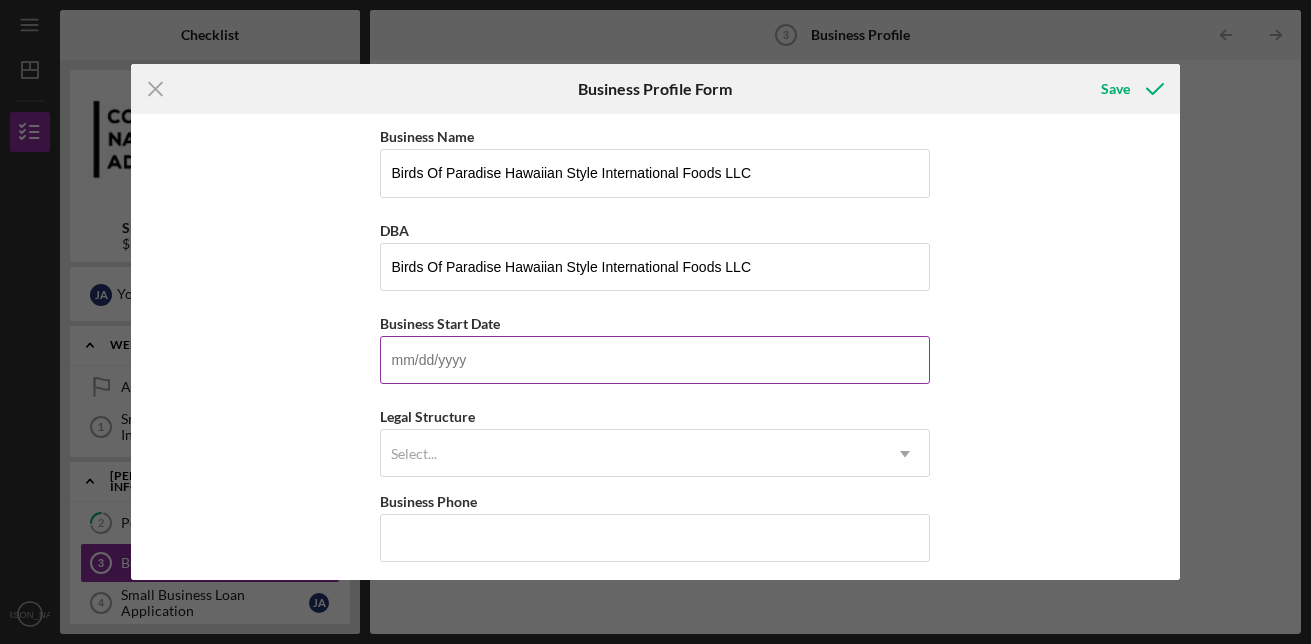 click on "Business Start Date" at bounding box center (655, 360) 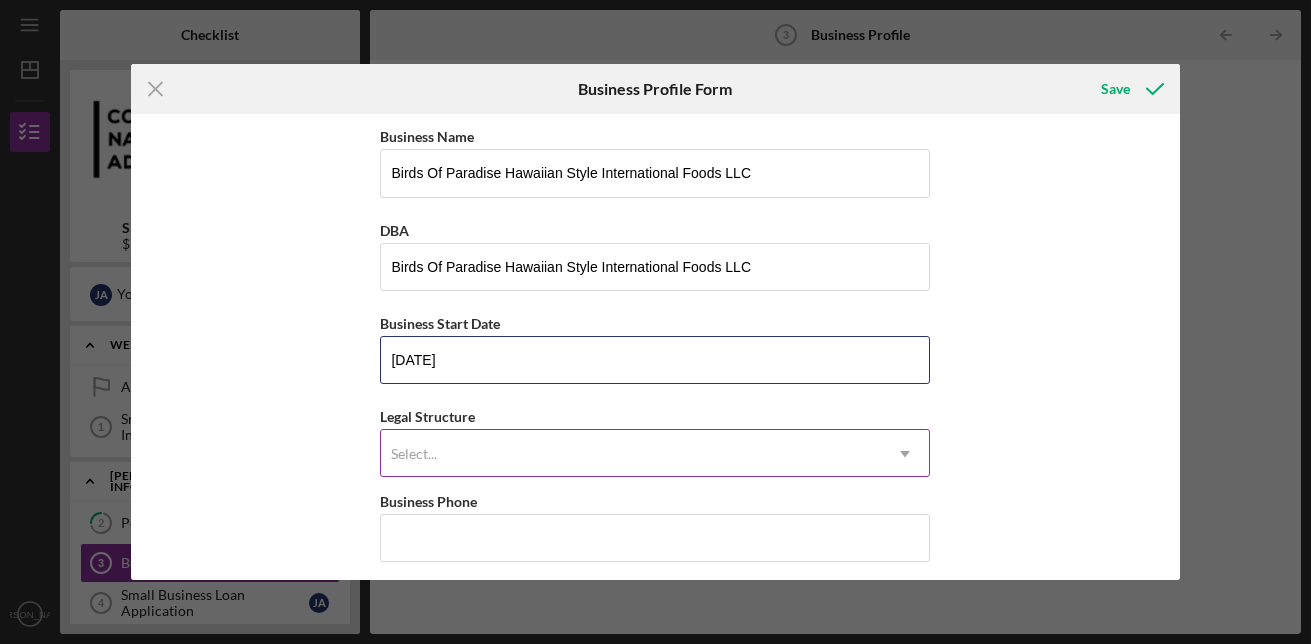 type on "[DATE]" 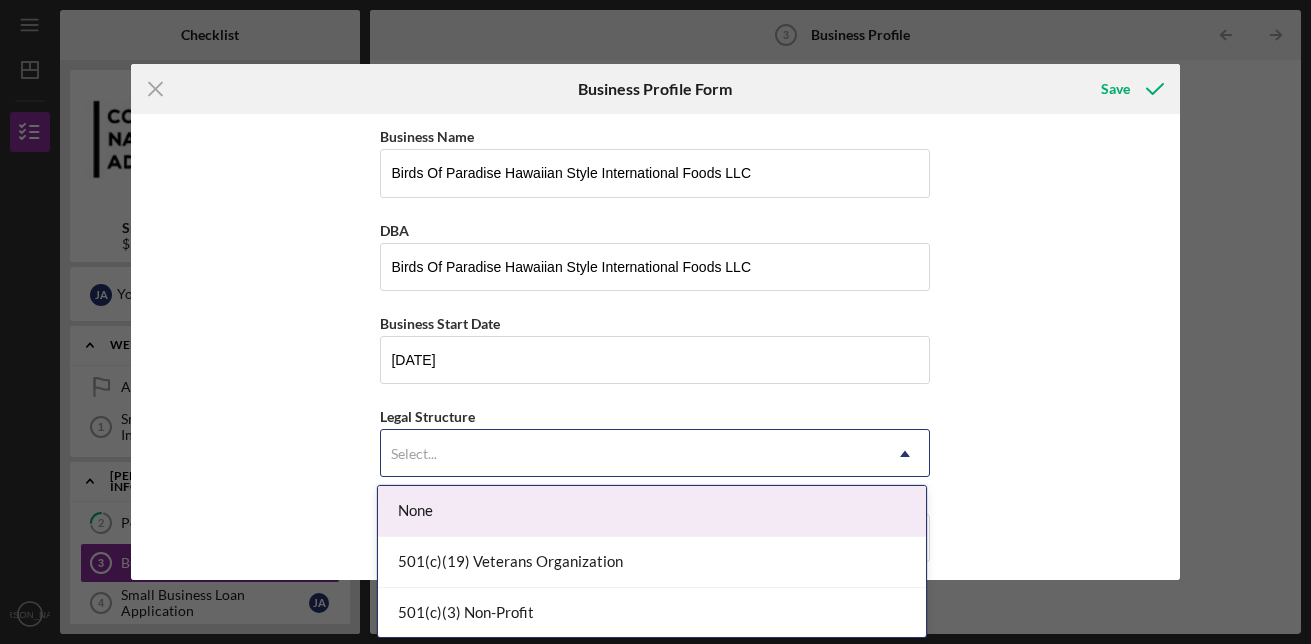 click on "Select..." at bounding box center [414, 454] 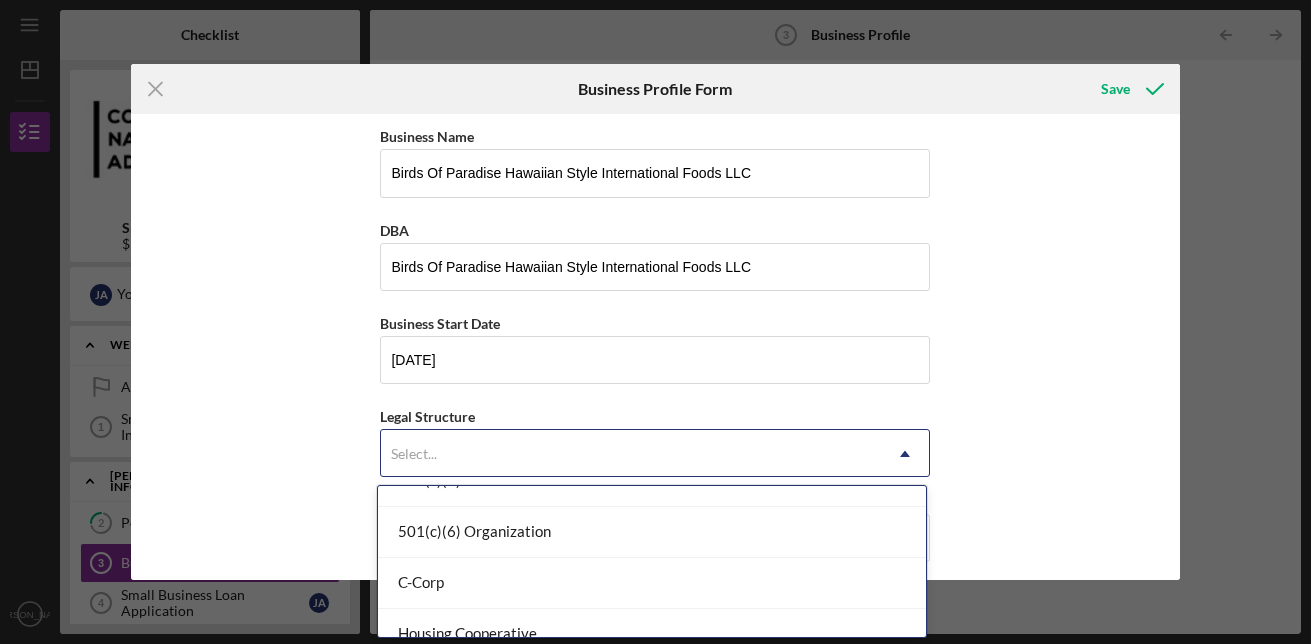 scroll, scrollTop: 264, scrollLeft: 0, axis: vertical 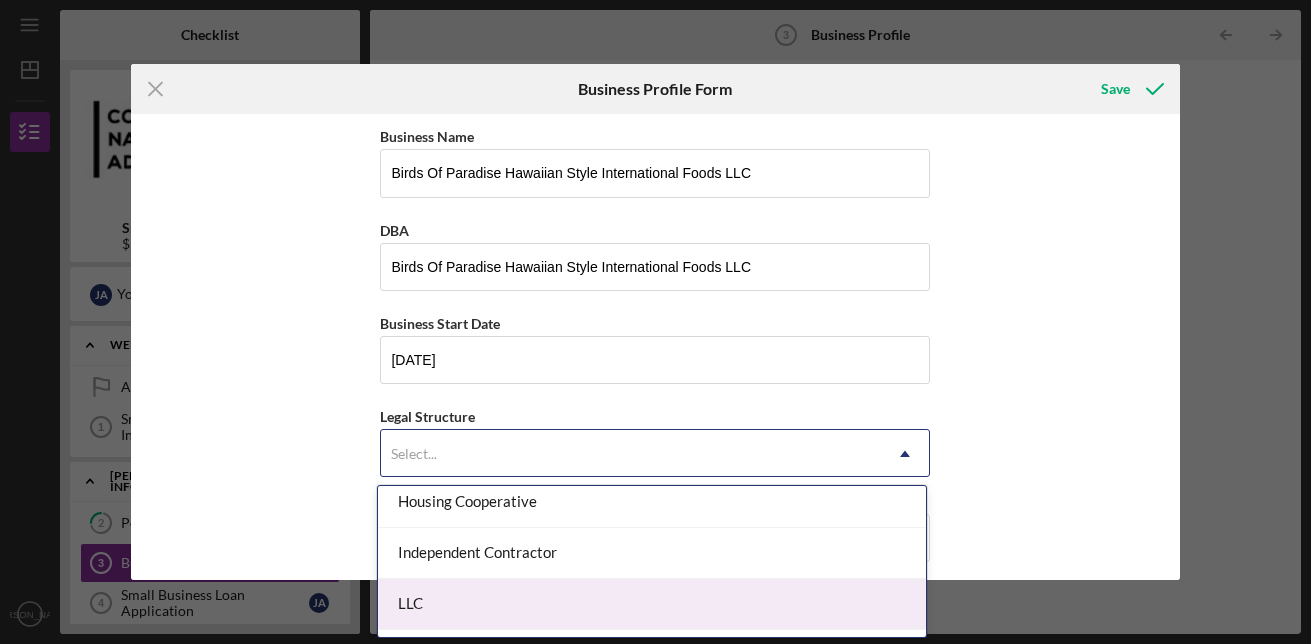 click on "LLC" at bounding box center (652, 604) 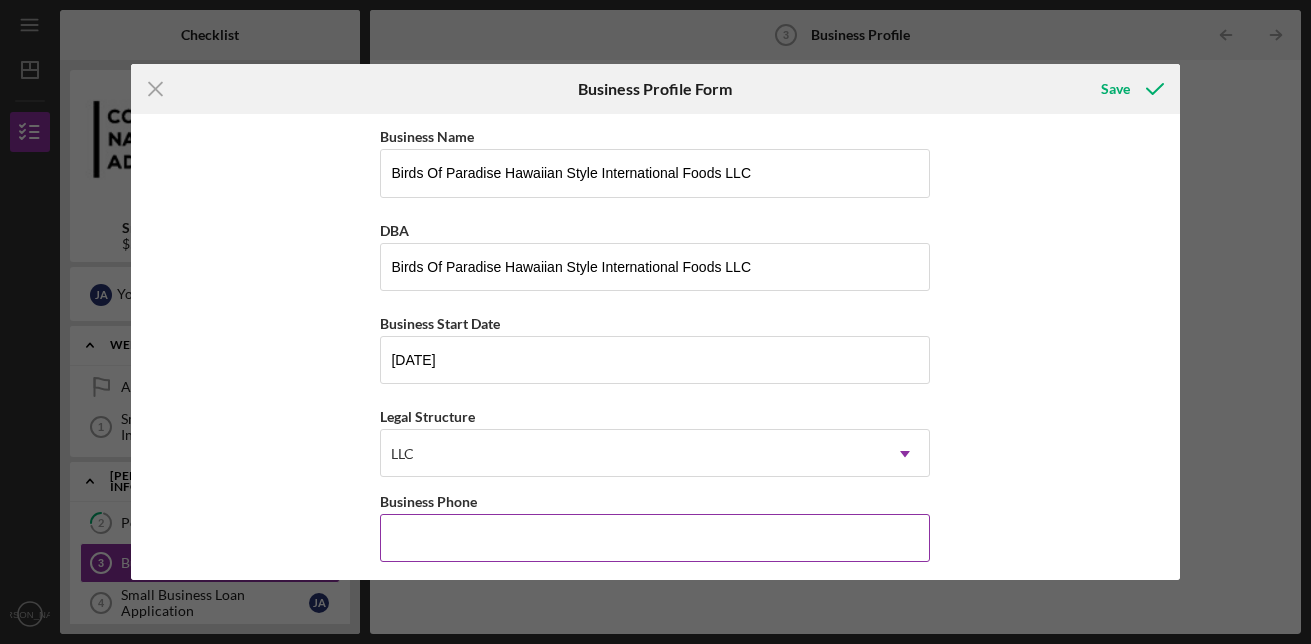 click on "Business Phone" at bounding box center (655, 538) 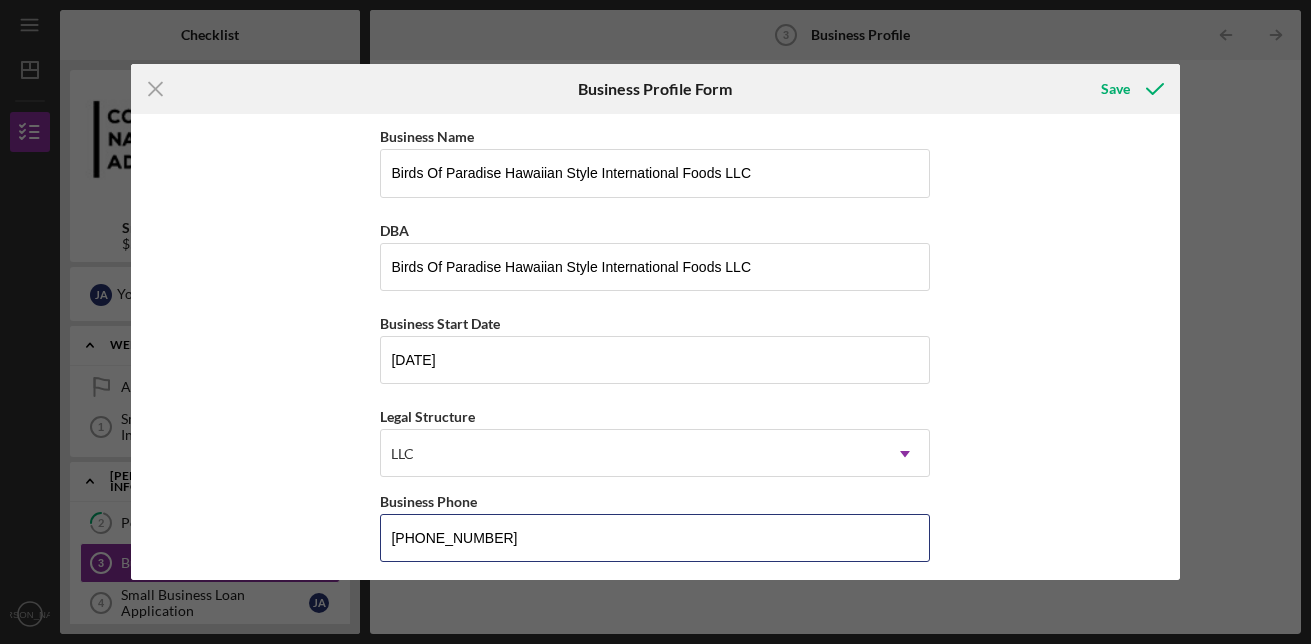 type on "[PHONE_NUMBER]" 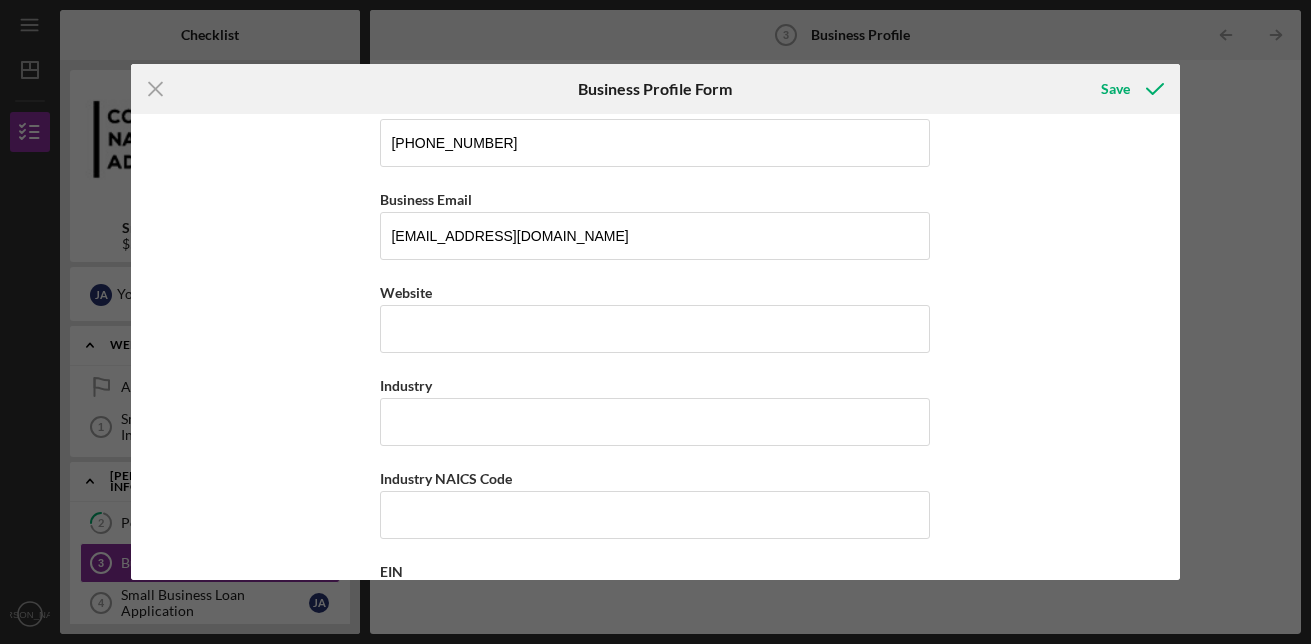 scroll, scrollTop: 399, scrollLeft: 0, axis: vertical 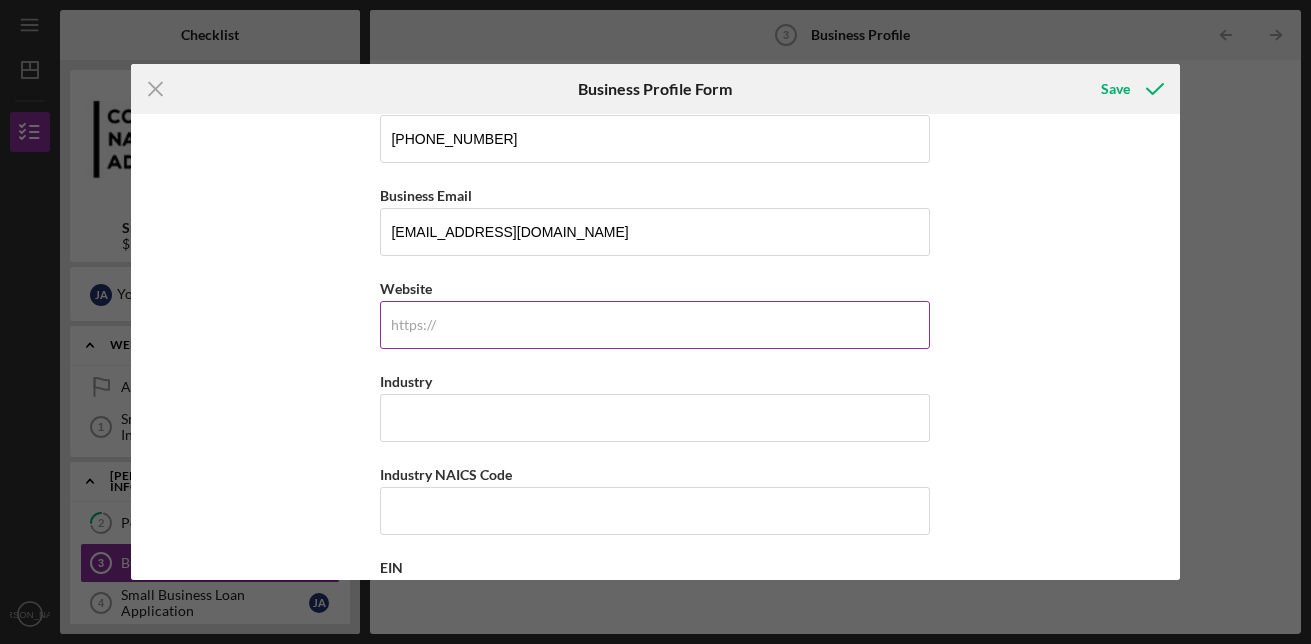 click on "https:// Website" at bounding box center [655, 312] 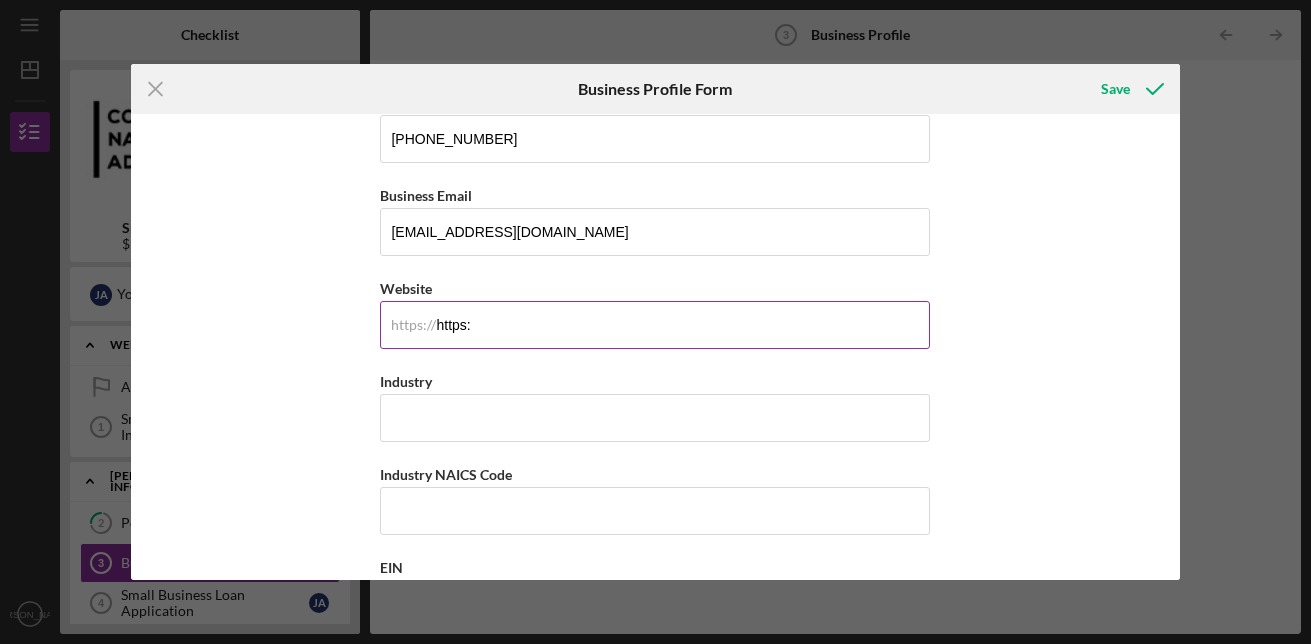 type on "https:/" 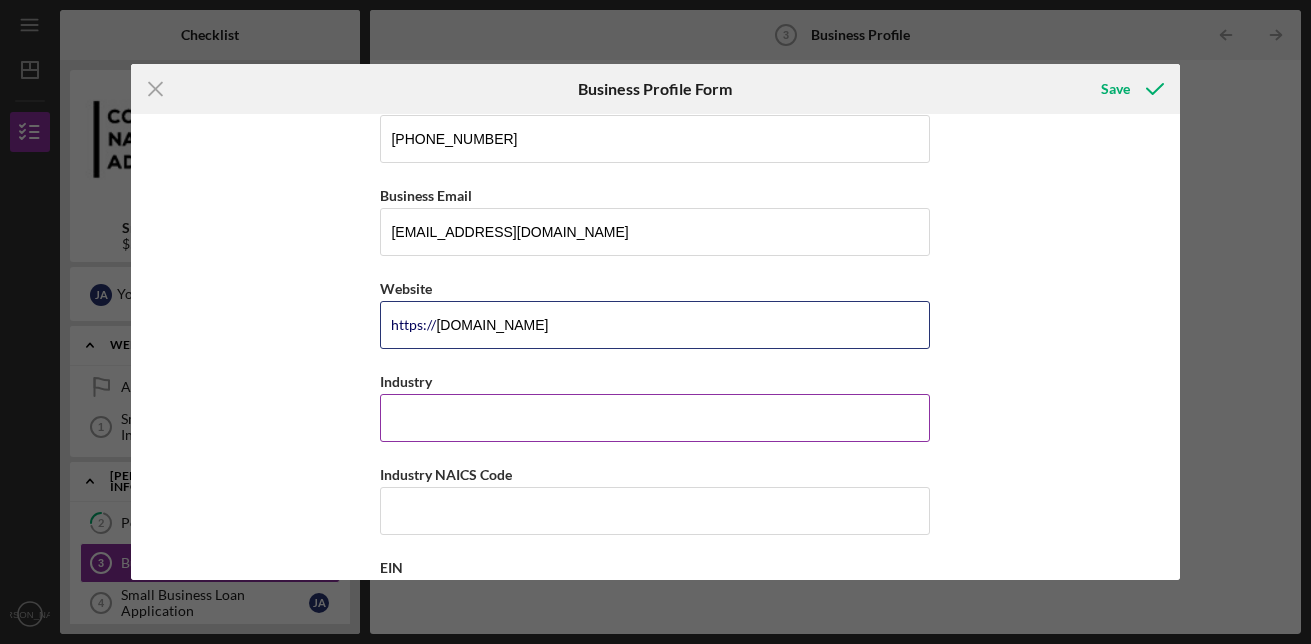 type on "[DOMAIN_NAME]" 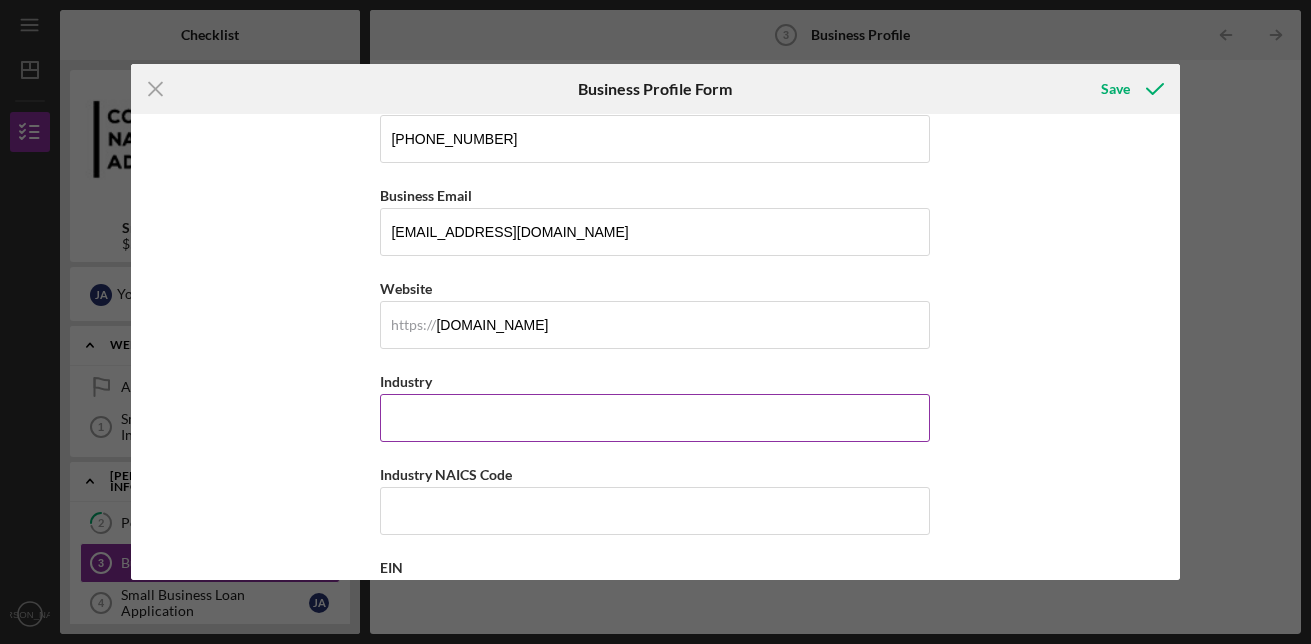 click on "Industry" at bounding box center (655, 418) 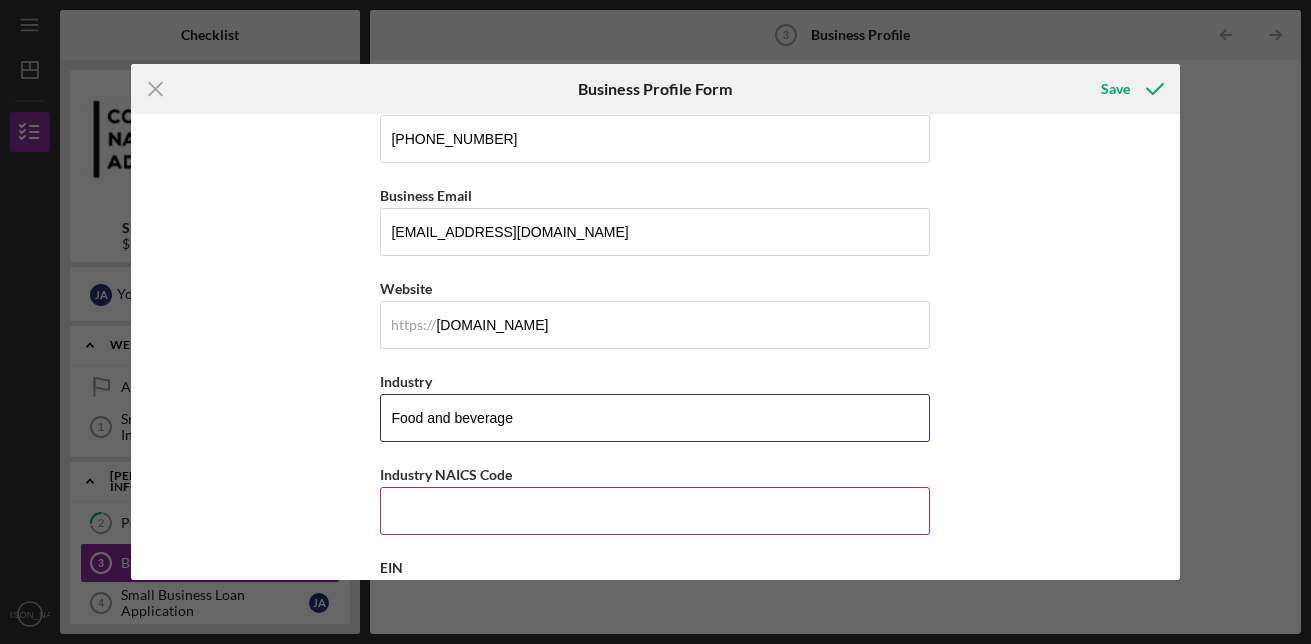 type on "Food and beverage" 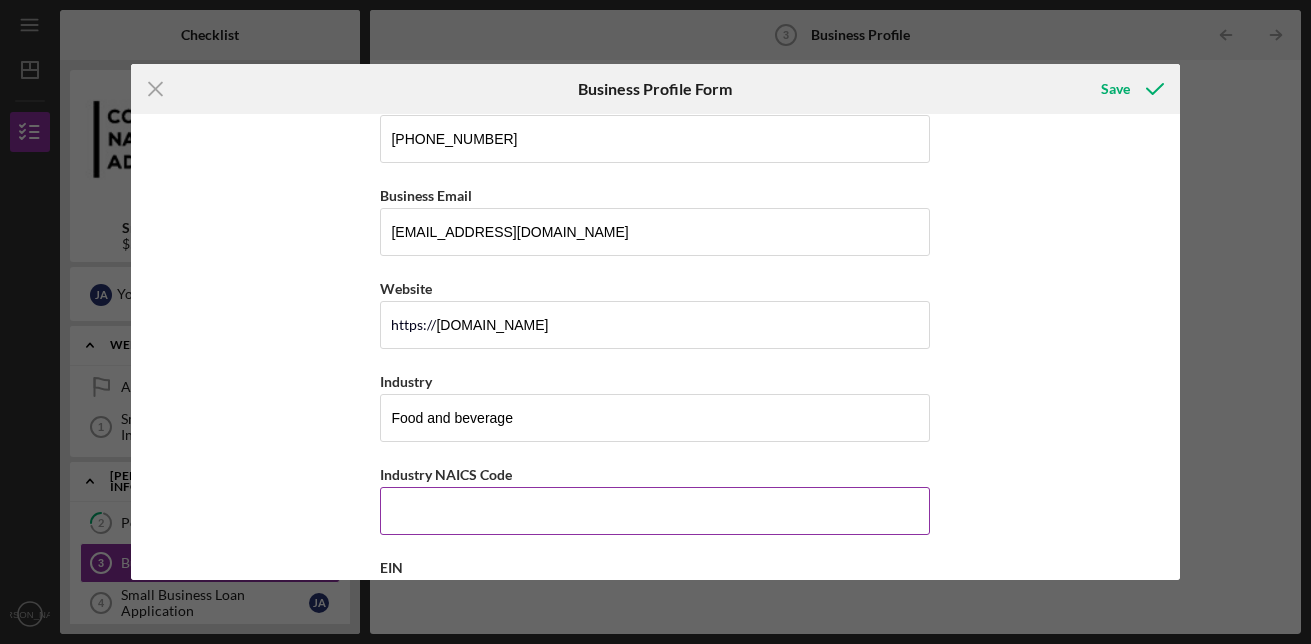 click on "Industry NAICS Code" at bounding box center [655, 511] 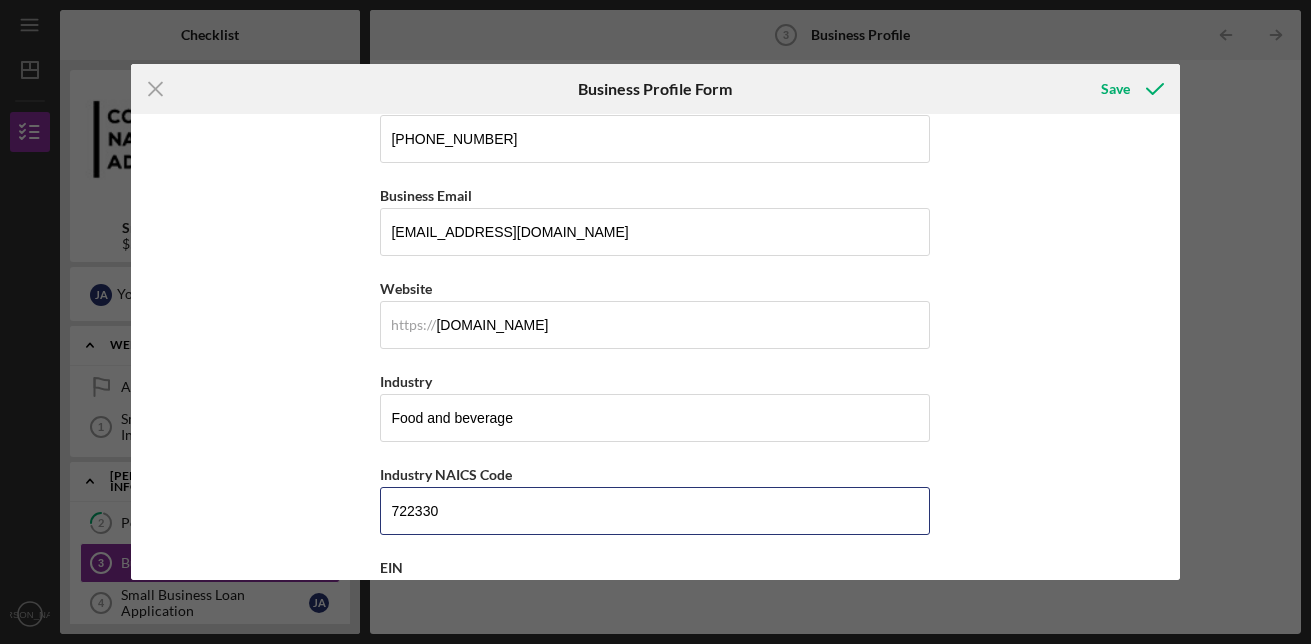 type on "722330" 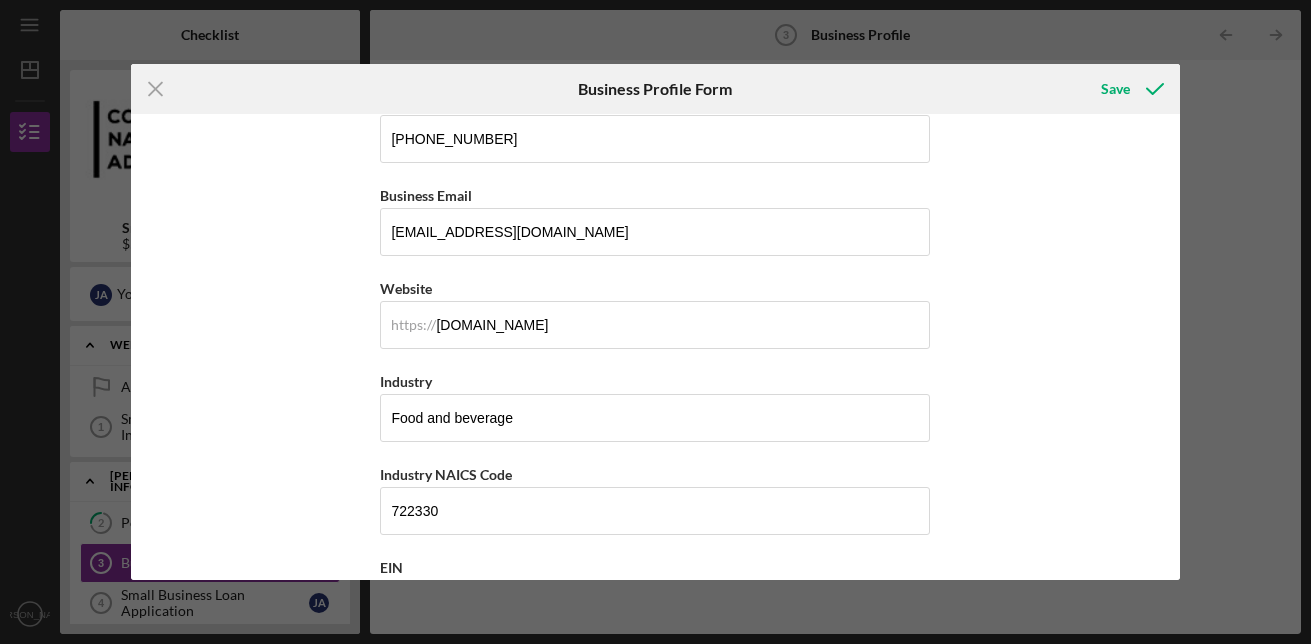 click on "Business Name Birds Of Paradise Hawaiian Style International Foods LLC DBA Birds Of Paradise Hawaiian Style International Foods LLC Business Start Date [DATE] Legal Structure LLC Icon/Dropdown Arrow Business Phone [PHONE_NUMBER] Business Email [EMAIL_ADDRESS][DOMAIN_NAME] https:// Website [DOMAIN_NAME] Industry Food and beverage Industry NAICS Code 722330 EIN Ownership Business Ownership Type Select... Icon/Dropdown Arrow Do you own 100% of the business? Yes No Business Street Address City State Select... Icon/Dropdown Arrow Zip County Is your Mailing Address the same as your Business Address? Yes No Do you own or lease your business premisses? Select... Icon/Dropdown Arrow Annual Gross Revenue Number of [DEMOGRAPHIC_DATA] Employees Number of [DEMOGRAPHIC_DATA] Employees" at bounding box center [655, 346] 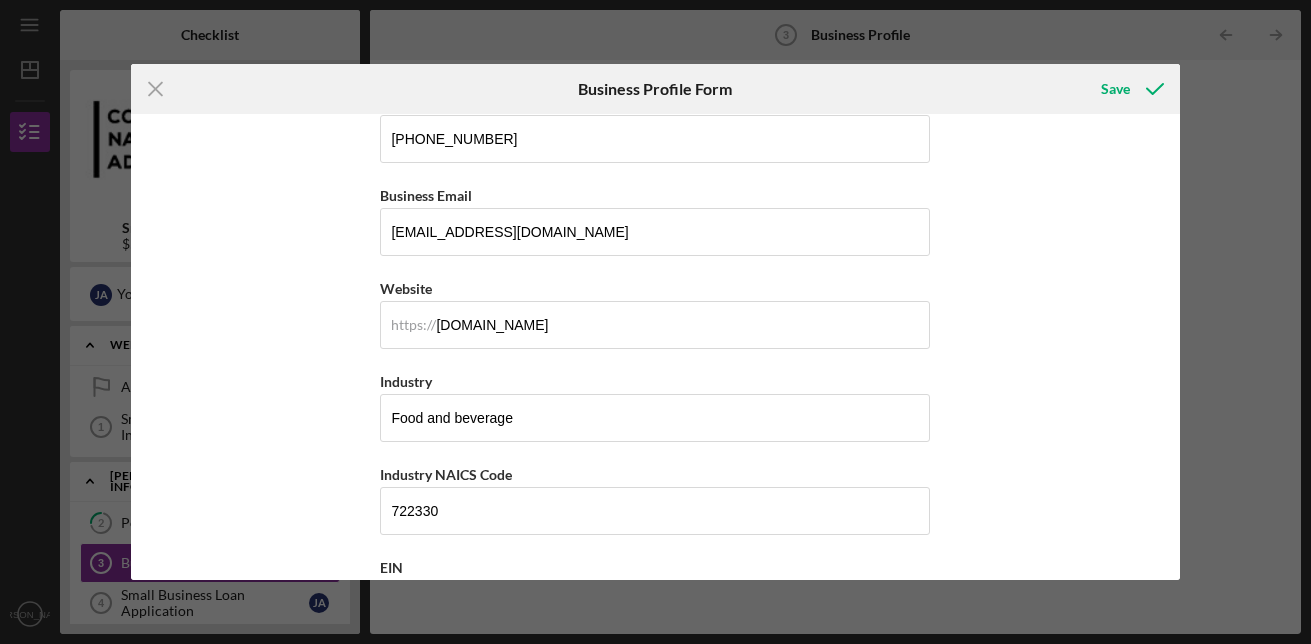 click on "EIN" at bounding box center (655, 567) 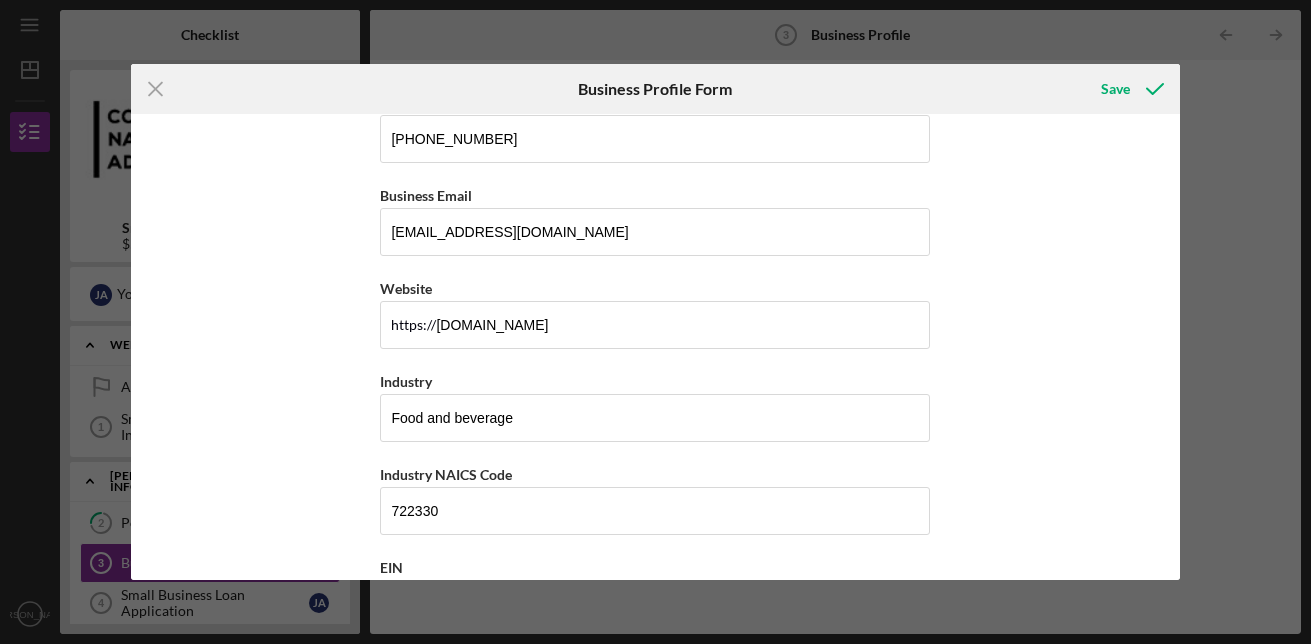 click on "EIN" at bounding box center [391, 567] 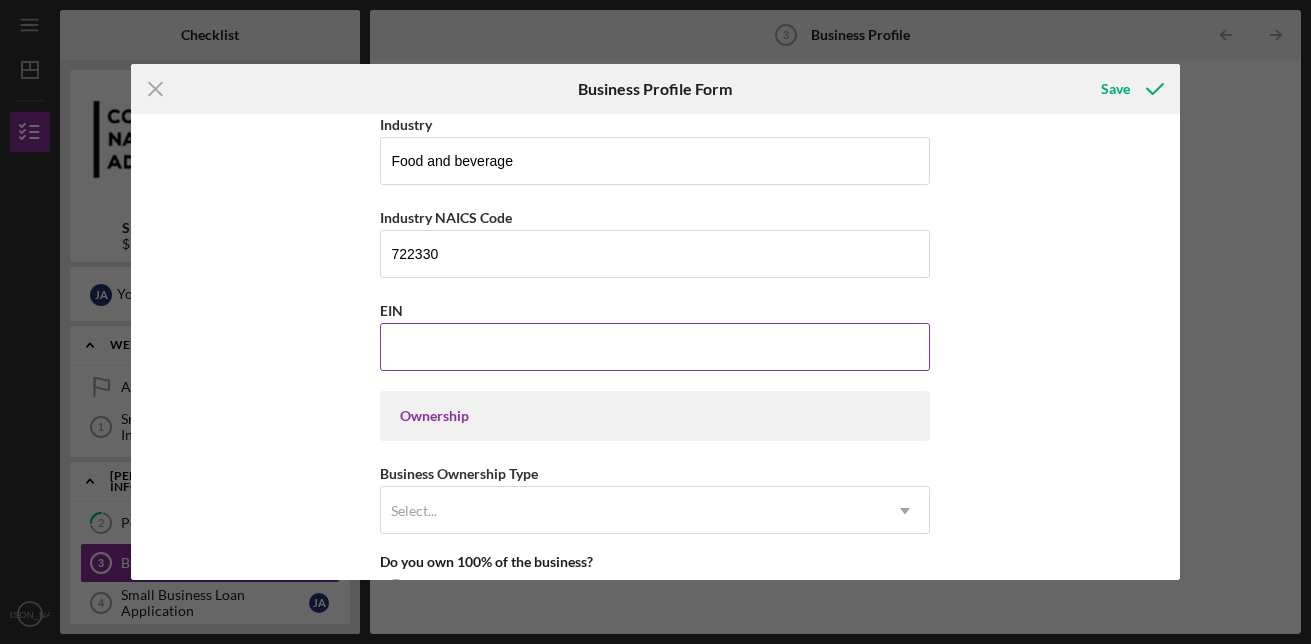 click on "EIN" at bounding box center [655, 347] 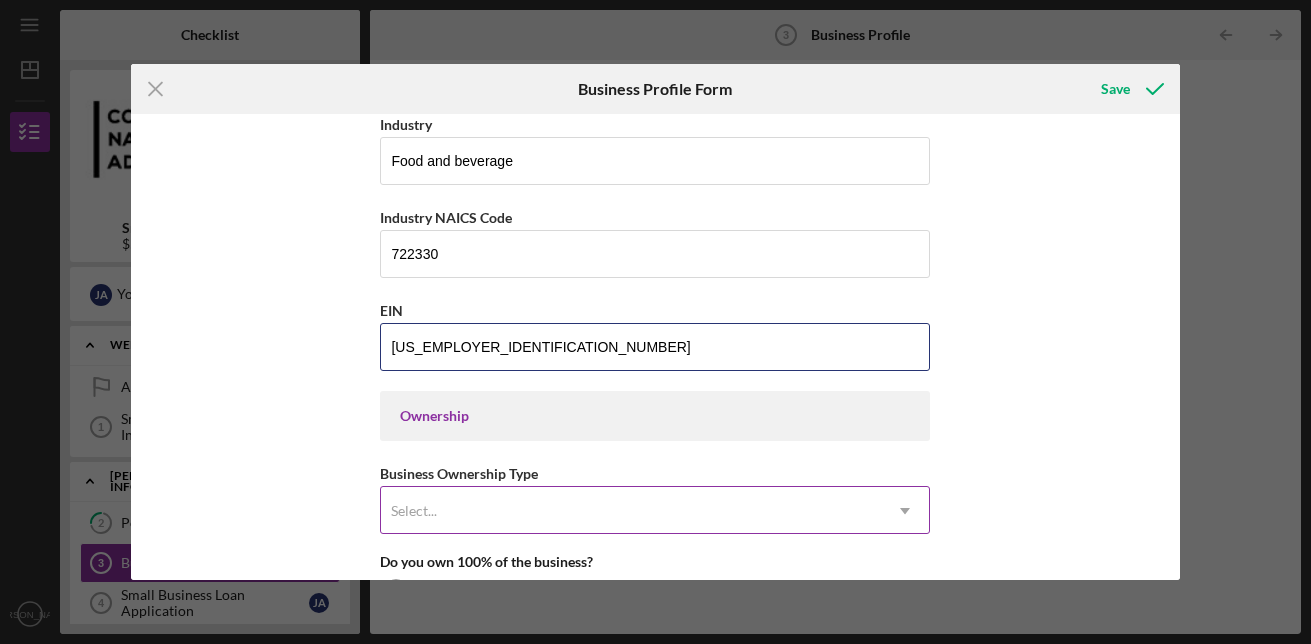 type on "[US_EMPLOYER_IDENTIFICATION_NUMBER]" 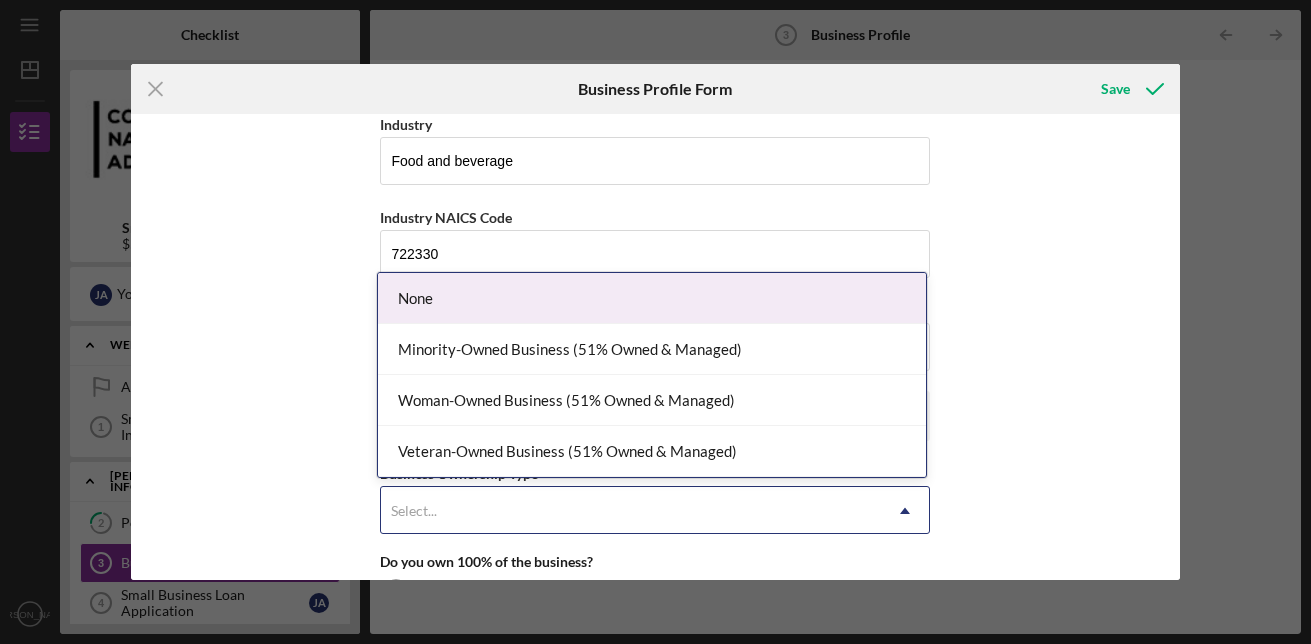 click on "Select..." at bounding box center (631, 511) 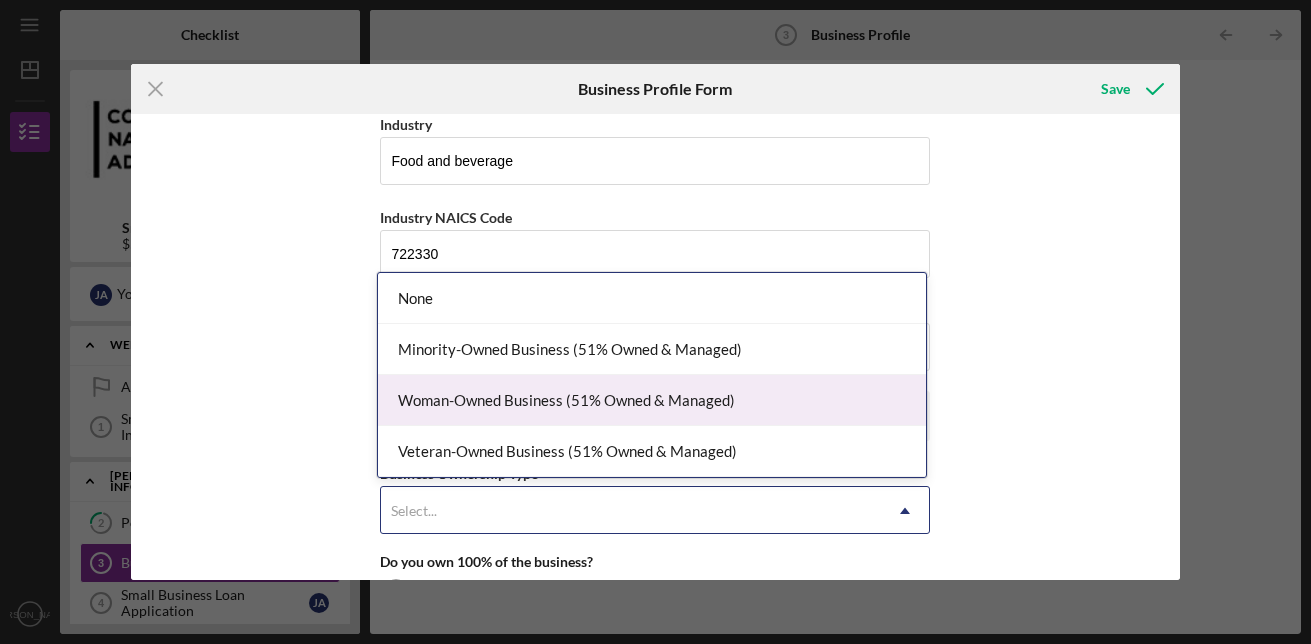 click on "Woman-Owned Business (51% Owned & Managed)" at bounding box center (652, 400) 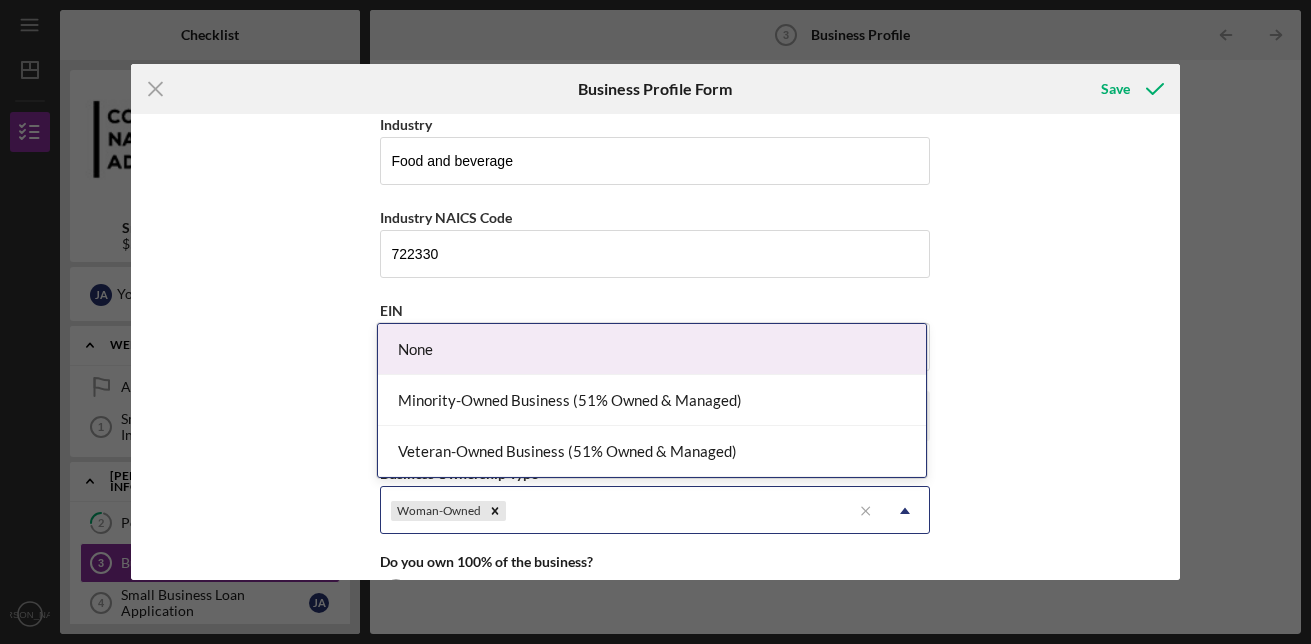 click on "Woman-Owned" at bounding box center [616, 511] 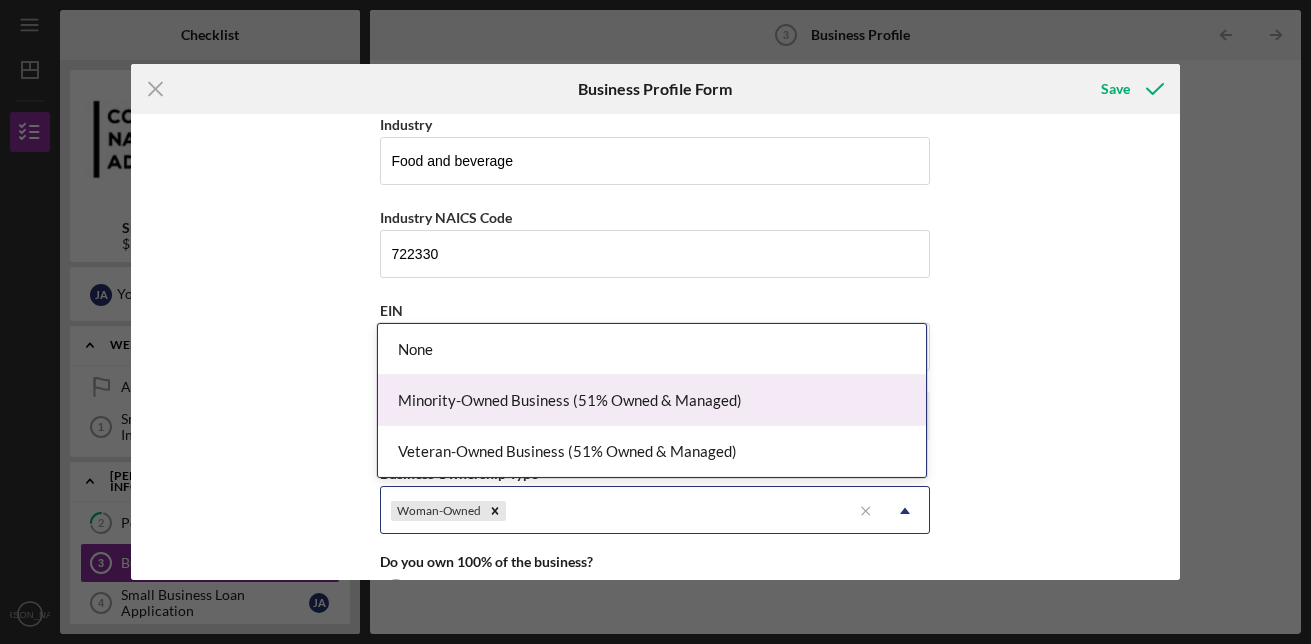 click on "Minority-Owned Business (51% Owned & Managed)" at bounding box center [652, 400] 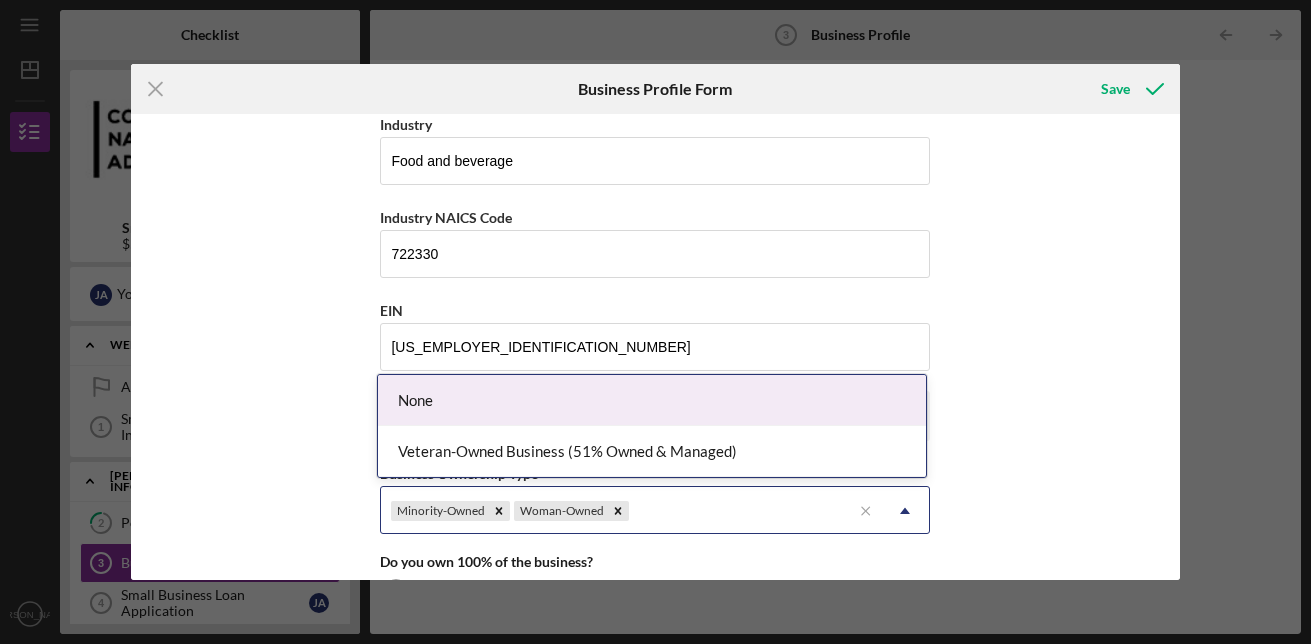 click on "Icon/Dropdown Arrow" 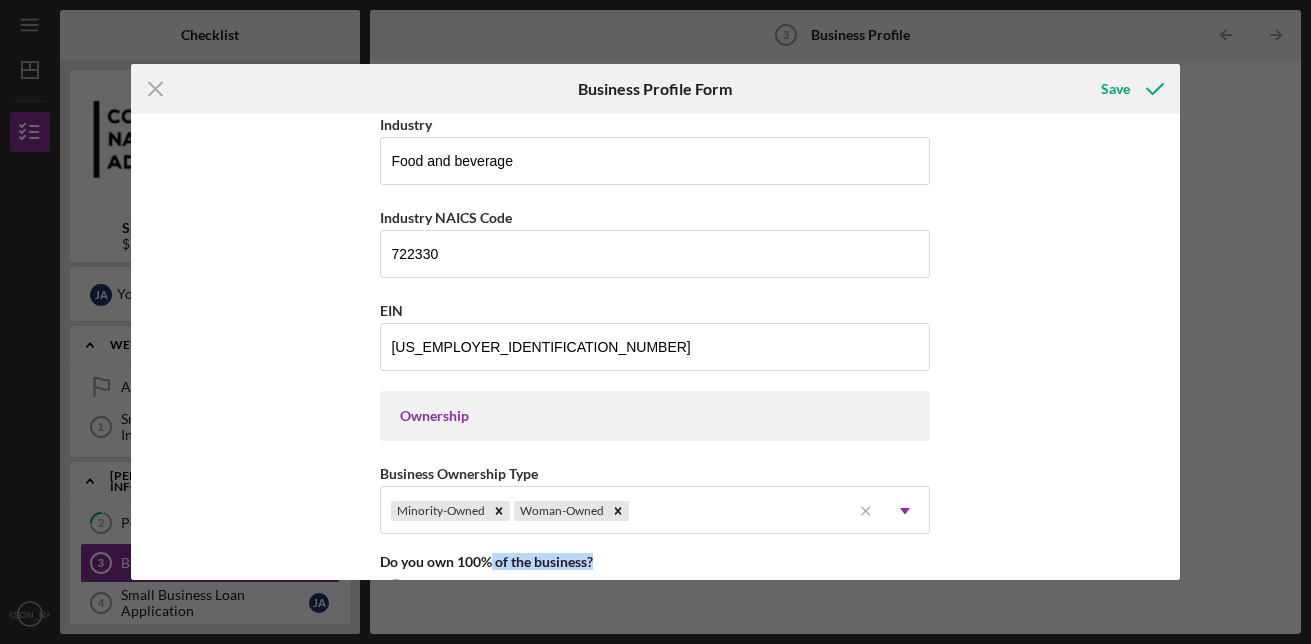 drag, startPoint x: 489, startPoint y: 554, endPoint x: 838, endPoint y: 537, distance: 349.4138 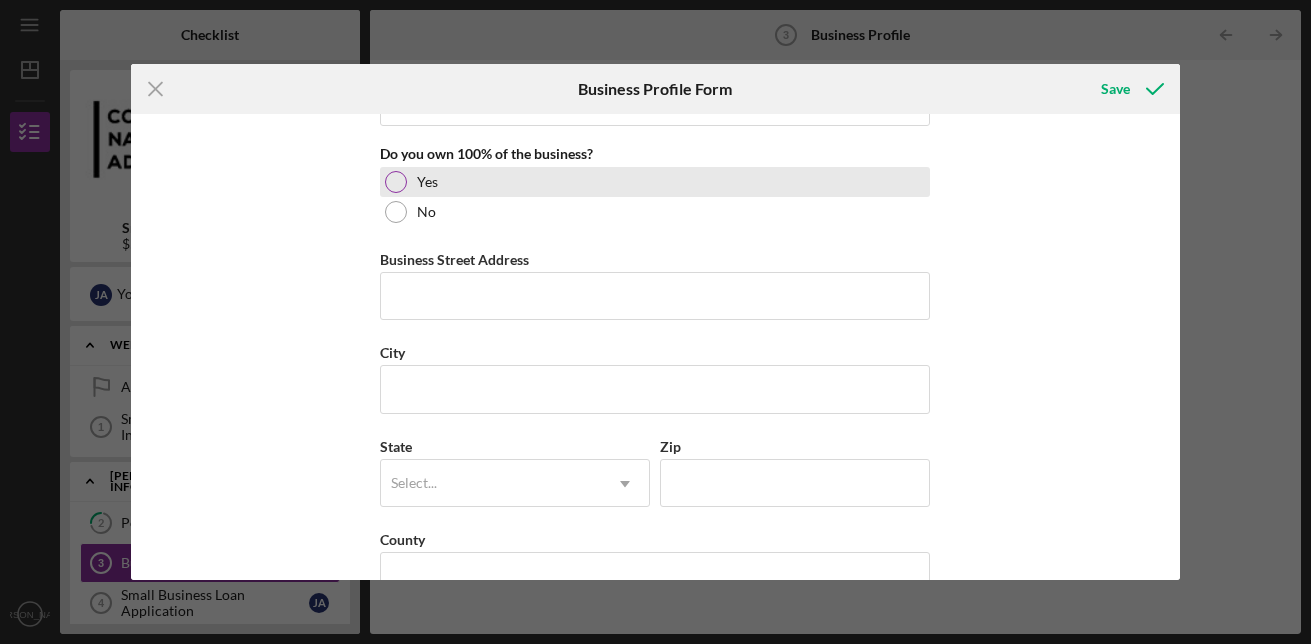 click at bounding box center [396, 182] 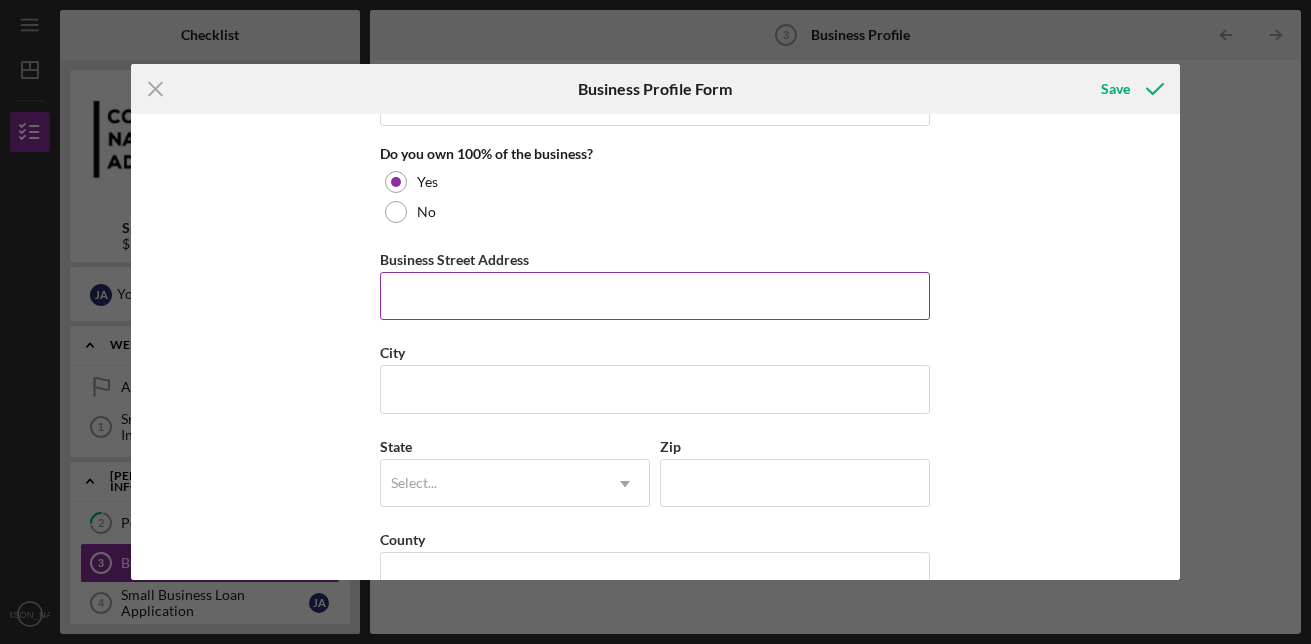 click on "Business Street Address" at bounding box center (655, 296) 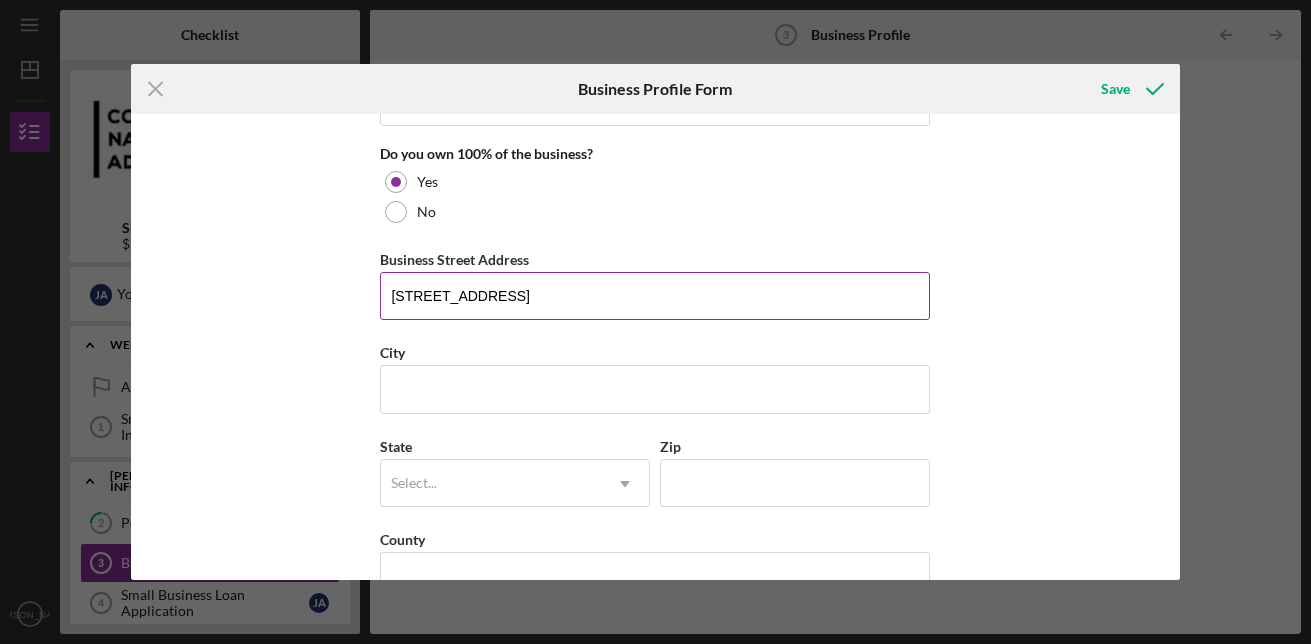 click on "[STREET_ADDRESS]" at bounding box center (655, 296) 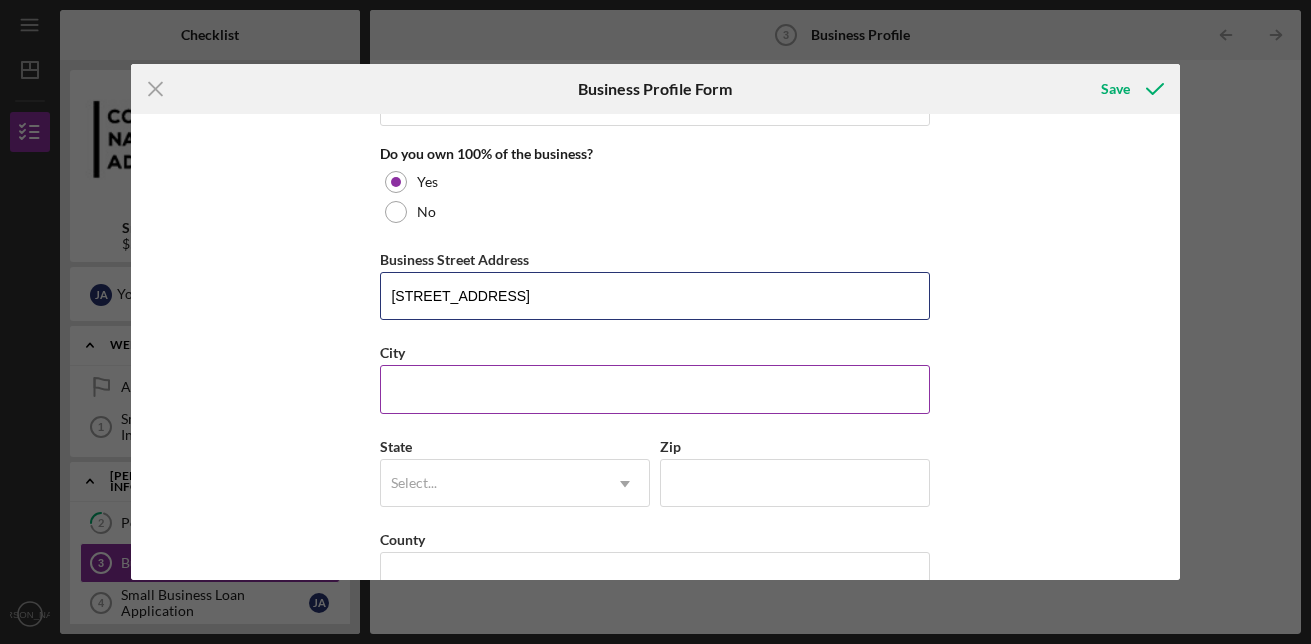 type on "[STREET_ADDRESS]" 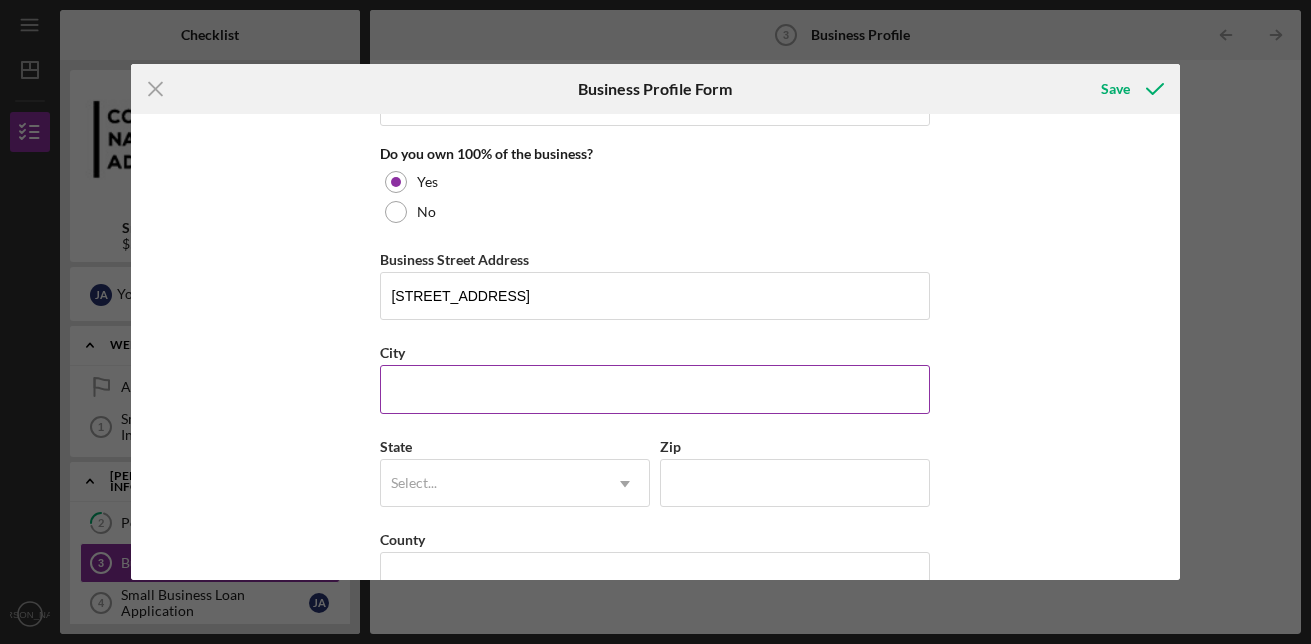 click on "City" at bounding box center [655, 389] 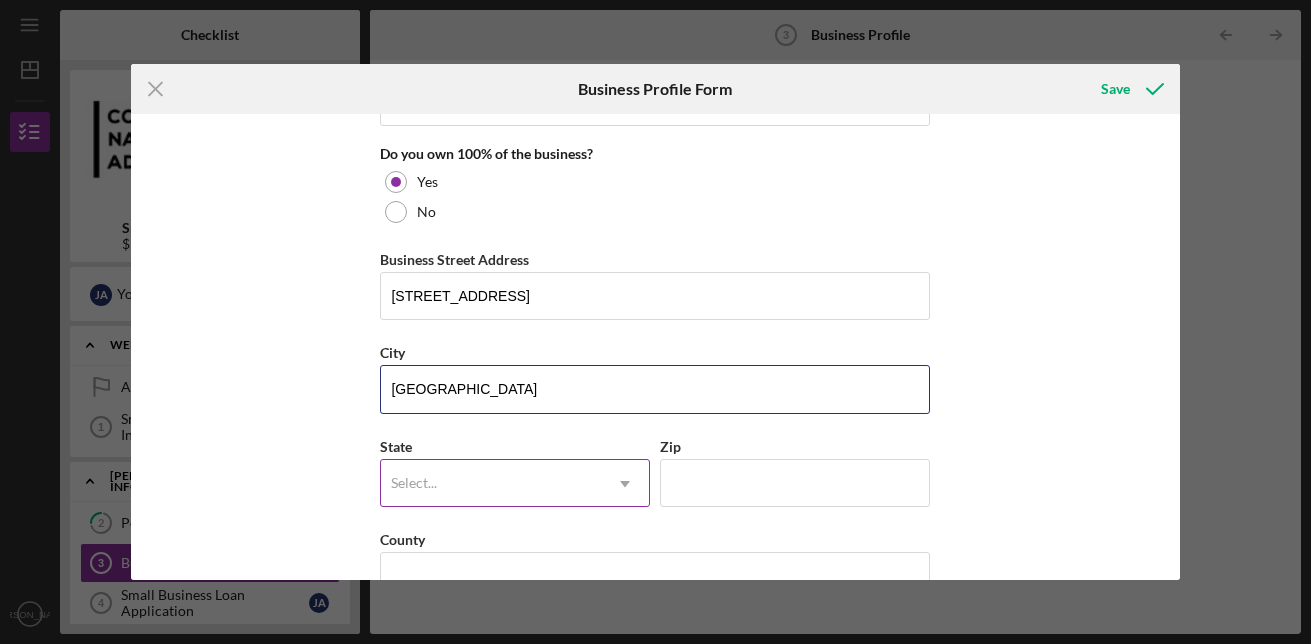 type on "[GEOGRAPHIC_DATA]" 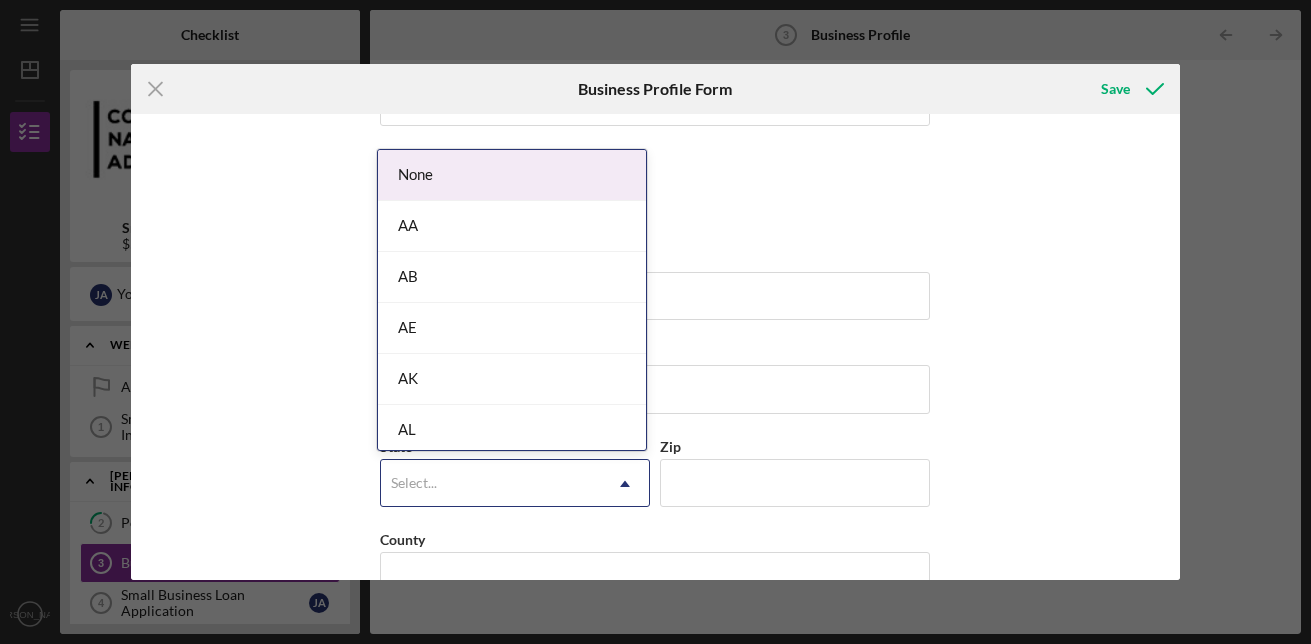 click on "Select..." at bounding box center [491, 484] 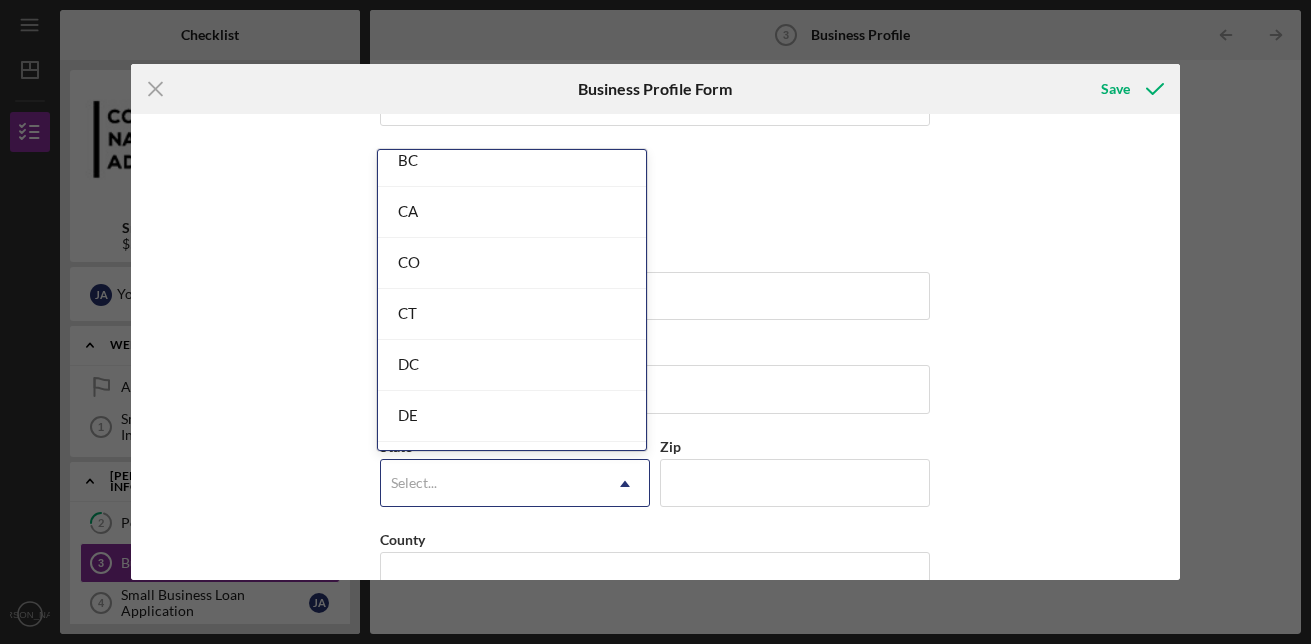 scroll, scrollTop: 786, scrollLeft: 0, axis: vertical 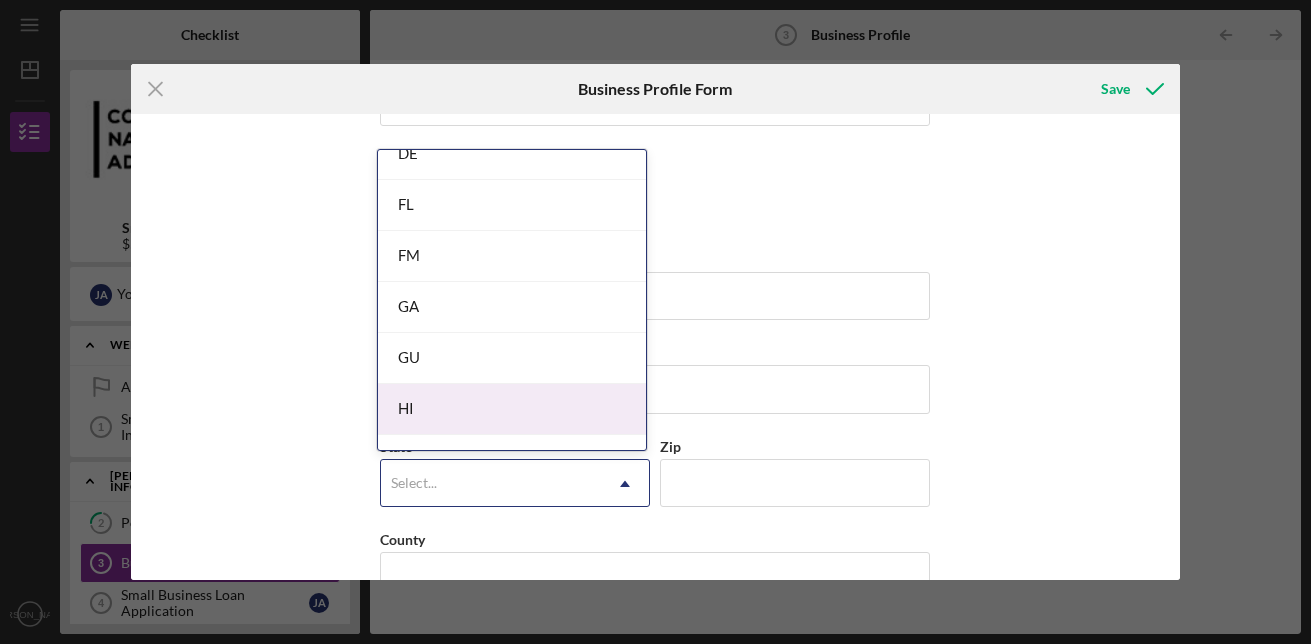 click on "HI" at bounding box center [512, 409] 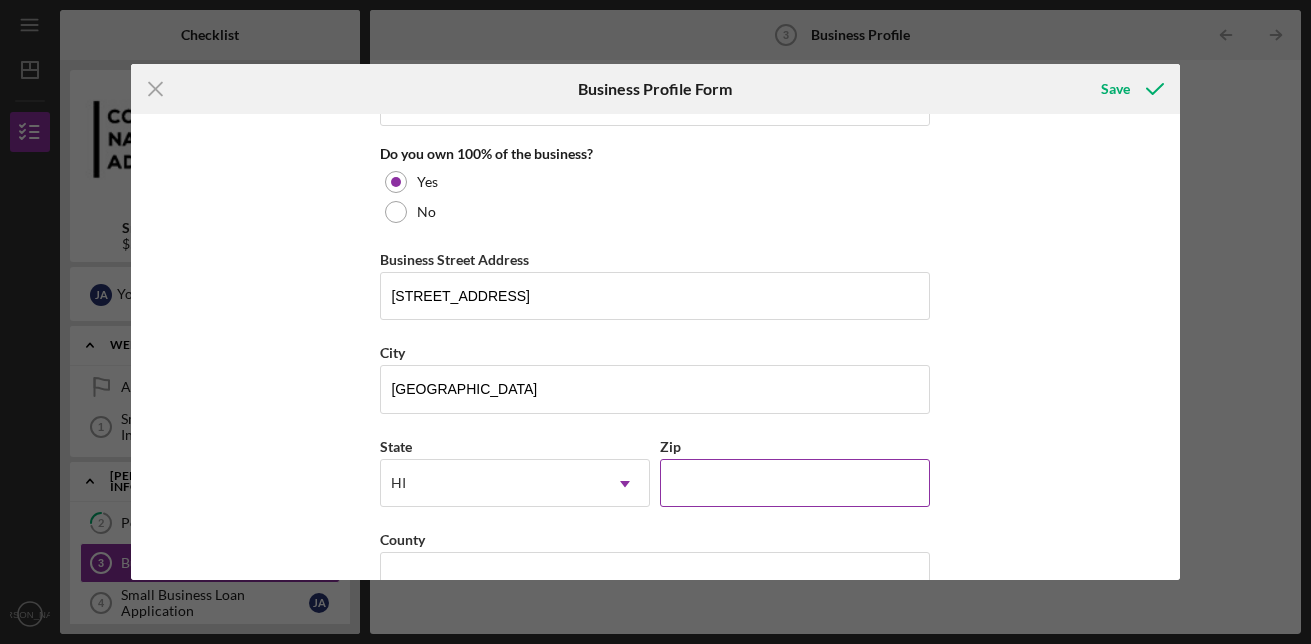 click on "Zip" at bounding box center (795, 483) 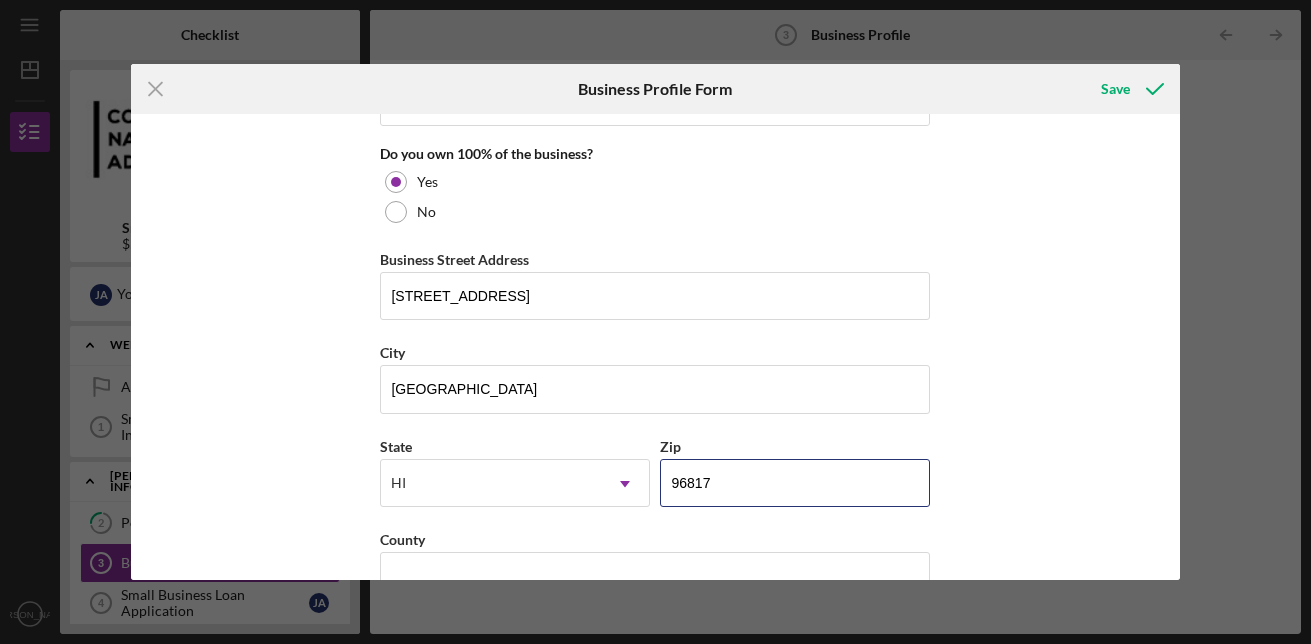 type on "96817" 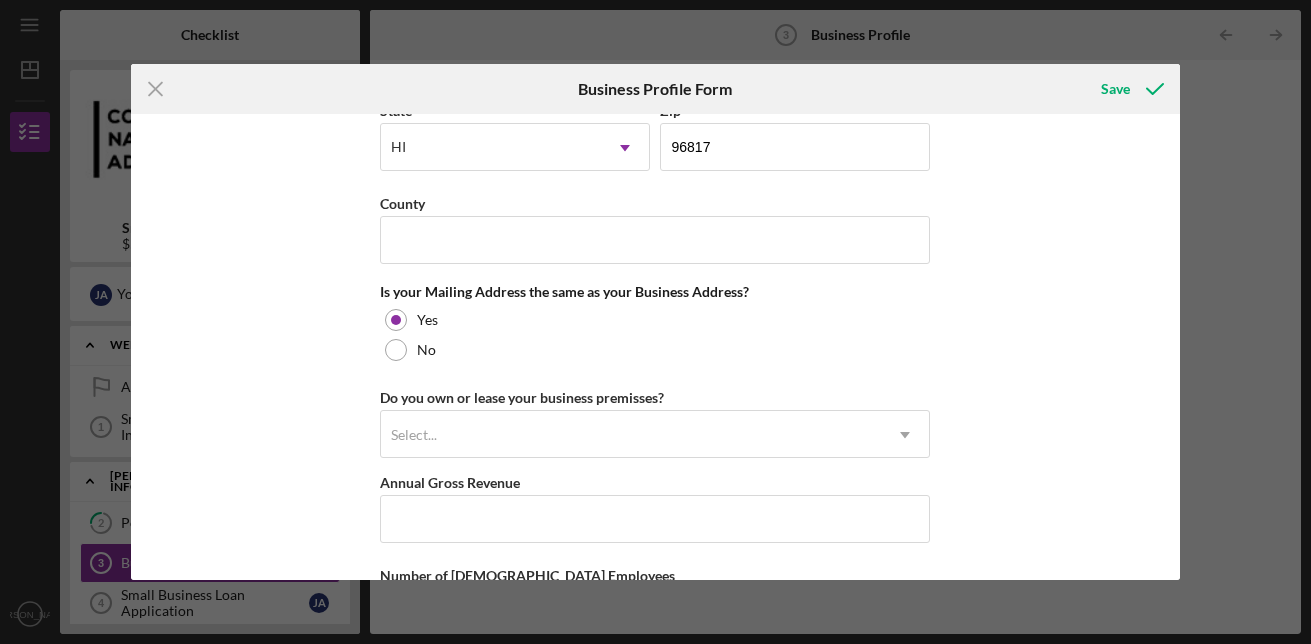 scroll, scrollTop: 1391, scrollLeft: 0, axis: vertical 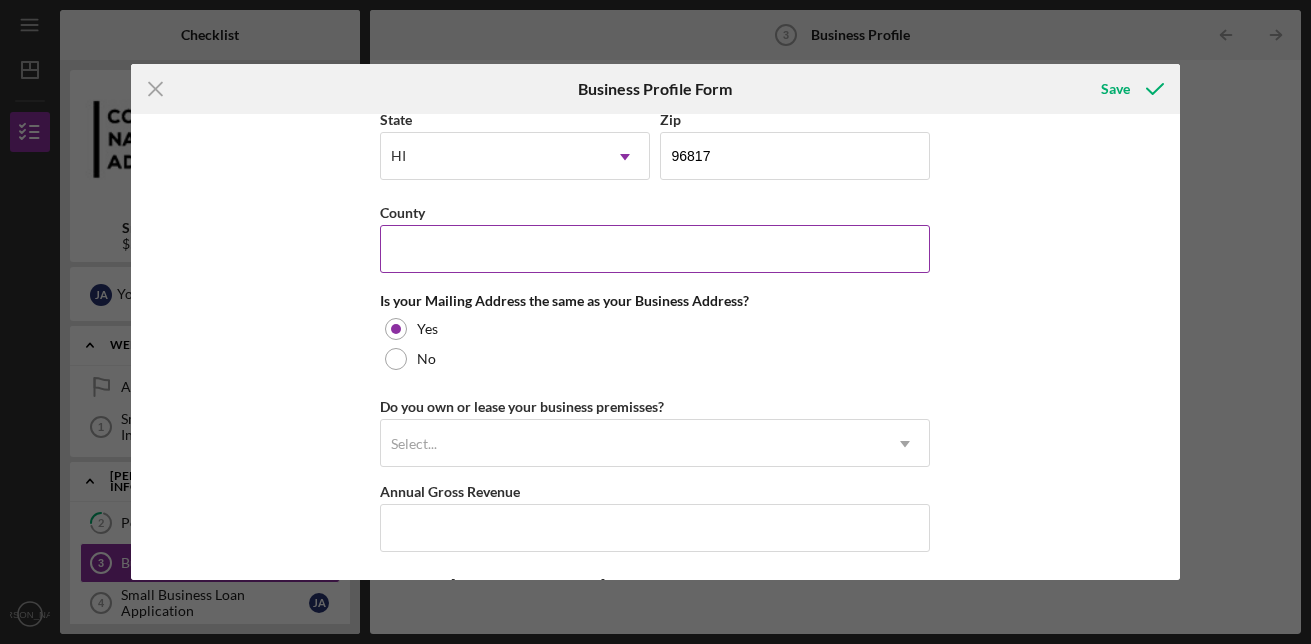 click on "County" at bounding box center (655, 249) 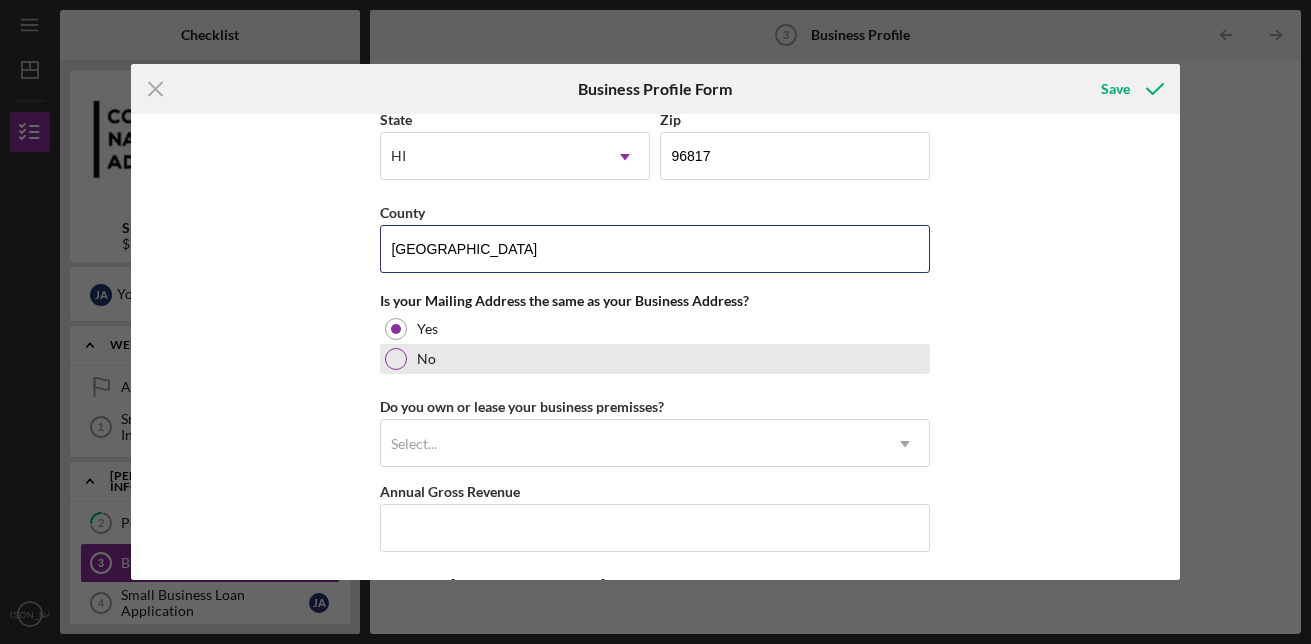 type on "[GEOGRAPHIC_DATA]" 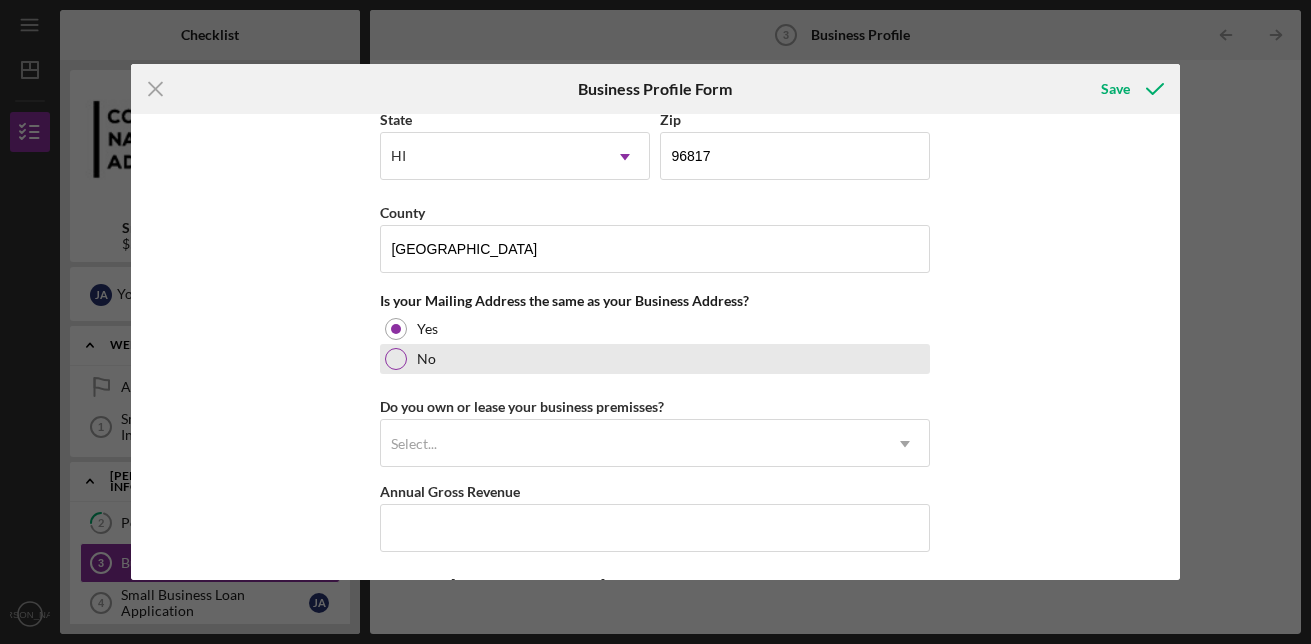 click at bounding box center (396, 359) 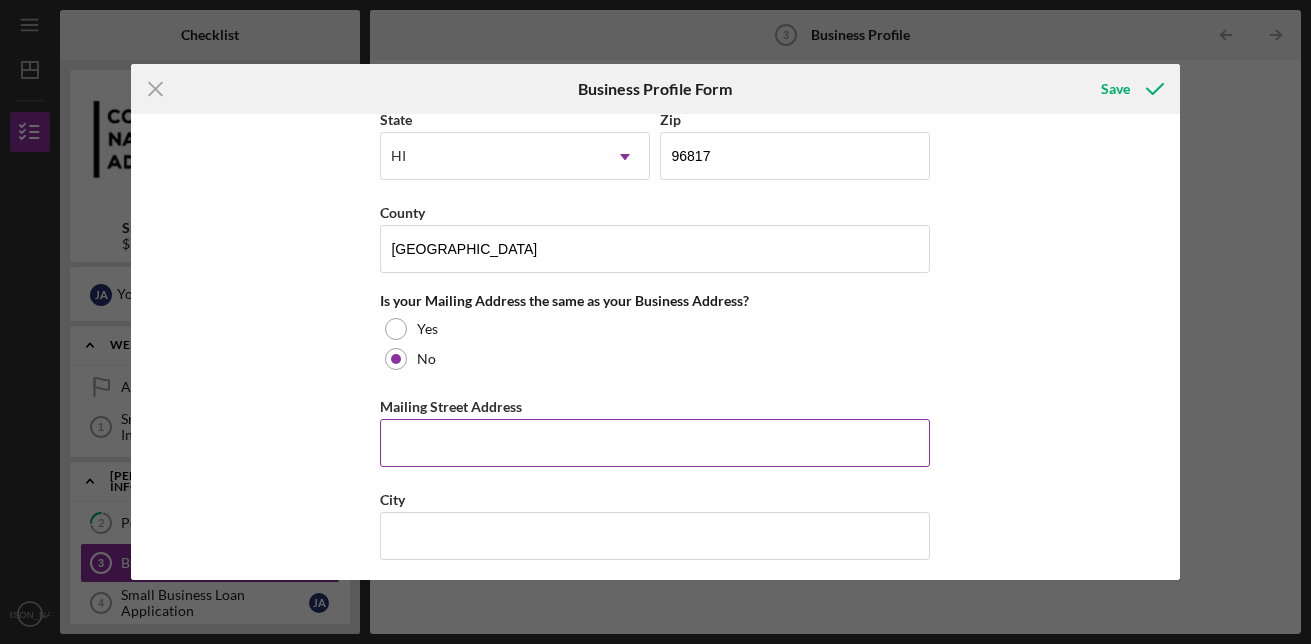 click on "Mailing Street Address" at bounding box center [655, 443] 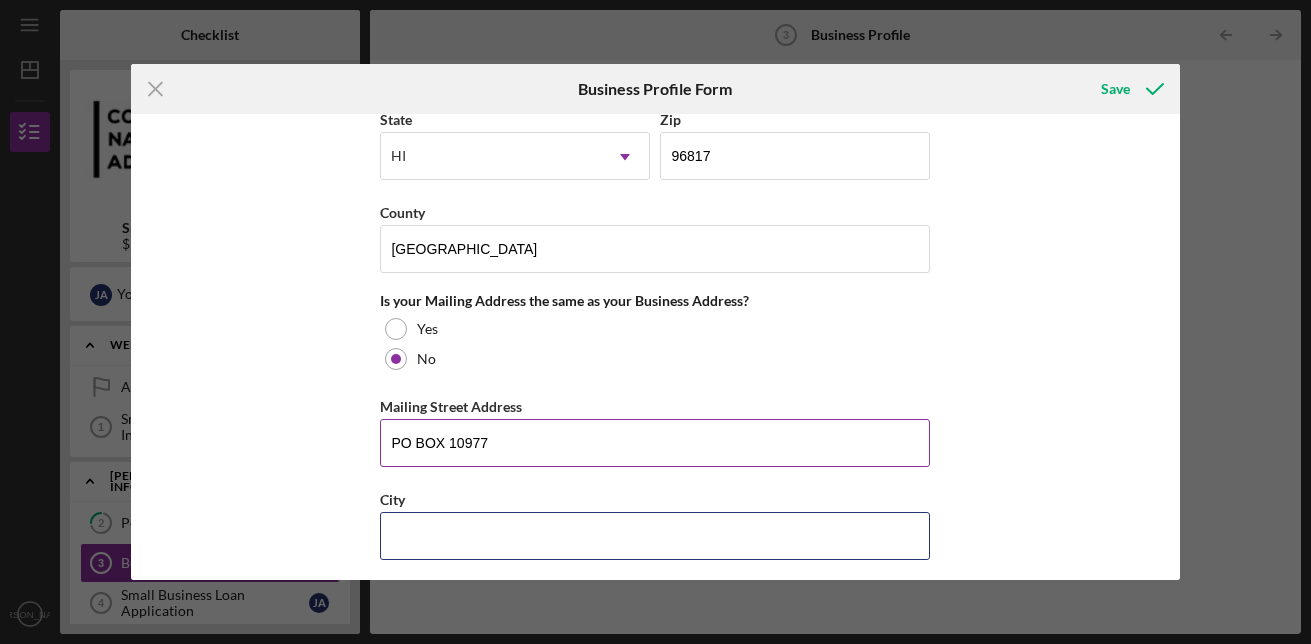 type on "HILO" 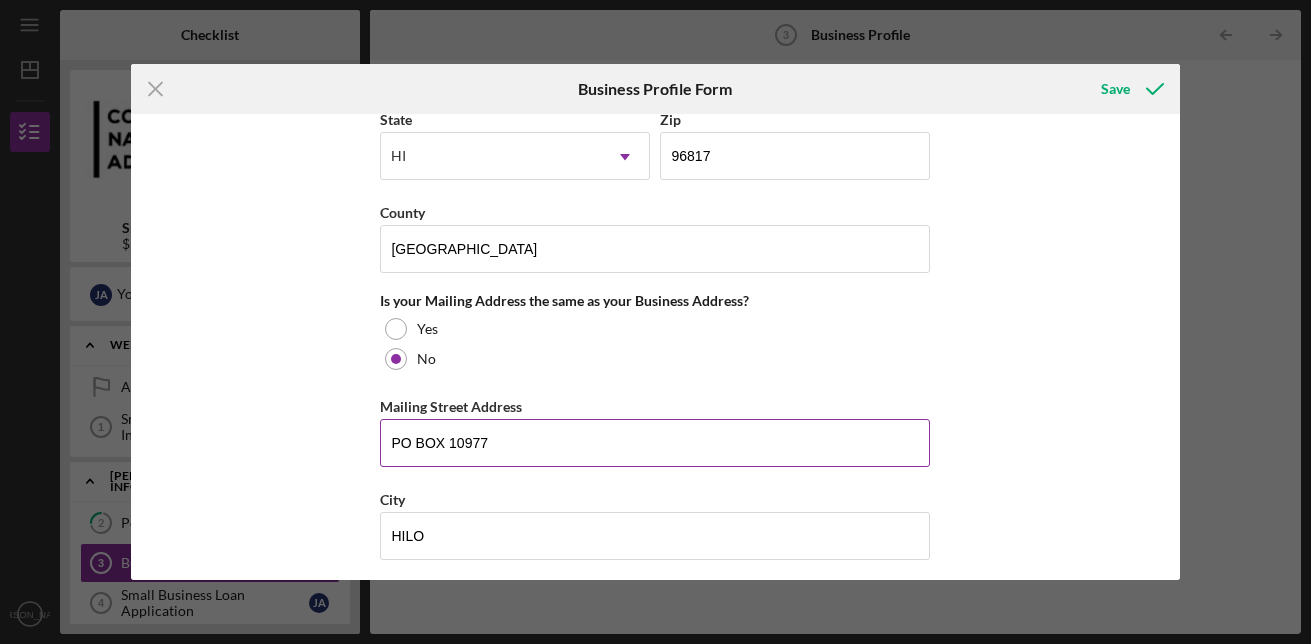 type on "96721" 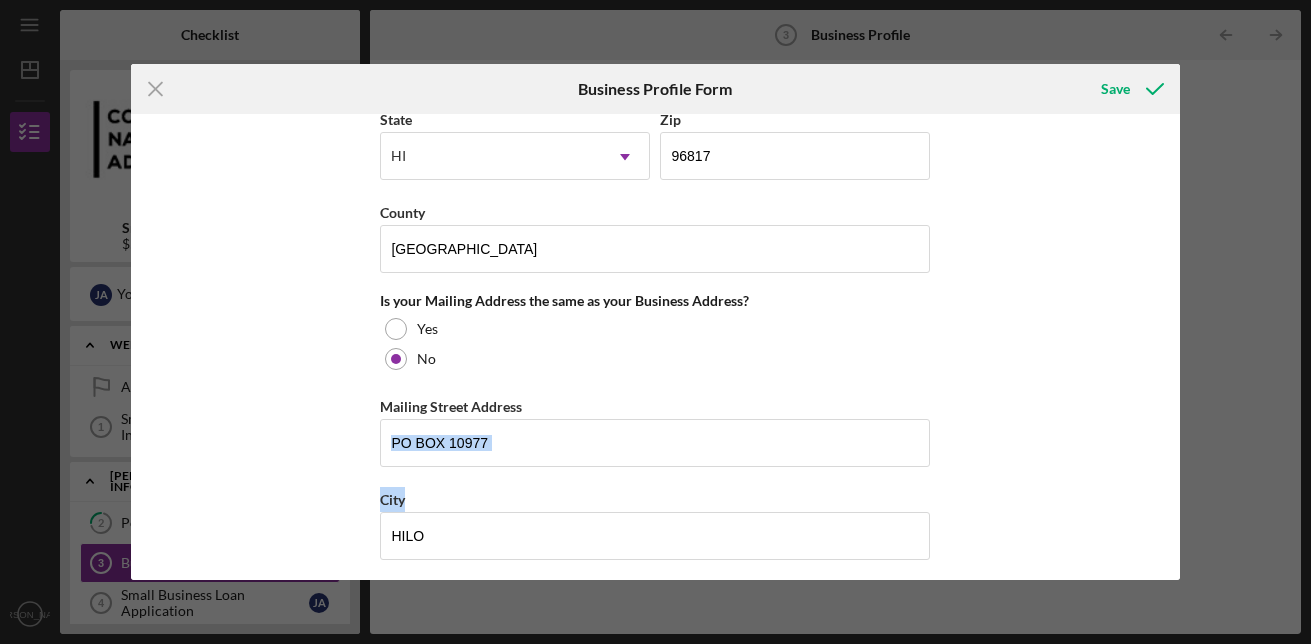 drag, startPoint x: 1173, startPoint y: 453, endPoint x: 1182, endPoint y: 502, distance: 49.819675 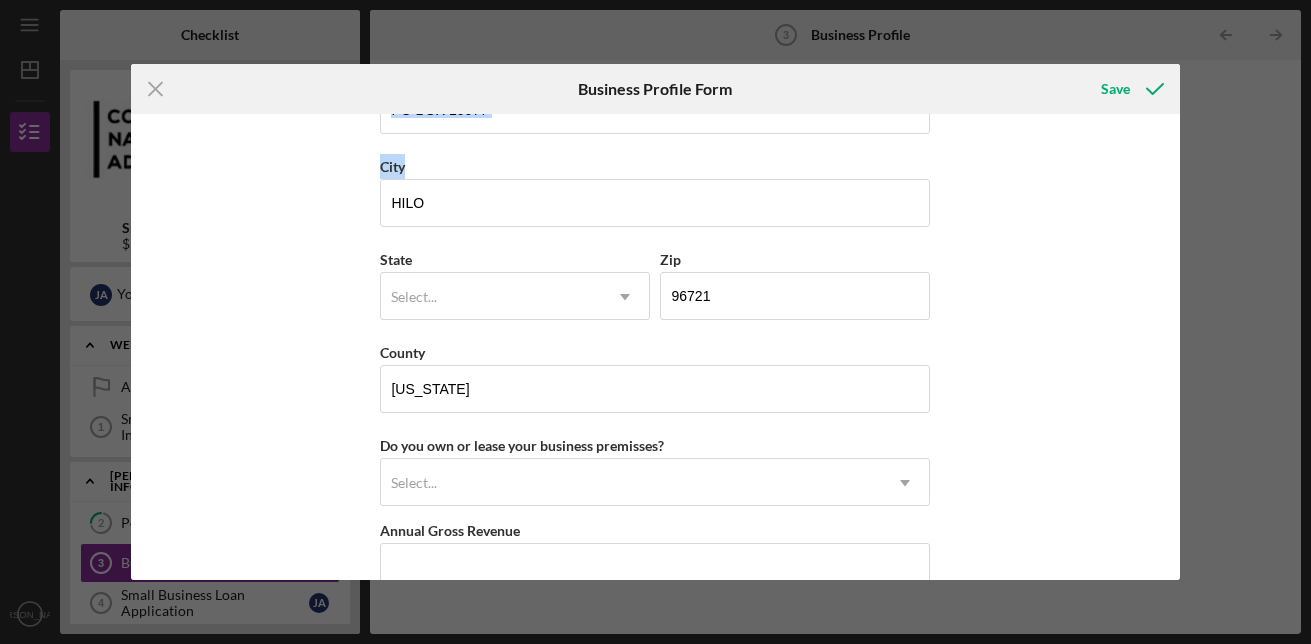 scroll, scrollTop: 1719, scrollLeft: 0, axis: vertical 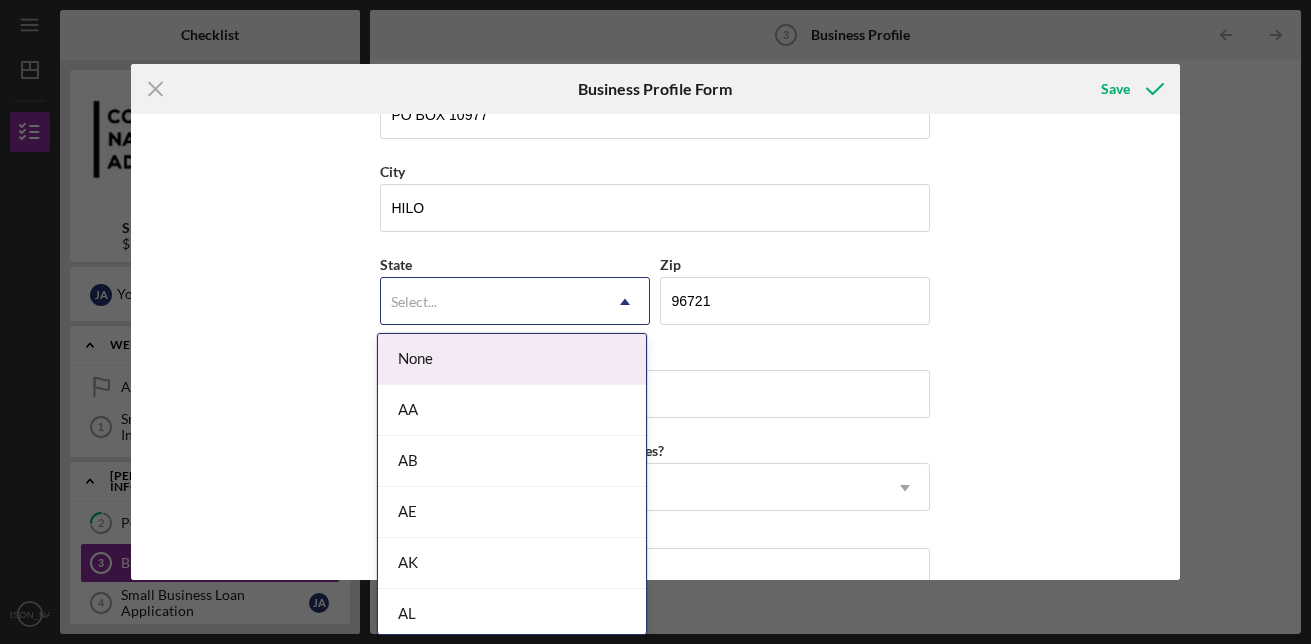 click on "Icon/Dropdown Arrow" 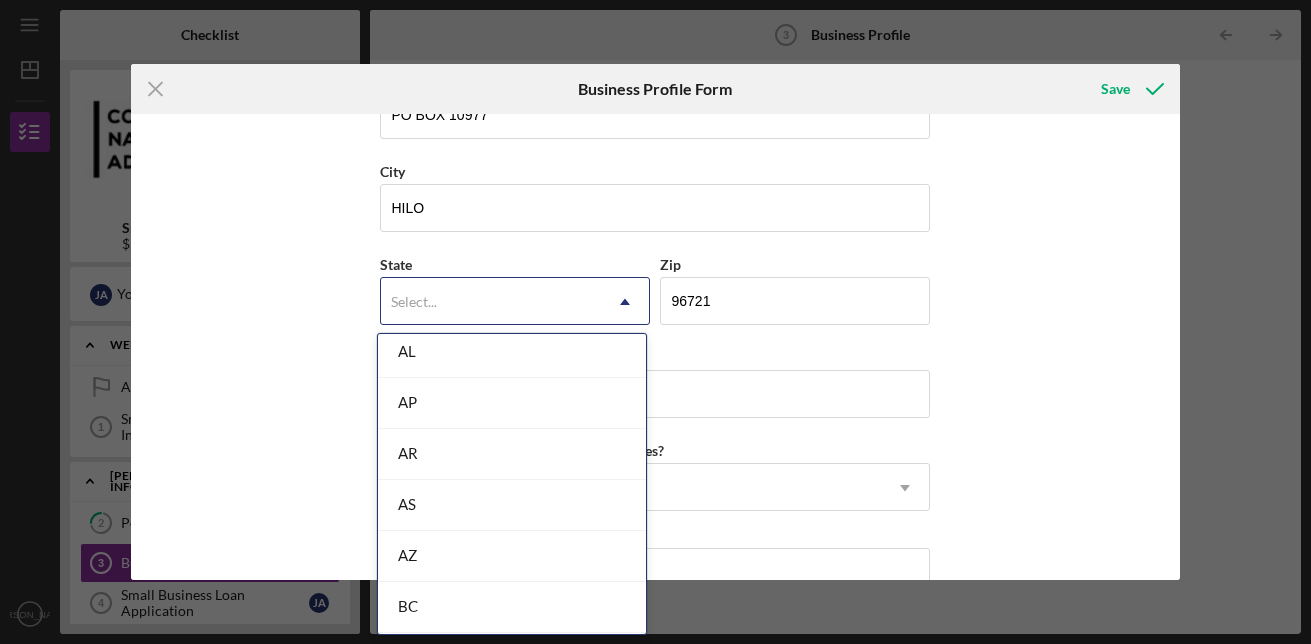 scroll, scrollTop: 524, scrollLeft: 0, axis: vertical 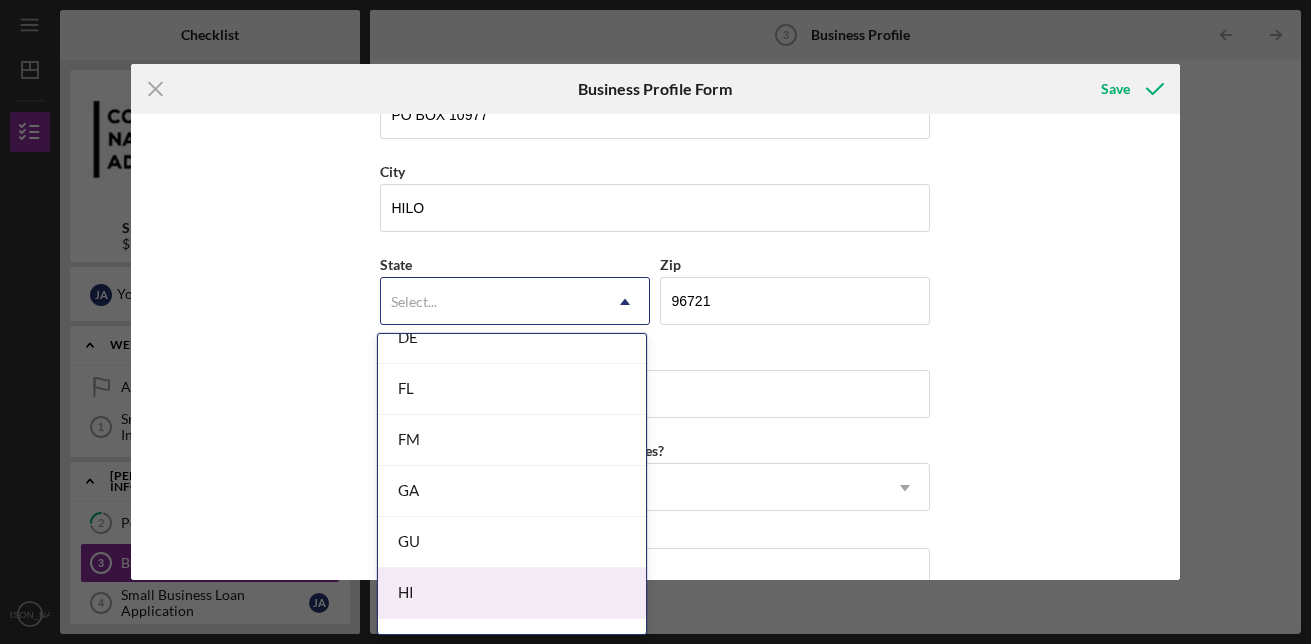 click on "HI" at bounding box center [512, 593] 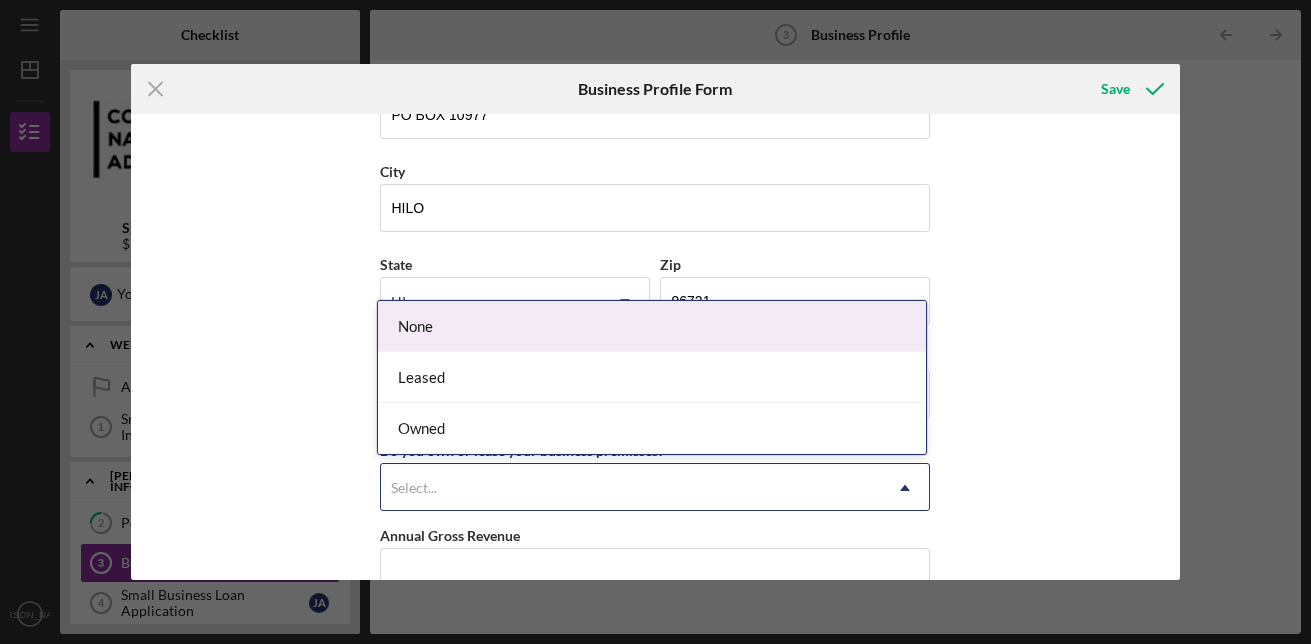 click on "Icon/Dropdown Arrow" 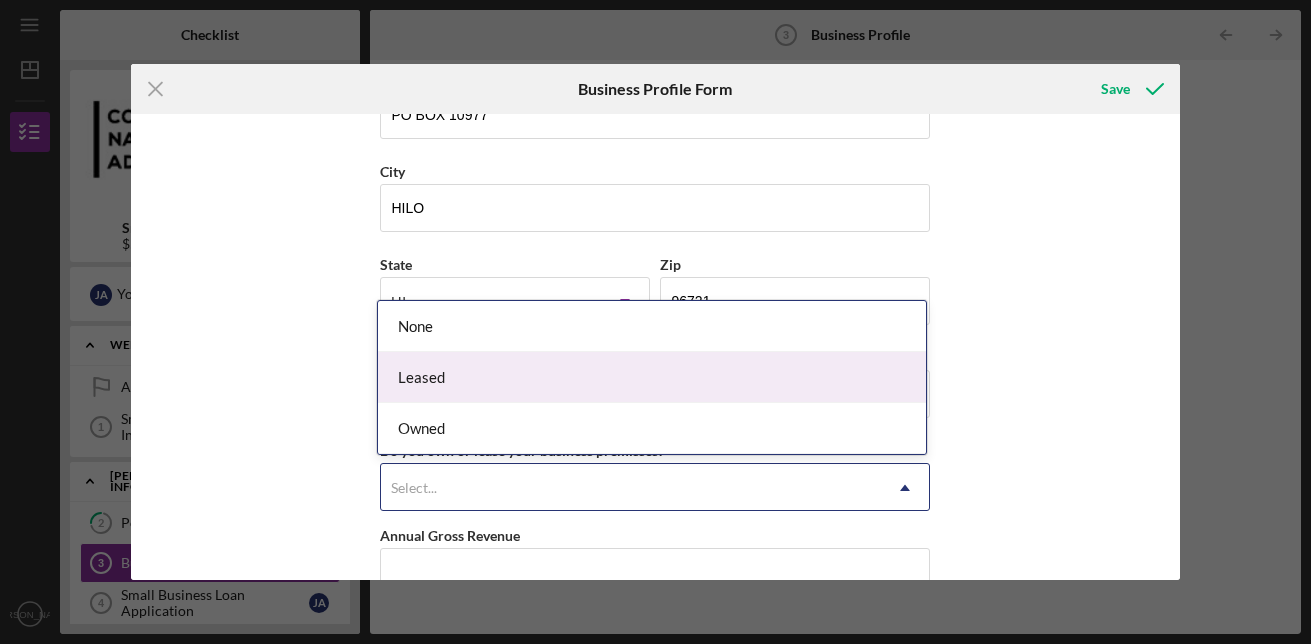 click on "Leased" at bounding box center (652, 377) 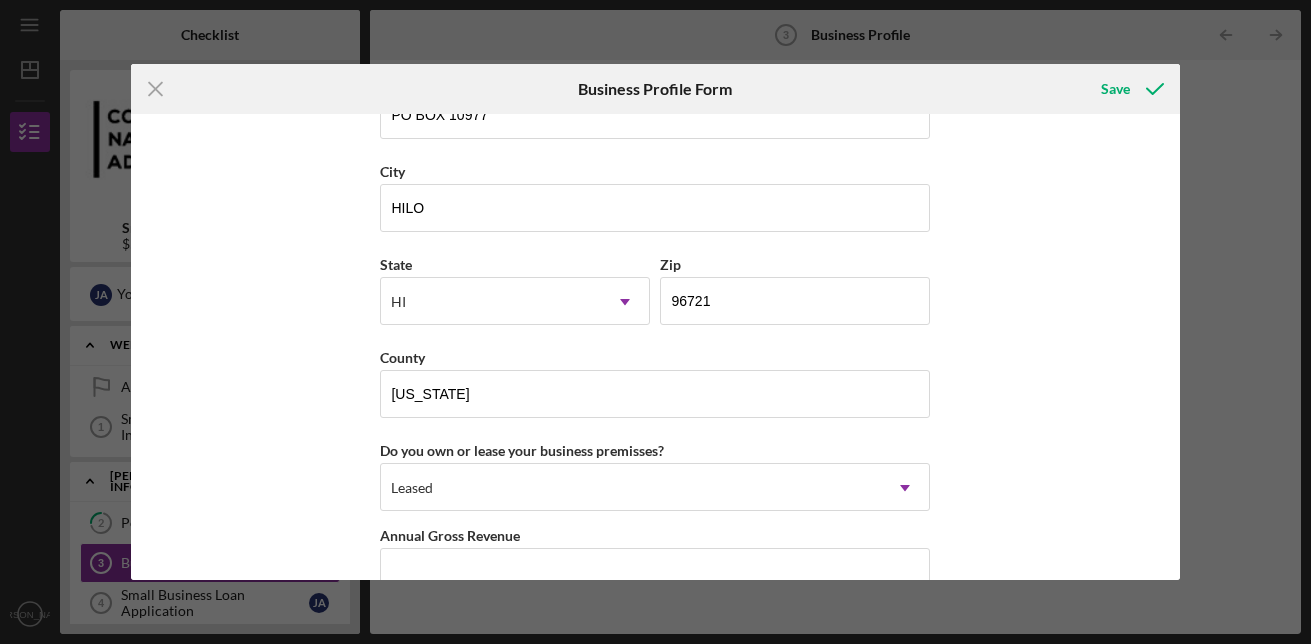 scroll, scrollTop: 1951, scrollLeft: 0, axis: vertical 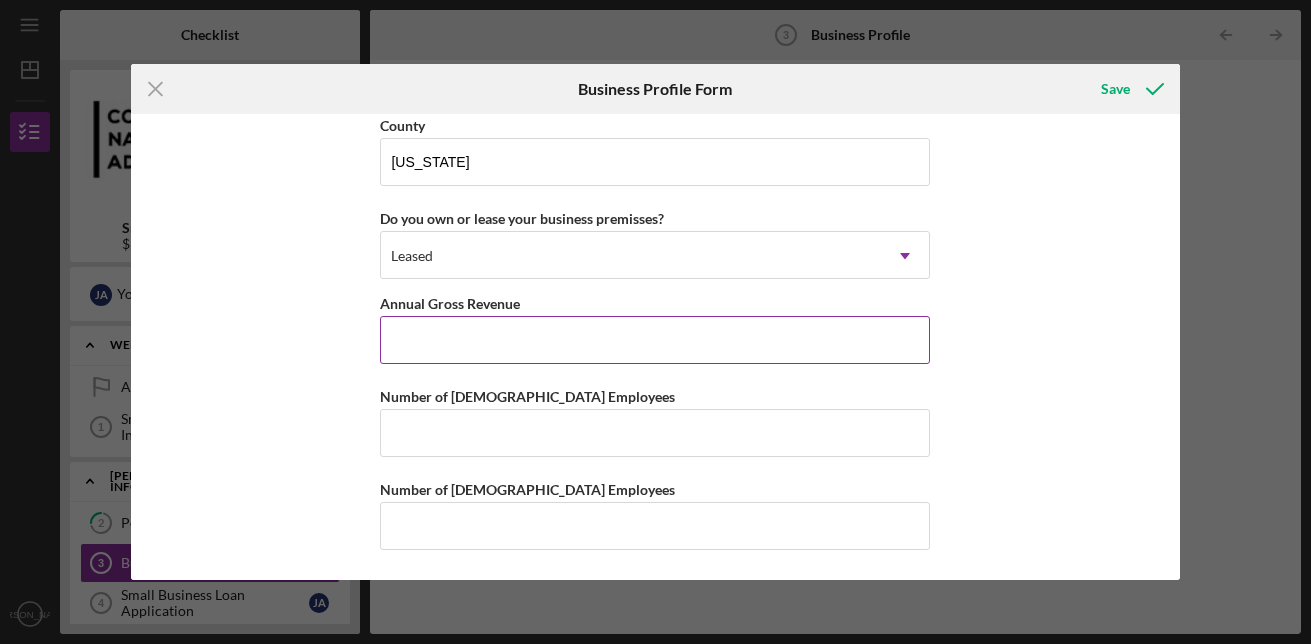click on "Annual Gross Revenue" at bounding box center (655, 340) 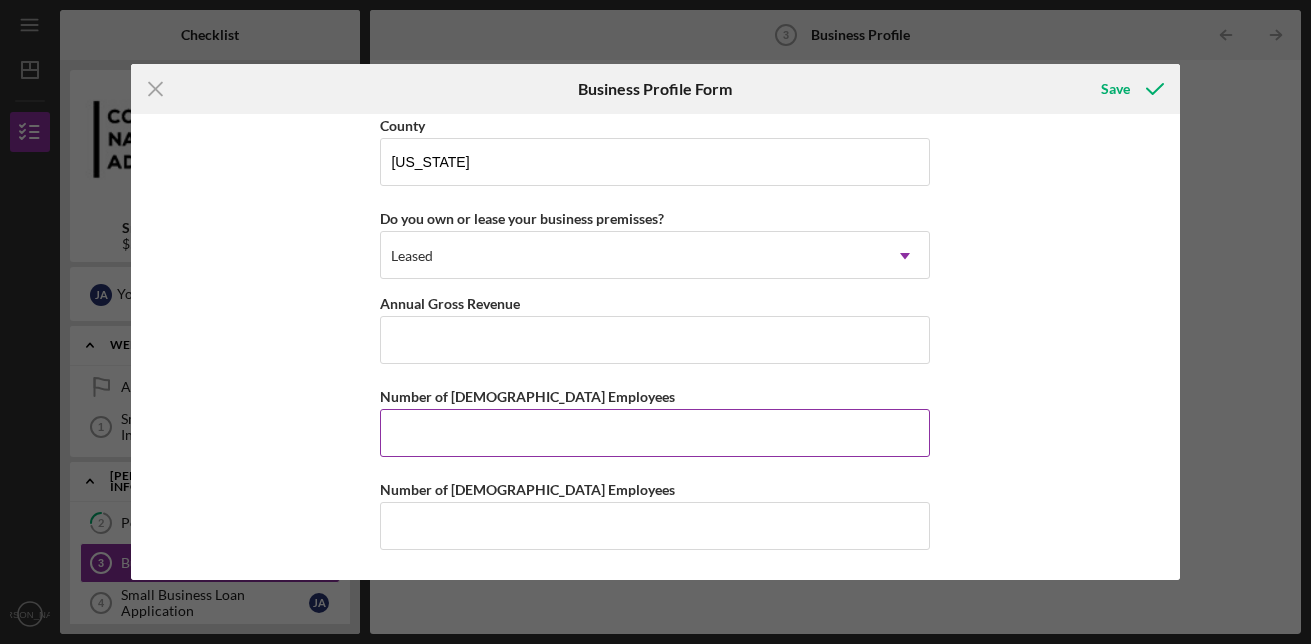 click on "Number of [DEMOGRAPHIC_DATA] Employees" at bounding box center (655, 433) 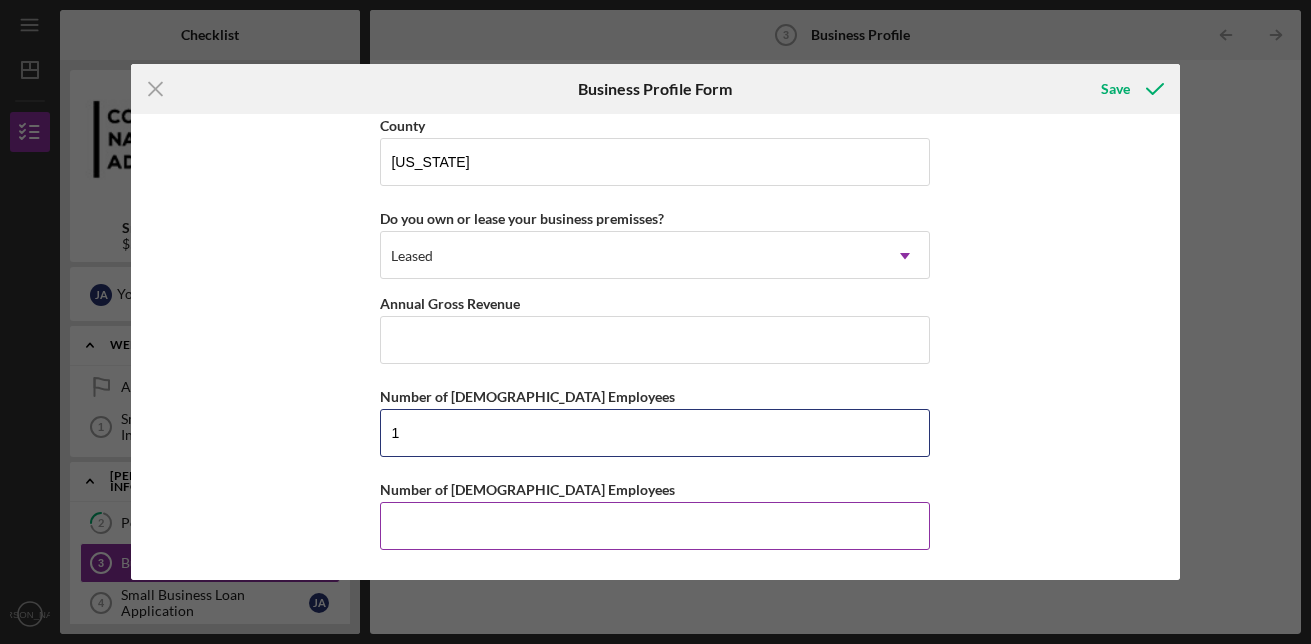 type on "1" 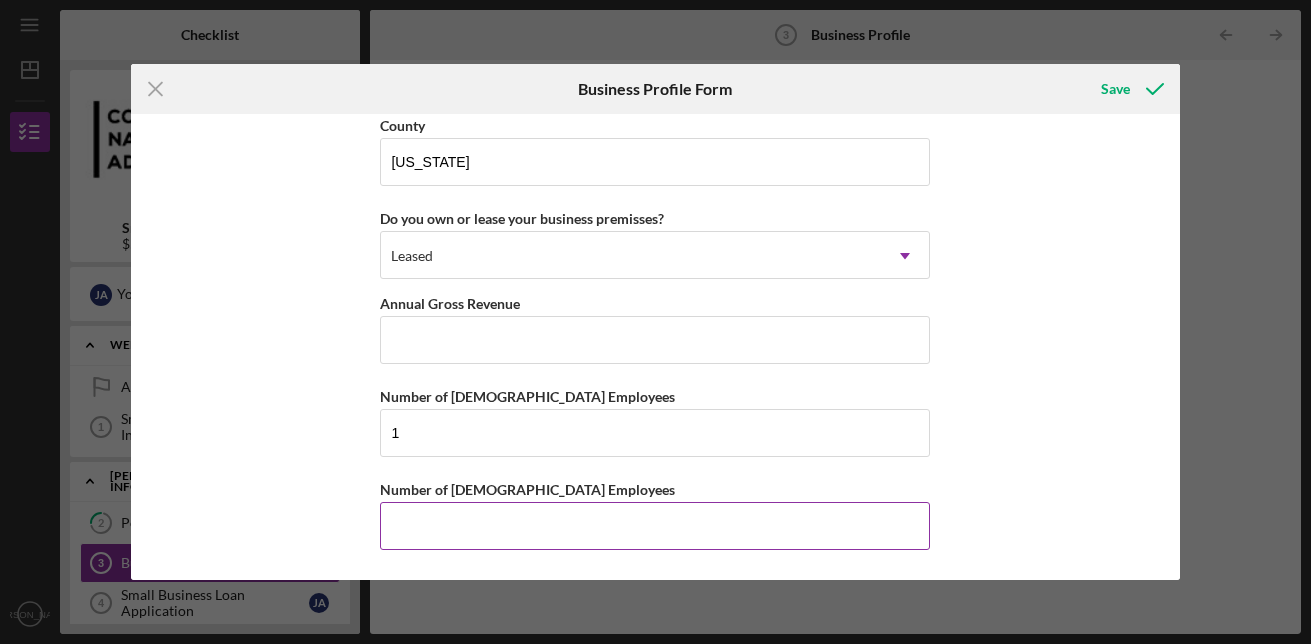 click on "Number of [DEMOGRAPHIC_DATA] Employees" at bounding box center (655, 526) 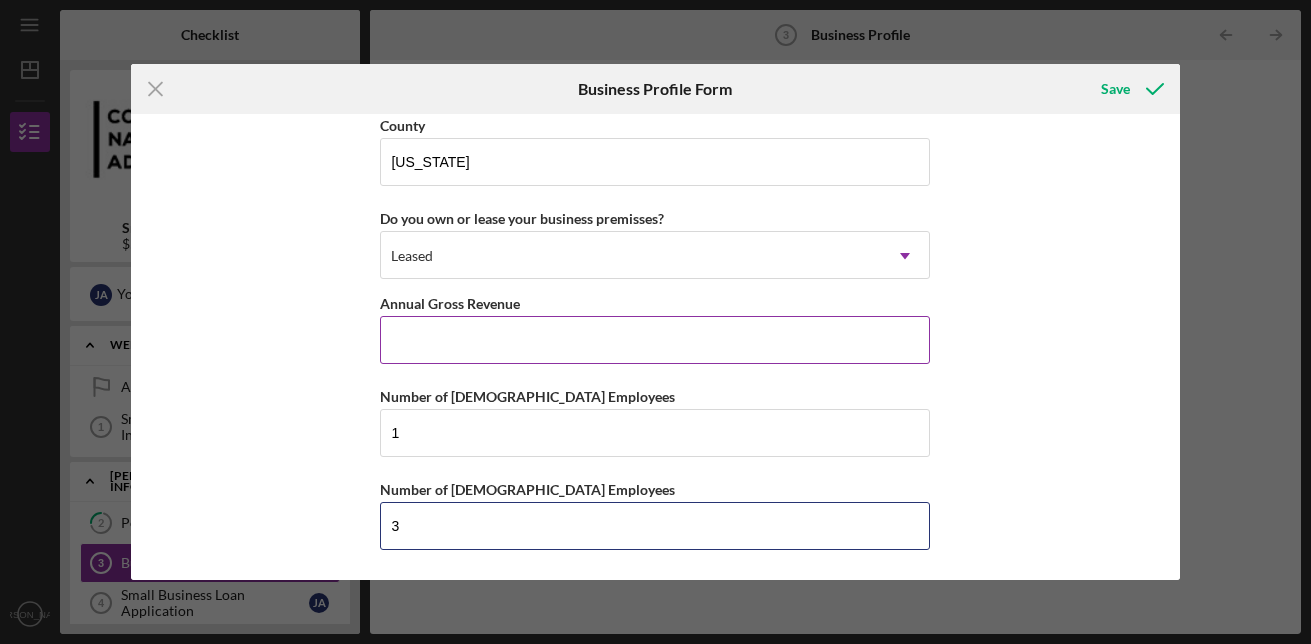type on "3" 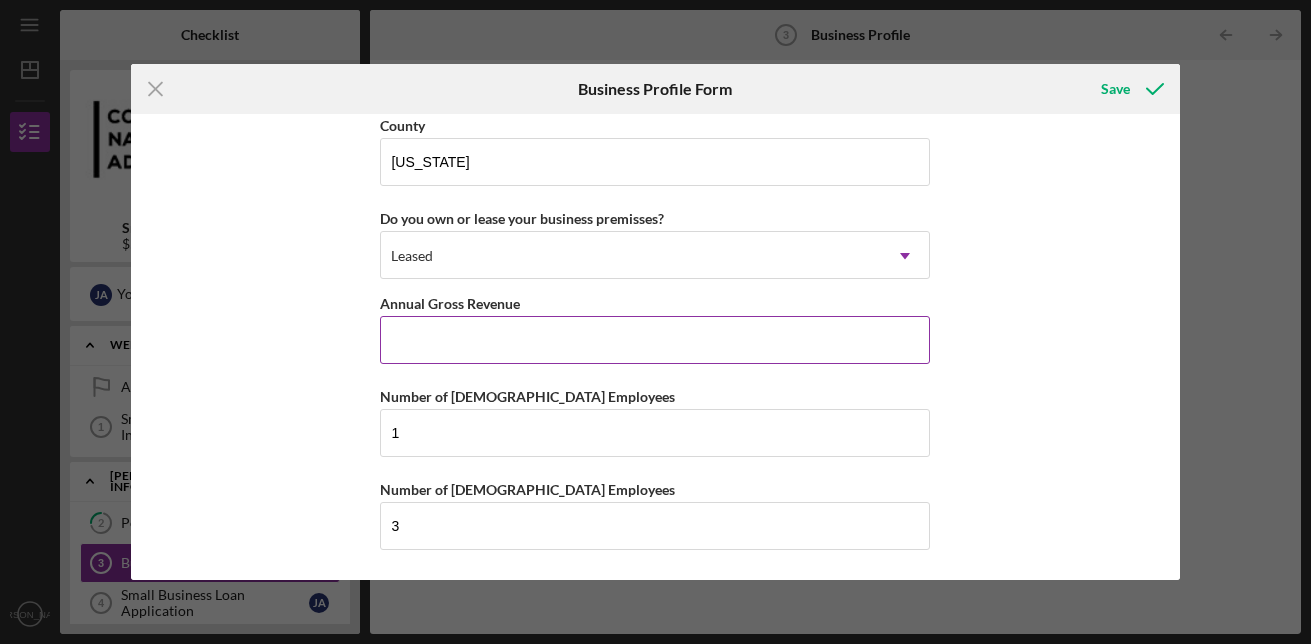 click on "Annual Gross Revenue" at bounding box center [655, 340] 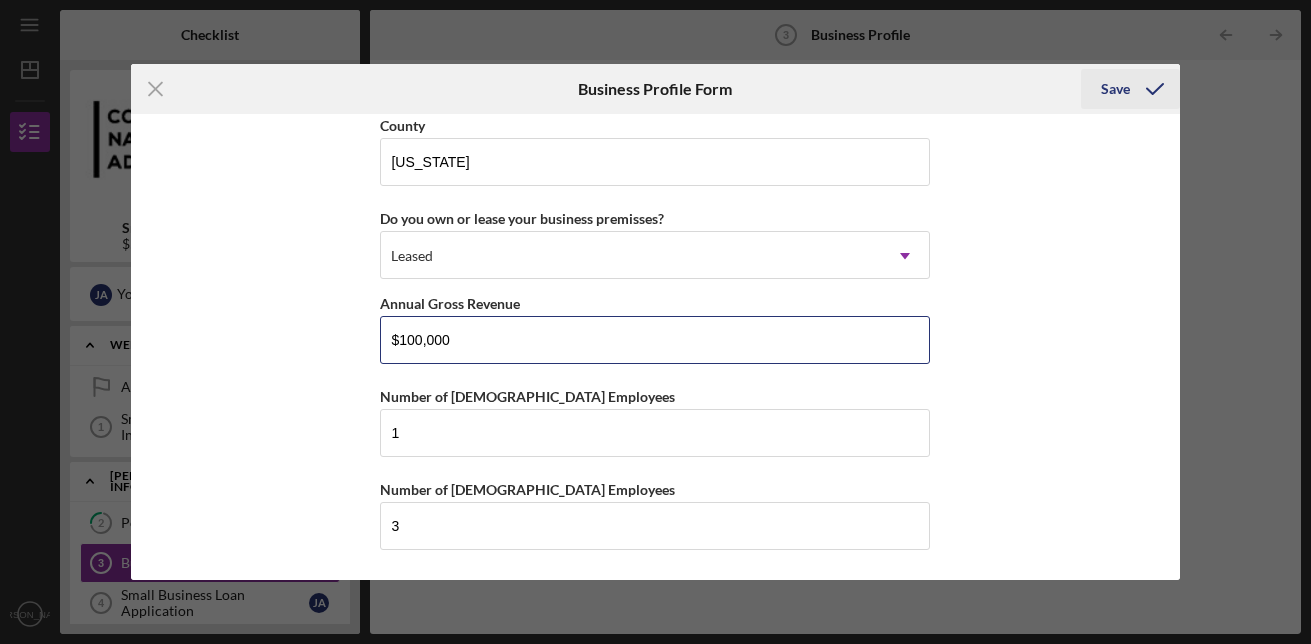 type on "$100,000" 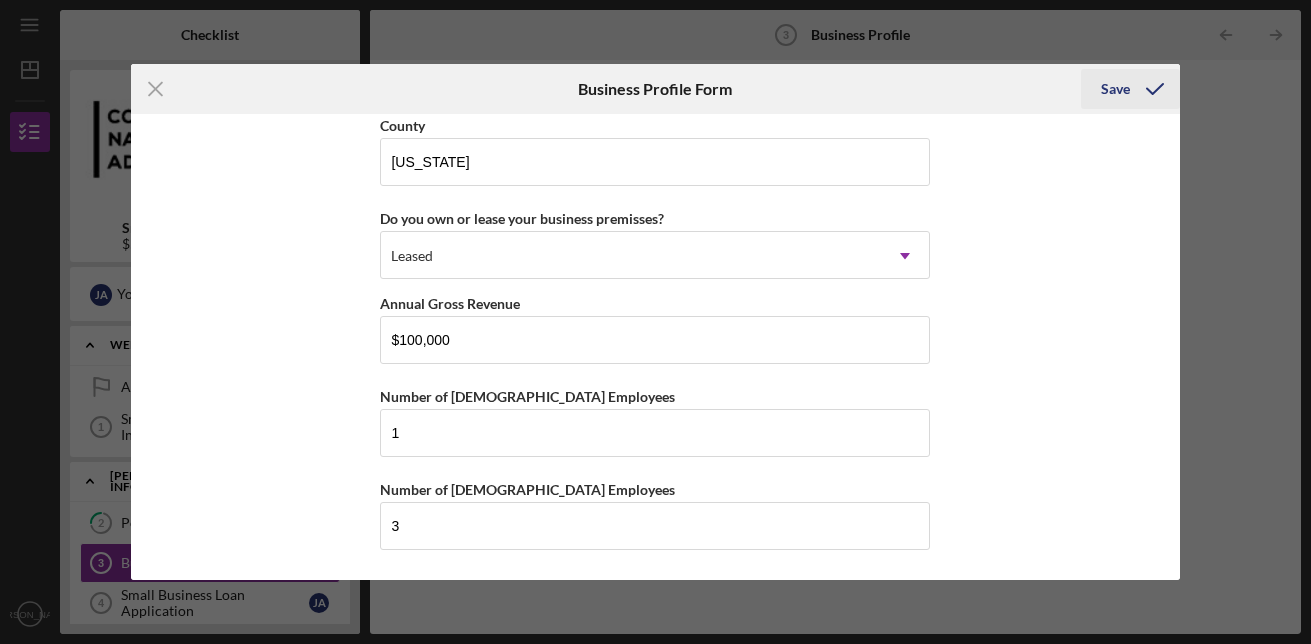 click on "Save" at bounding box center (1115, 89) 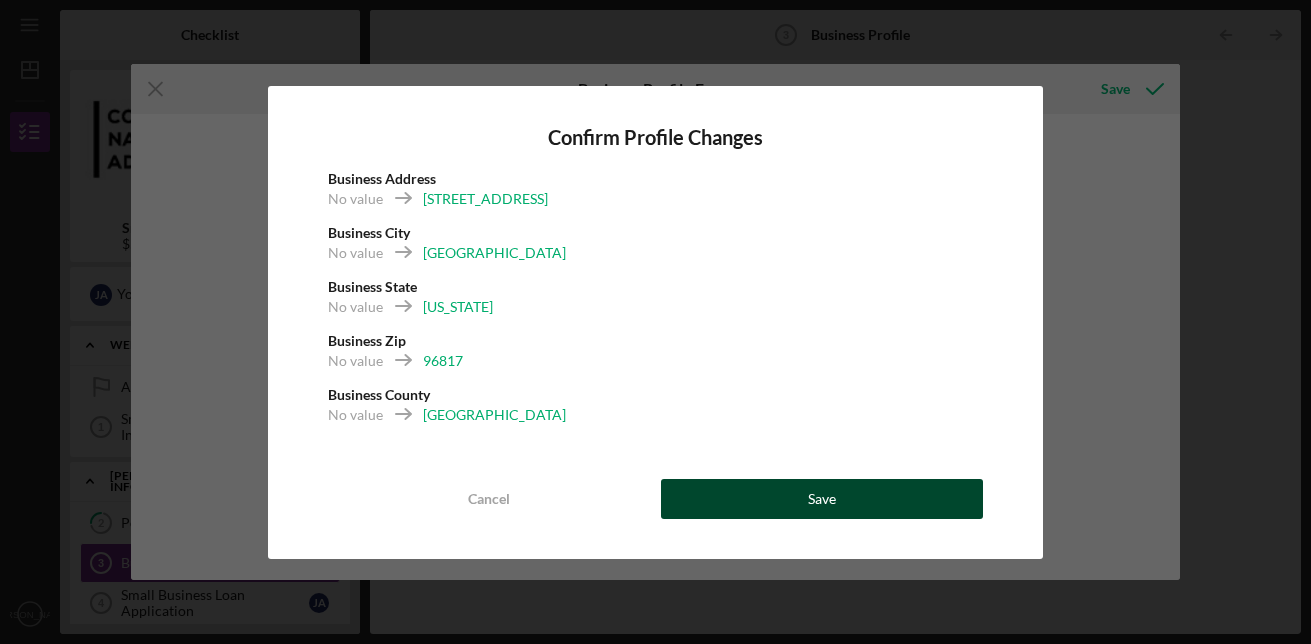 click on "Save" at bounding box center (822, 499) 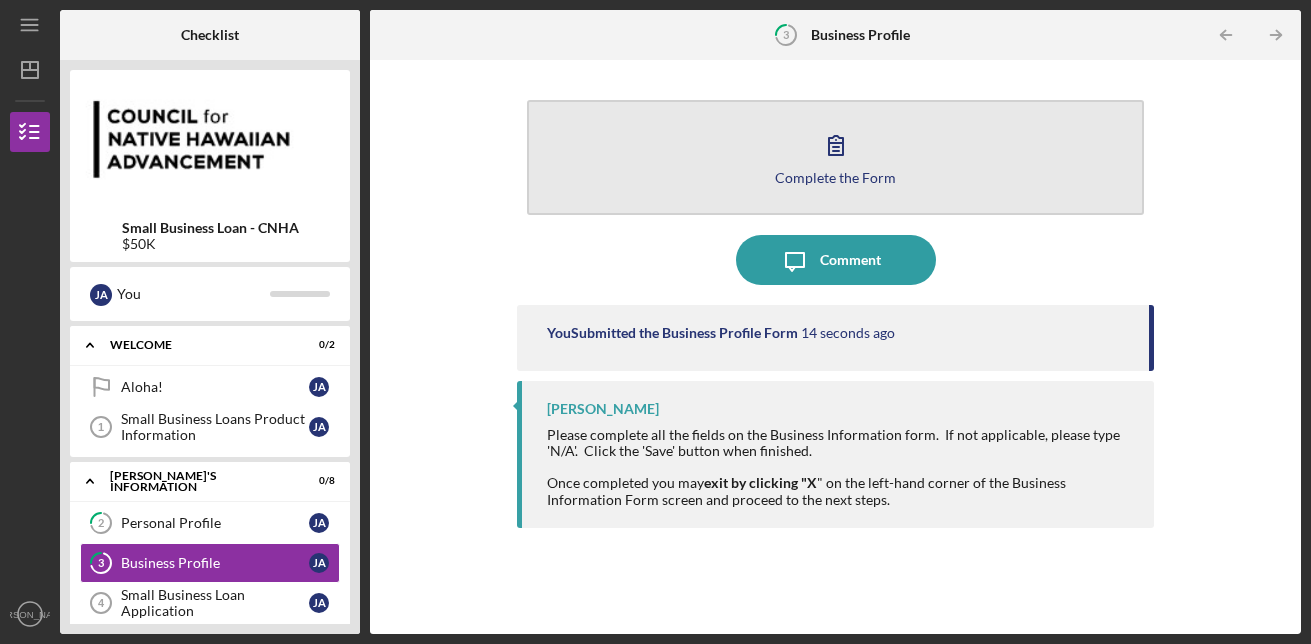 click 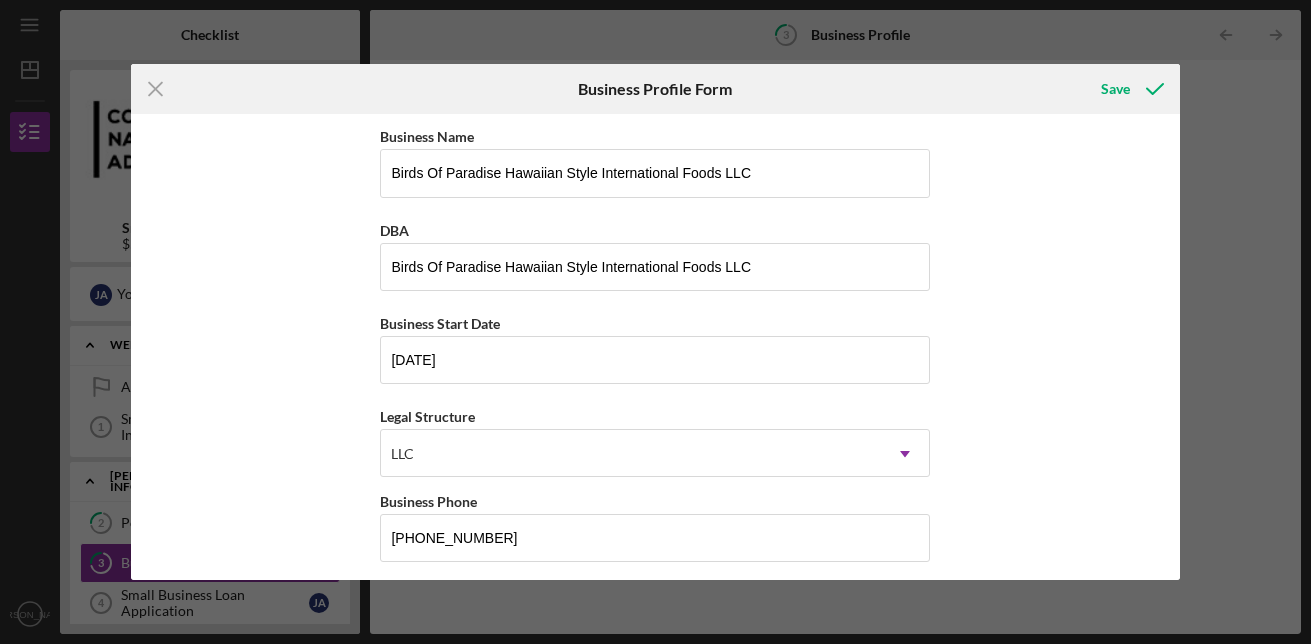 scroll, scrollTop: 408, scrollLeft: 0, axis: vertical 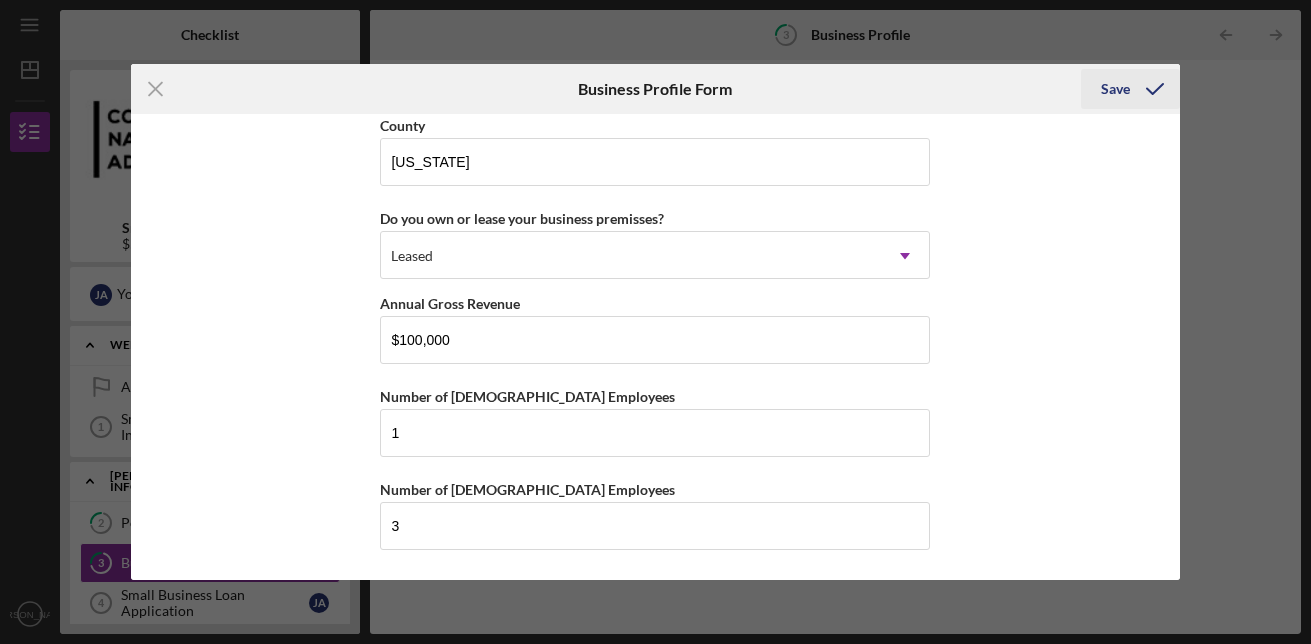 click on "Save" at bounding box center (1115, 89) 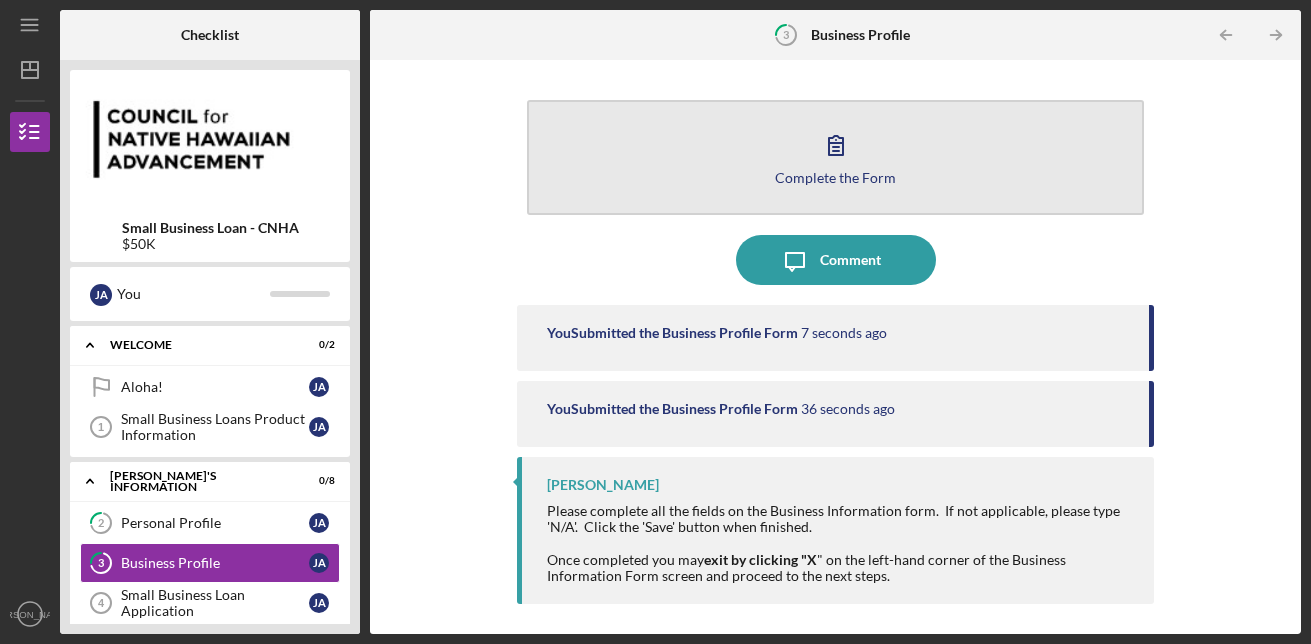 click 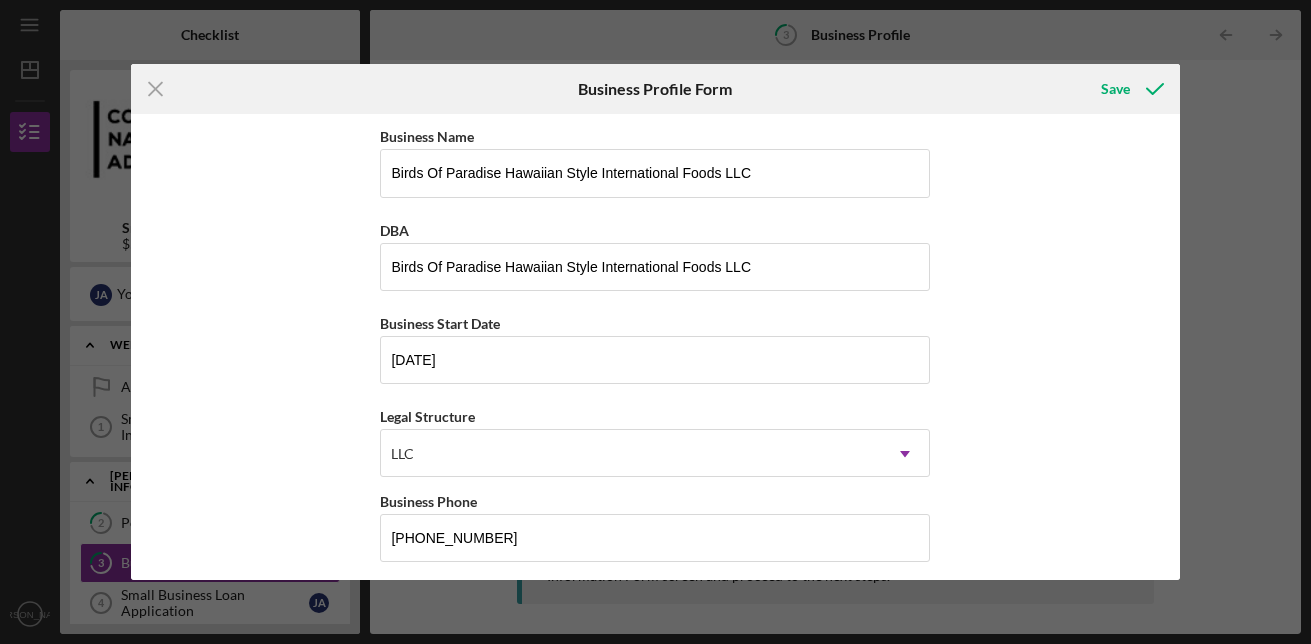 scroll, scrollTop: 408, scrollLeft: 0, axis: vertical 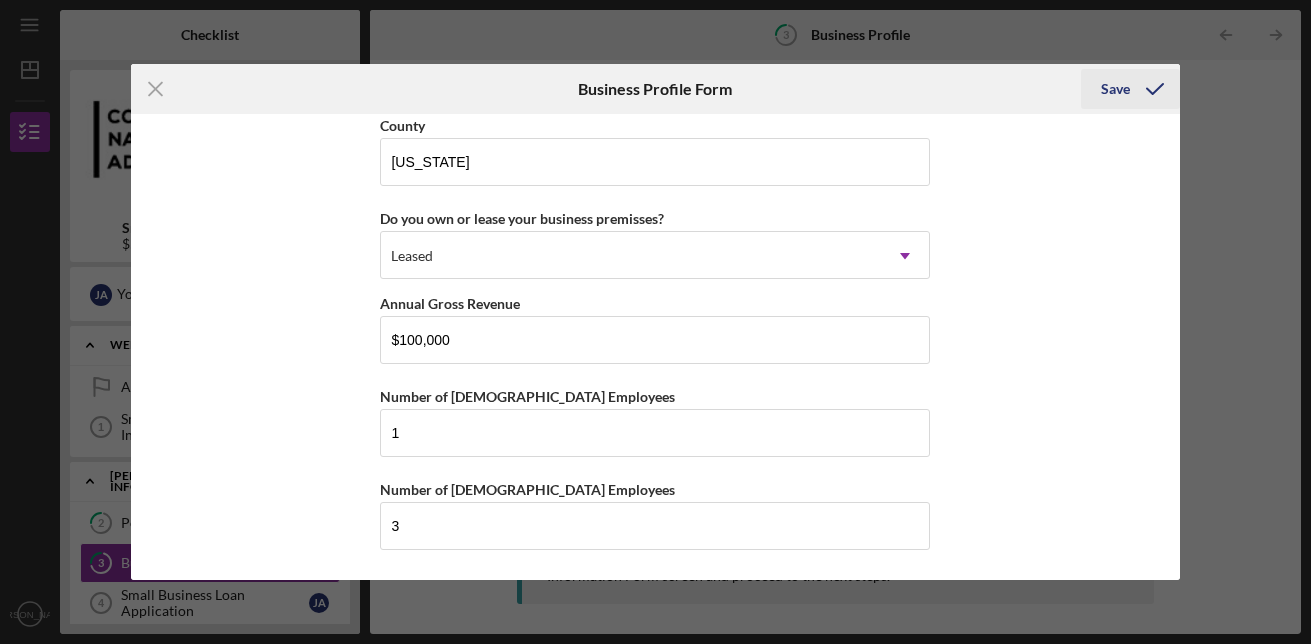 click on "Save" at bounding box center [1115, 89] 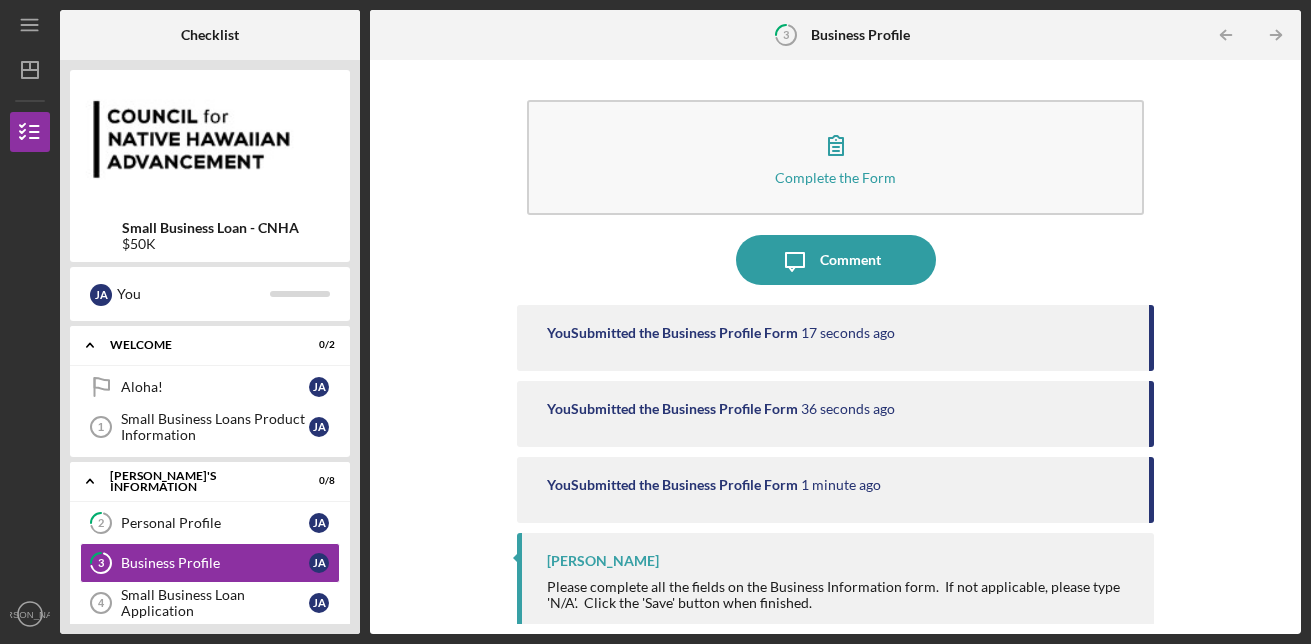 scroll, scrollTop: 56, scrollLeft: 0, axis: vertical 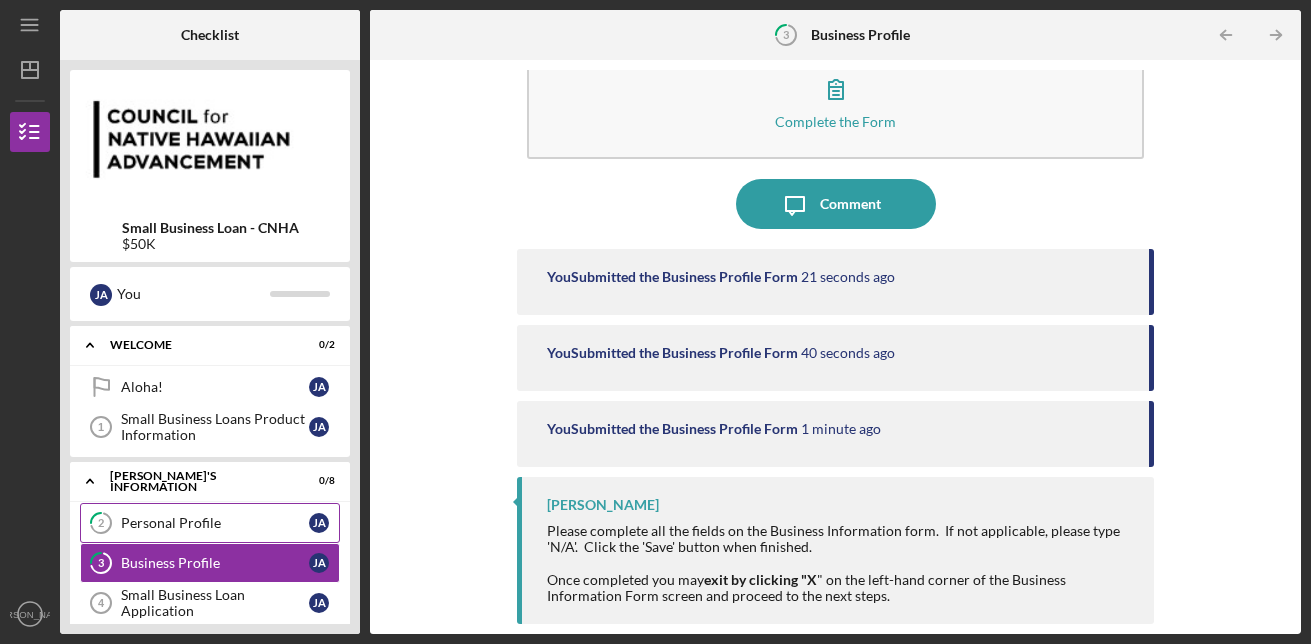click on "Personal Profile" at bounding box center (215, 523) 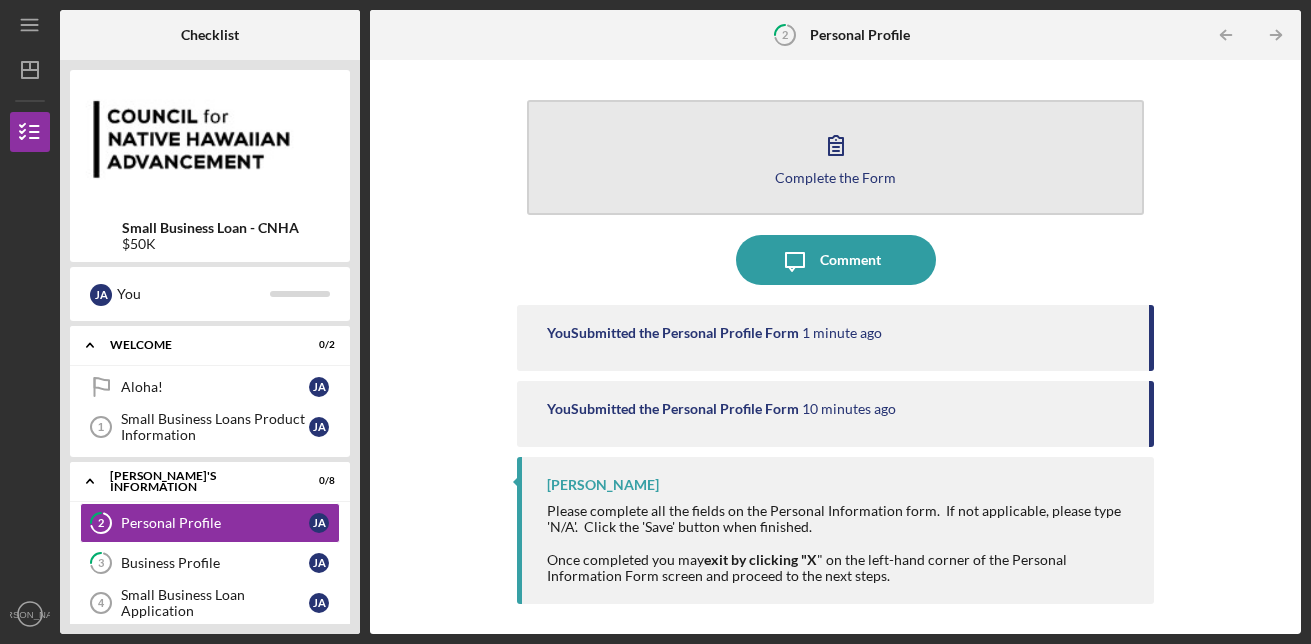 click on "Complete the Form Form" at bounding box center (836, 157) 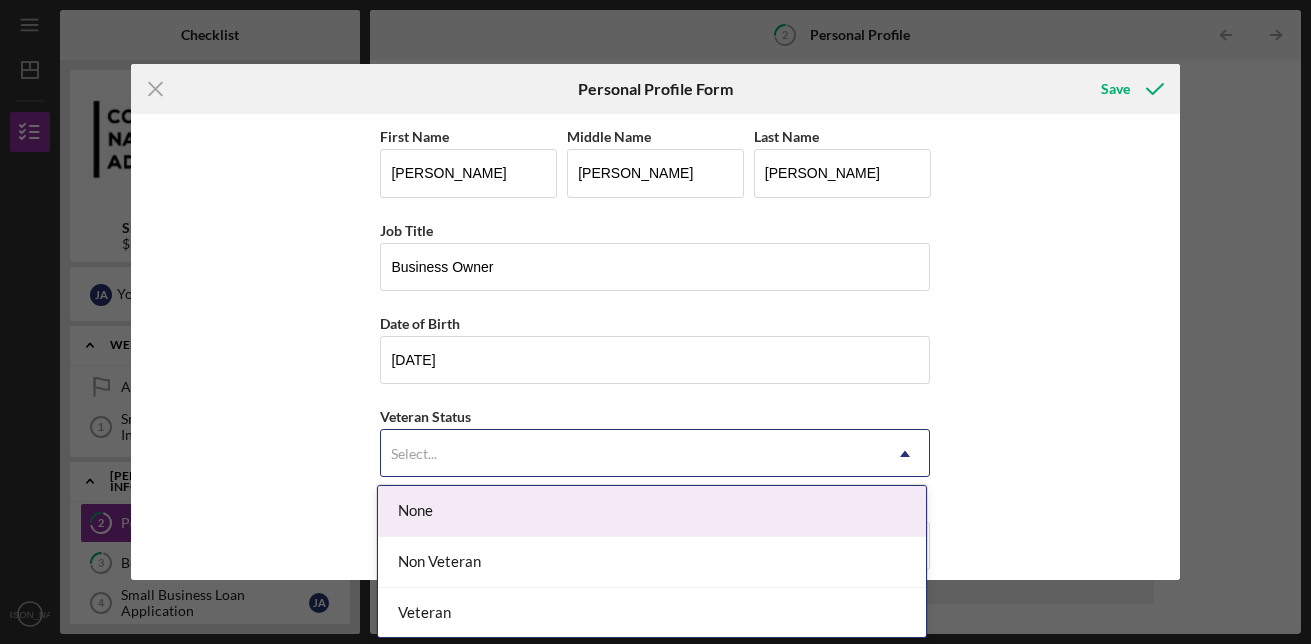 click on "Icon/Dropdown Arrow" 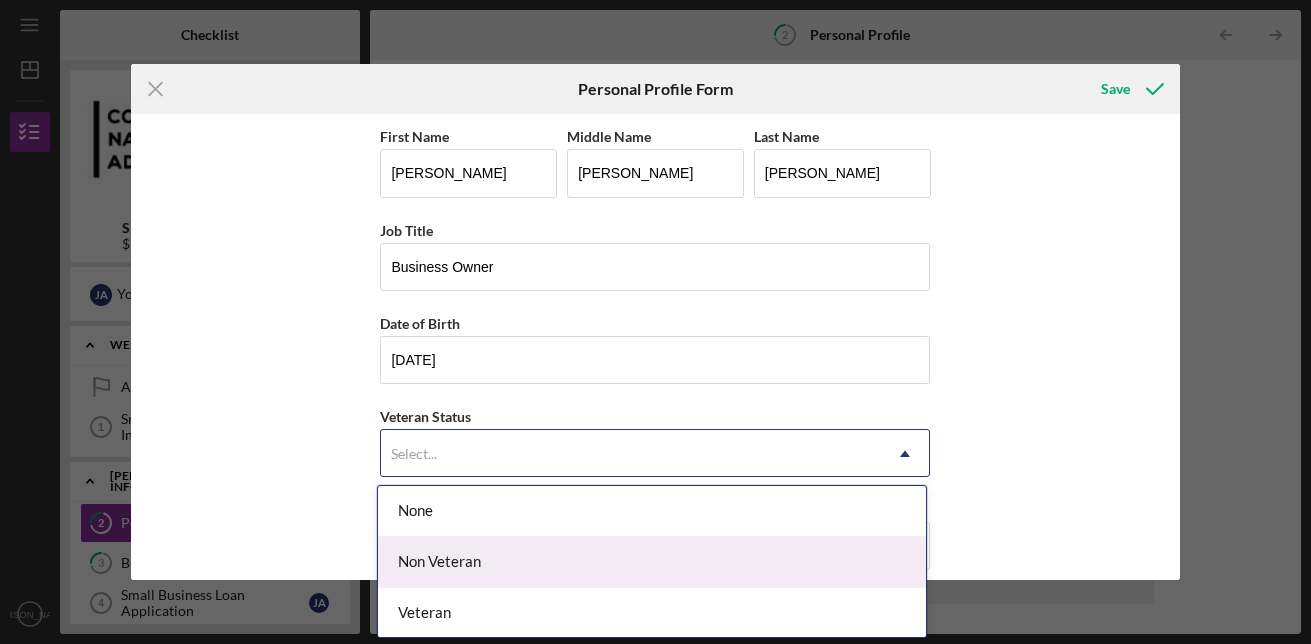 click on "Non Veteran" at bounding box center (652, 562) 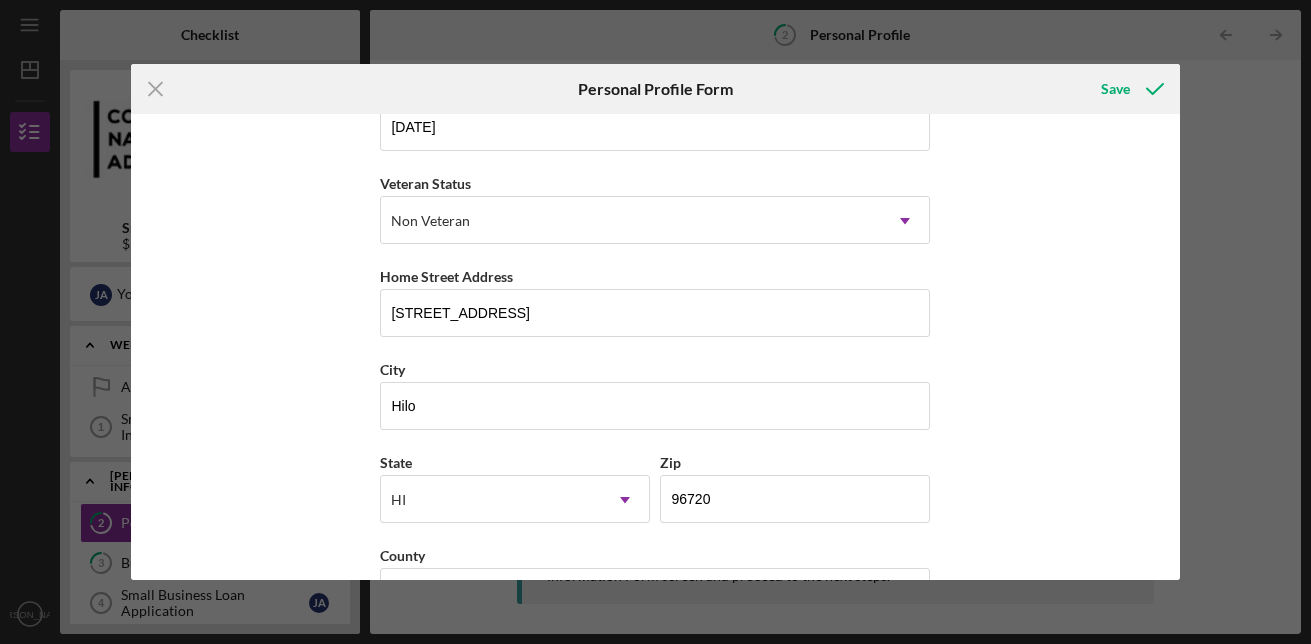 scroll, scrollTop: 299, scrollLeft: 0, axis: vertical 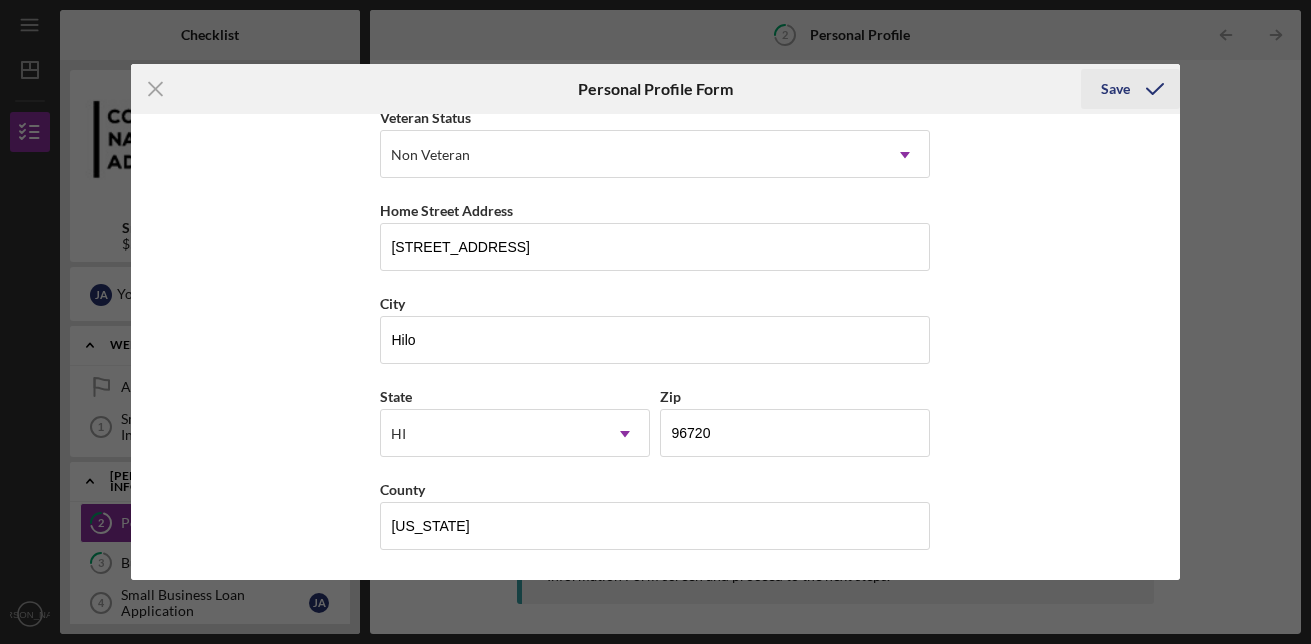 click on "Save" at bounding box center (1115, 89) 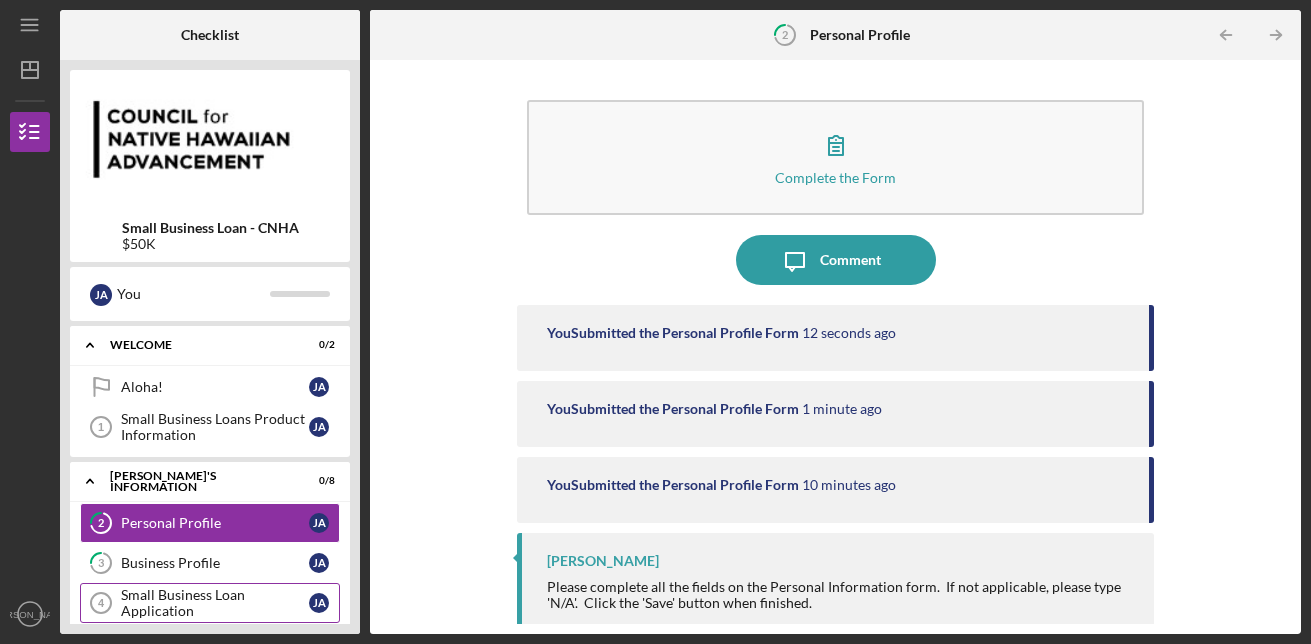 click on "Small Business Loan Application" at bounding box center [215, 603] 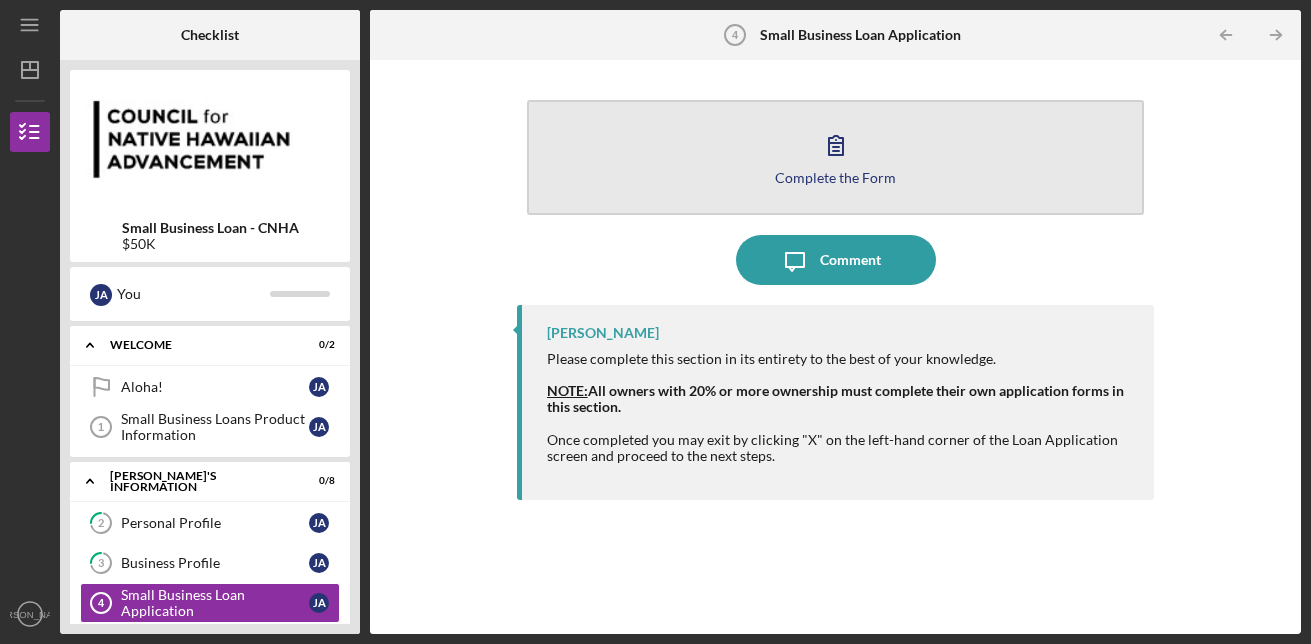 click 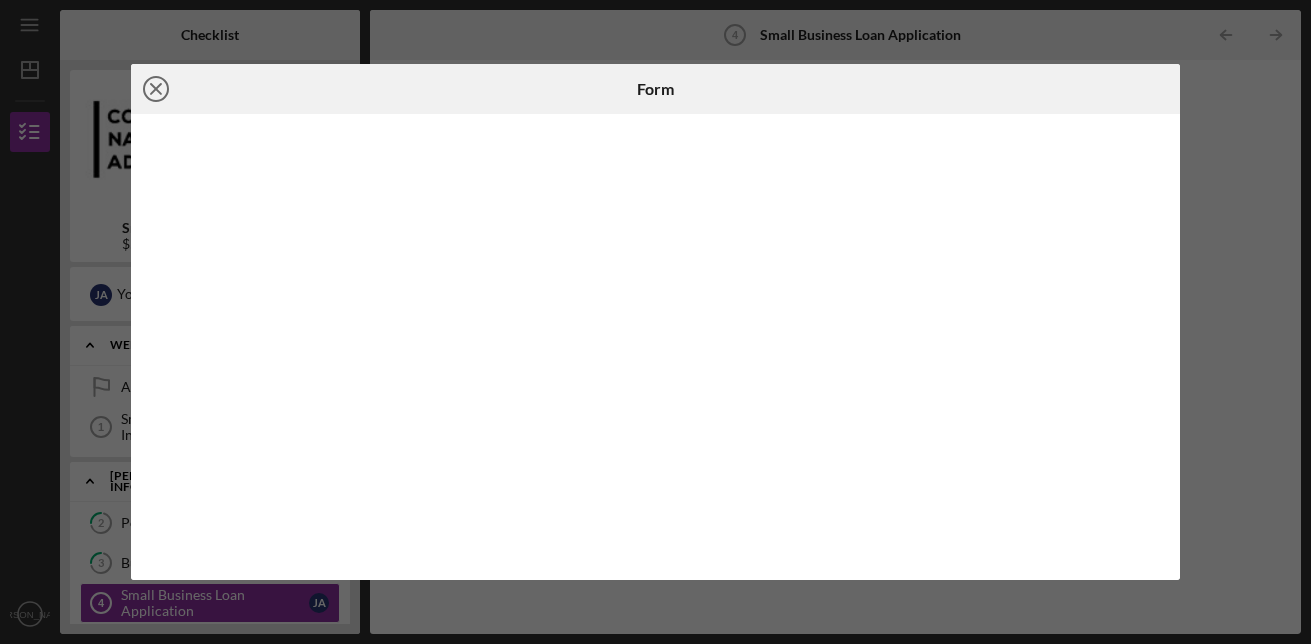 click on "Icon/Close" 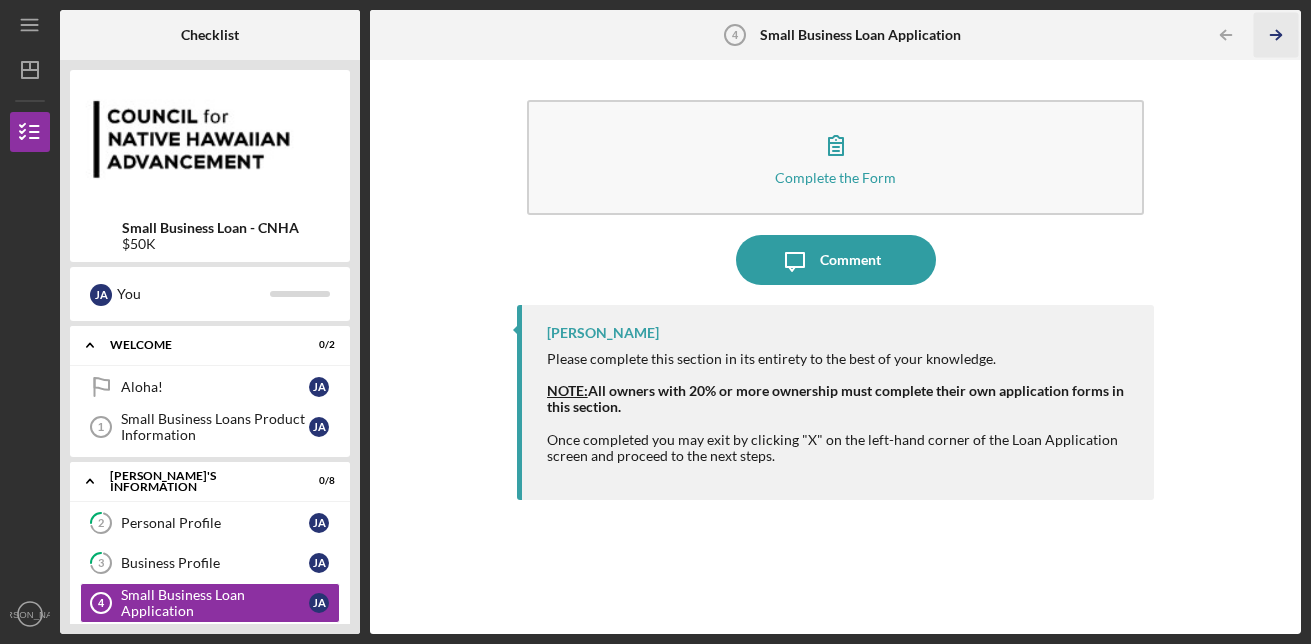 click on "Icon/Table Pagination Arrow" 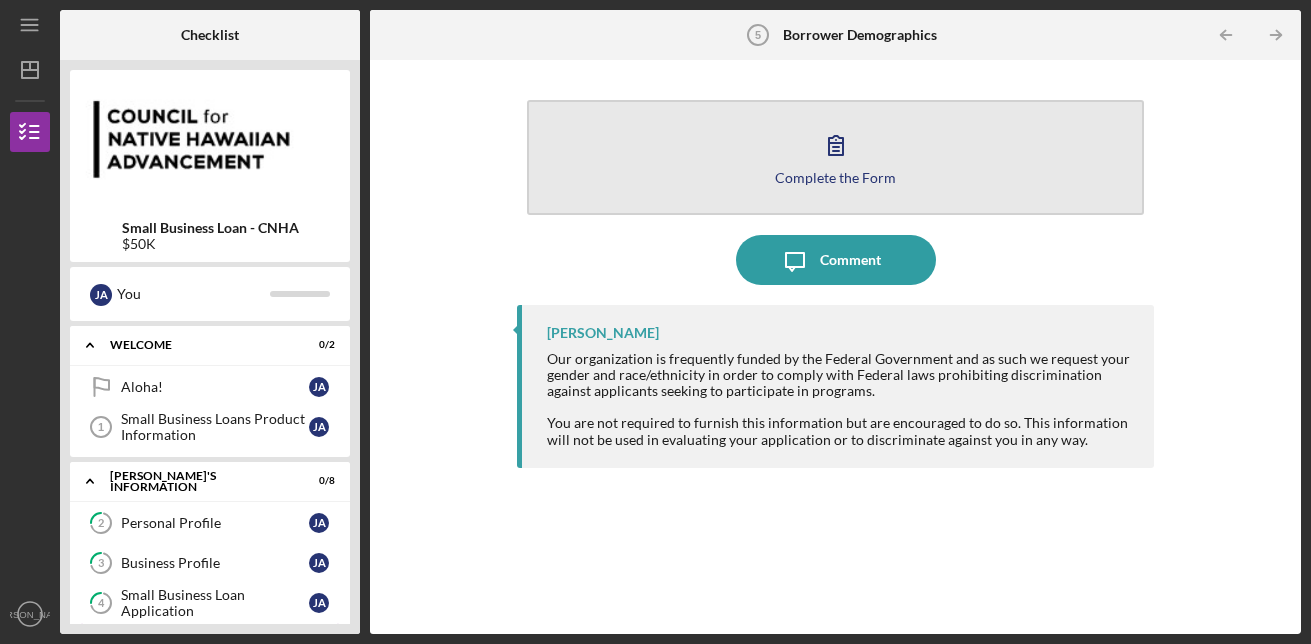 click 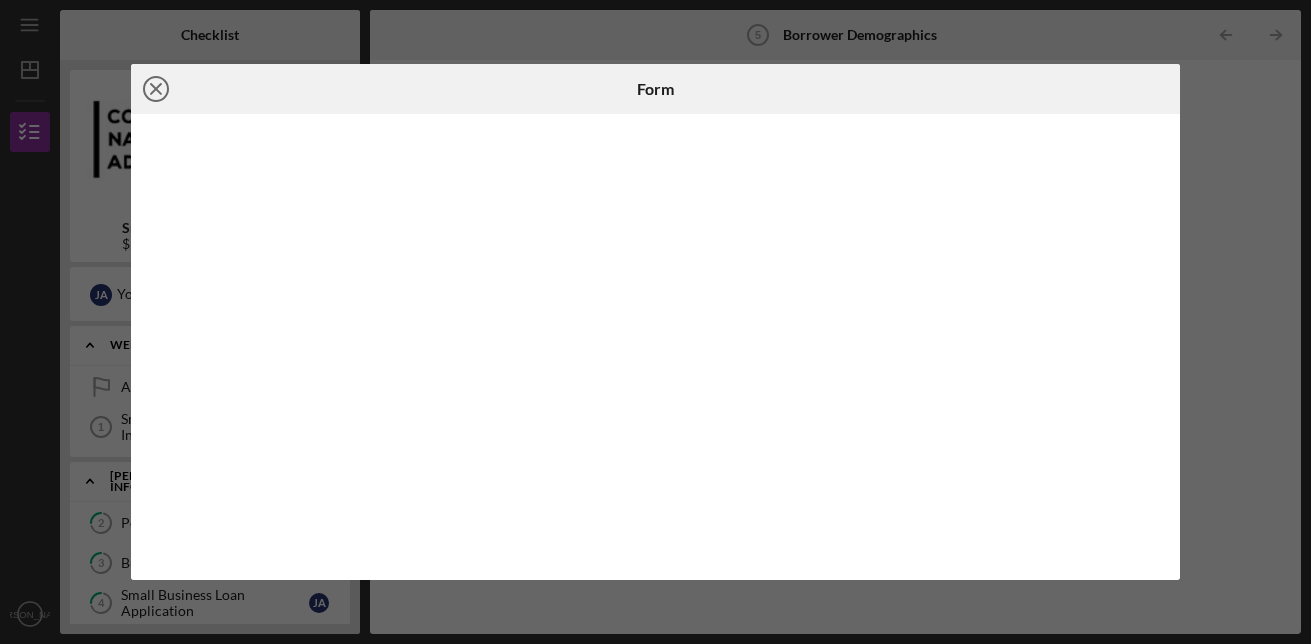 click on "Icon/Close" 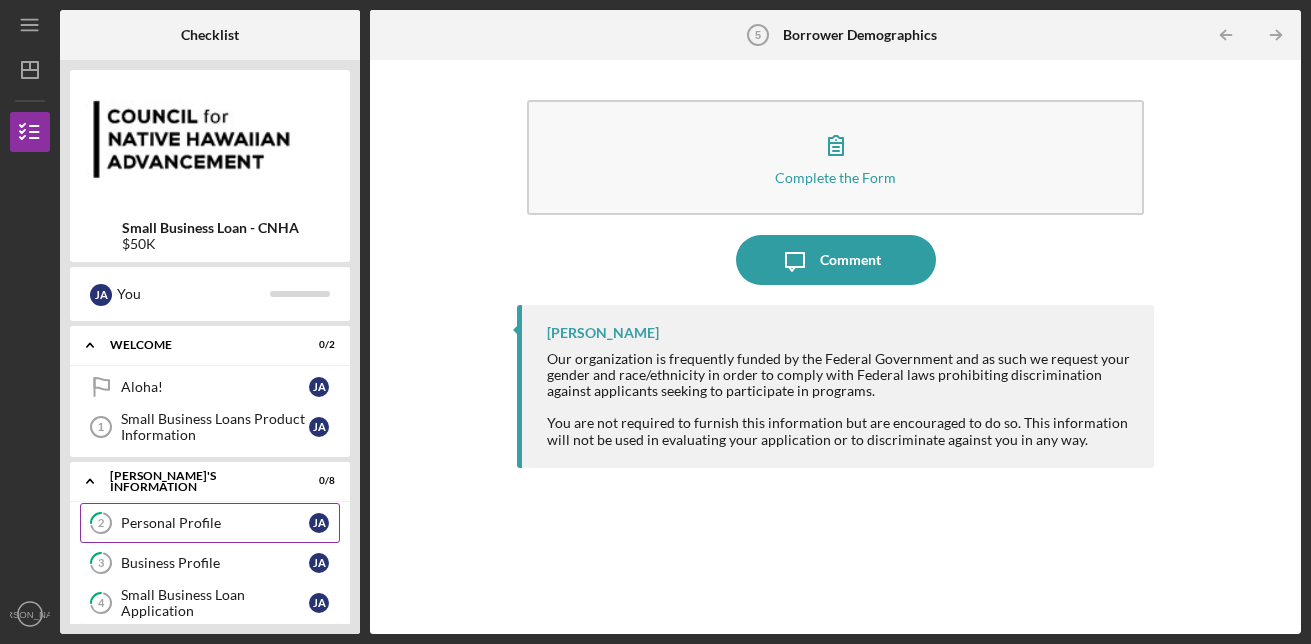 click on "Personal Profile" at bounding box center [215, 523] 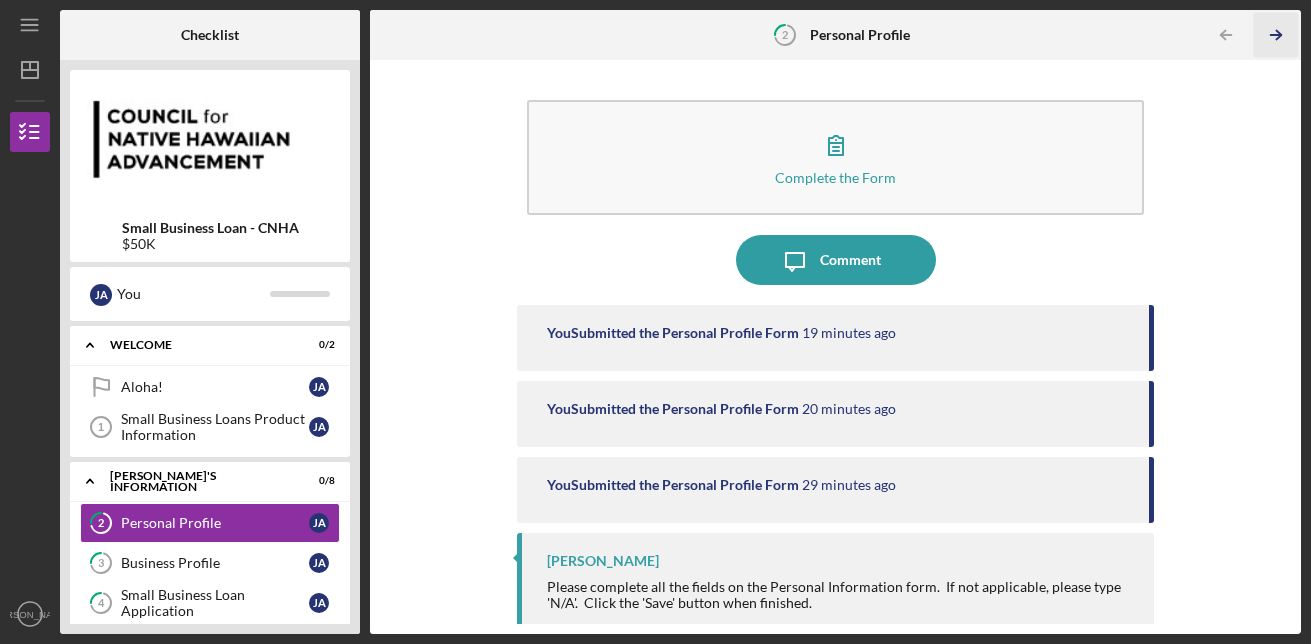 click on "Icon/Table Pagination Arrow" 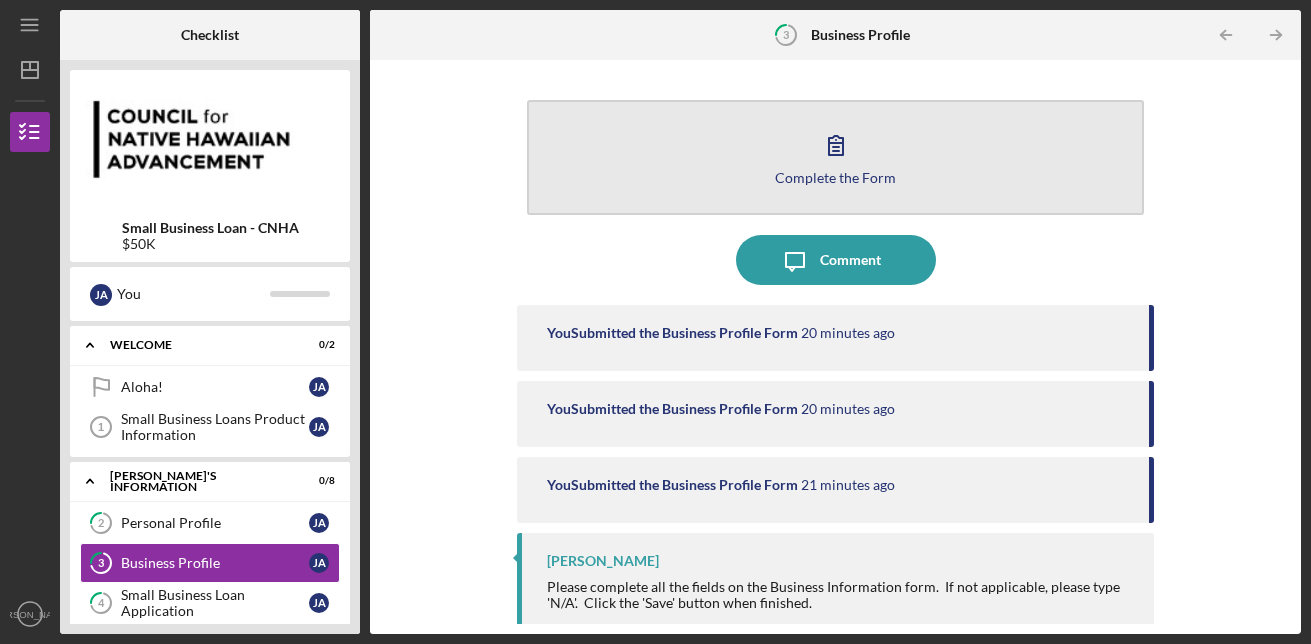 click on "Complete the Form Form" at bounding box center [836, 157] 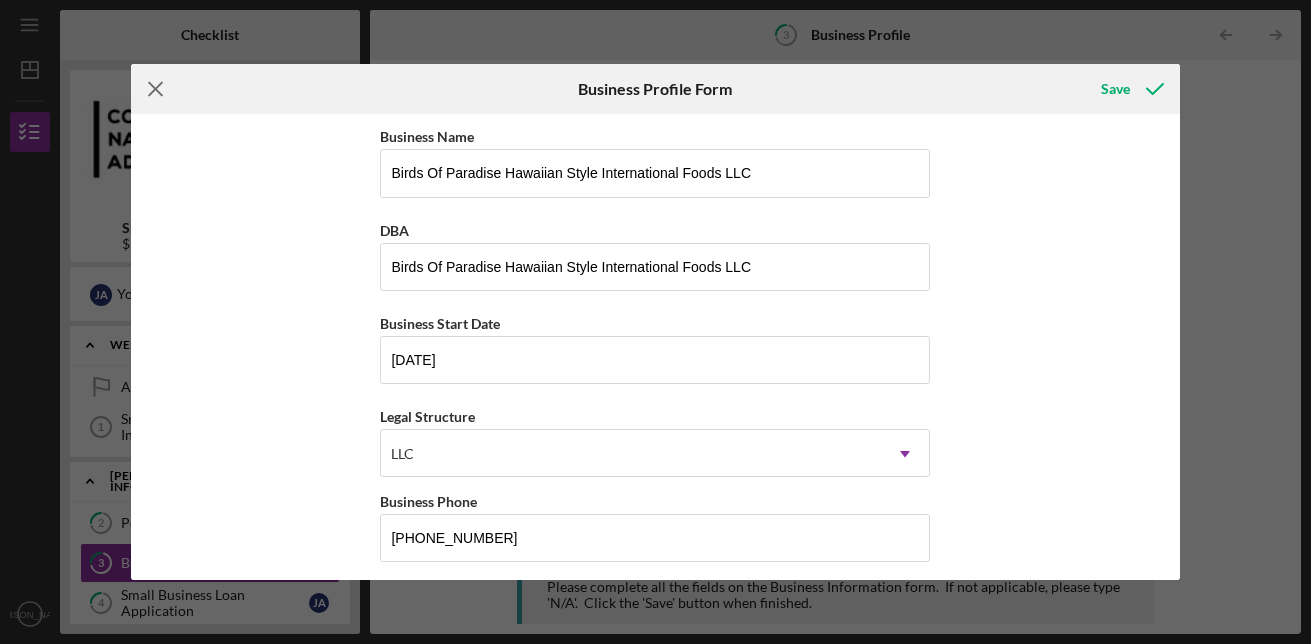 click 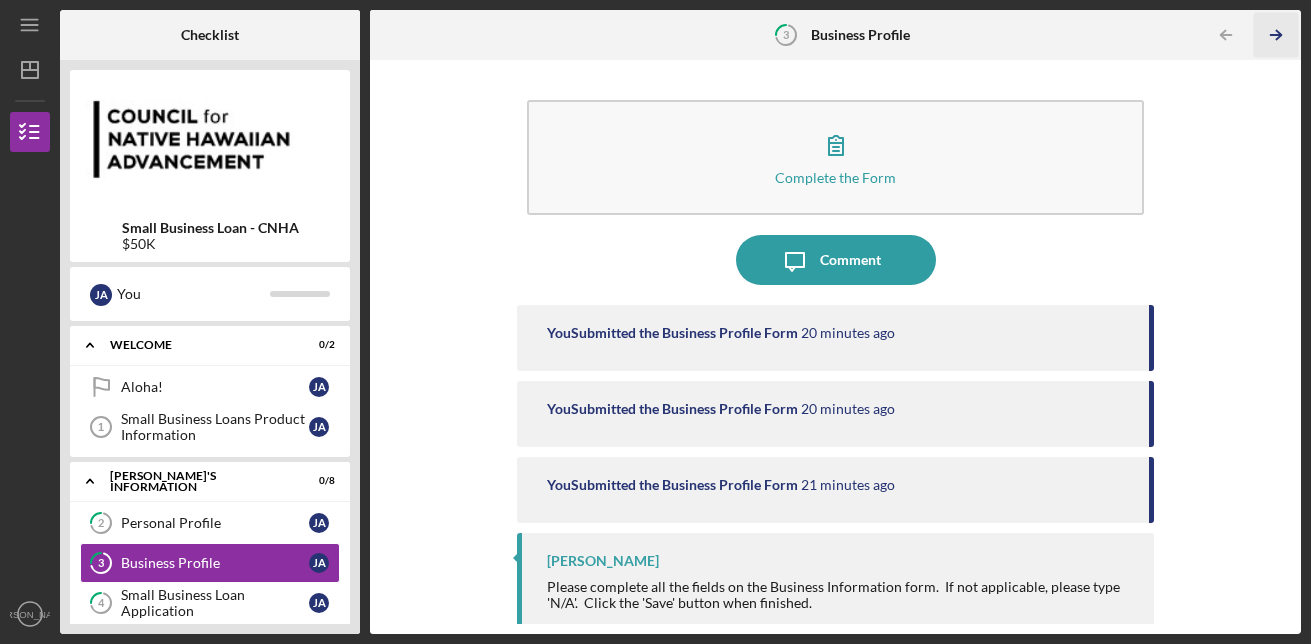 click 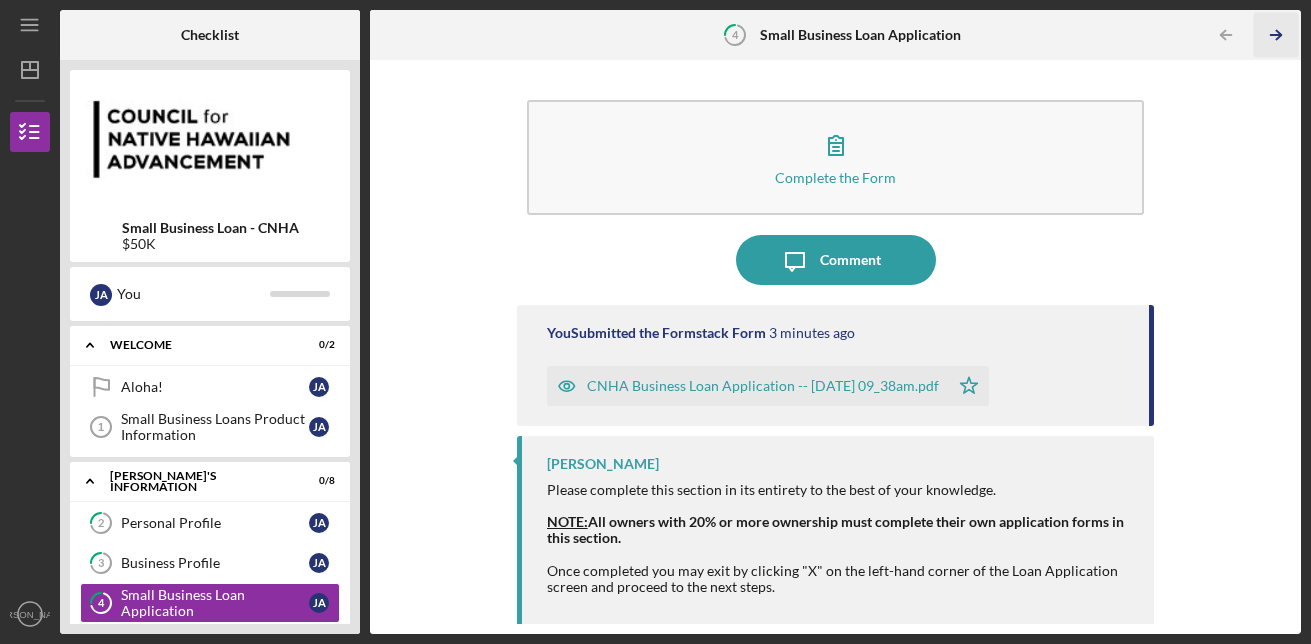 click on "Icon/Table Pagination Arrow" 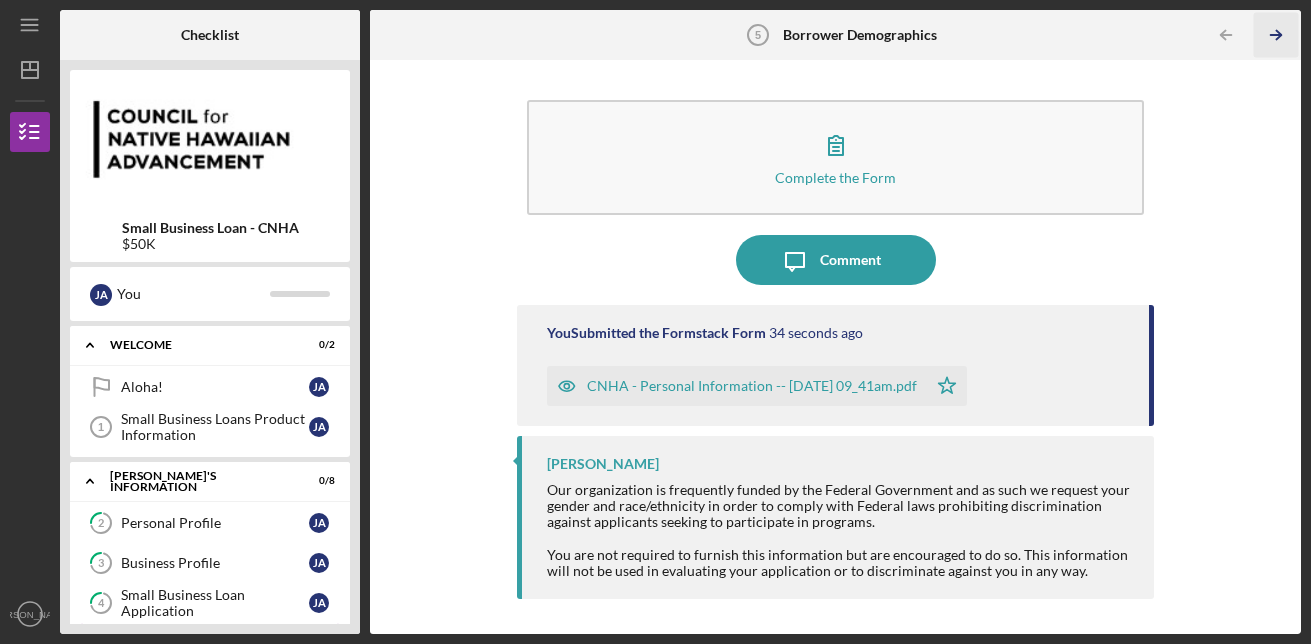 click on "Icon/Table Pagination Arrow" 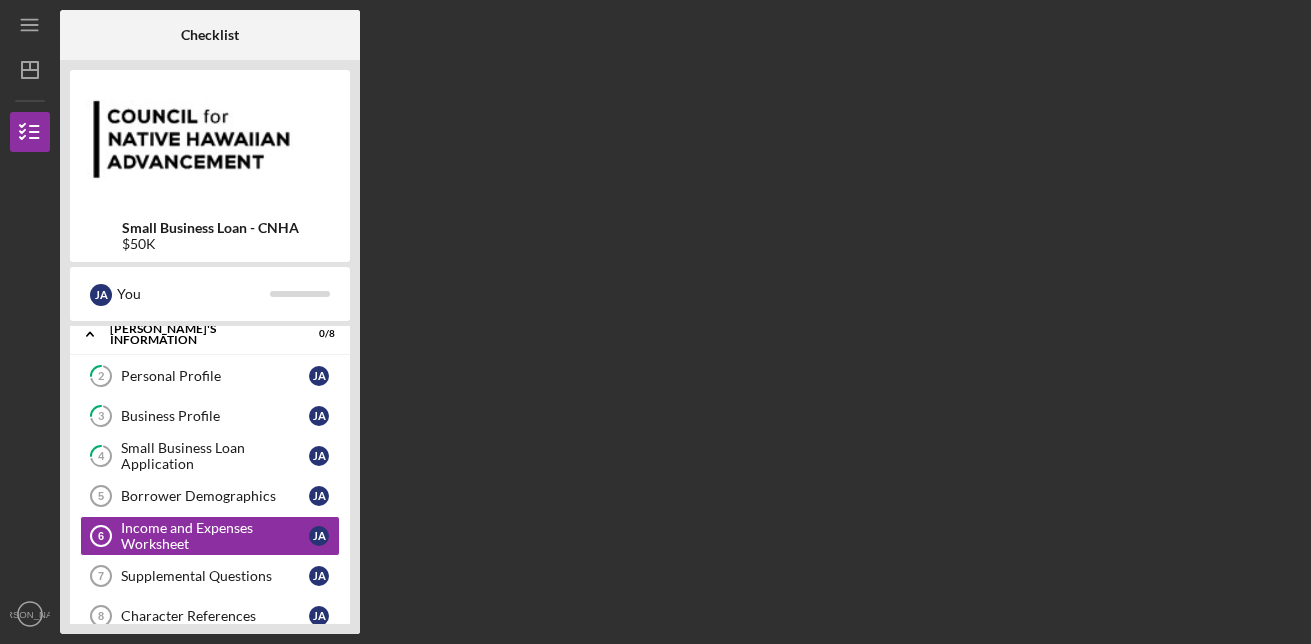 scroll, scrollTop: 208, scrollLeft: 0, axis: vertical 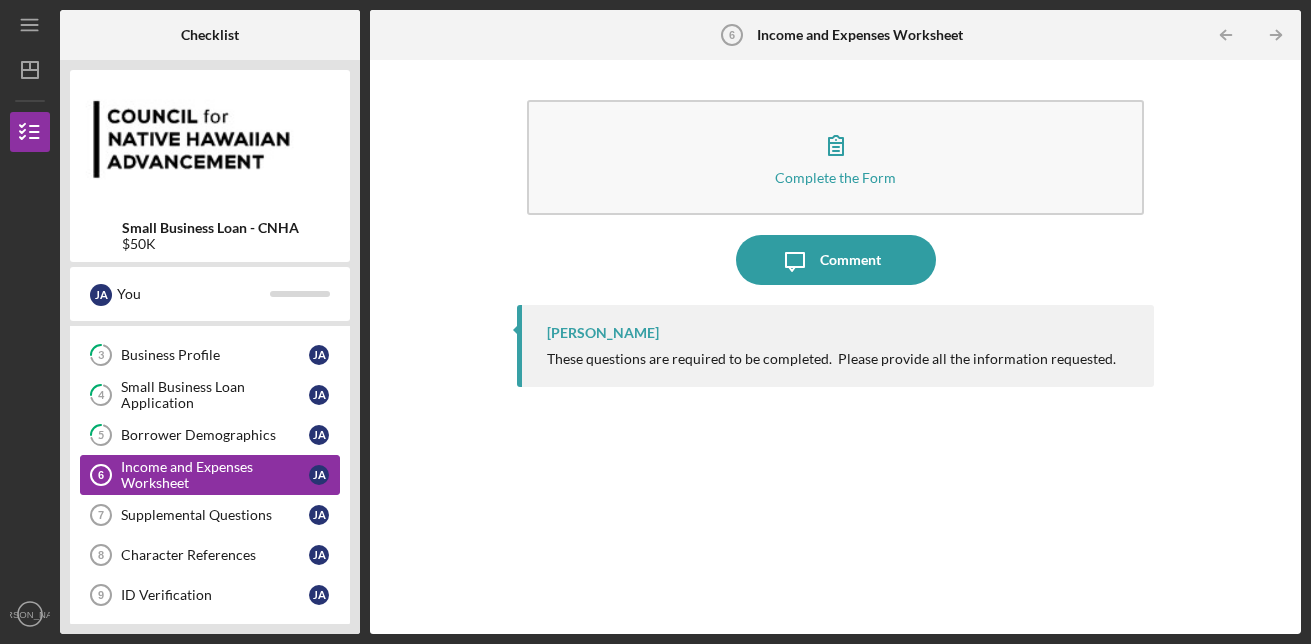 click on "Income and Expenses Worksheet" at bounding box center [215, 475] 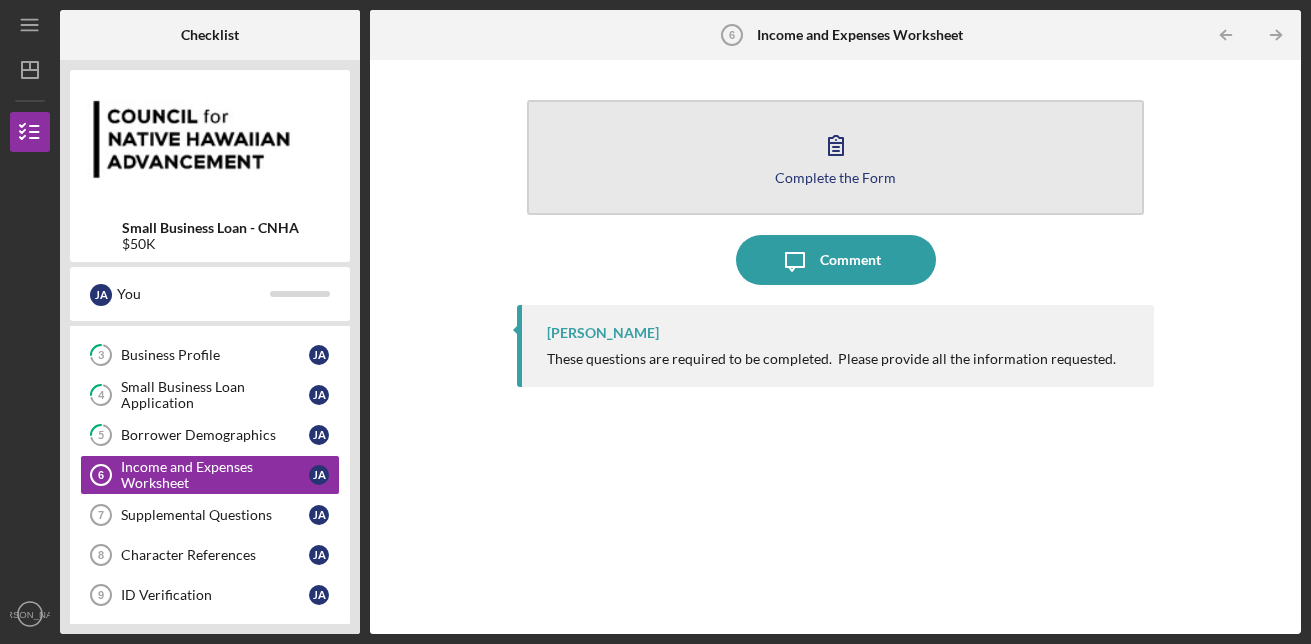 click 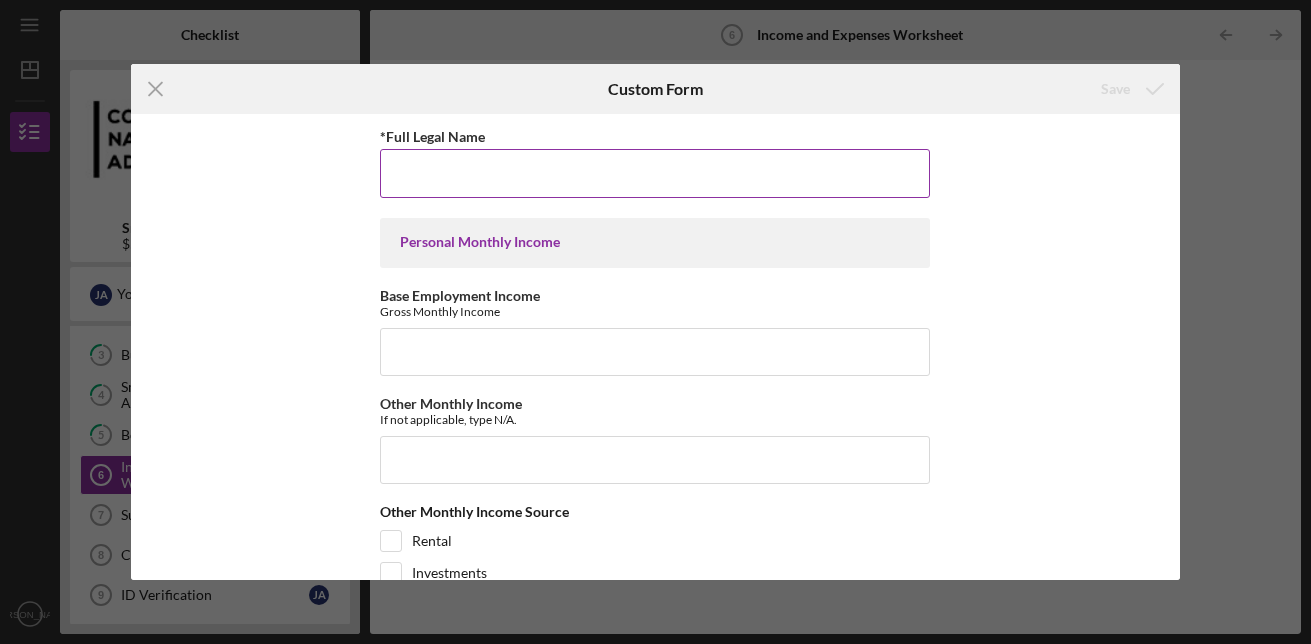 click on "*Full Legal Name" at bounding box center [655, 173] 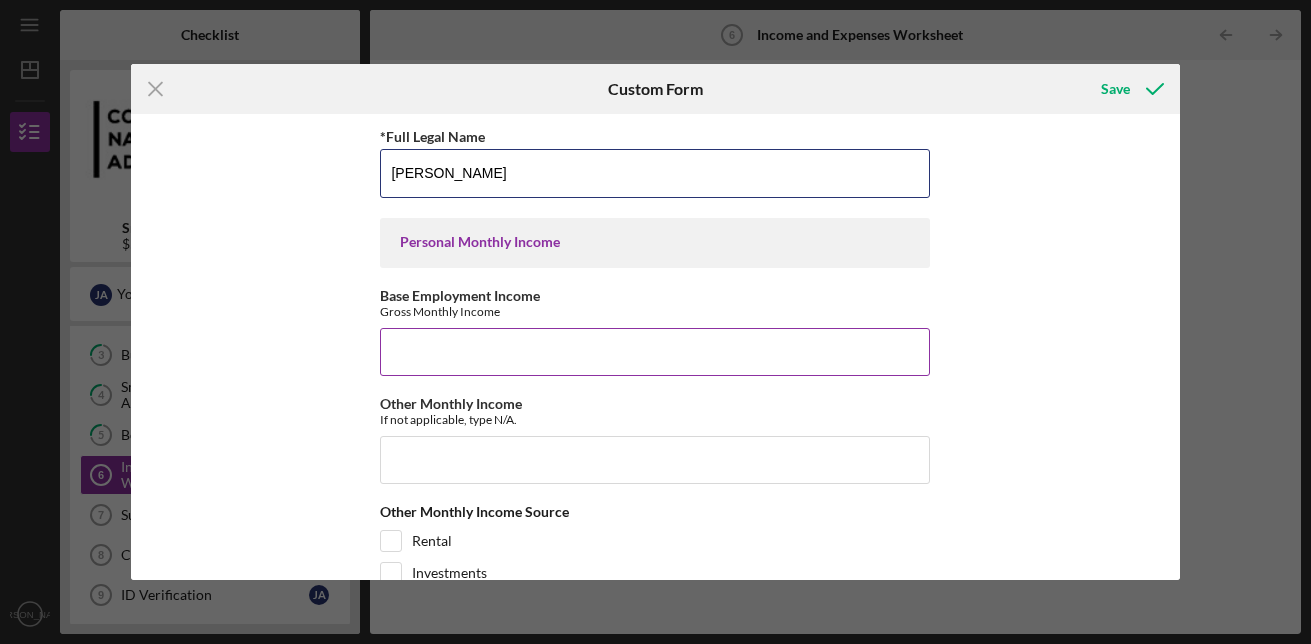 type on "[PERSON_NAME]" 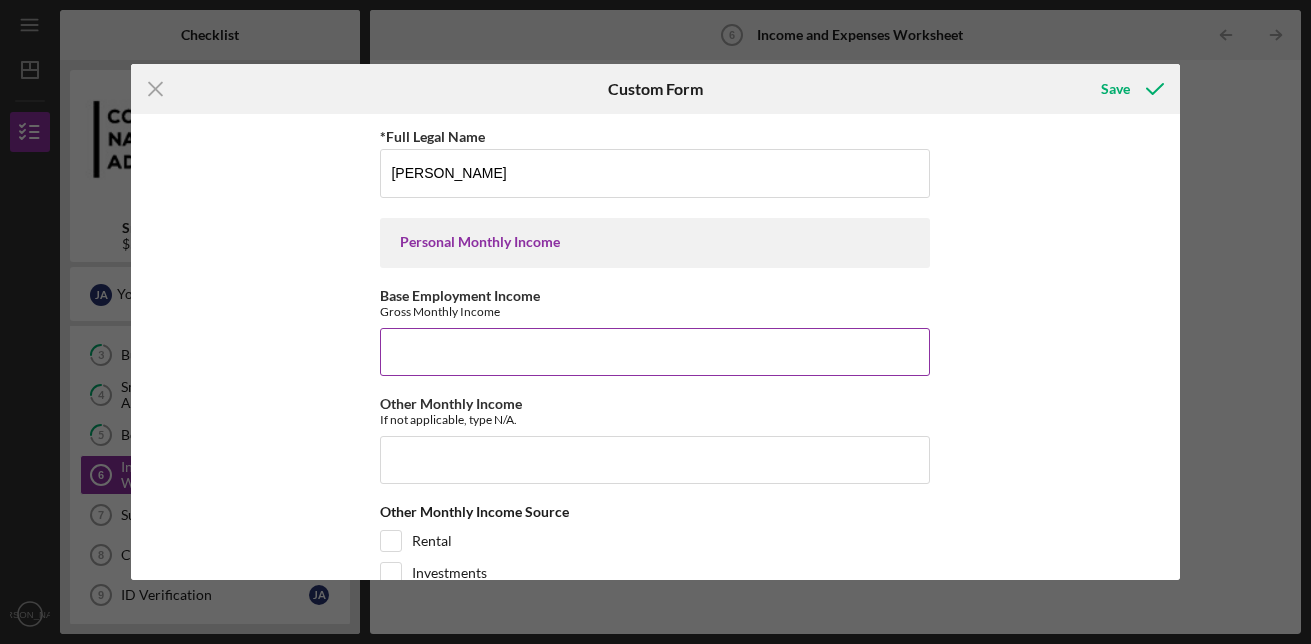 click on "Base Employment Income" at bounding box center (655, 352) 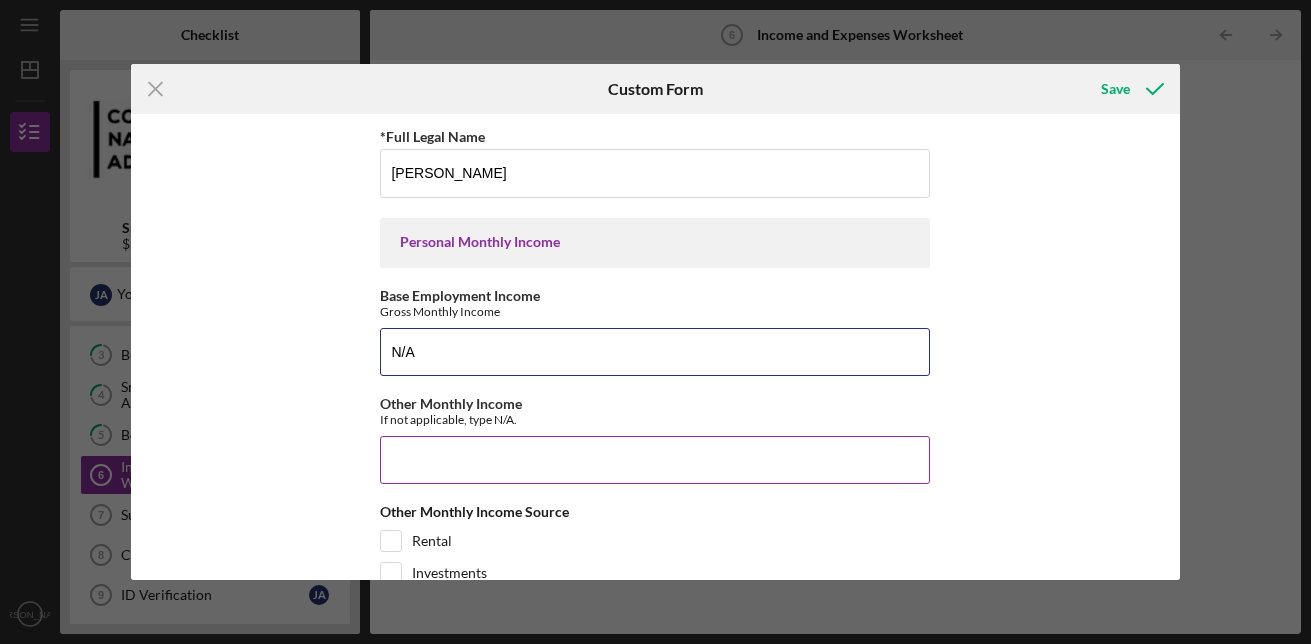type on "N/A" 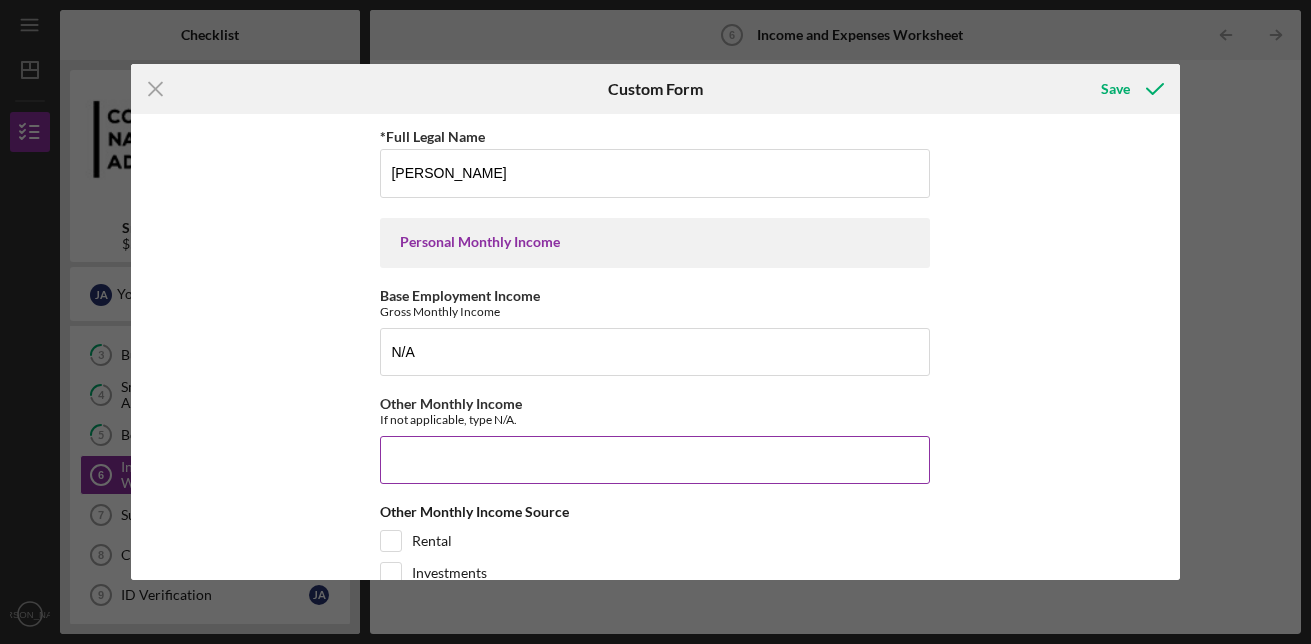 click on "Other Monthly Income" at bounding box center [655, 460] 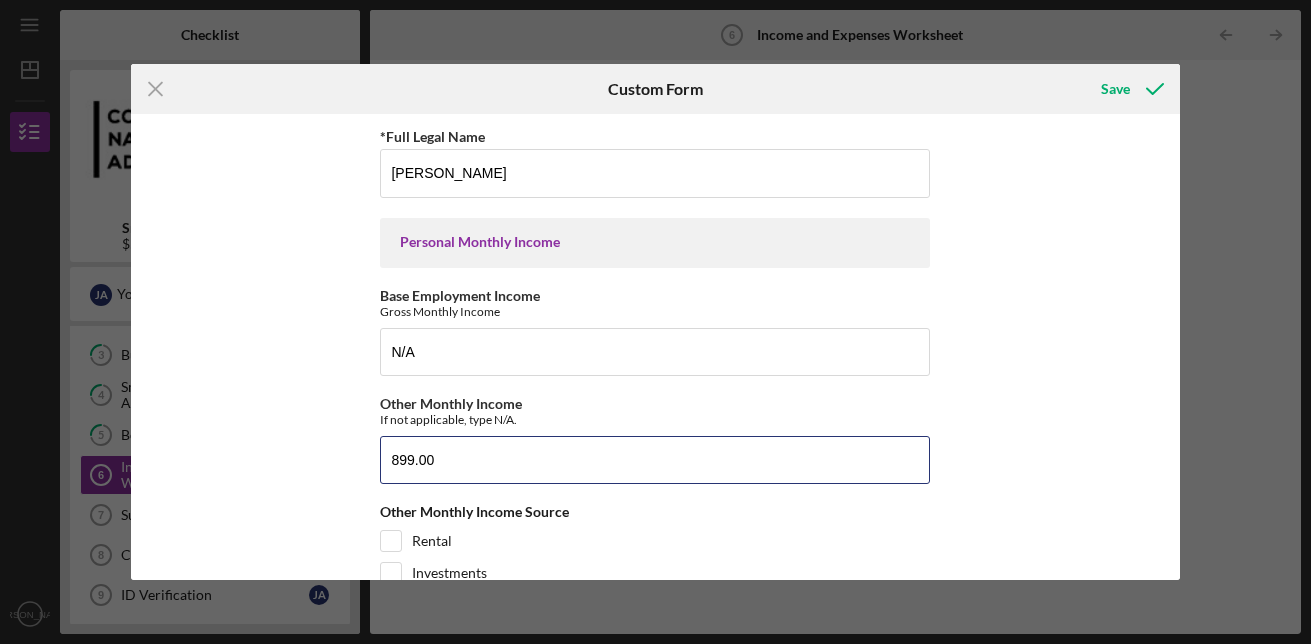 type on "899.00" 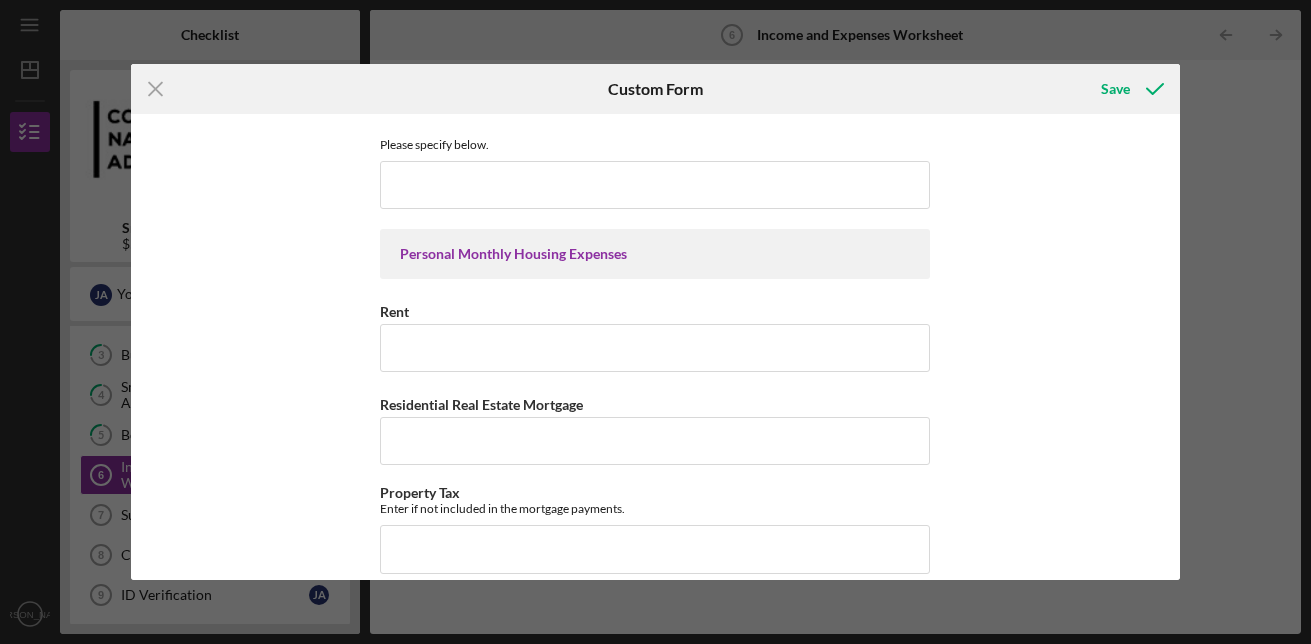 scroll, scrollTop: 567, scrollLeft: 0, axis: vertical 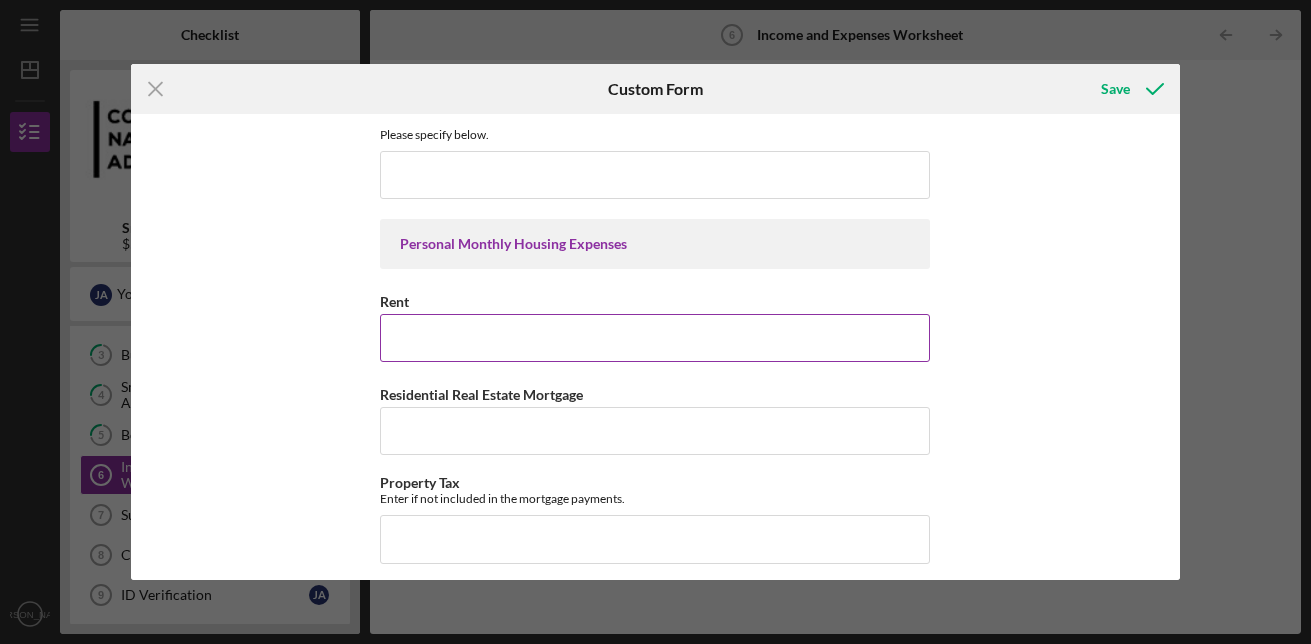 click on "Rent" at bounding box center (655, 338) 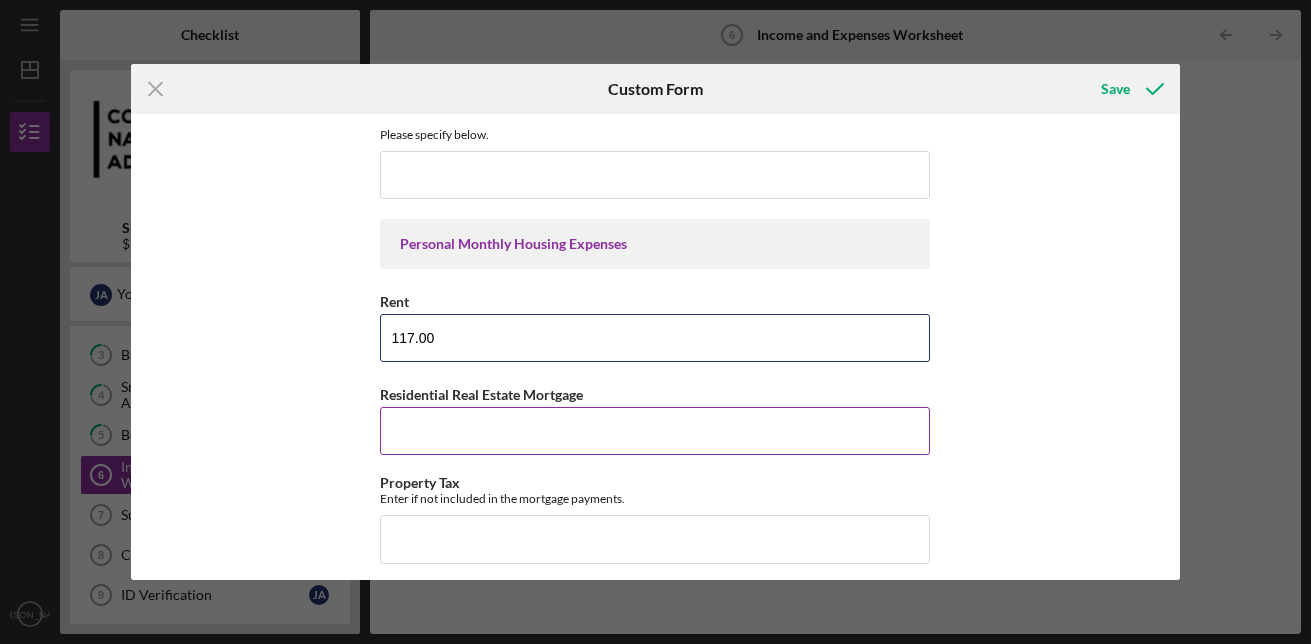type on "117.00" 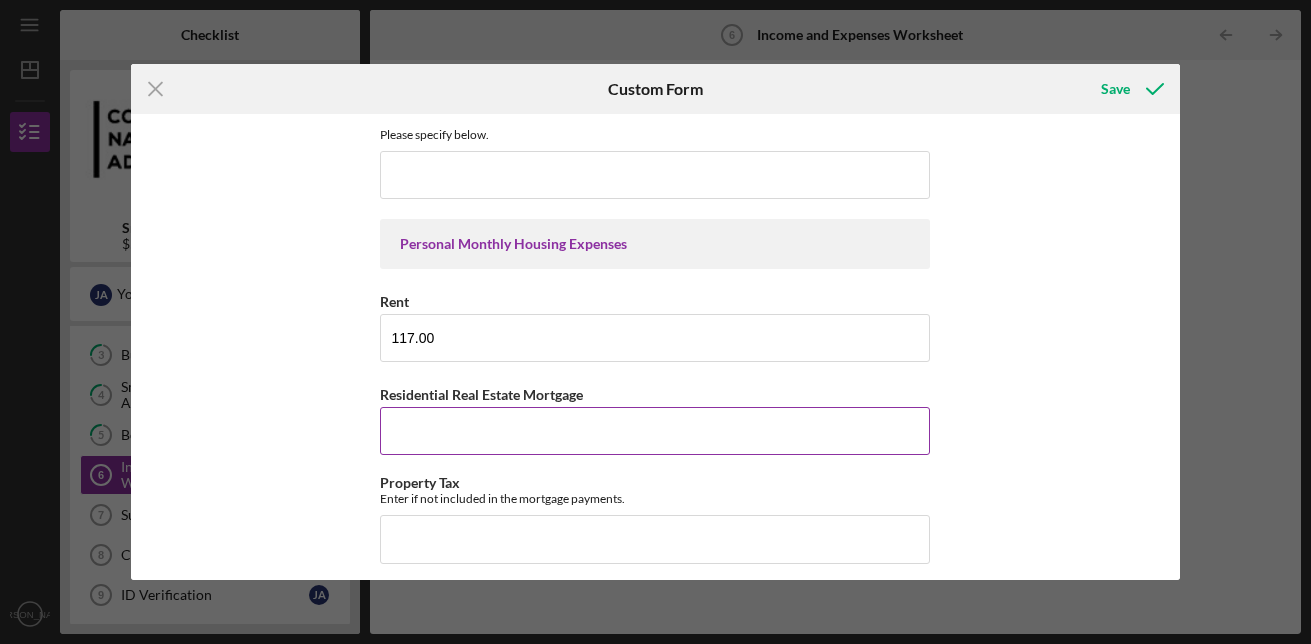 click on "Residential Real Estate Mortgage" at bounding box center (655, 431) 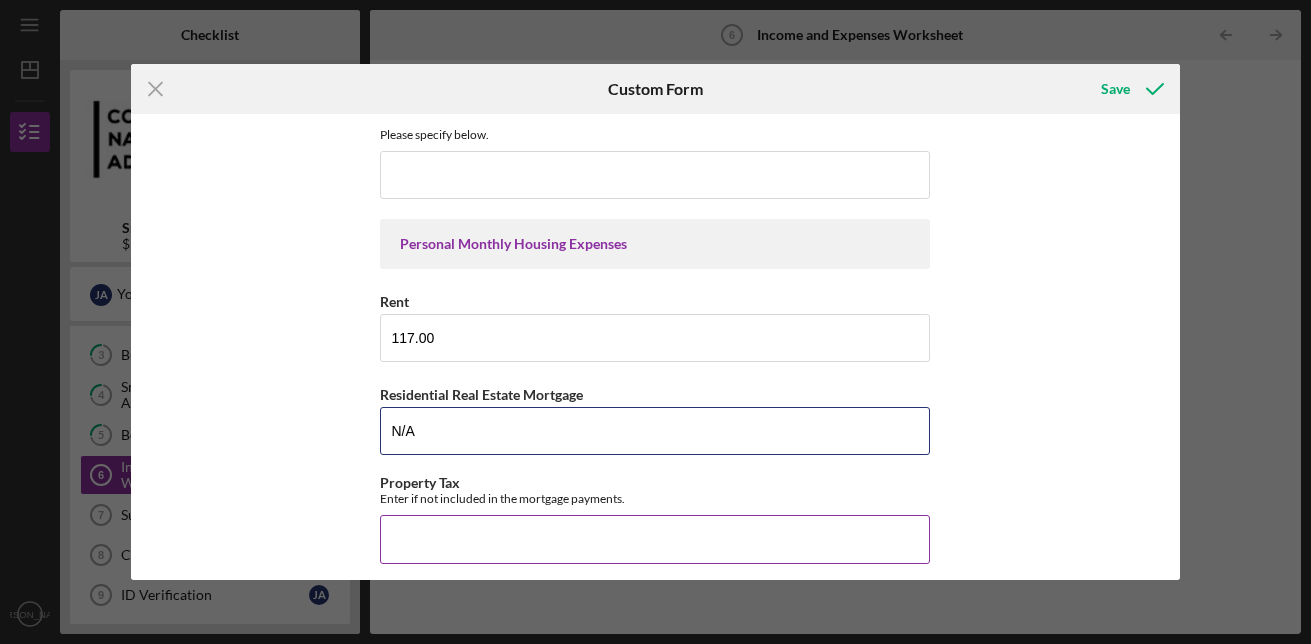 type on "N/A" 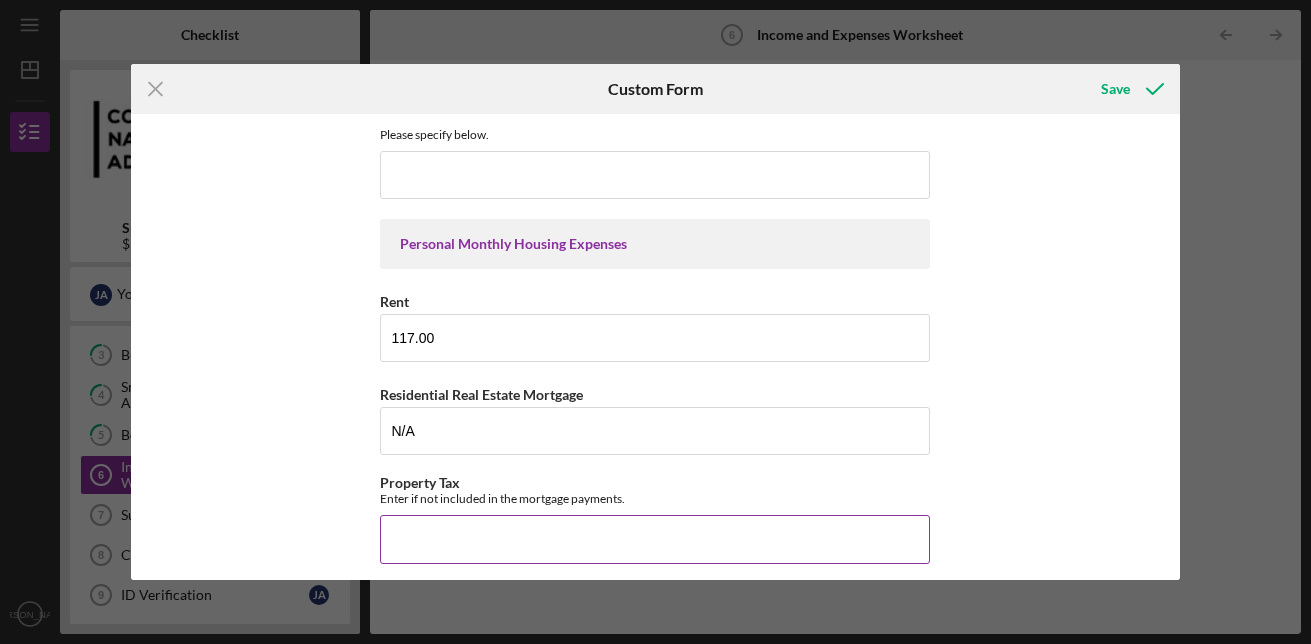 click on "Property Tax" at bounding box center (655, 539) 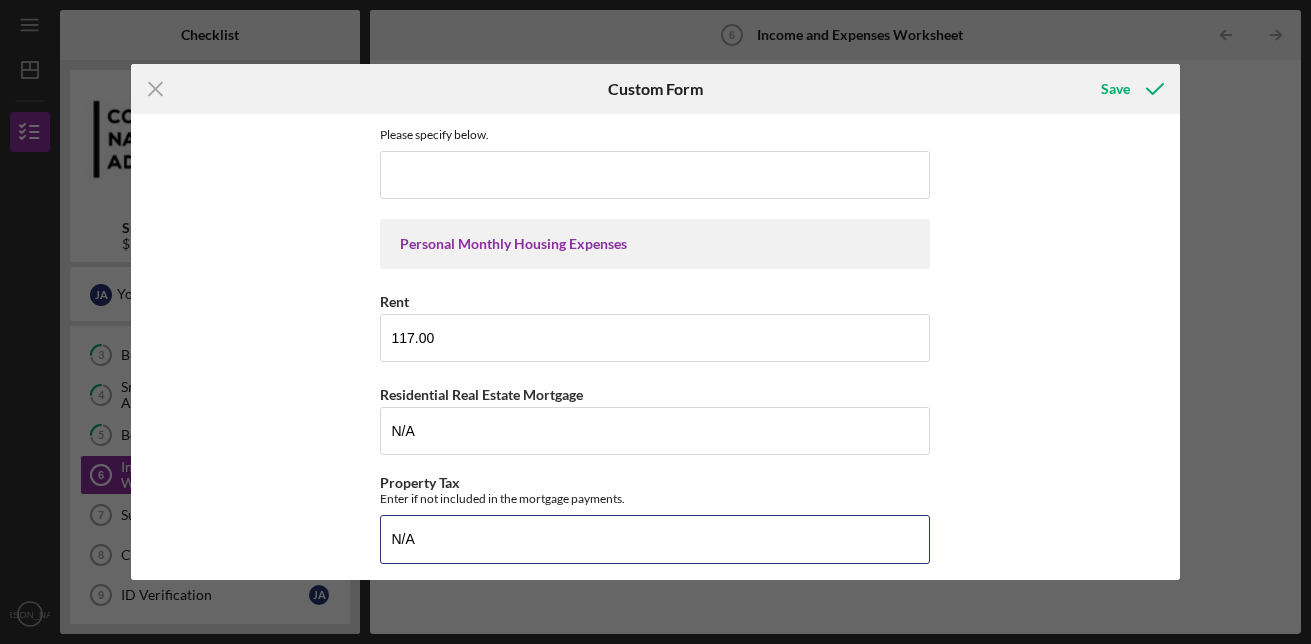 type on "N/A" 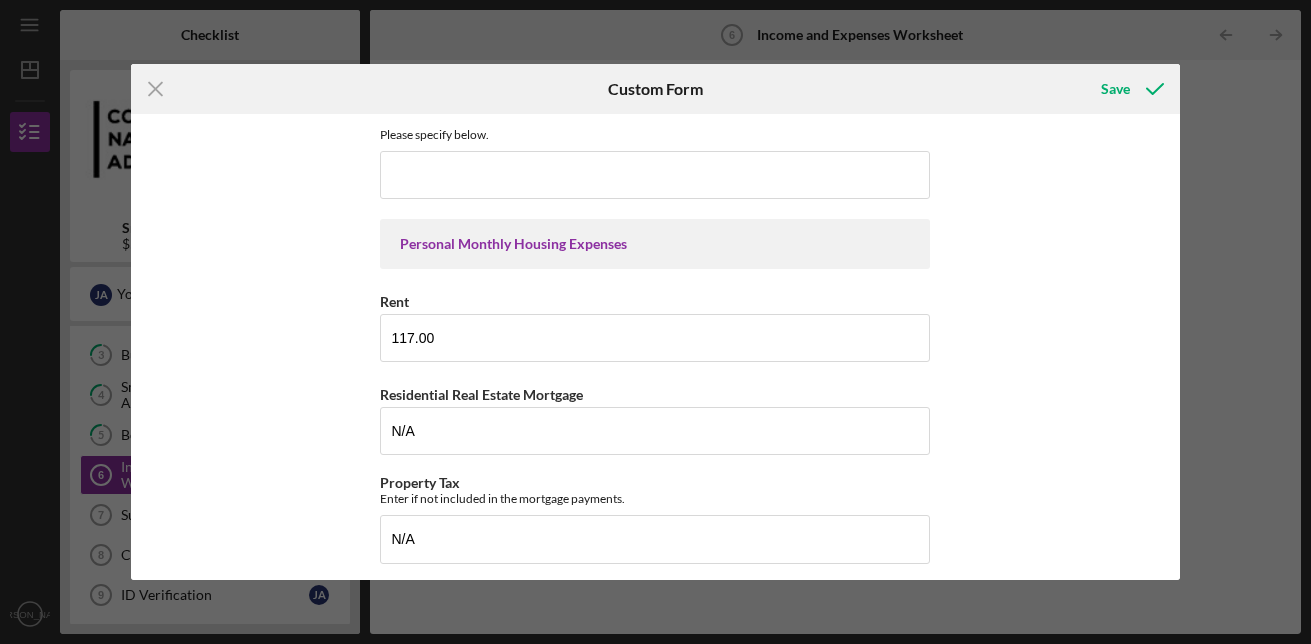 scroll, scrollTop: 160, scrollLeft: 0, axis: vertical 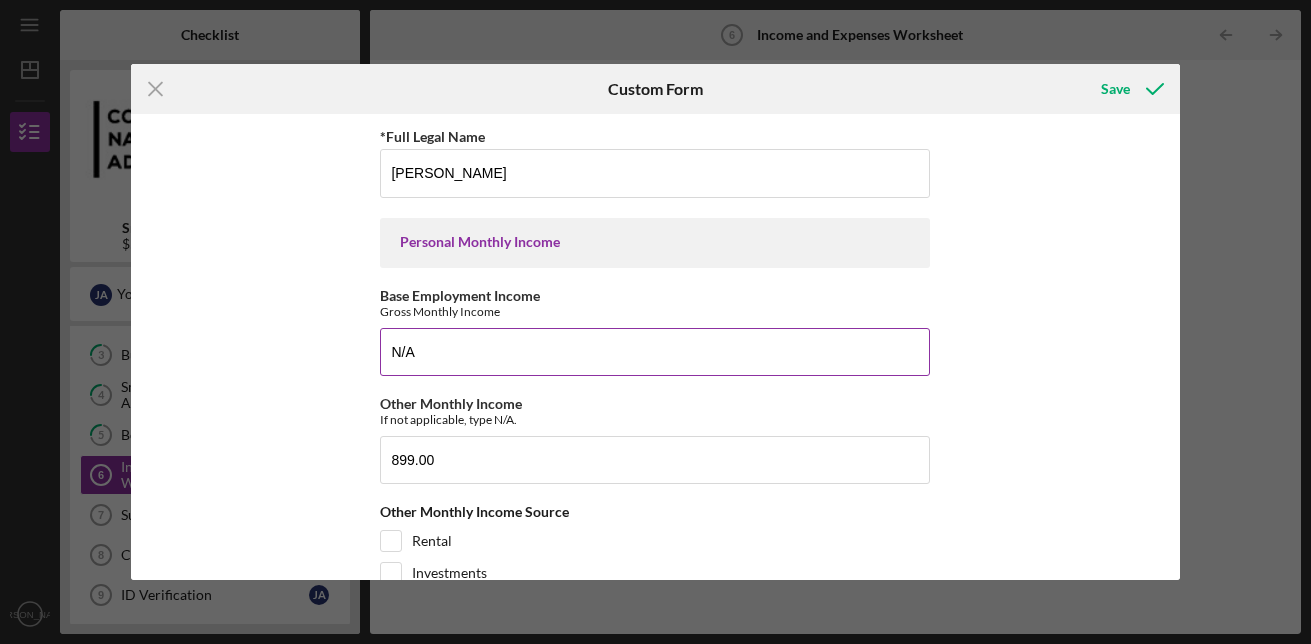 click on "N/A" at bounding box center (655, 352) 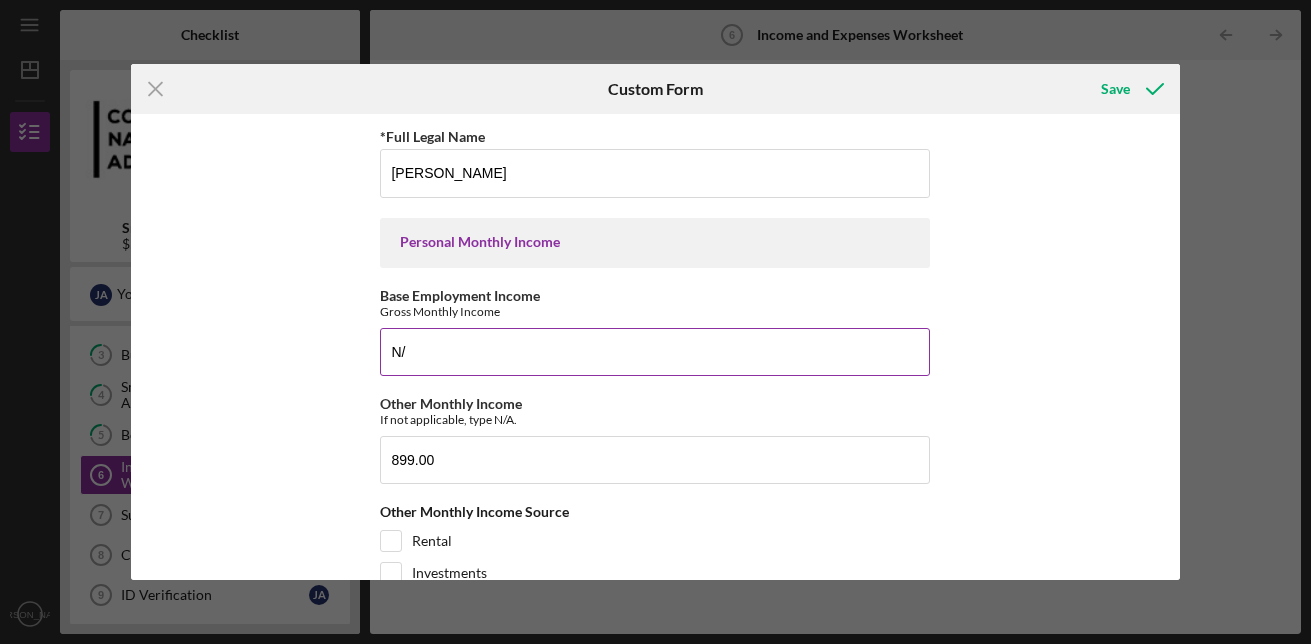 type on "N" 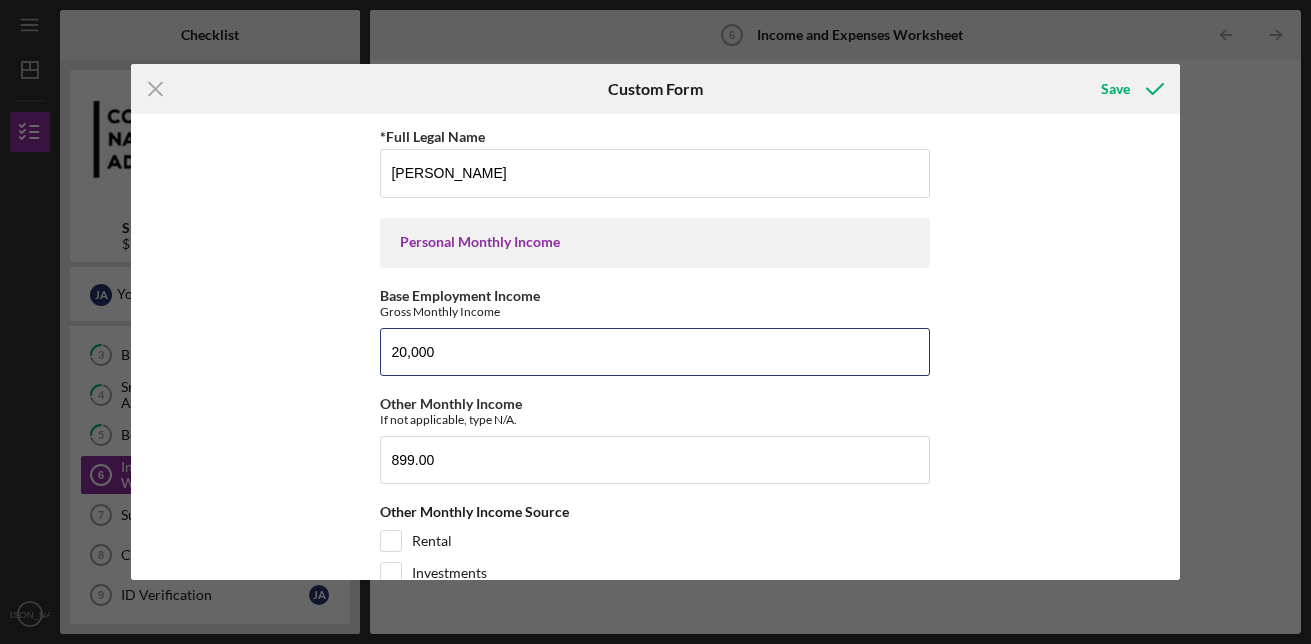 type on "20,000" 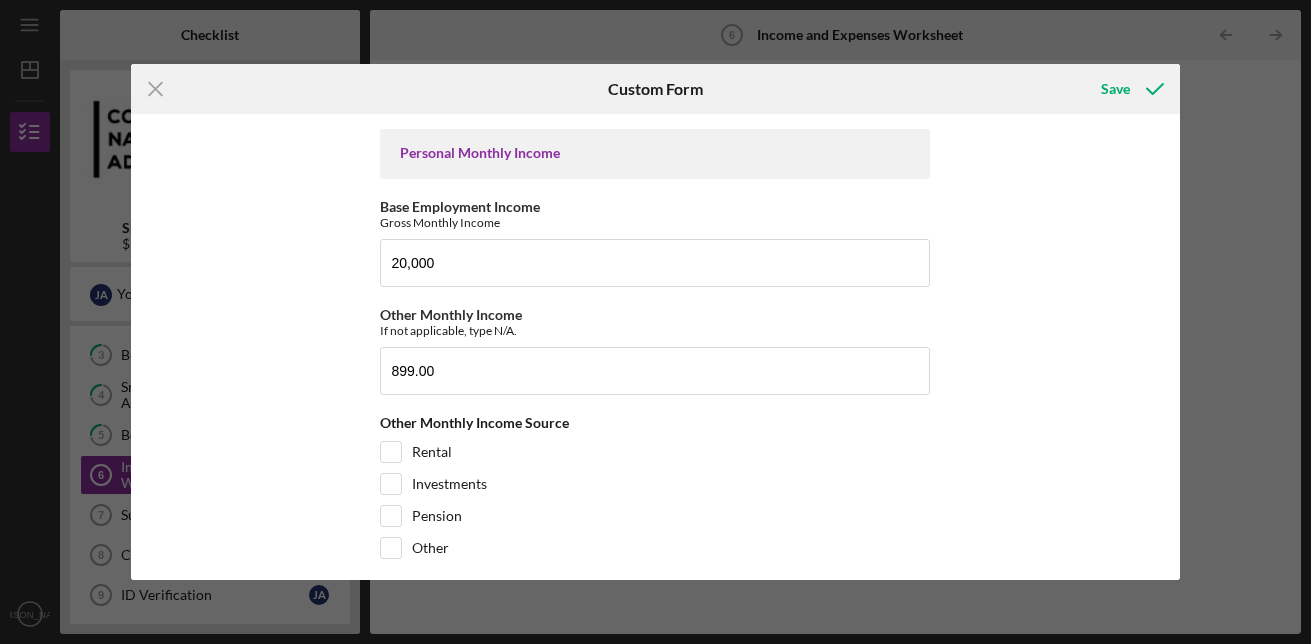 scroll, scrollTop: 189, scrollLeft: 0, axis: vertical 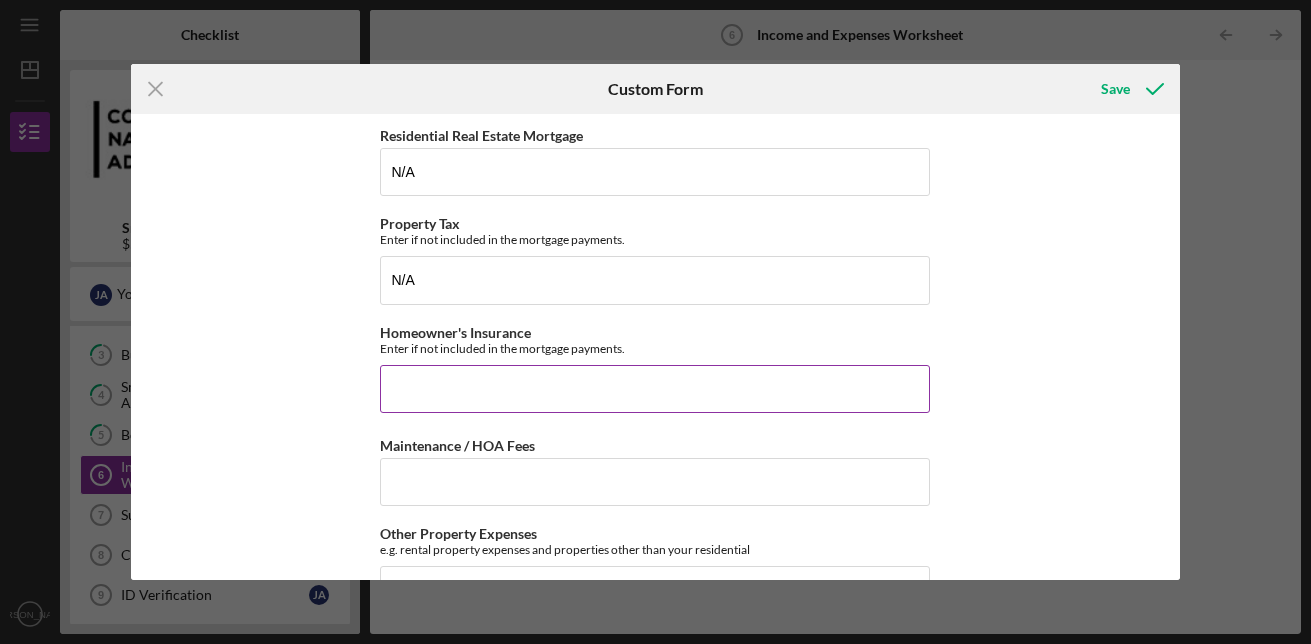 click on "Homeowner's Insurance" at bounding box center [655, 389] 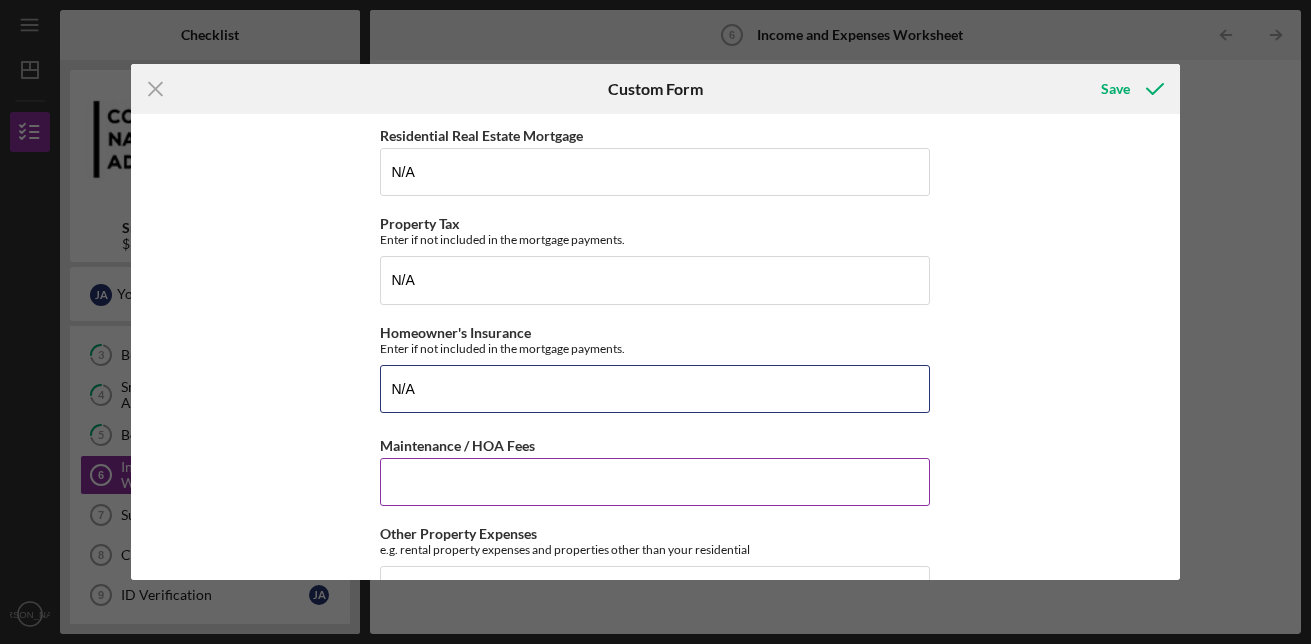 type on "N/A" 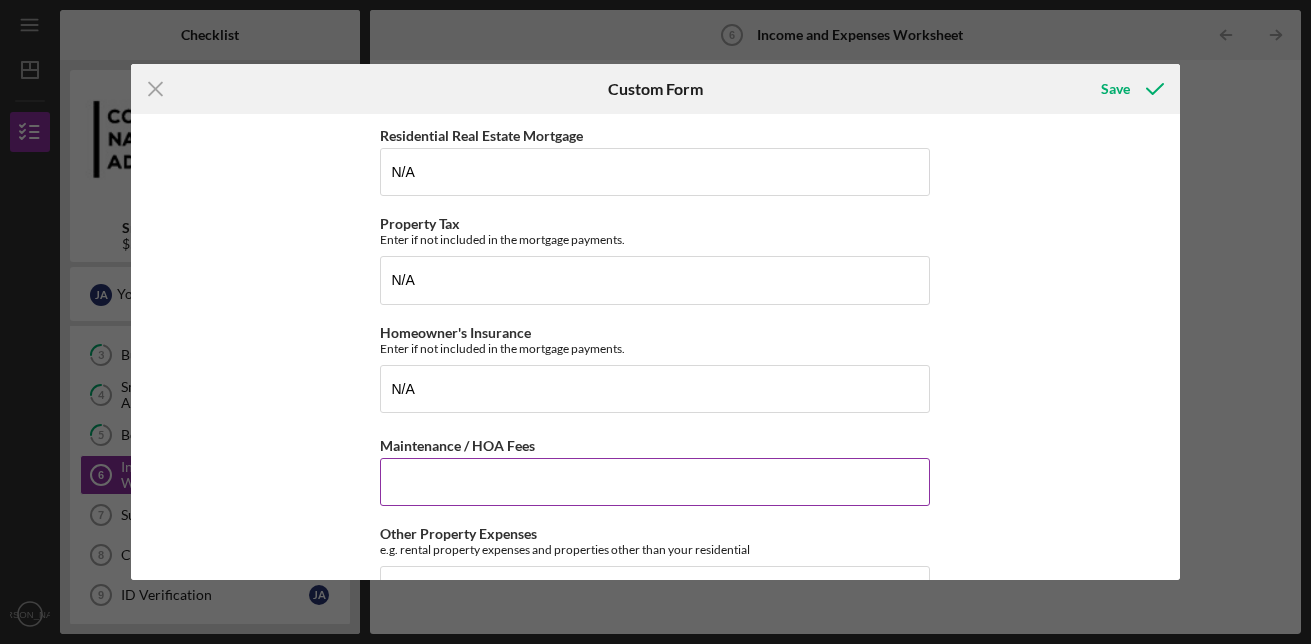 click on "Maintenance / HOA Fees" at bounding box center (655, 482) 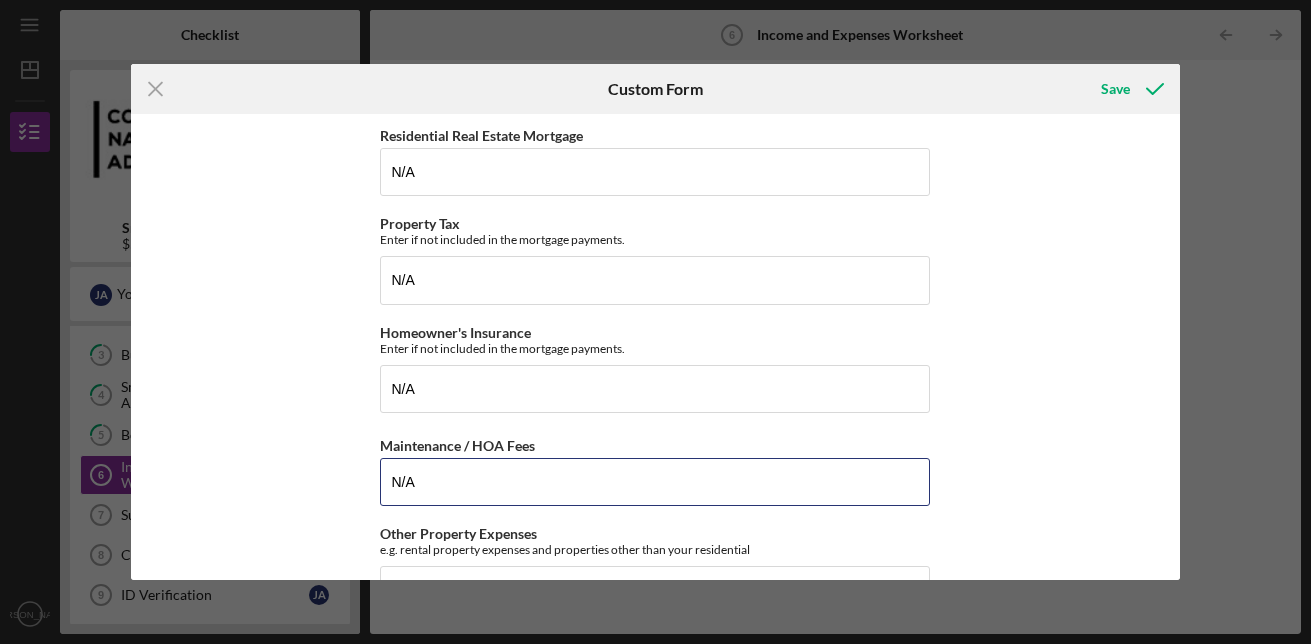 type on "N/A" 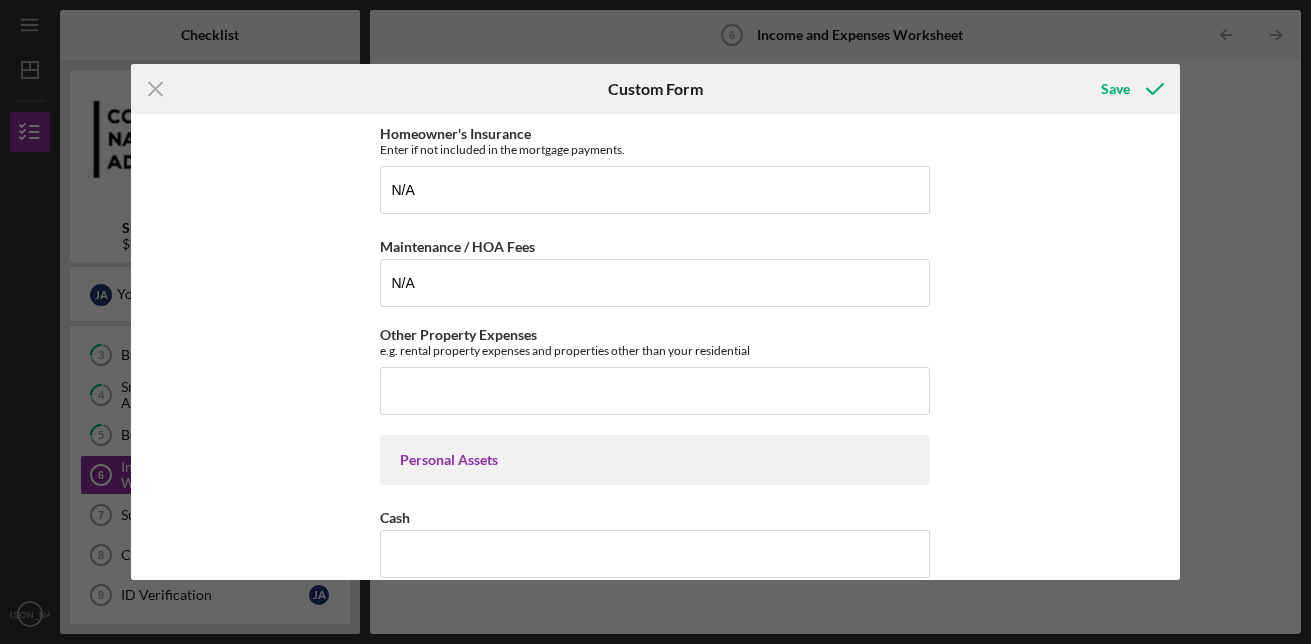 scroll, scrollTop: 1030, scrollLeft: 0, axis: vertical 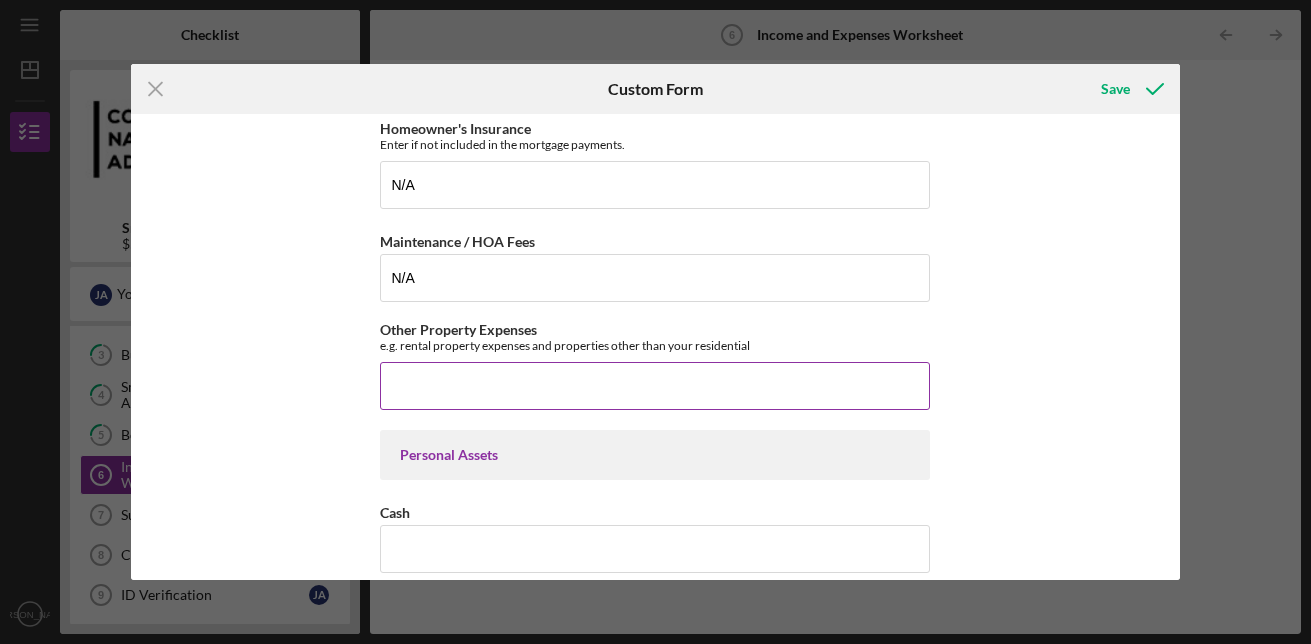 click on "Other Property Expenses" at bounding box center (655, 386) 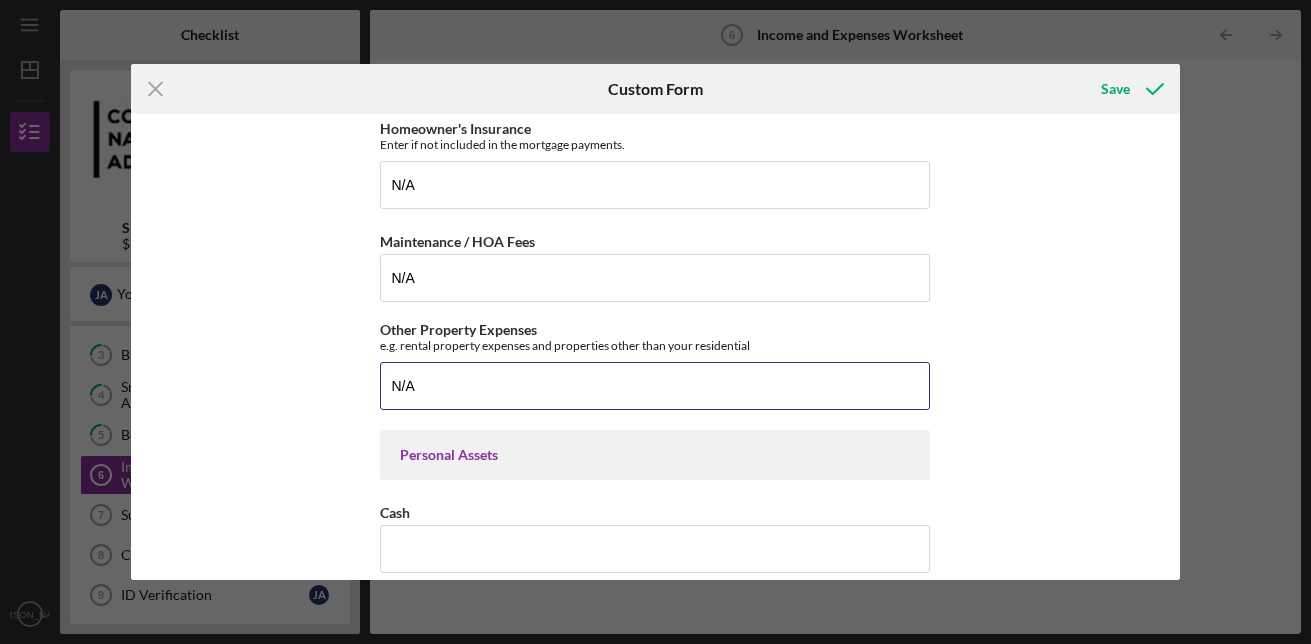type on "N/A" 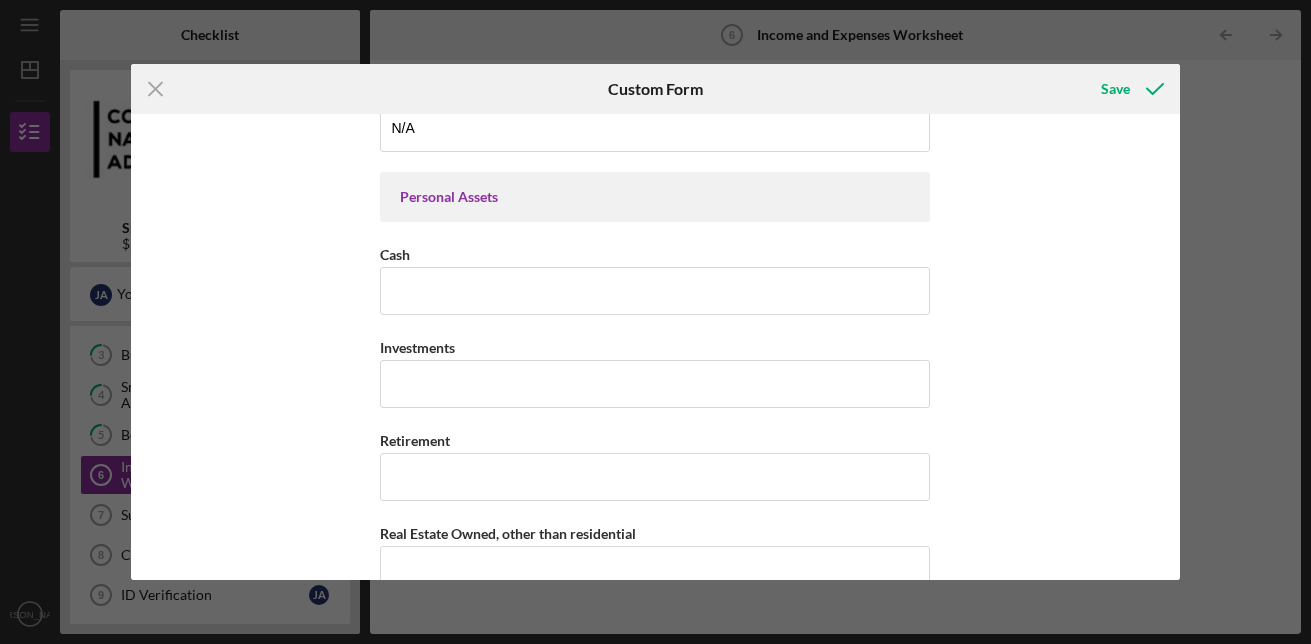scroll, scrollTop: 1304, scrollLeft: 0, axis: vertical 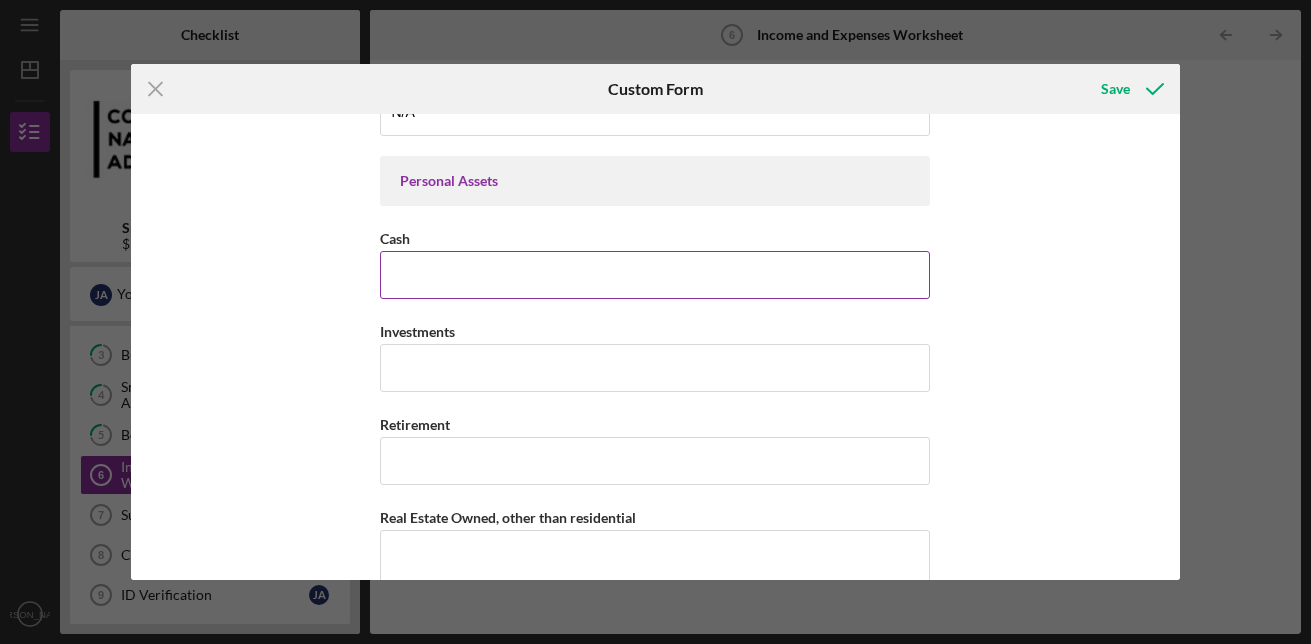 click on "Cash" at bounding box center (655, 275) 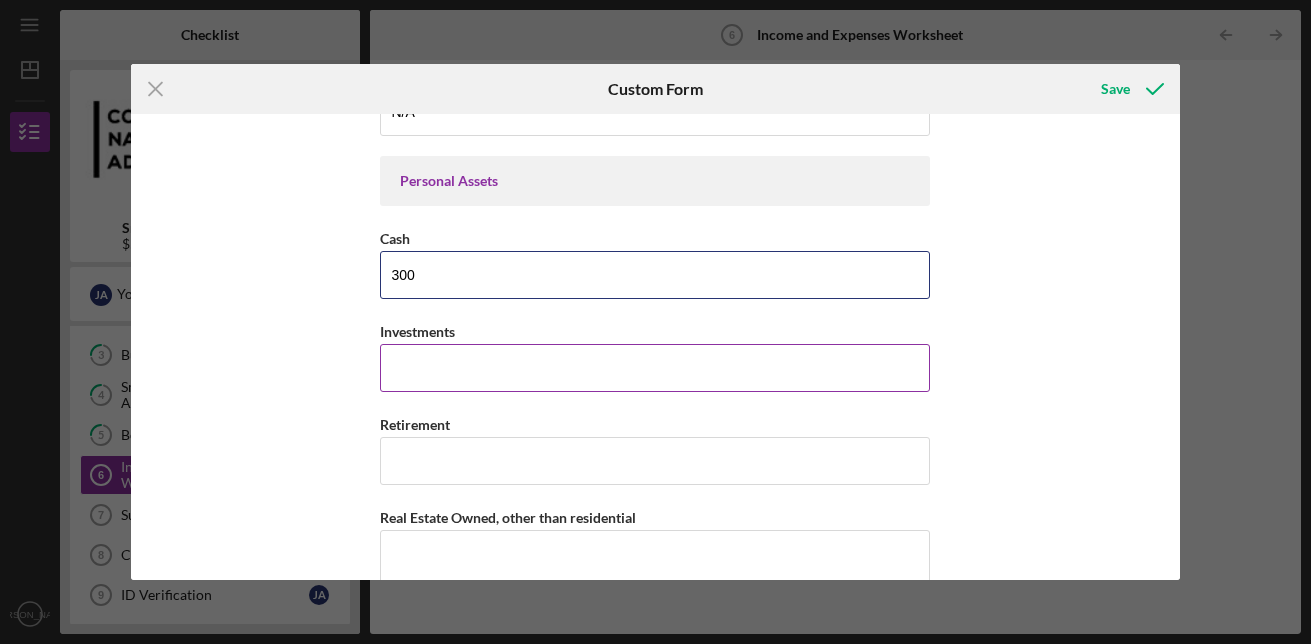 type on "300" 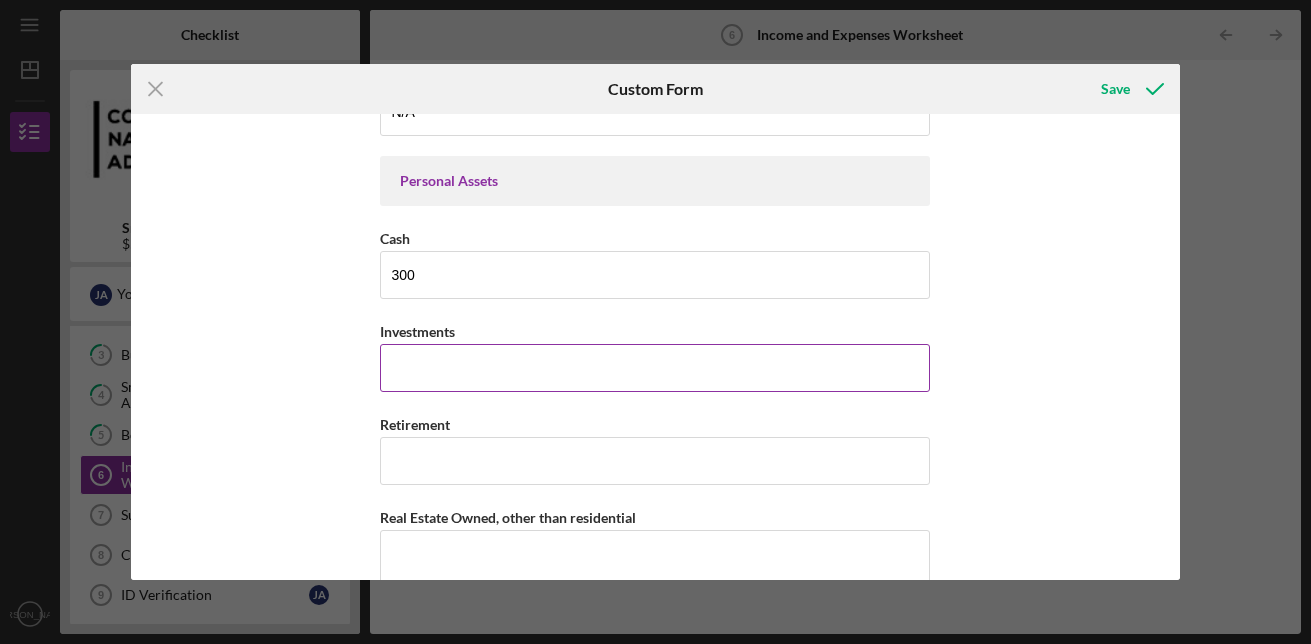click on "Investments" at bounding box center [655, 368] 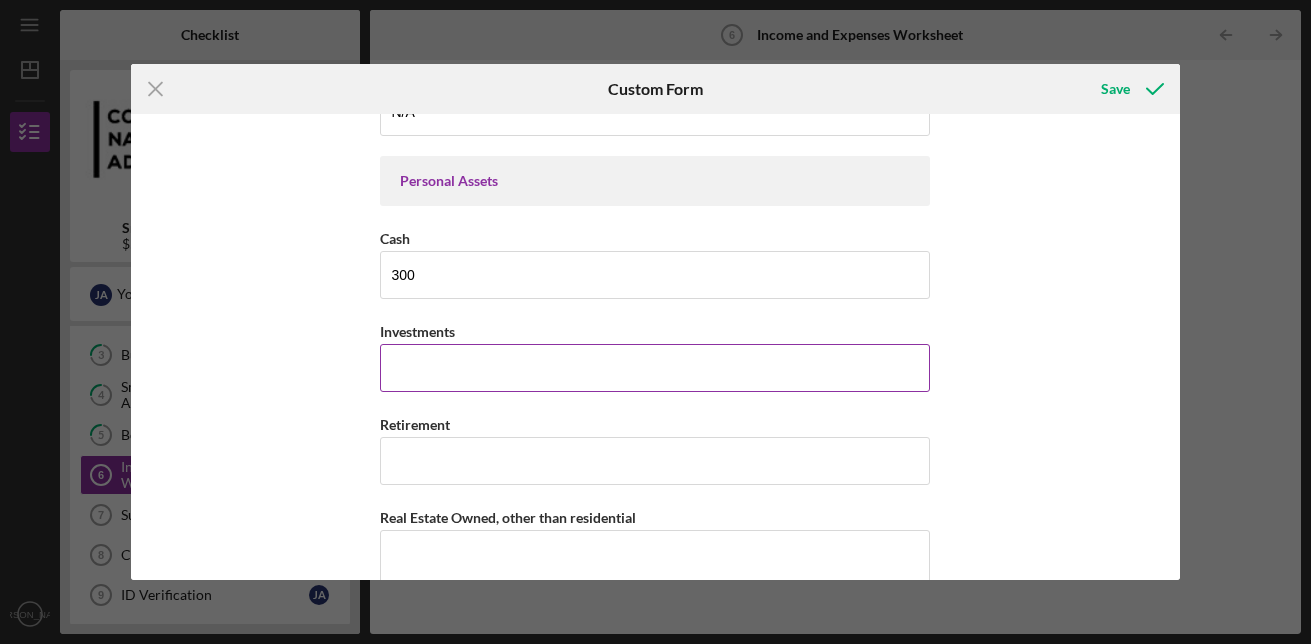 click on "Investments" at bounding box center [655, 368] 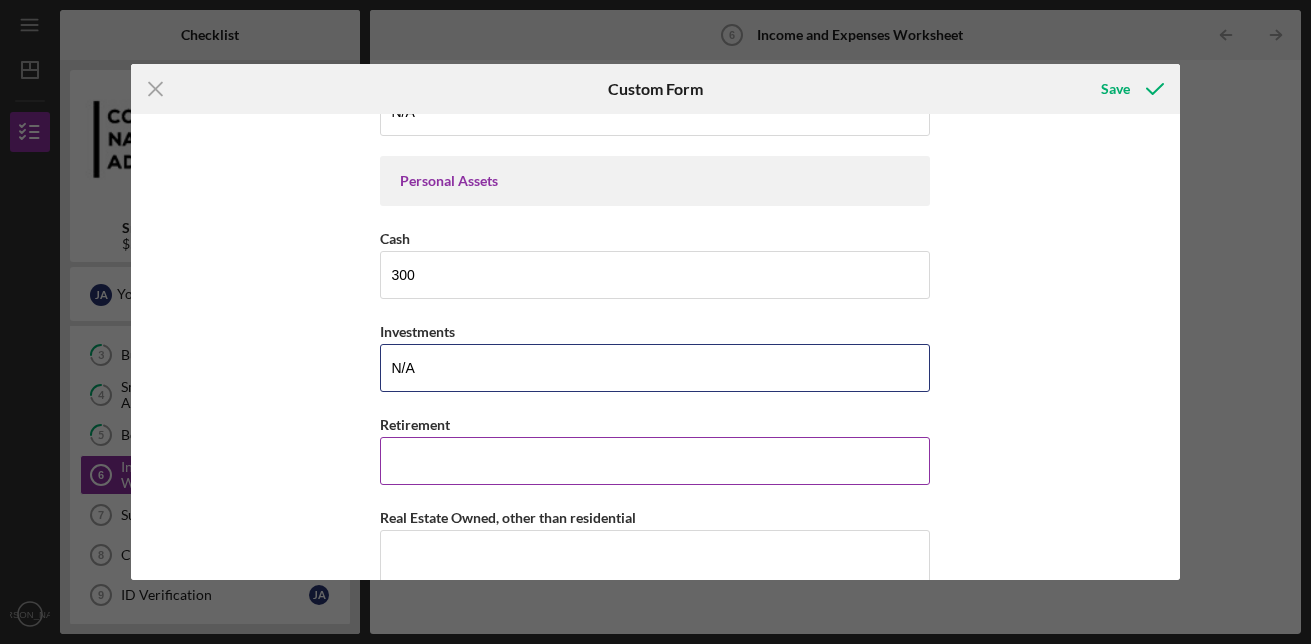 type on "N/A" 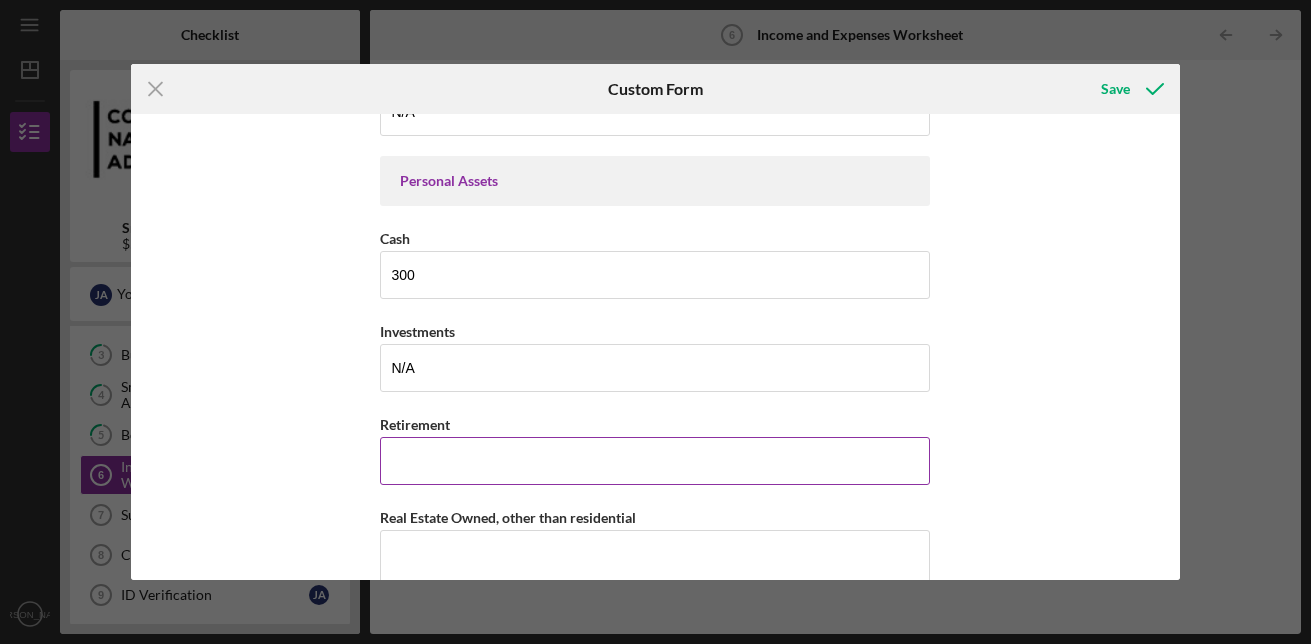 click on "Retirement" at bounding box center (655, 461) 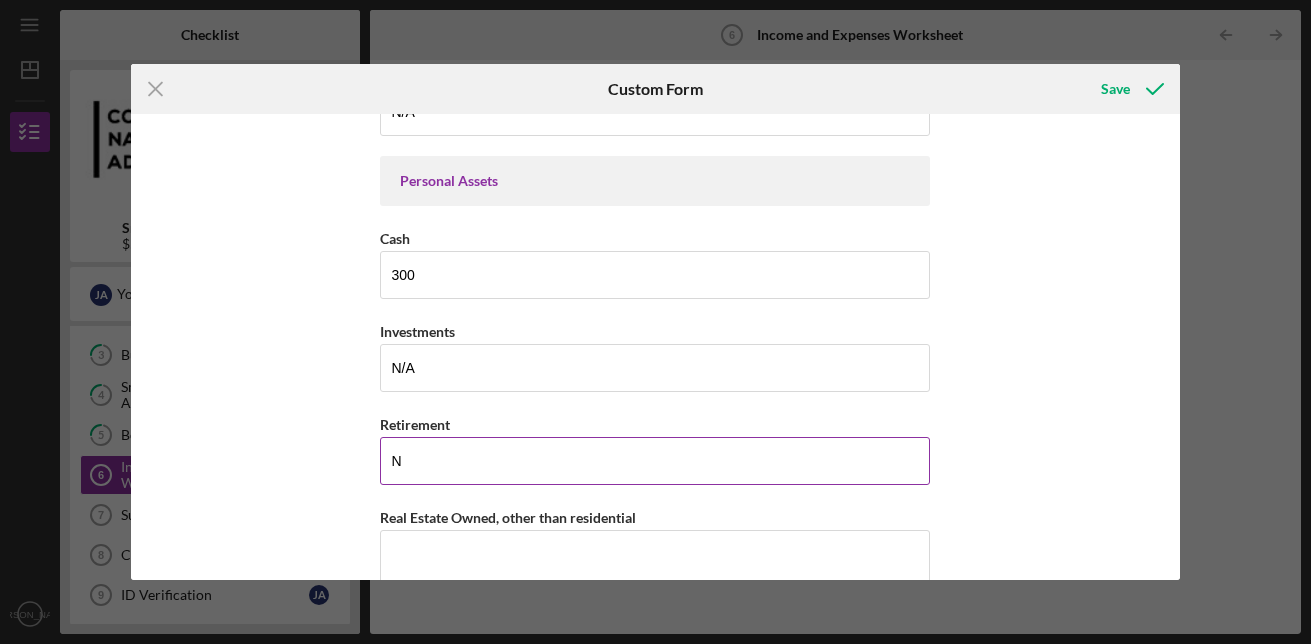 click on "N" at bounding box center [655, 461] 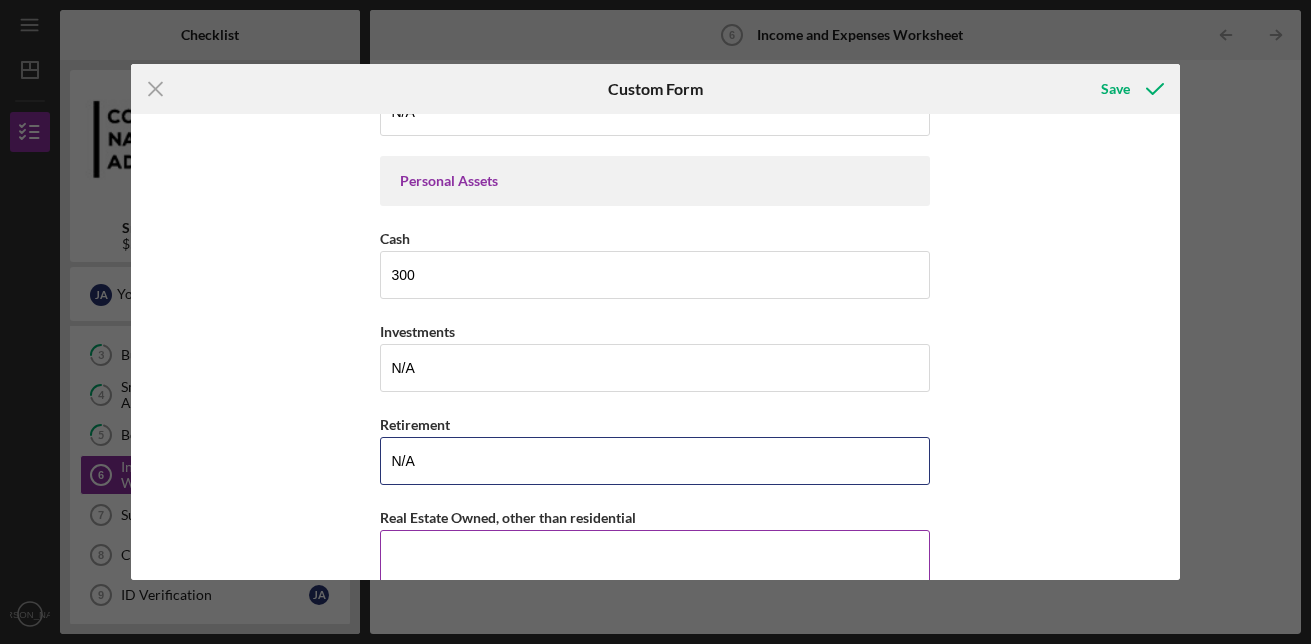 type on "N/A" 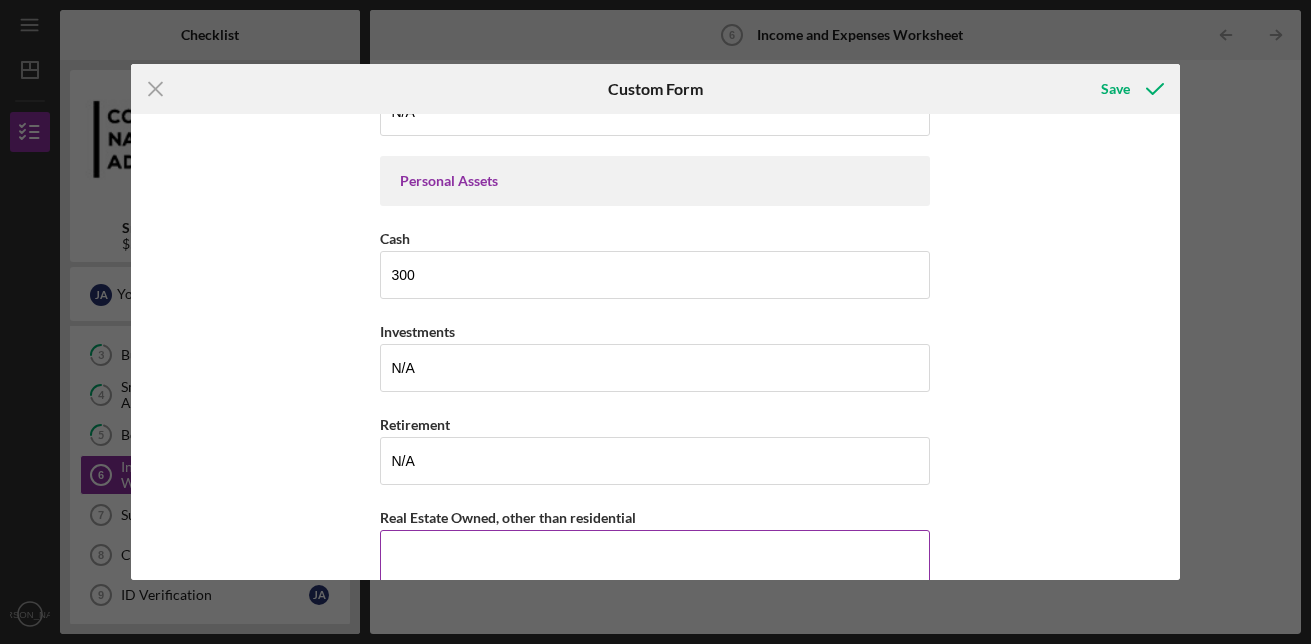 click on "Real Estate Owned, other than residential" at bounding box center (655, 578) 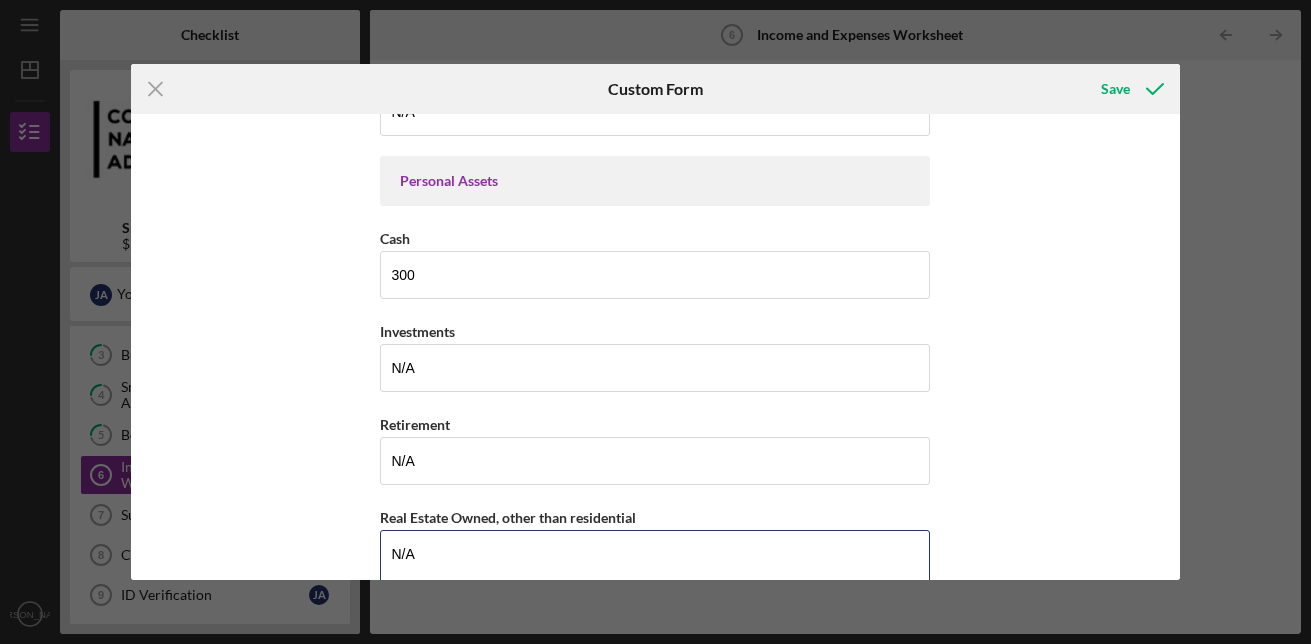 type on "N/A" 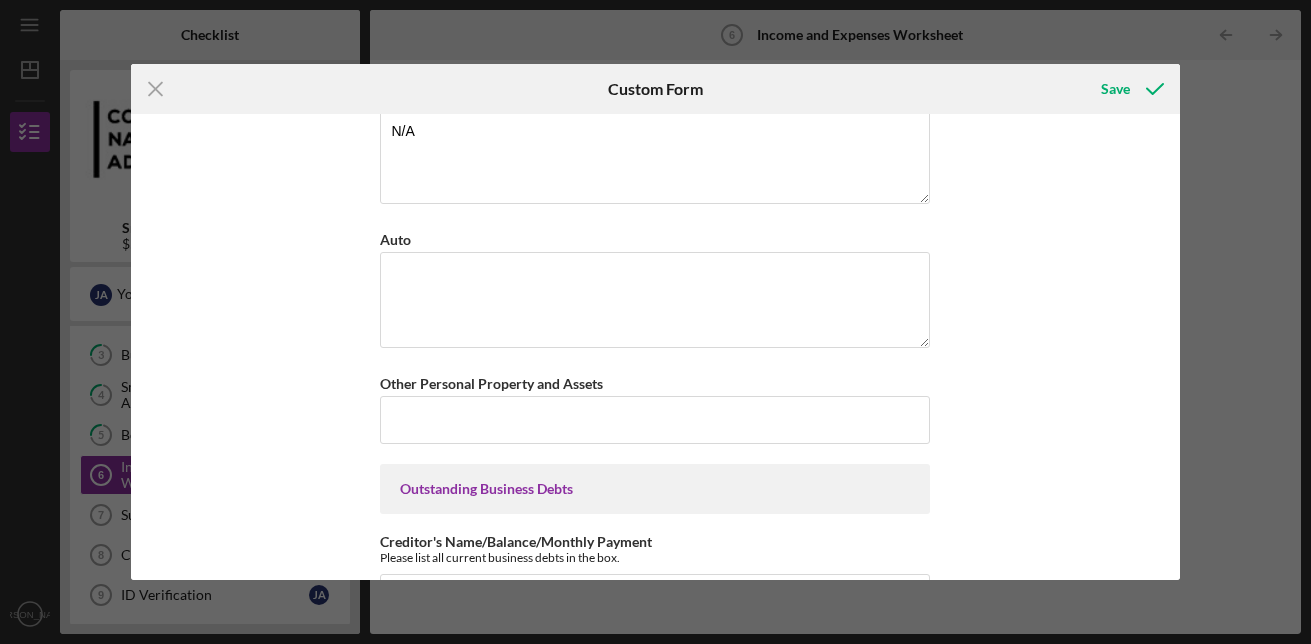scroll, scrollTop: 1742, scrollLeft: 0, axis: vertical 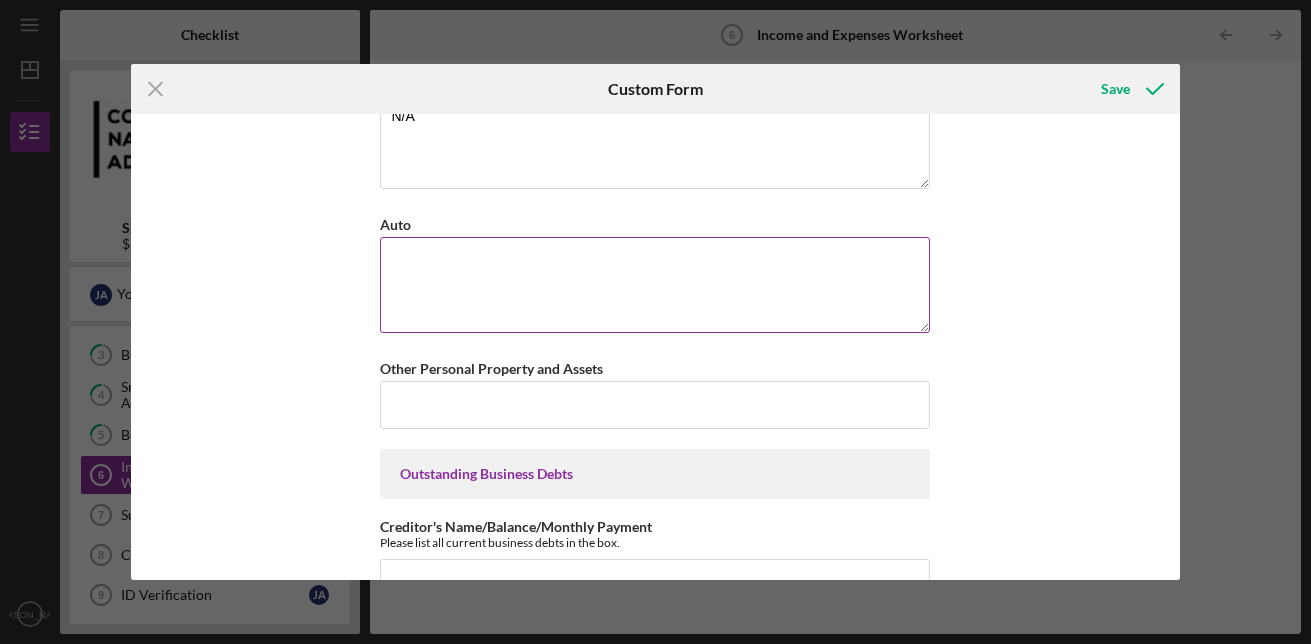 click on "Auto" at bounding box center (655, 285) 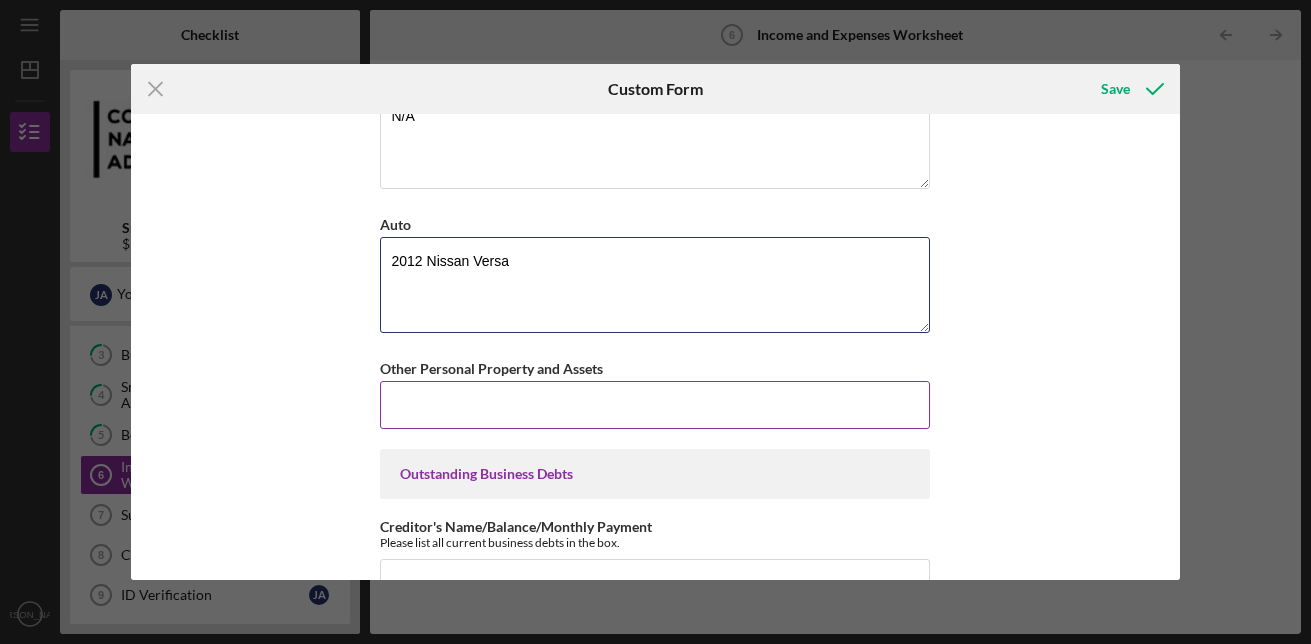 type on "2012 Nissan Versa" 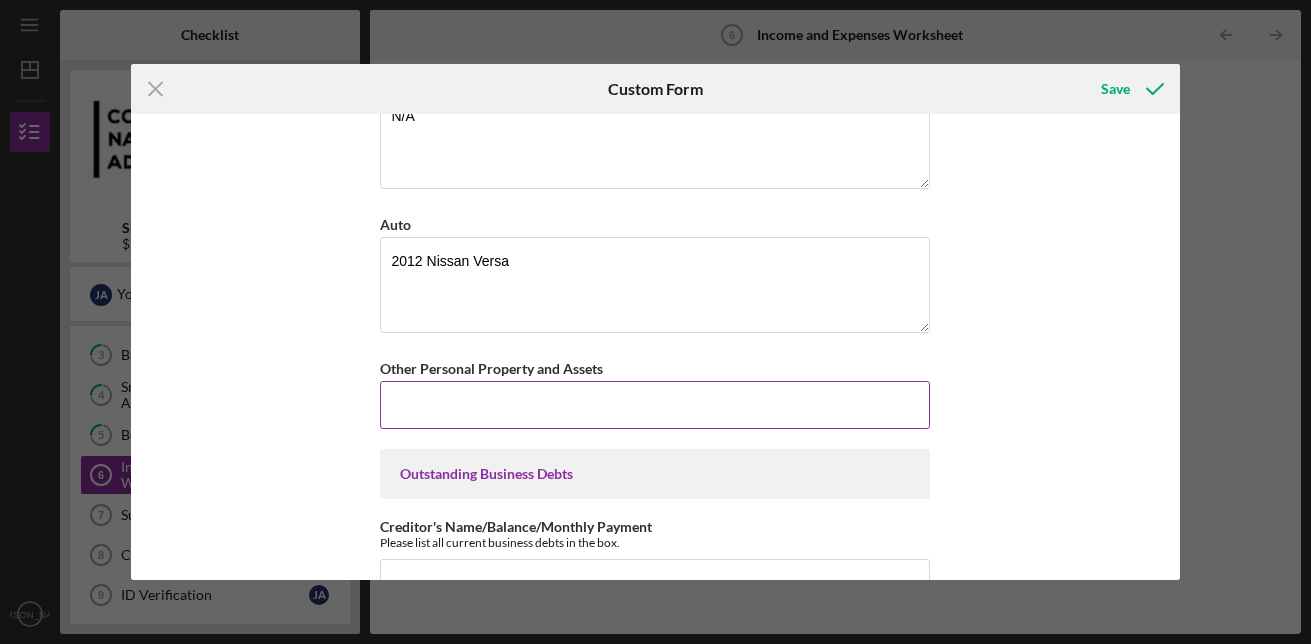 click on "Other Personal Property and Assets" at bounding box center (655, 405) 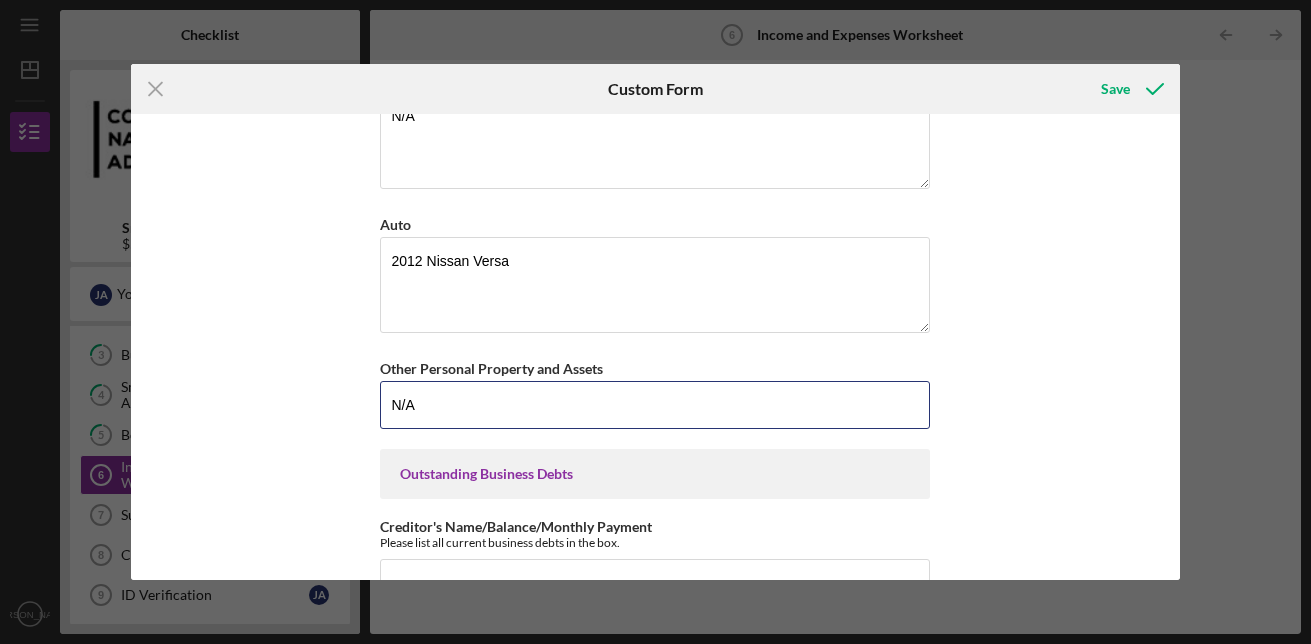 type on "N/A" 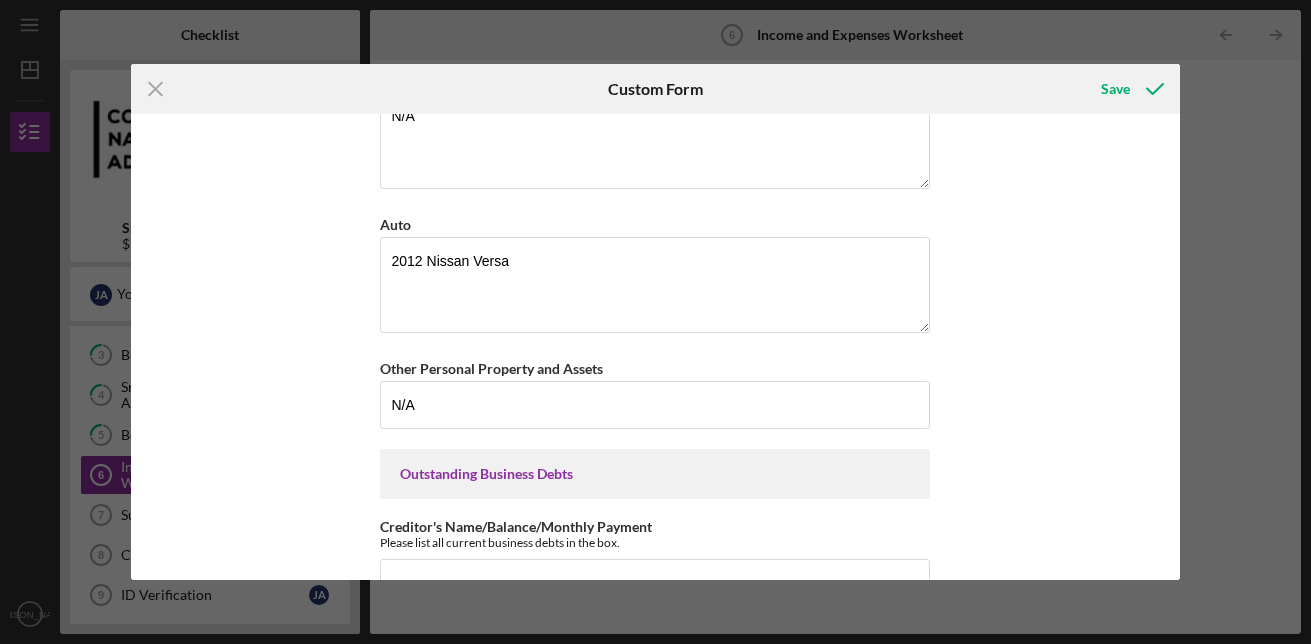 scroll, scrollTop: 1851, scrollLeft: 0, axis: vertical 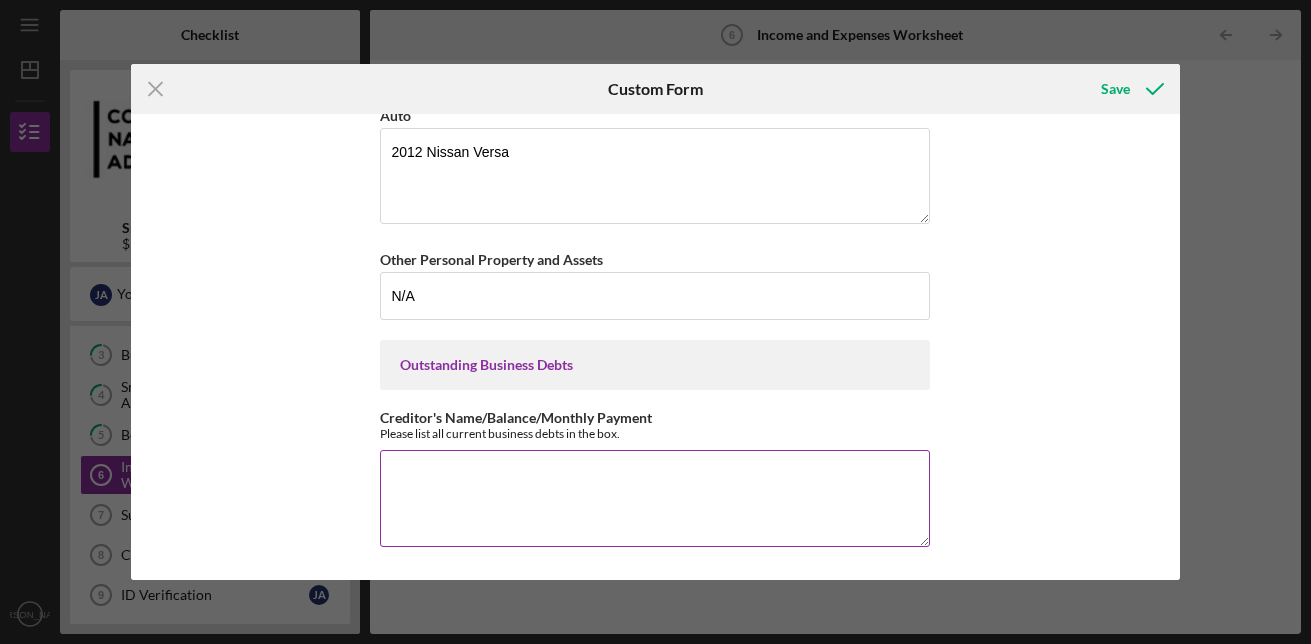 click on "Creditor's Name/Balance/Monthly Payment" at bounding box center (655, 498) 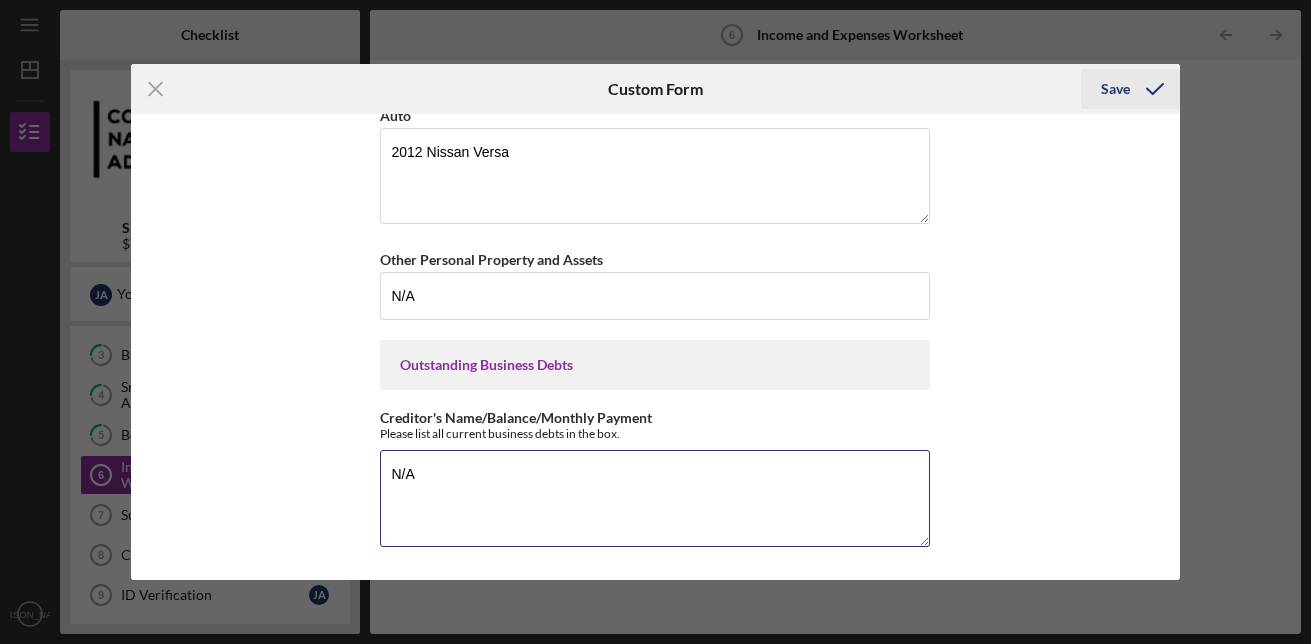 type on "N/A" 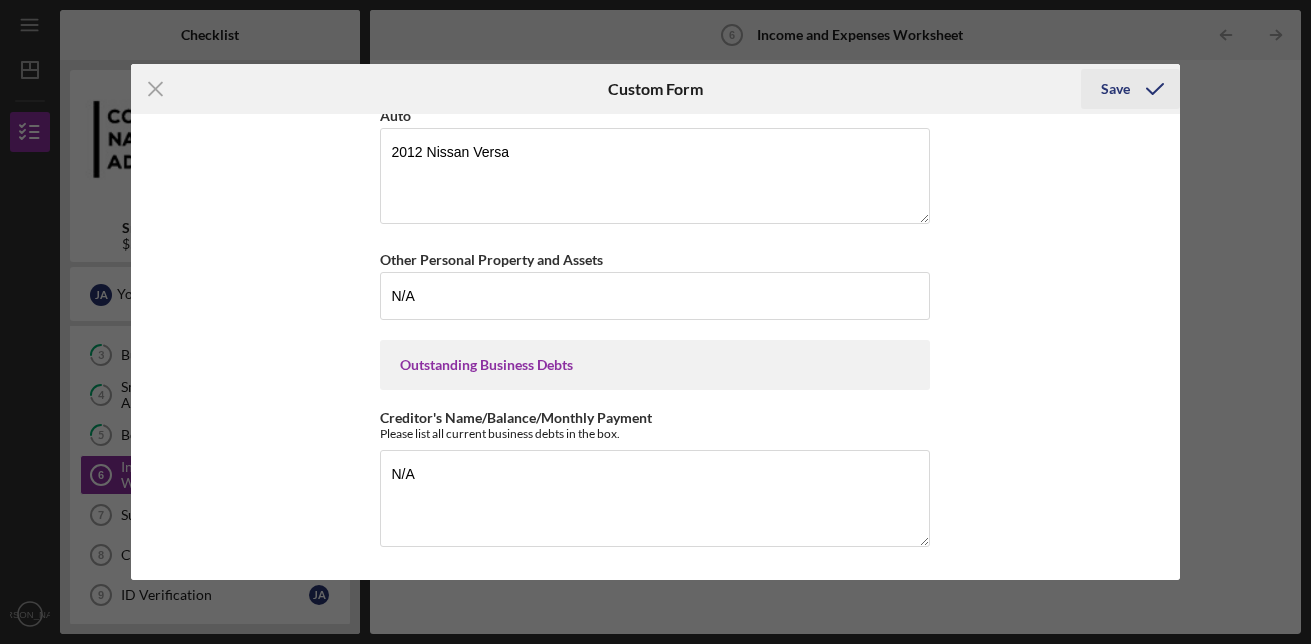 click on "Save" at bounding box center [1115, 89] 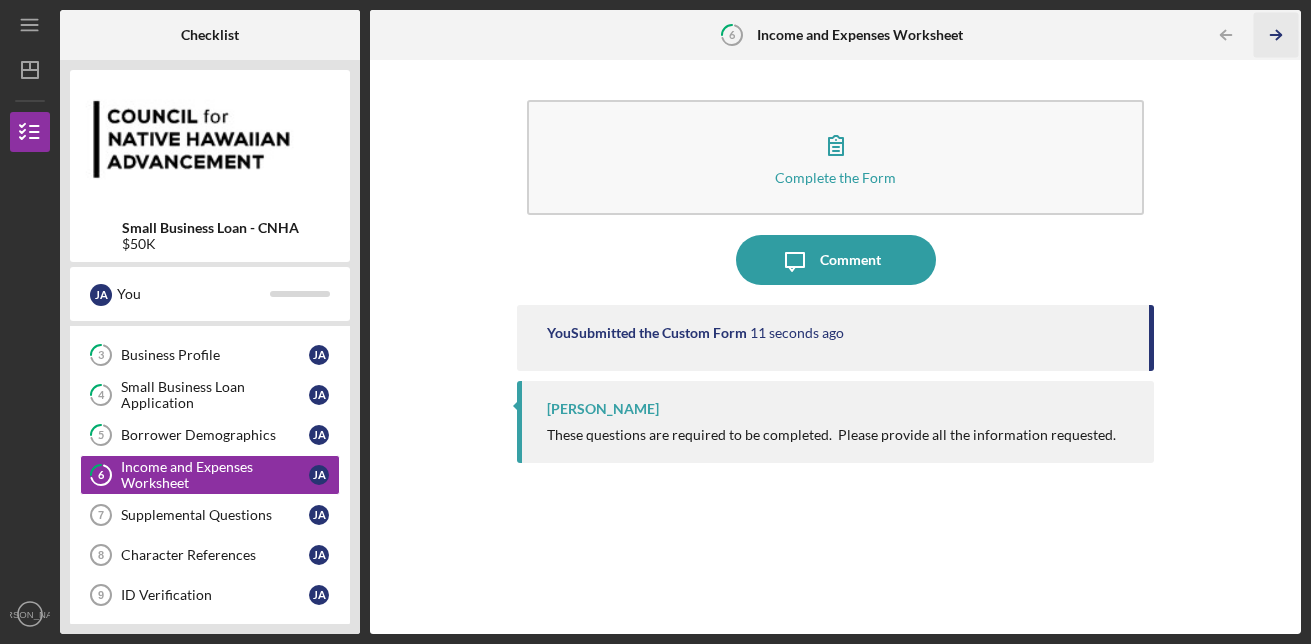 click on "Icon/Table Pagination Arrow" 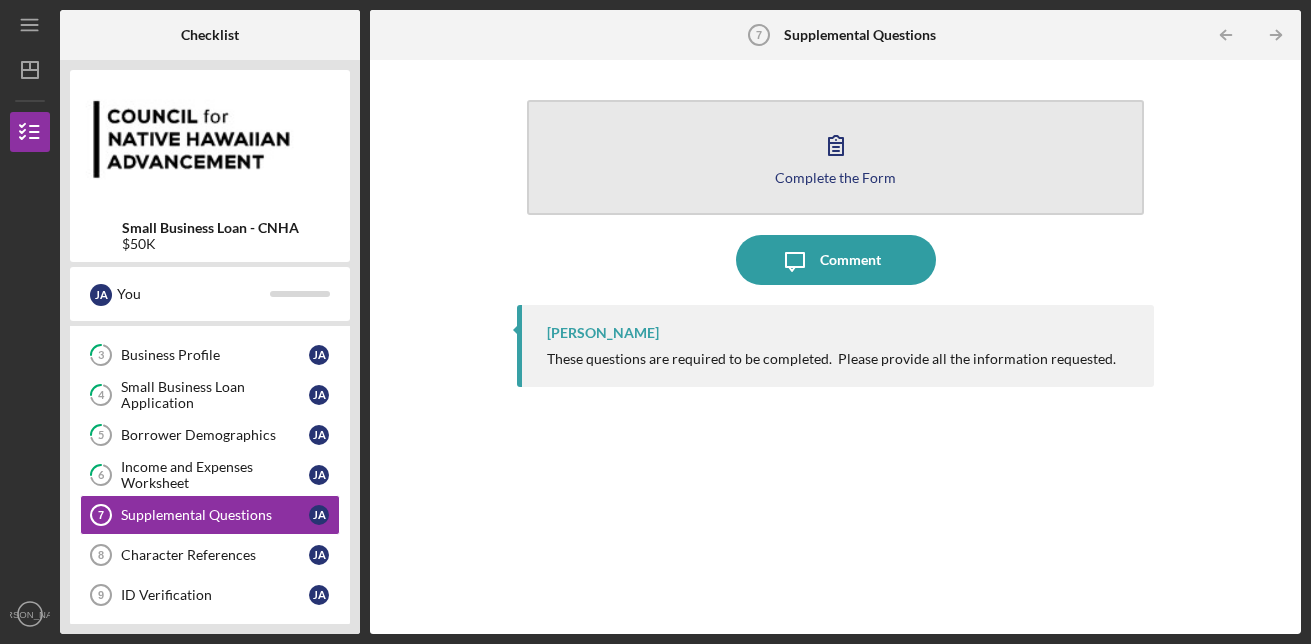 click 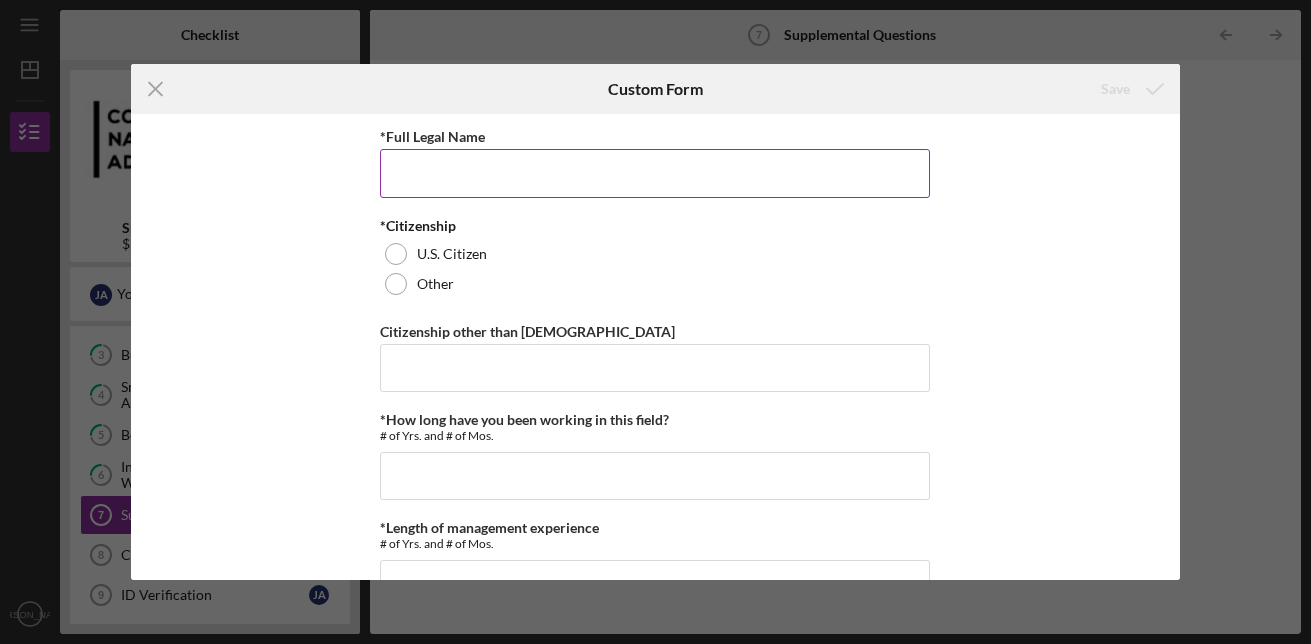 click on "*Full Legal Name" at bounding box center [655, 173] 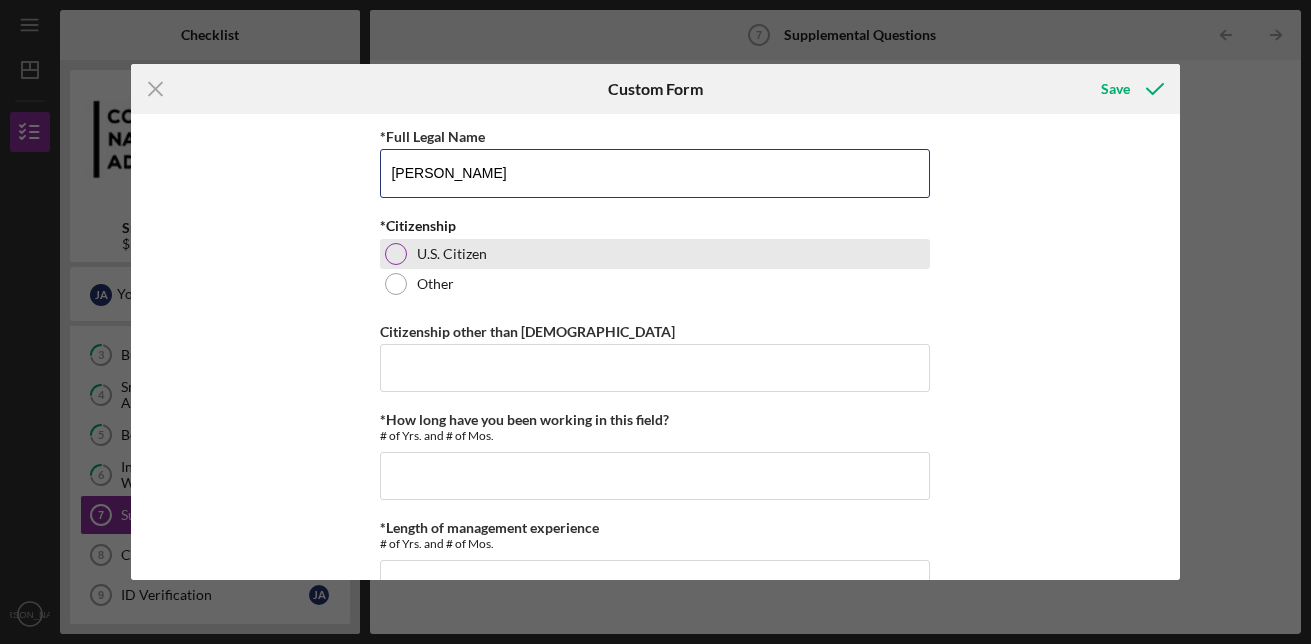 type on "[PERSON_NAME]" 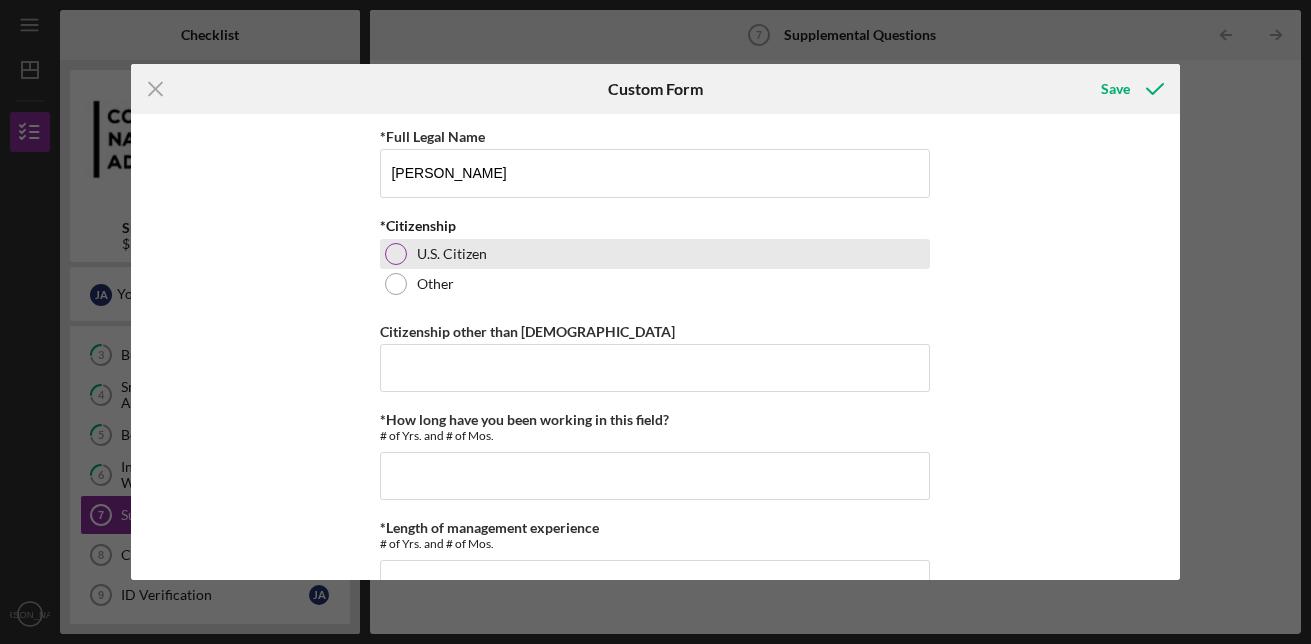 click at bounding box center (396, 254) 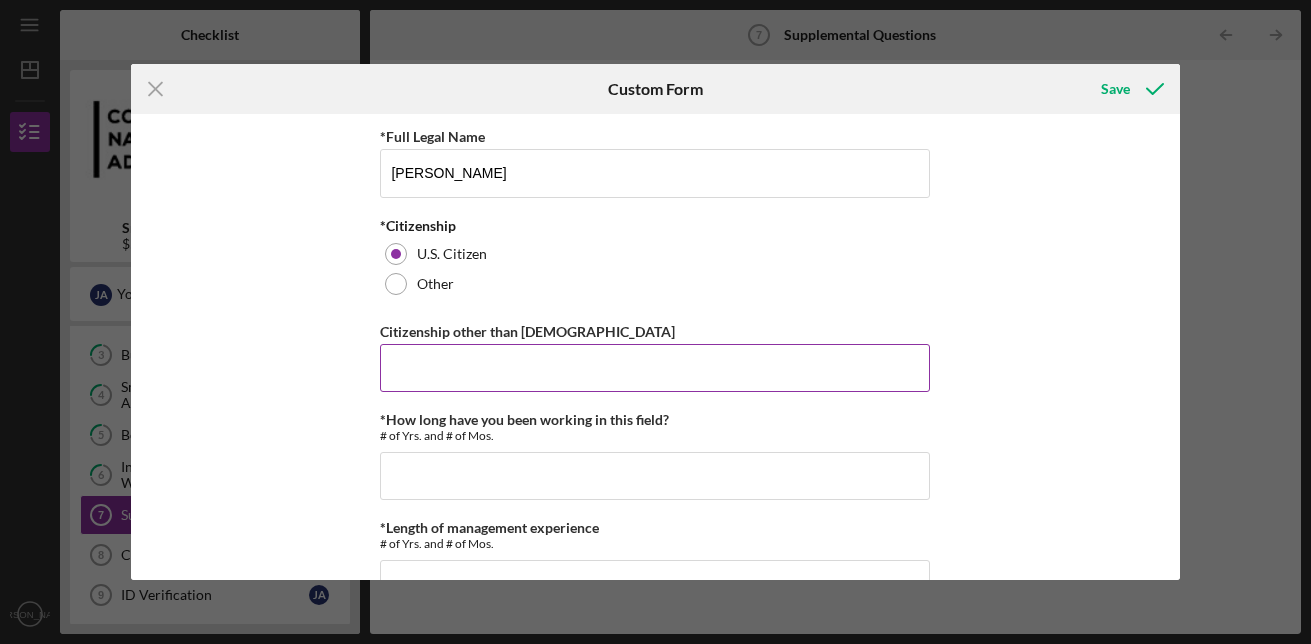 click on "Citizenship other than [DEMOGRAPHIC_DATA]" at bounding box center (655, 368) 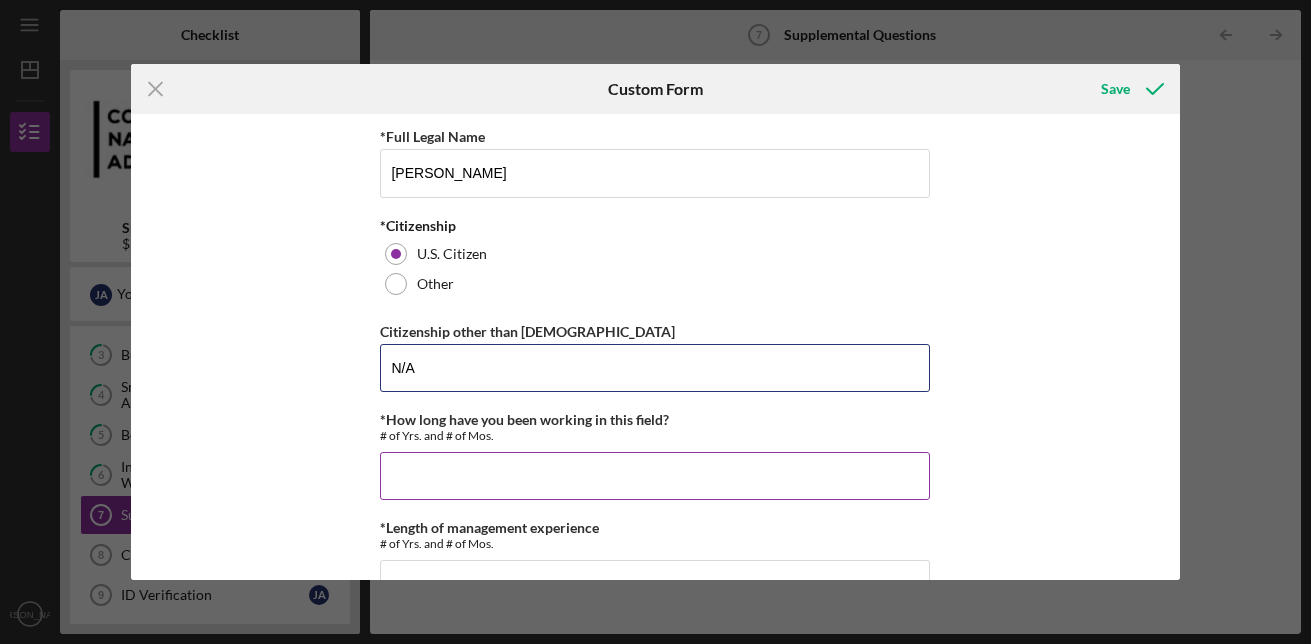 type on "N/A" 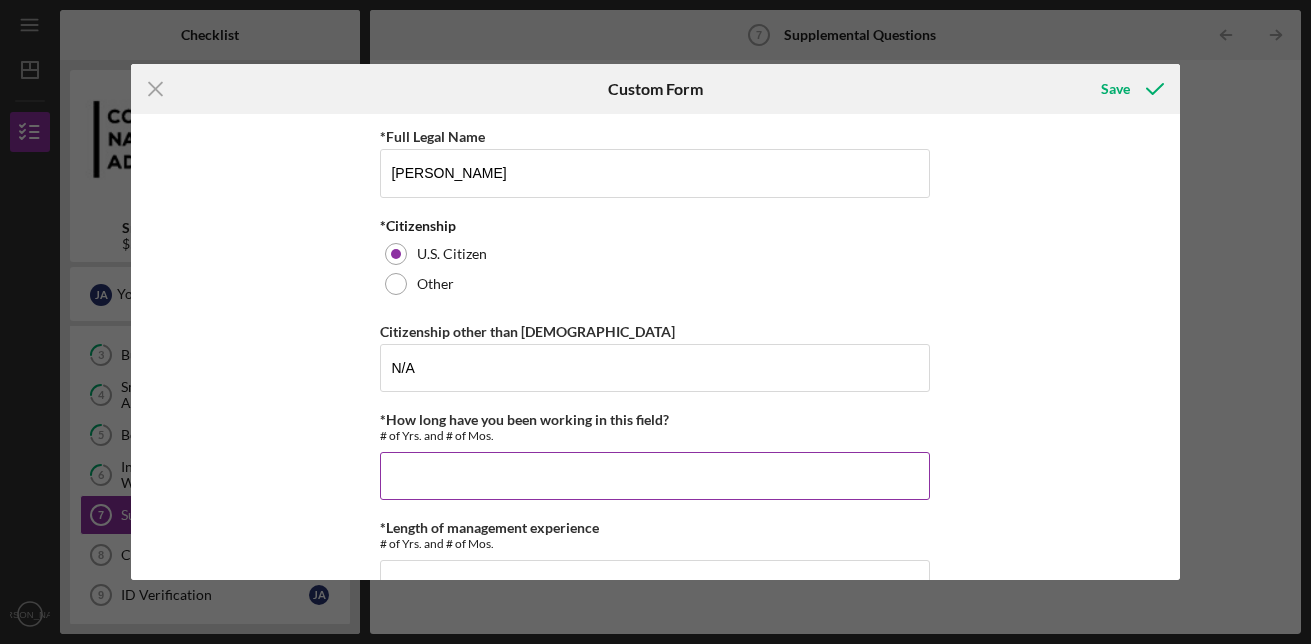 click on "*How long have you been working in this field?" at bounding box center (655, 476) 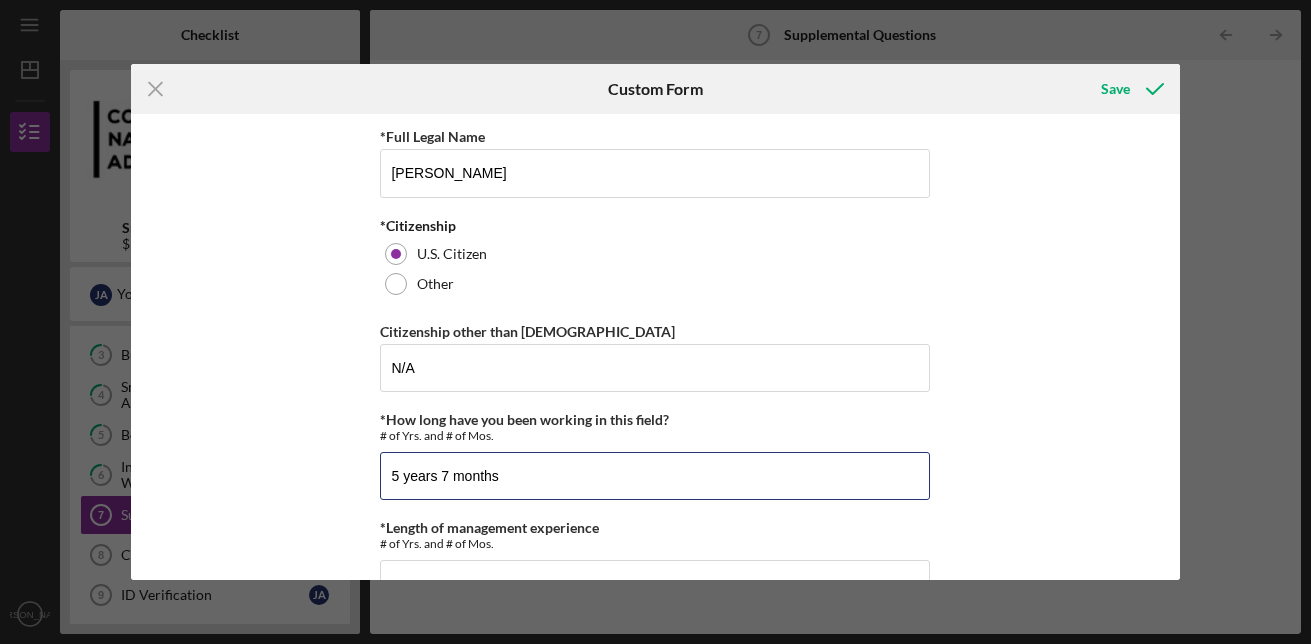 type on "5 years 7 months" 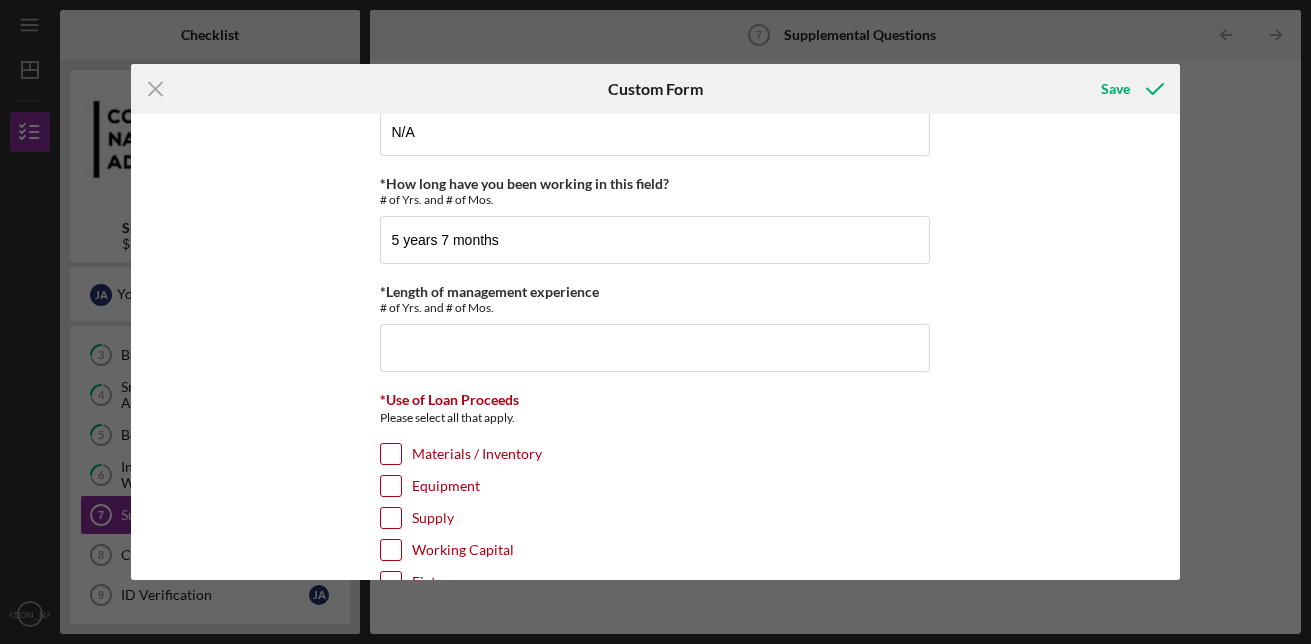 scroll, scrollTop: 245, scrollLeft: 0, axis: vertical 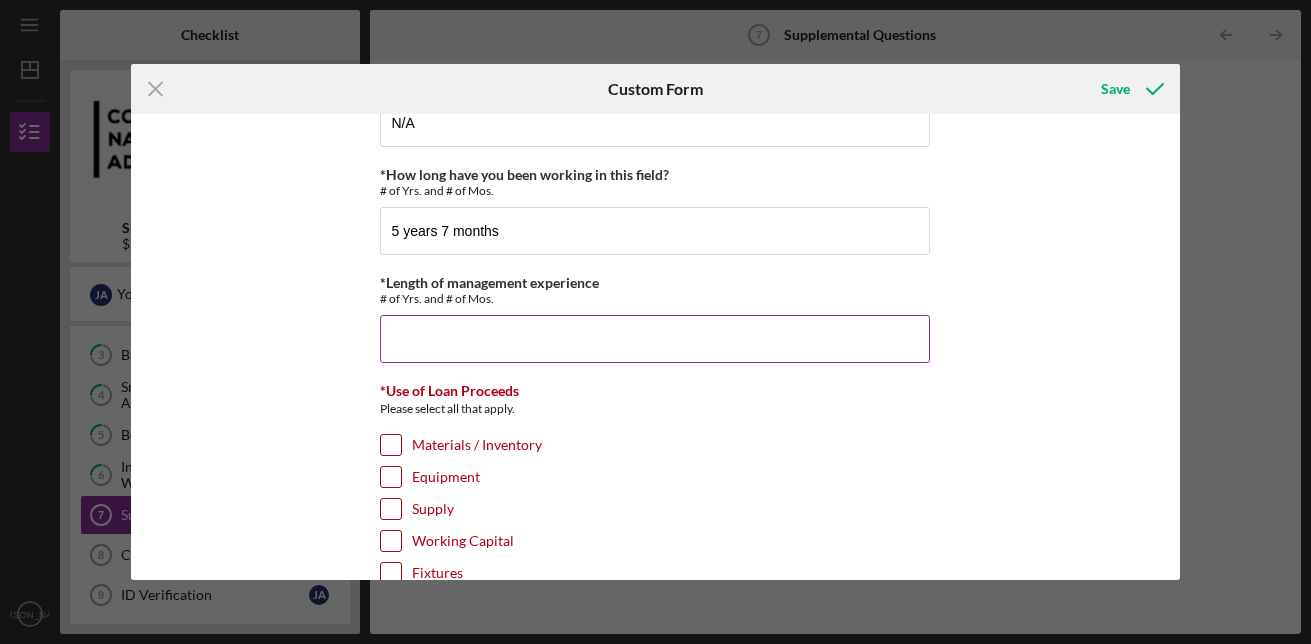 click on "*Length of management experience" at bounding box center (655, 339) 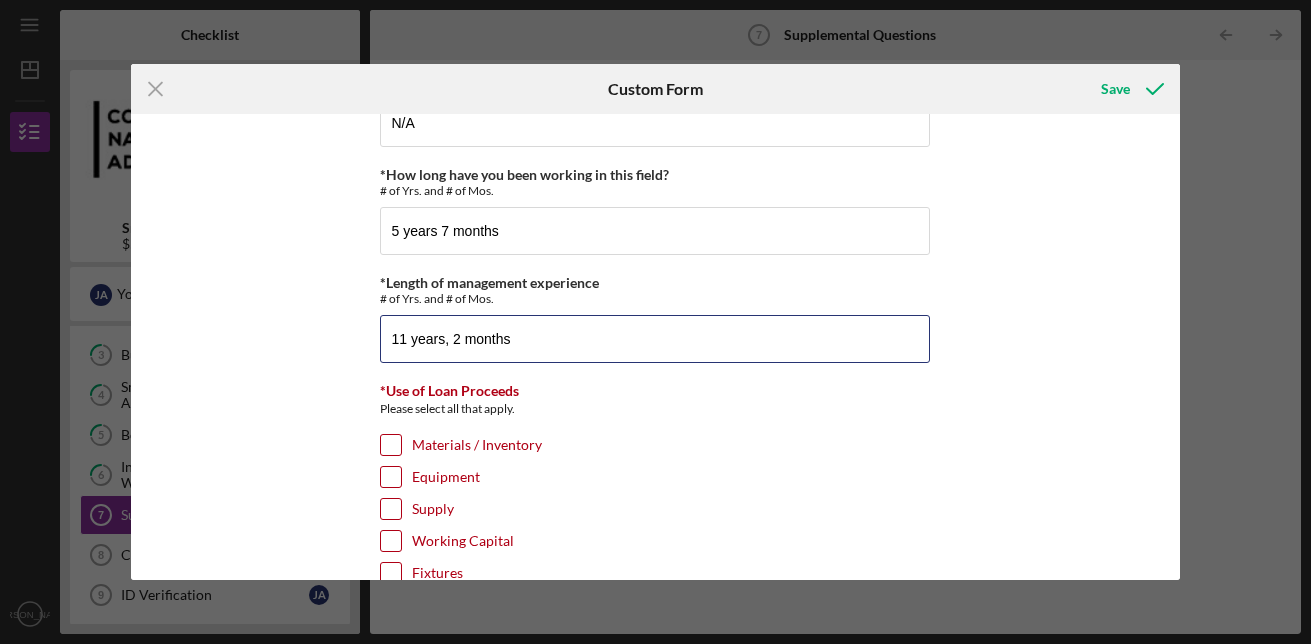 type on "11 years, 2 months" 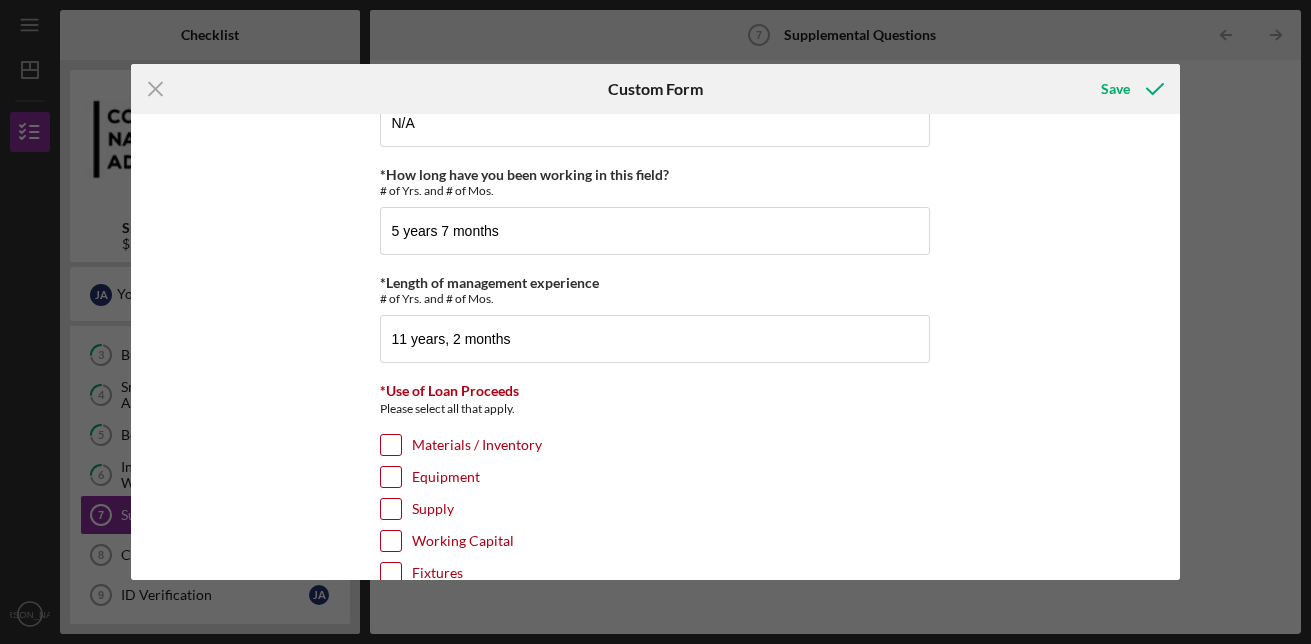 click on "Equipment" at bounding box center (391, 477) 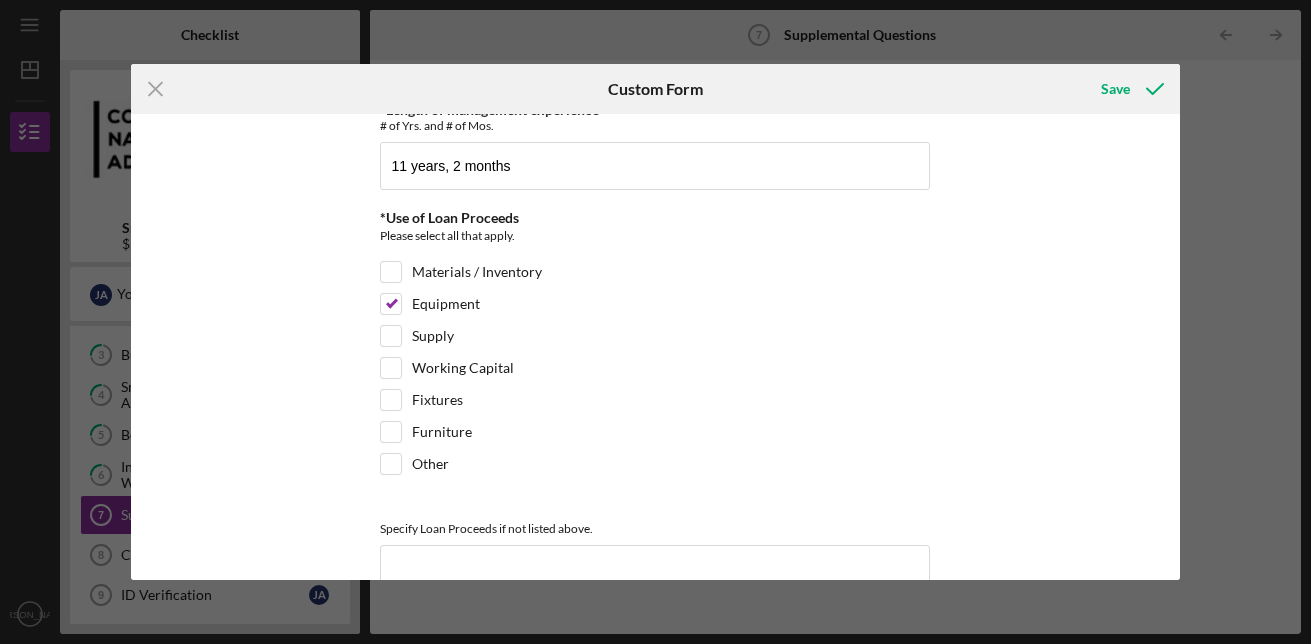 scroll, scrollTop: 426, scrollLeft: 0, axis: vertical 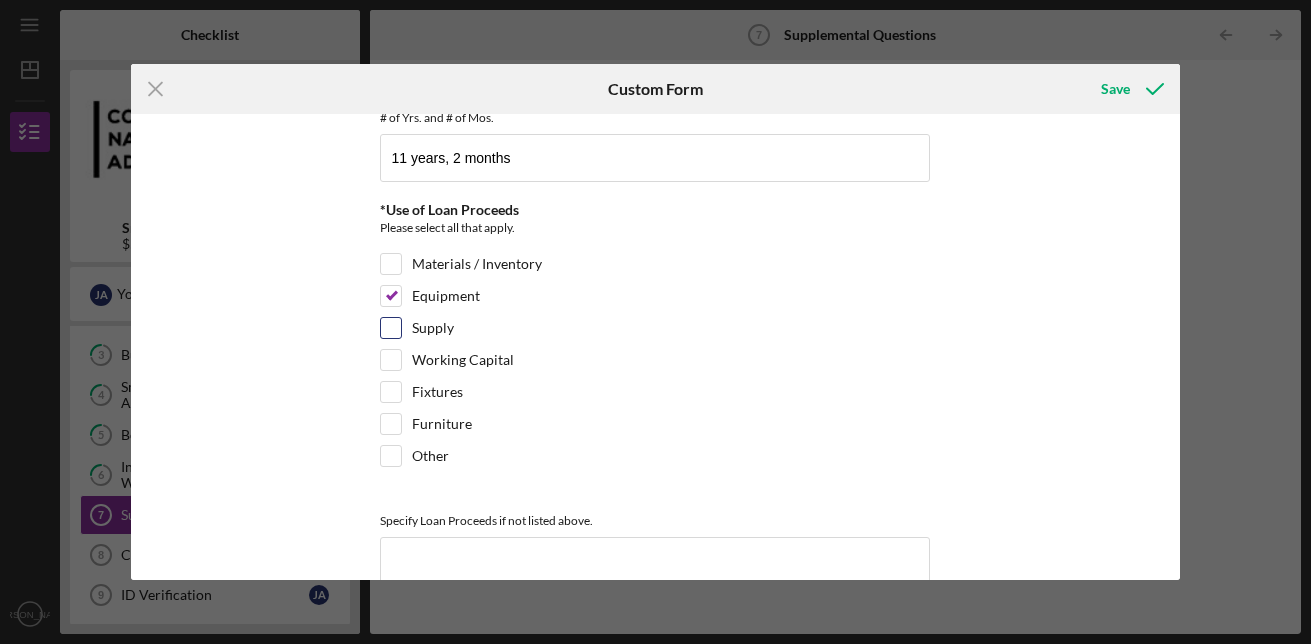 click on "Supply" at bounding box center (391, 328) 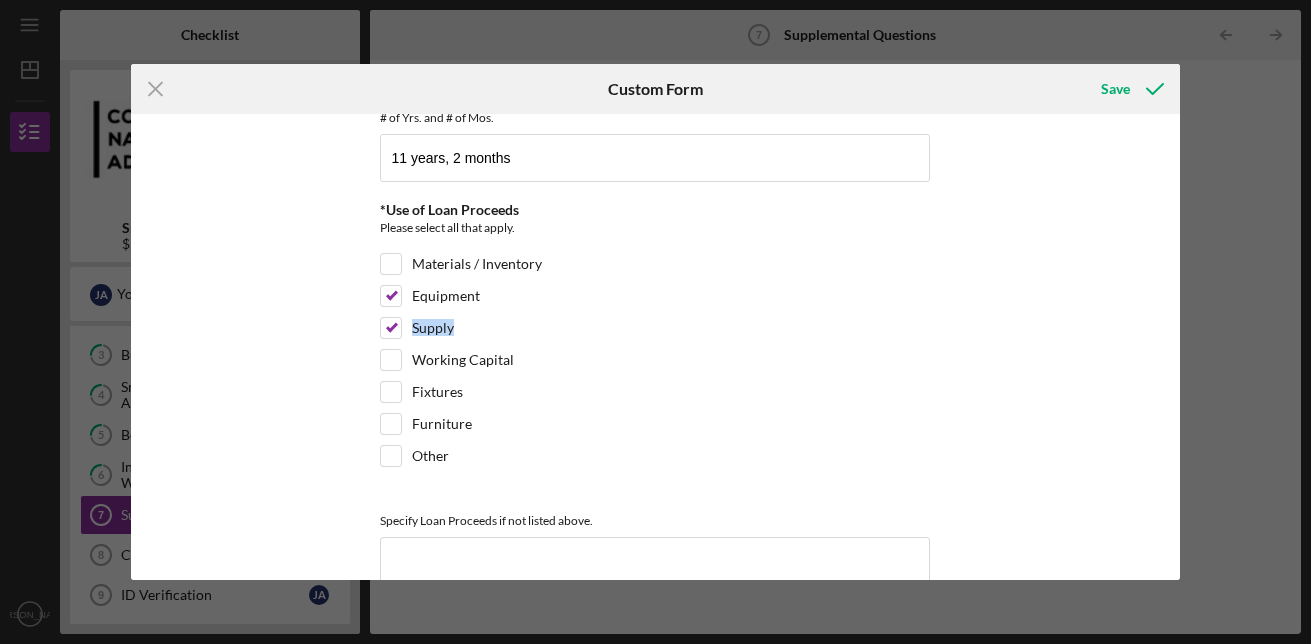 drag, startPoint x: 1182, startPoint y: 299, endPoint x: 1185, endPoint y: 326, distance: 27.166155 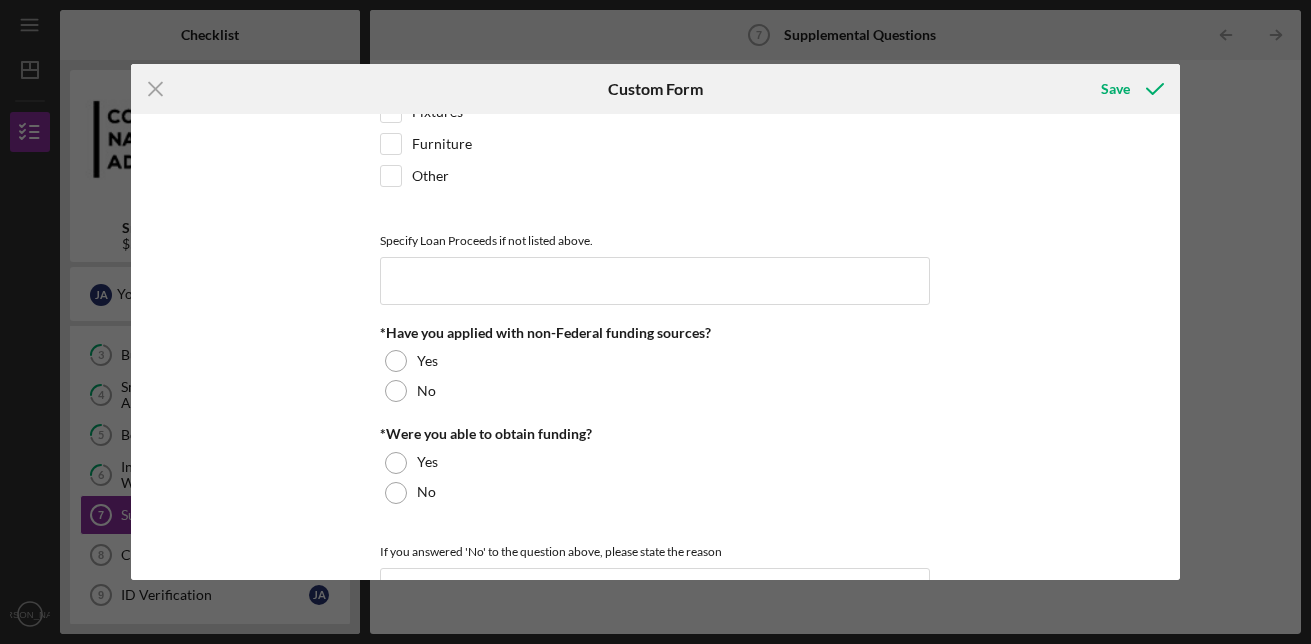 scroll, scrollTop: 715, scrollLeft: 0, axis: vertical 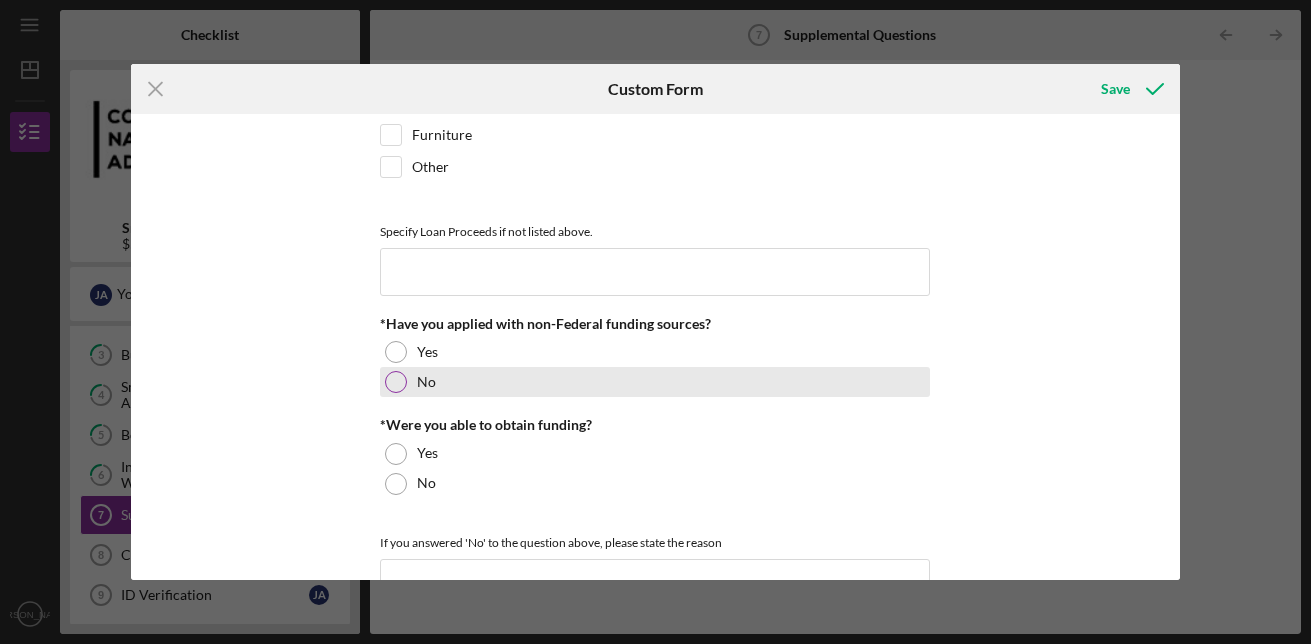 click at bounding box center [396, 382] 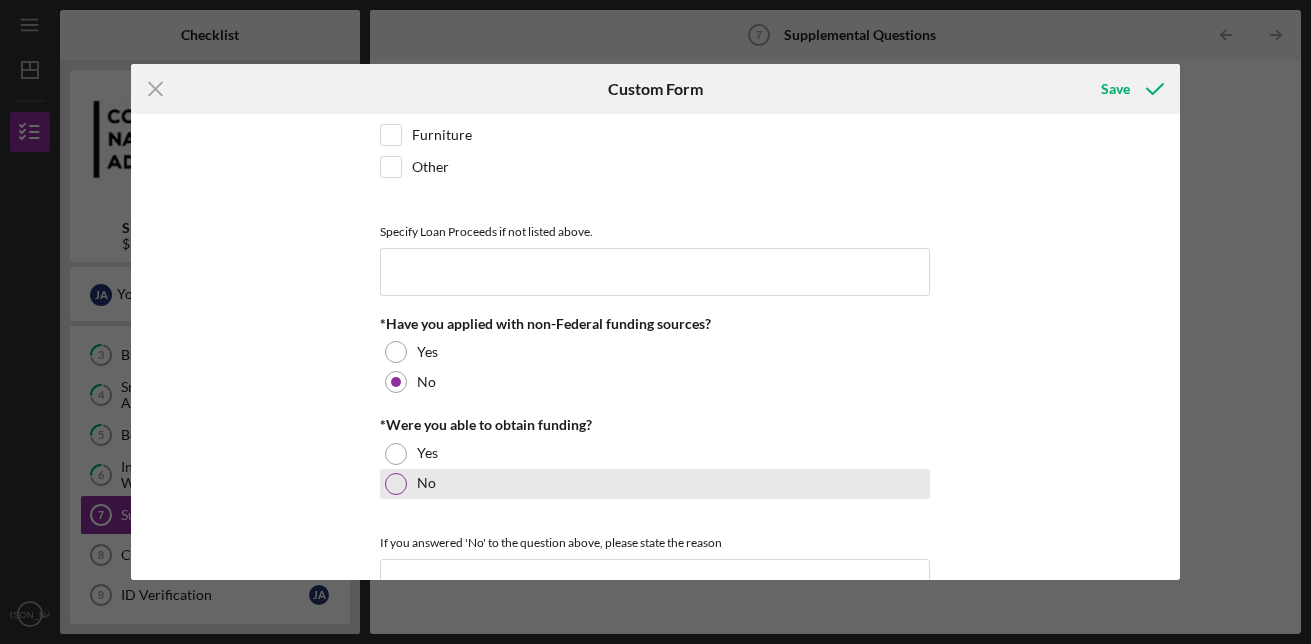 click at bounding box center (396, 484) 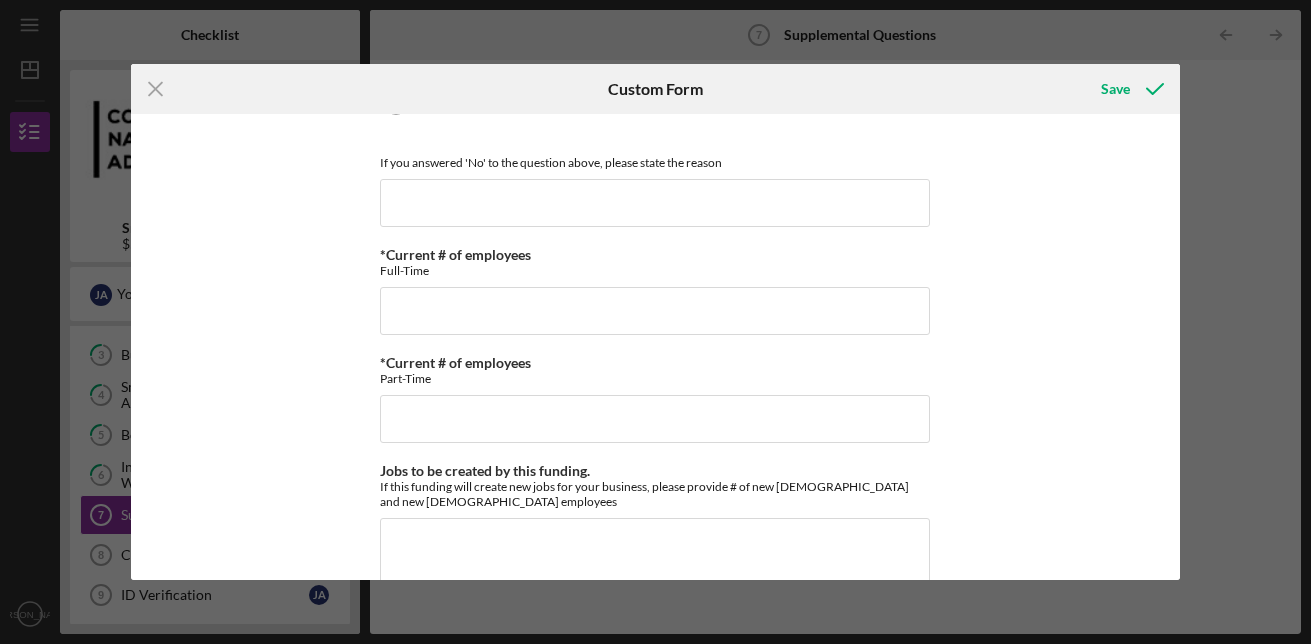 scroll, scrollTop: 1095, scrollLeft: 0, axis: vertical 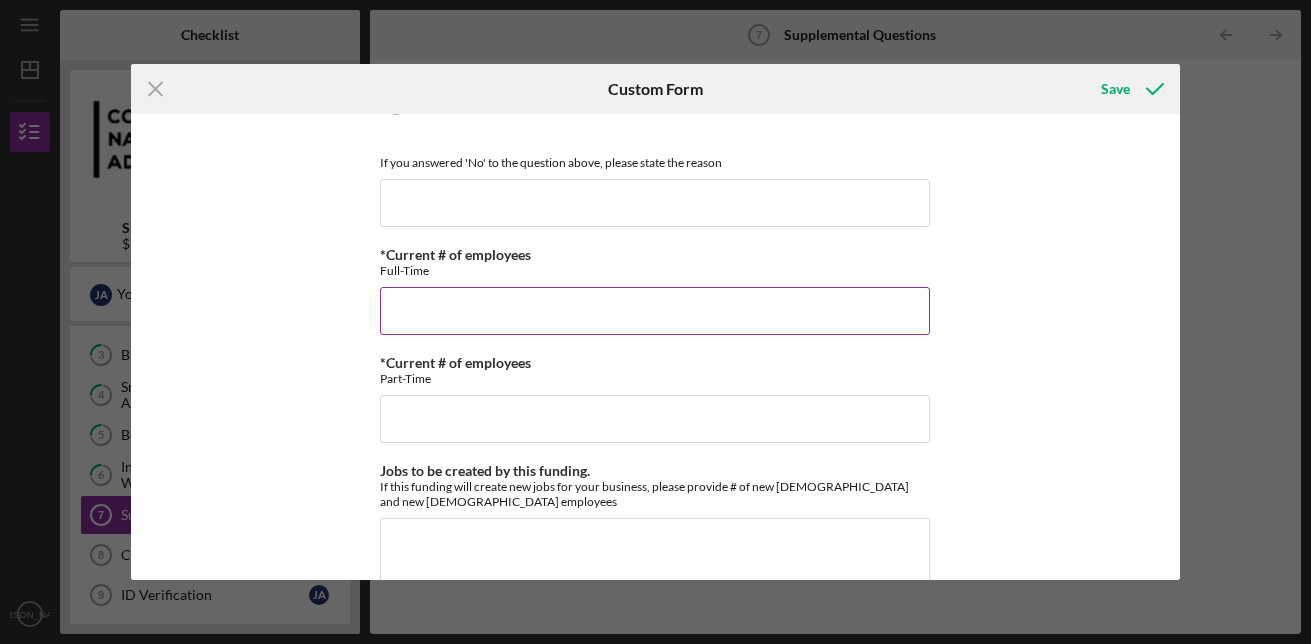 click on "*Current # of employees" at bounding box center (655, 311) 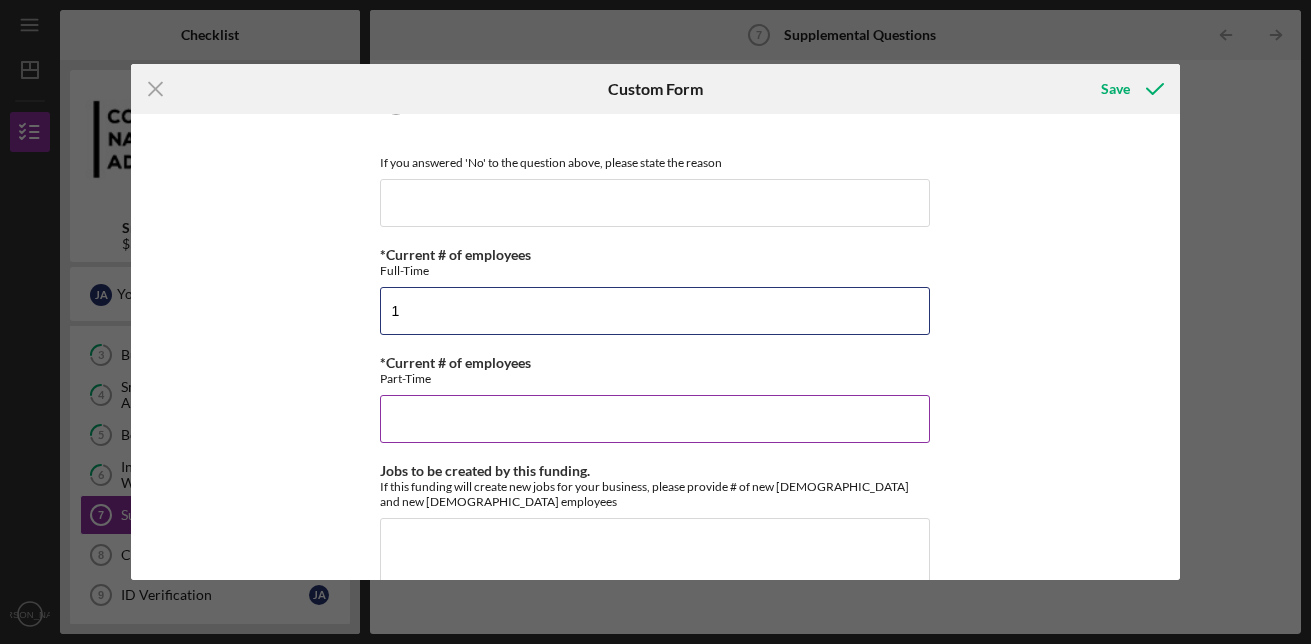 type on "1" 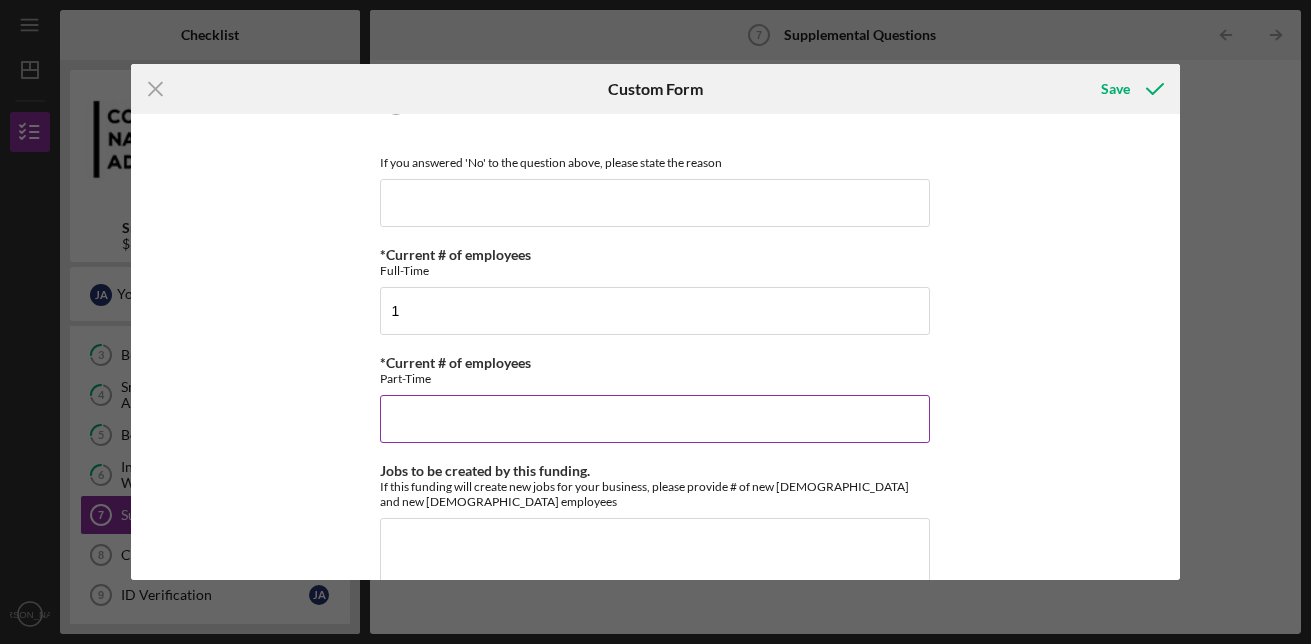 click on "*Current # of employees" at bounding box center [655, 419] 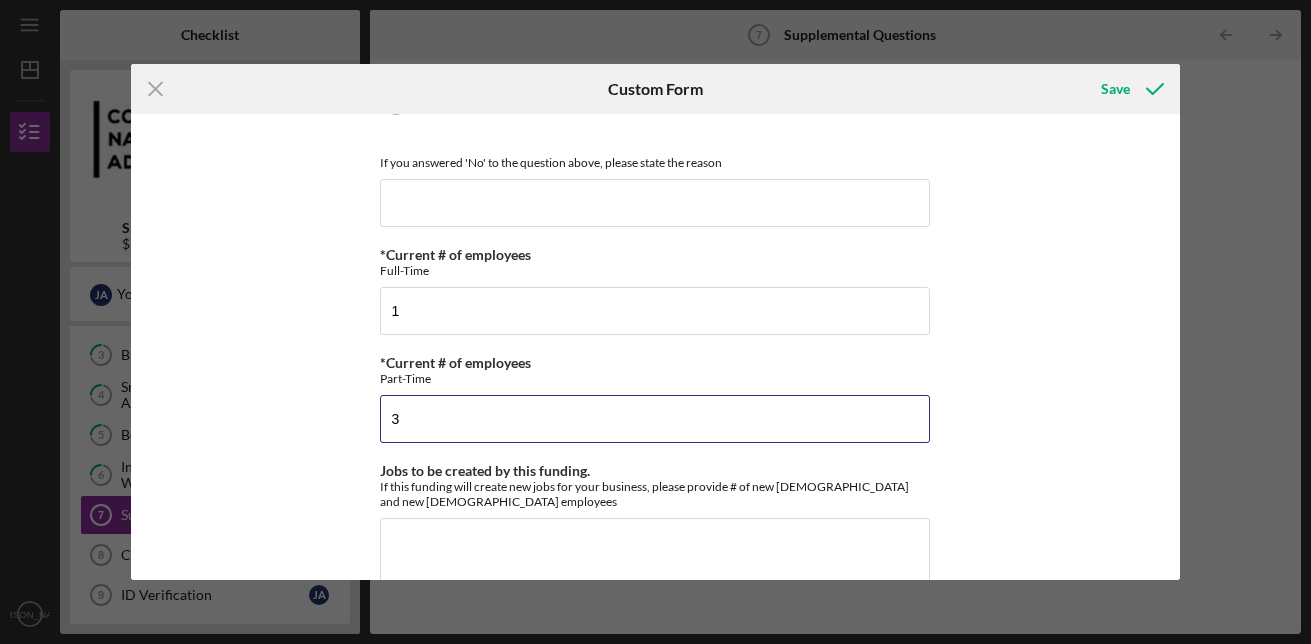 type on "3" 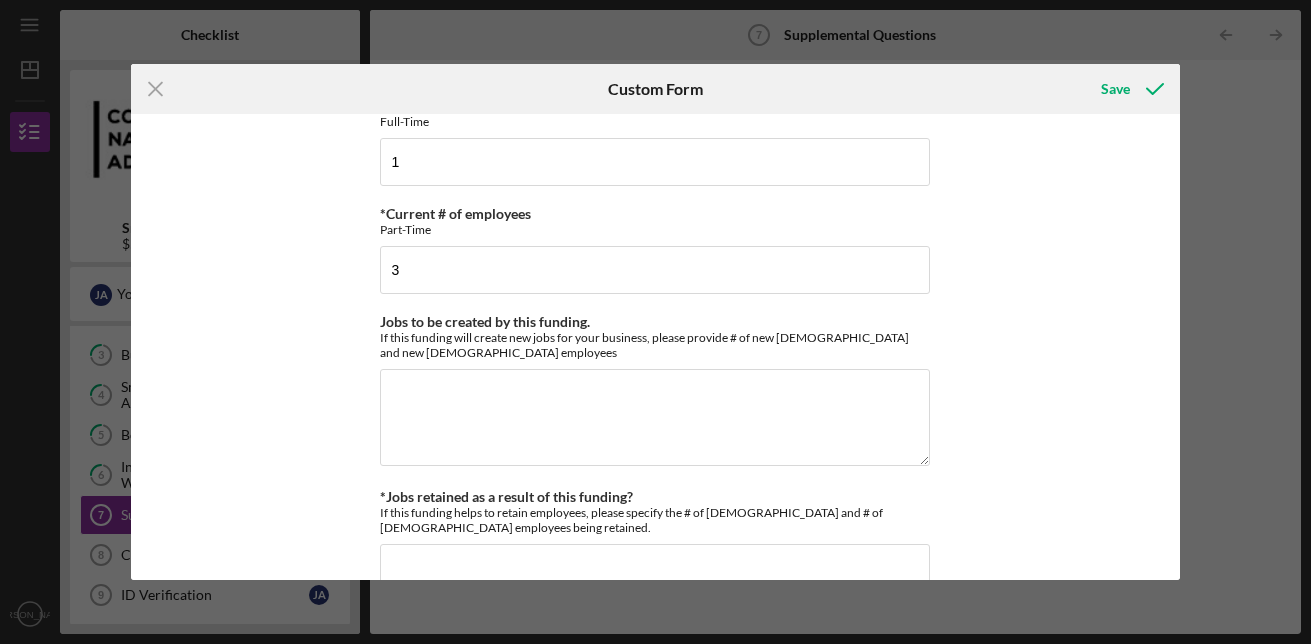 scroll, scrollTop: 1257, scrollLeft: 0, axis: vertical 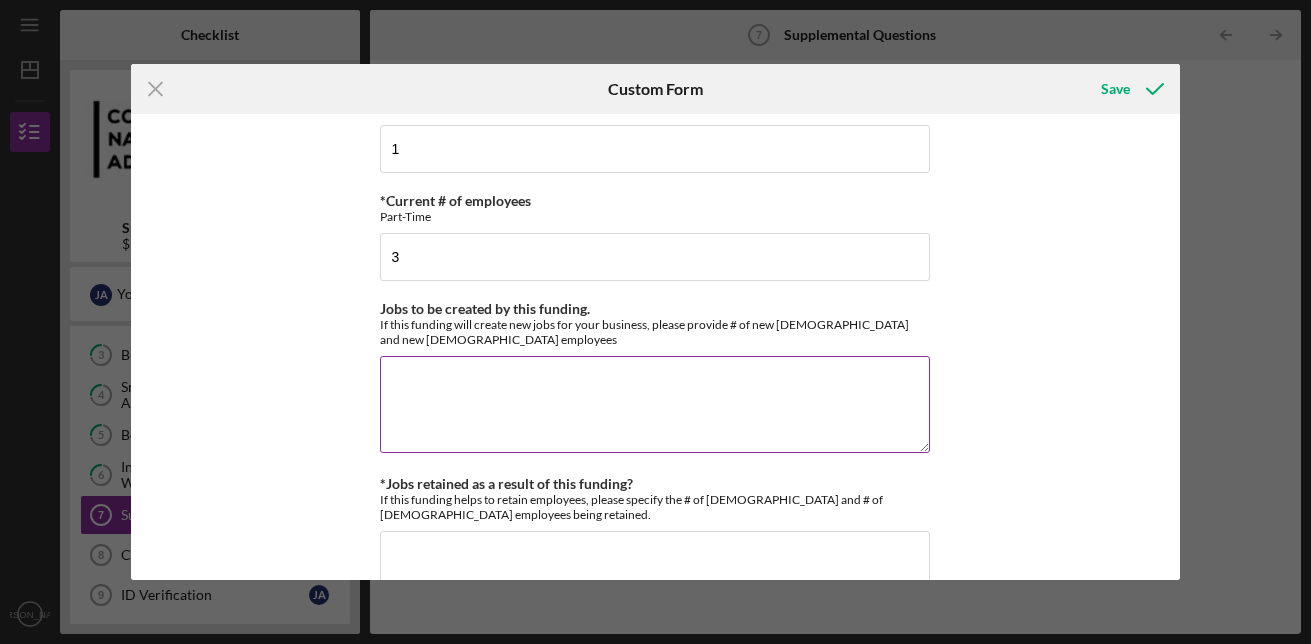 click on "Jobs to be created by this funding." at bounding box center [655, 404] 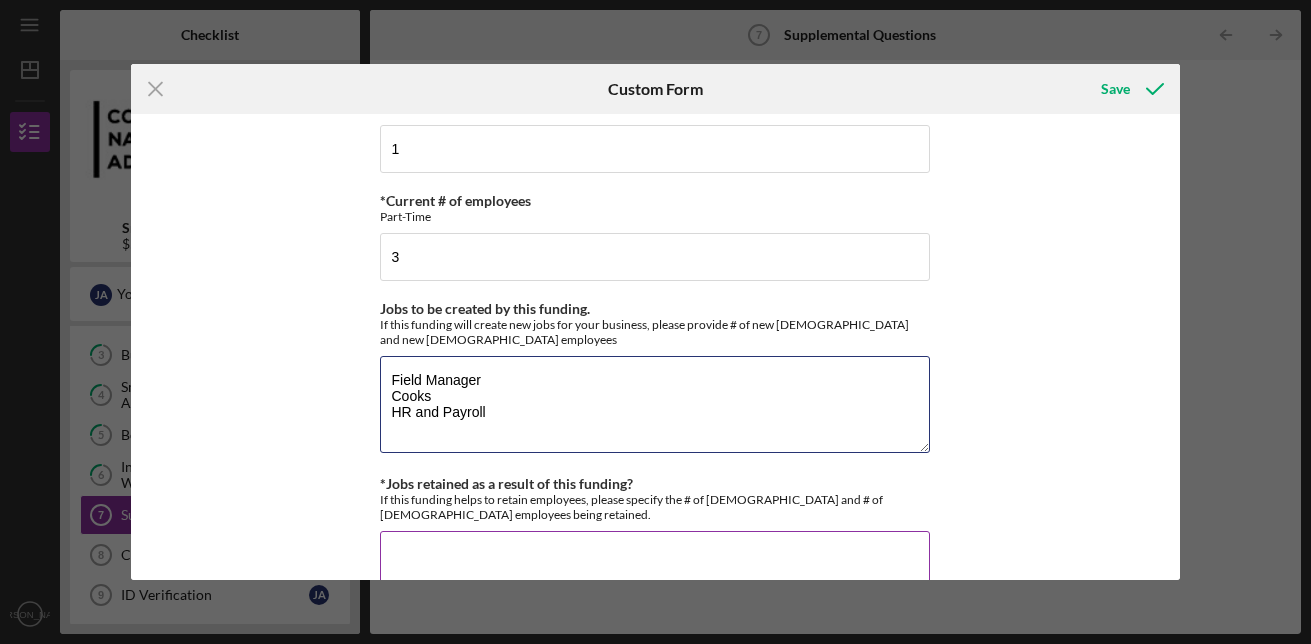 type on "Field Manager
Cooks
HR and Payroll" 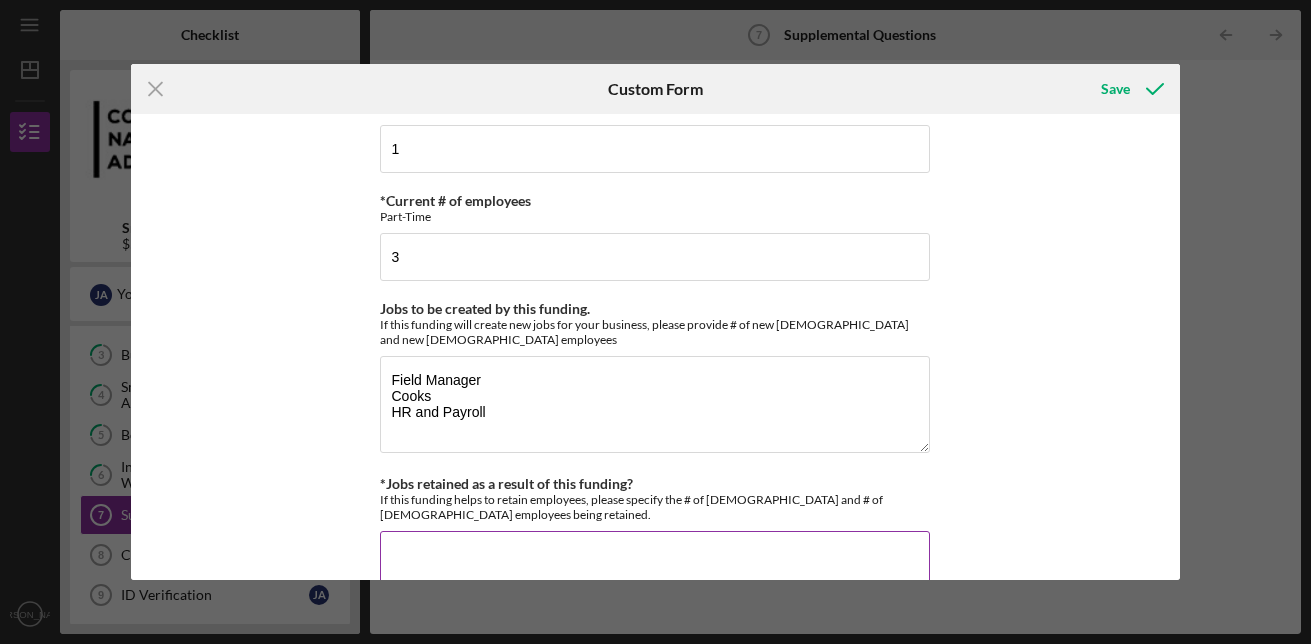 click on "*Jobs retained as a result of this funding?" at bounding box center (655, 579) 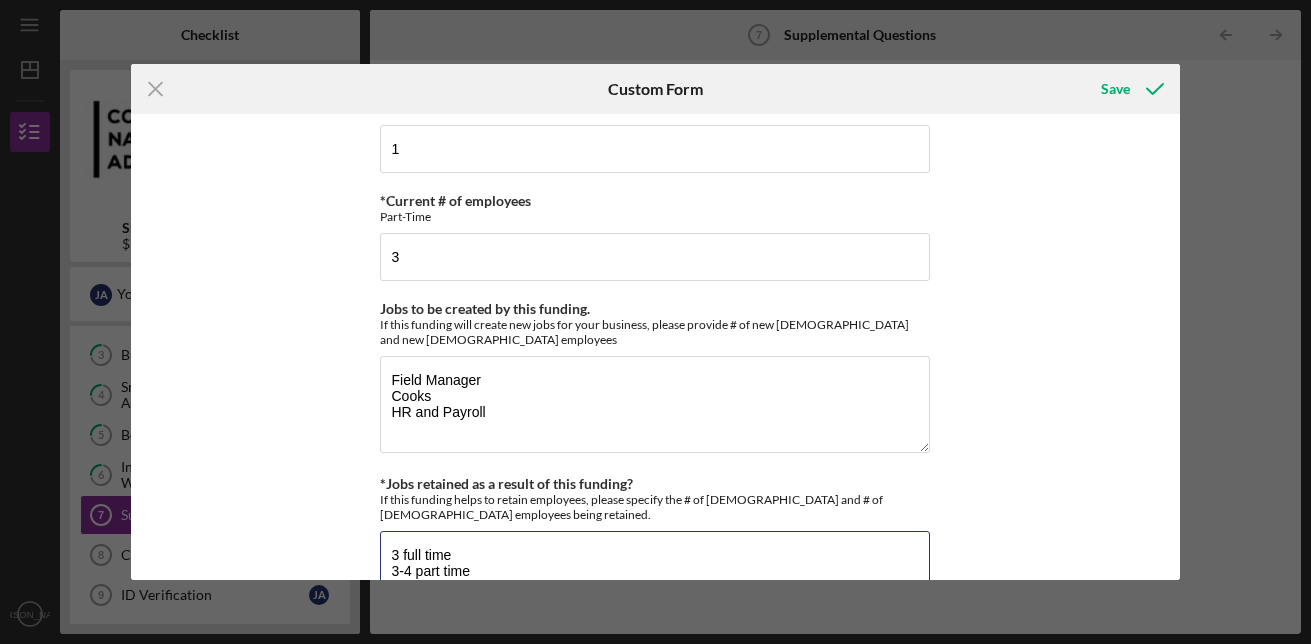 type on "3 full time
3-4 part time" 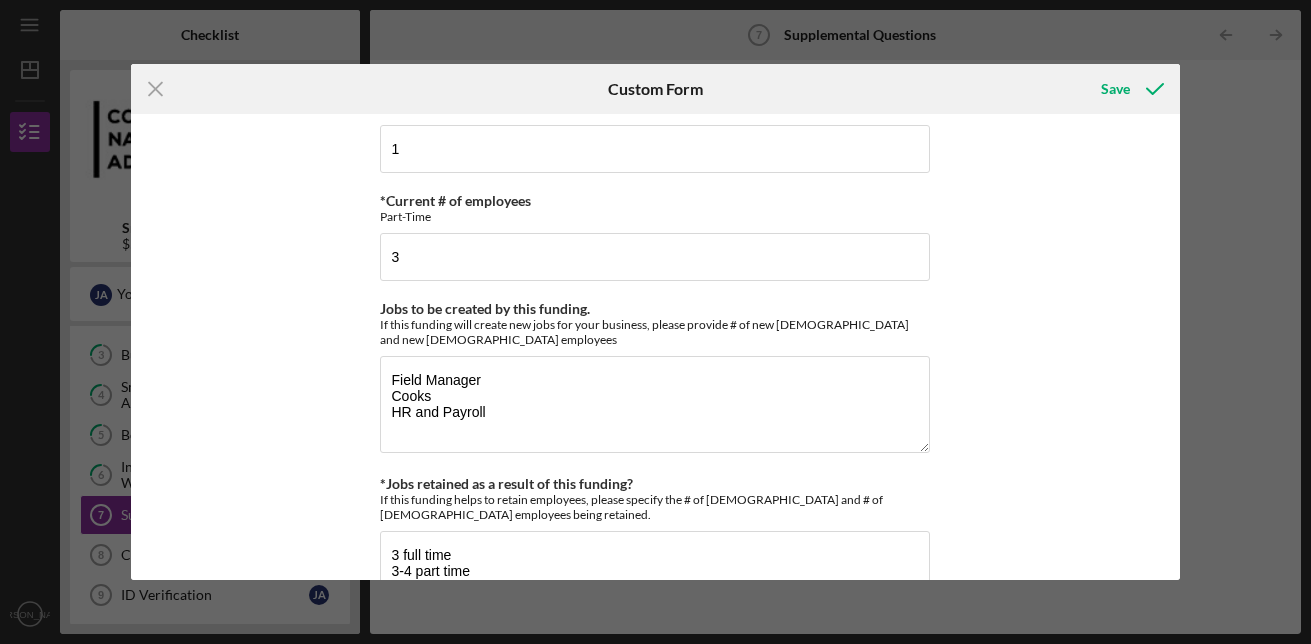 scroll, scrollTop: 1458, scrollLeft: 0, axis: vertical 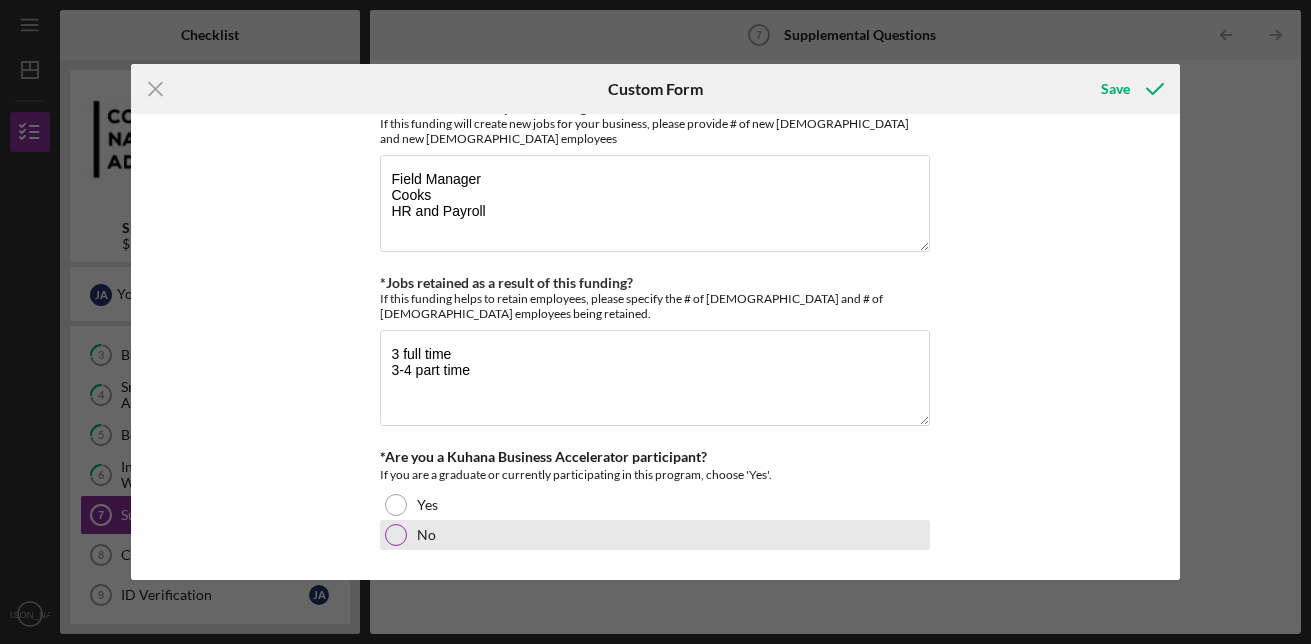 click at bounding box center (396, 535) 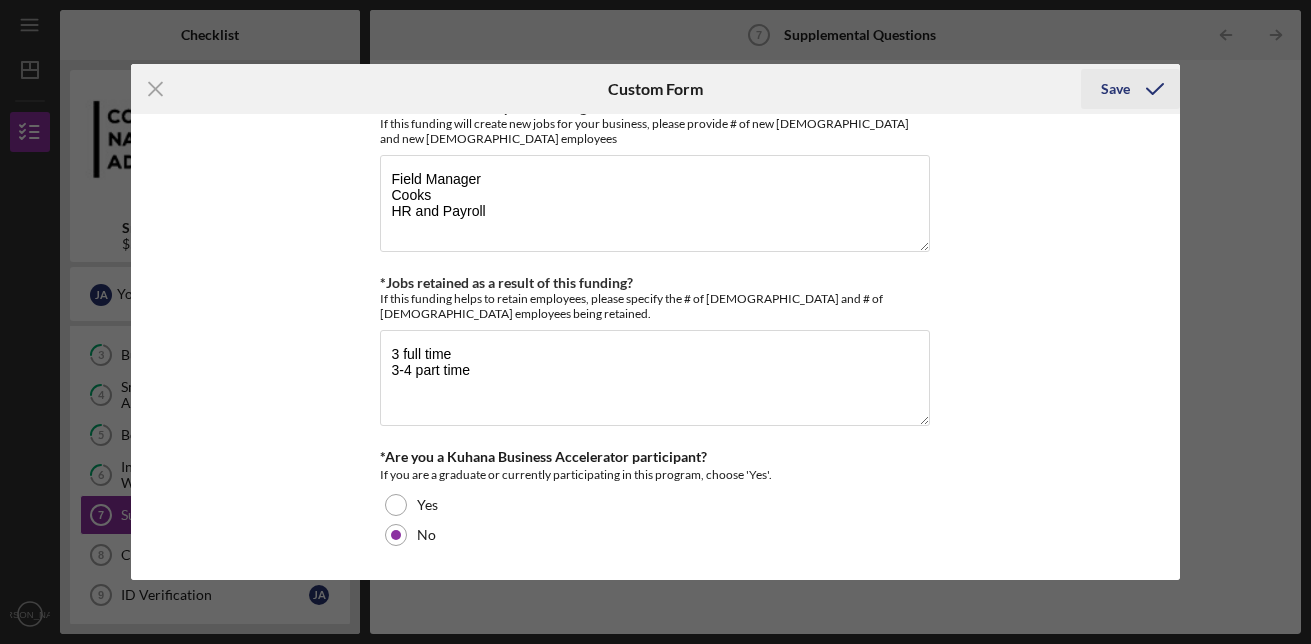 click on "Save" at bounding box center (1115, 89) 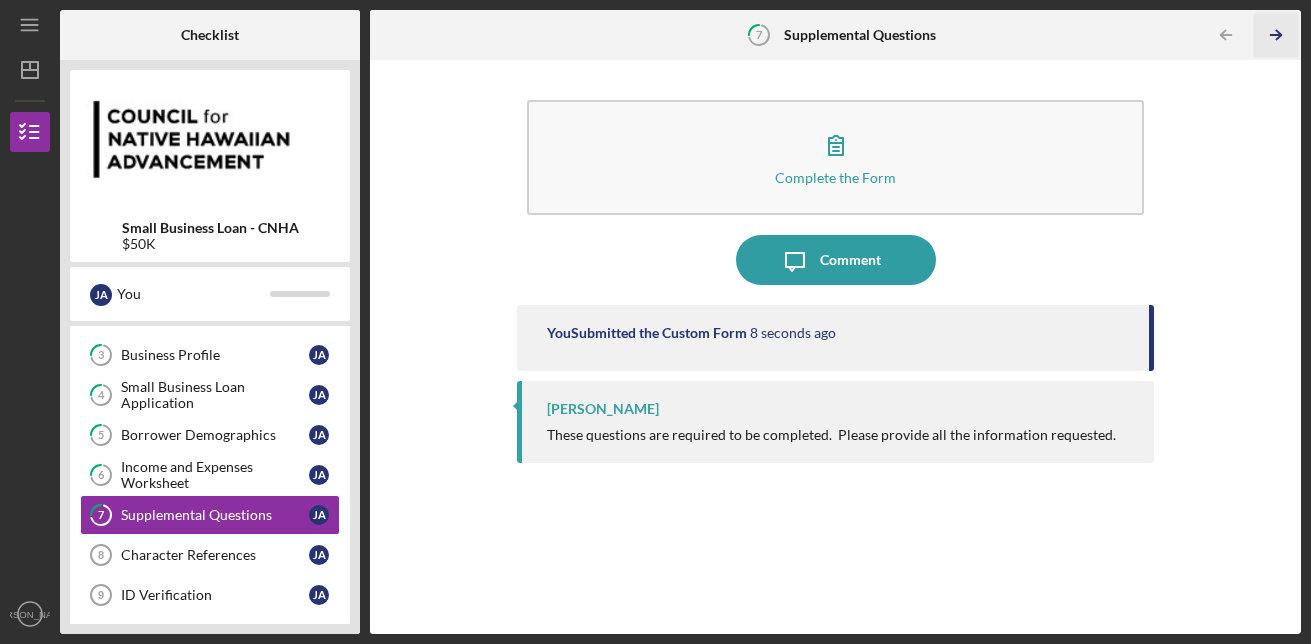click on "Icon/Table Pagination Arrow" 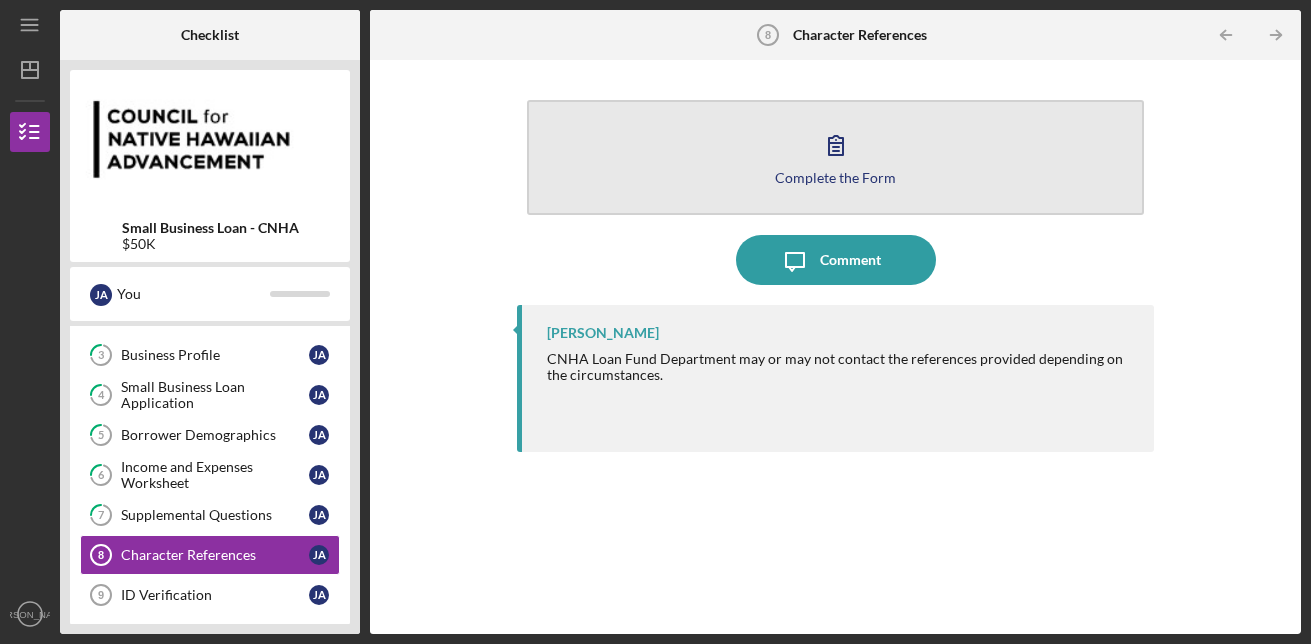click 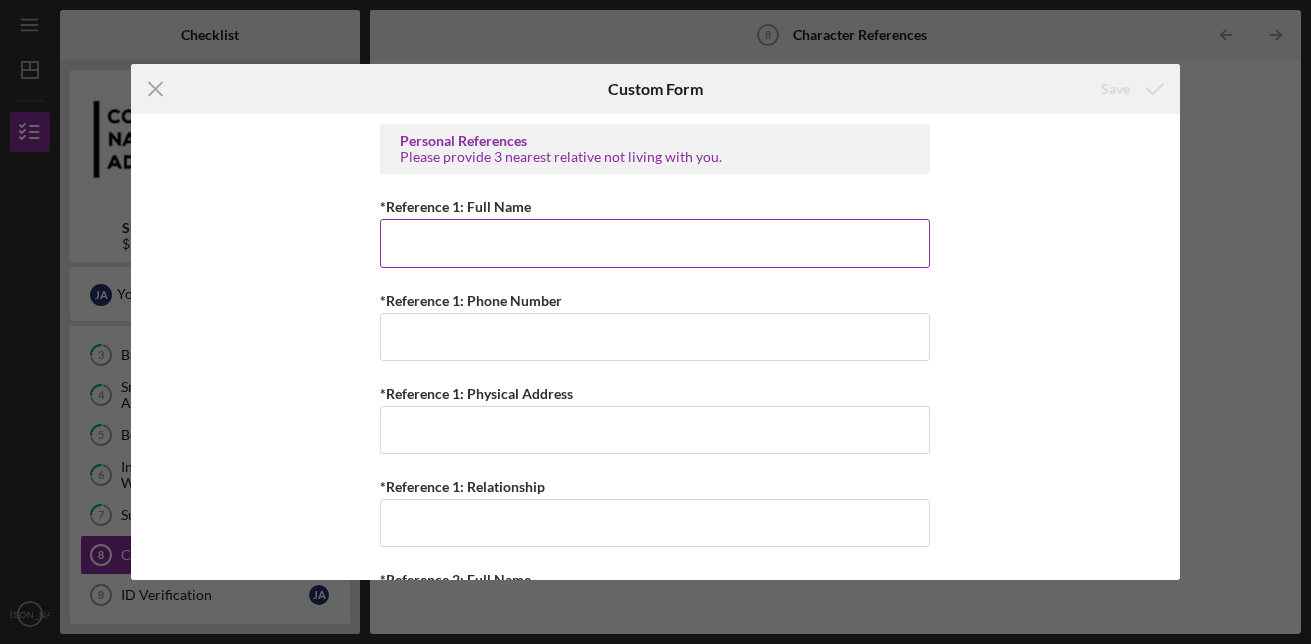 click on "*Reference 1:  Full Name" at bounding box center (655, 243) 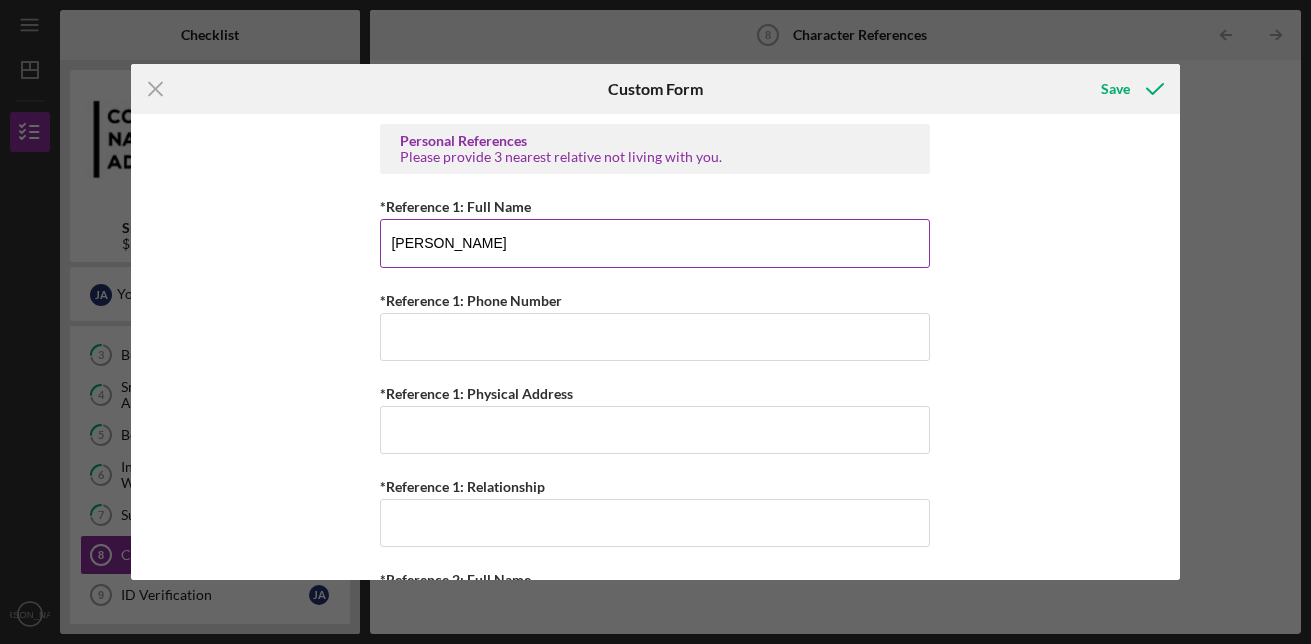type on "[PERSON_NAME]" 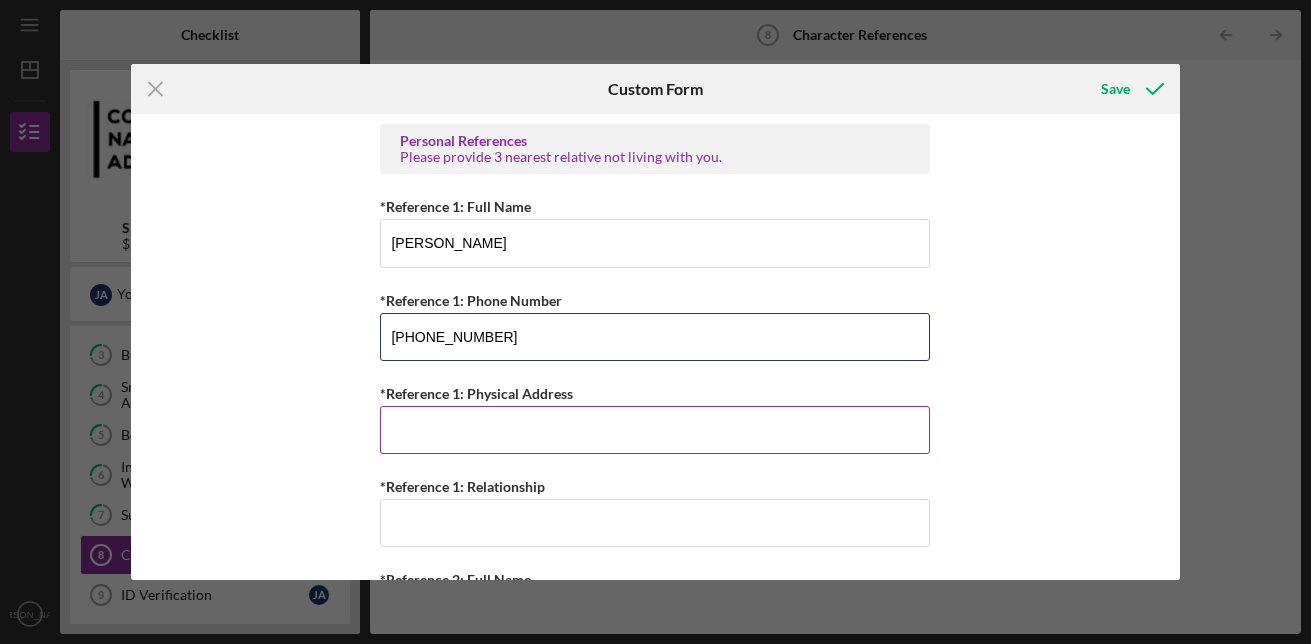 type on "[PHONE_NUMBER]" 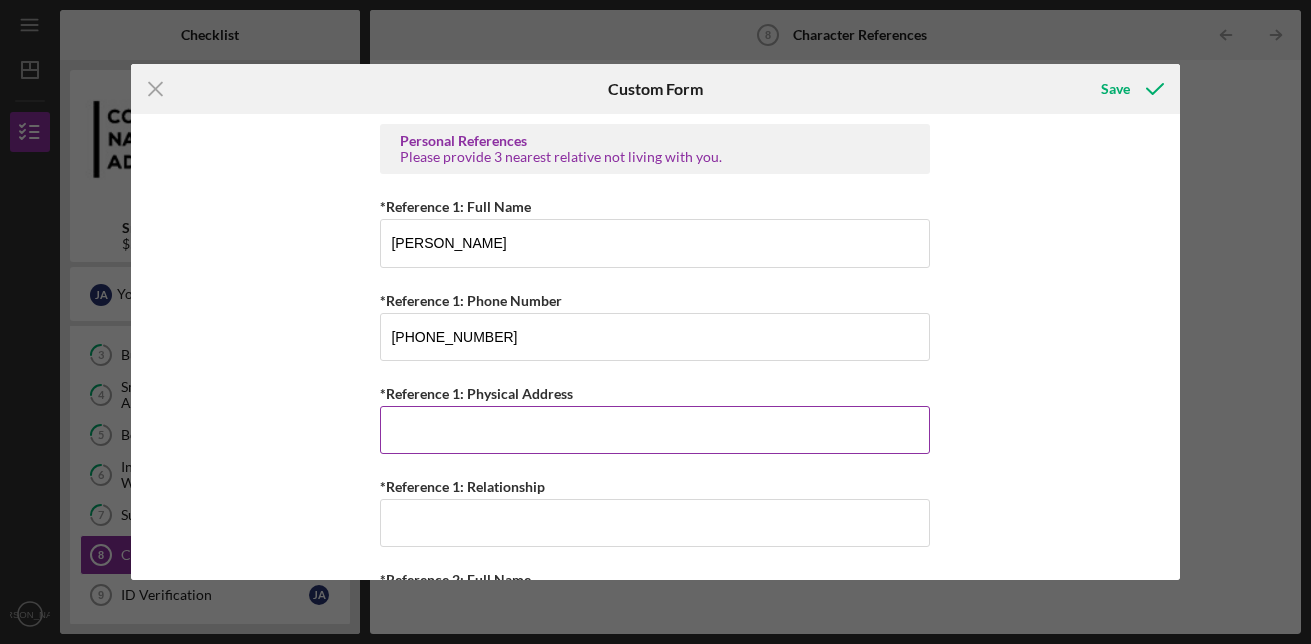 click on "*Reference 1:  Physical Address" at bounding box center (655, 430) 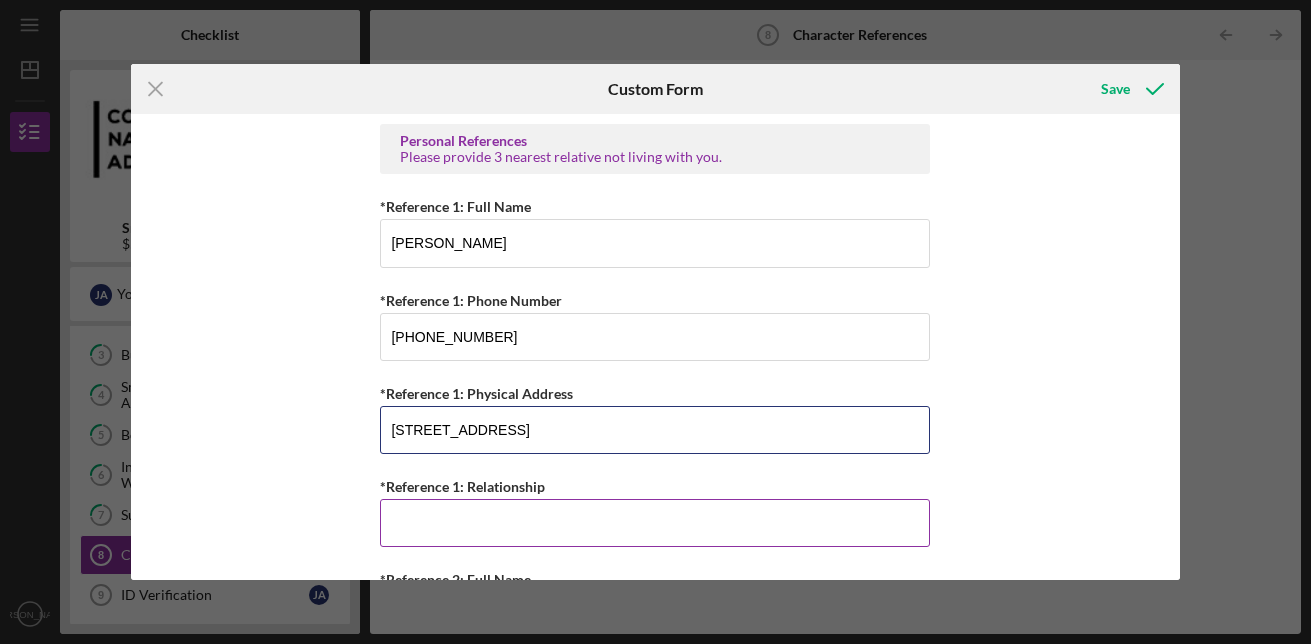 type on "[STREET_ADDRESS]" 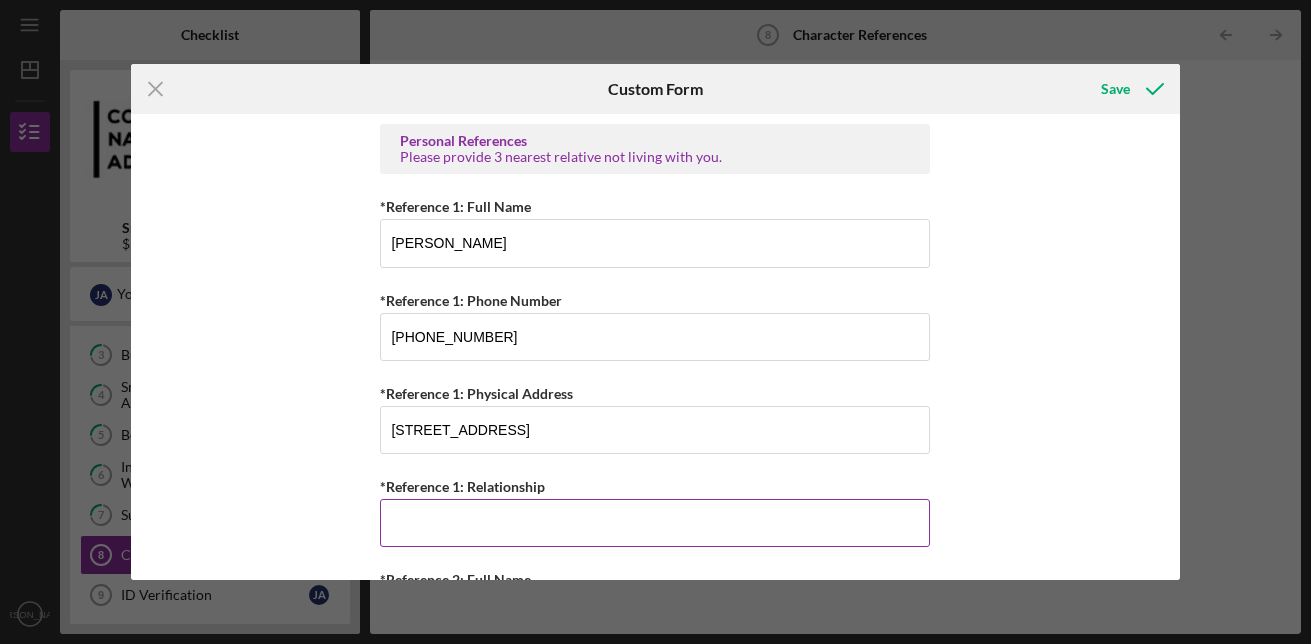 click on "*Reference 1:  Relationship" at bounding box center [655, 523] 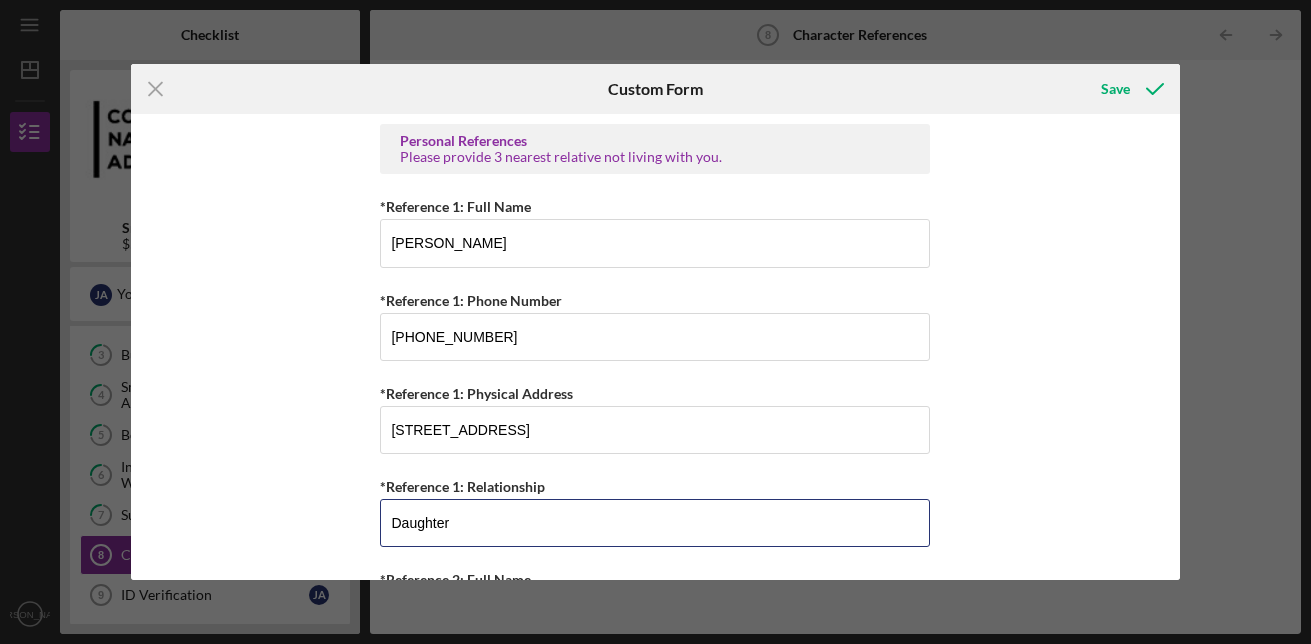 type on "Daughter" 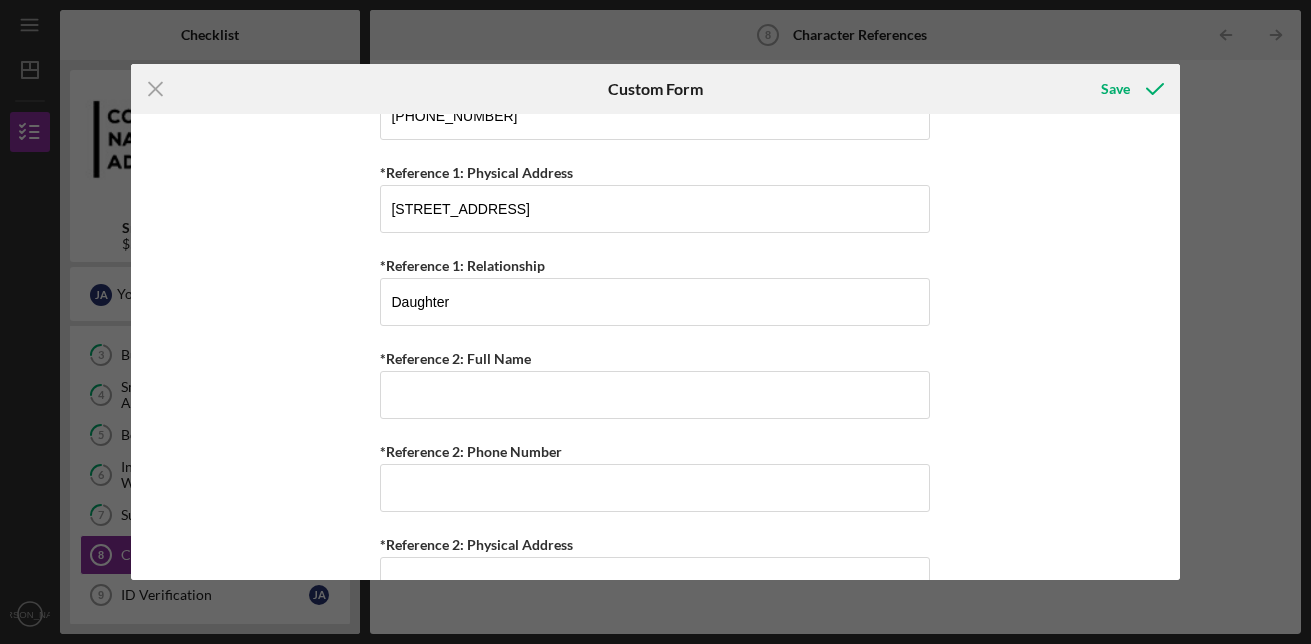 scroll, scrollTop: 226, scrollLeft: 0, axis: vertical 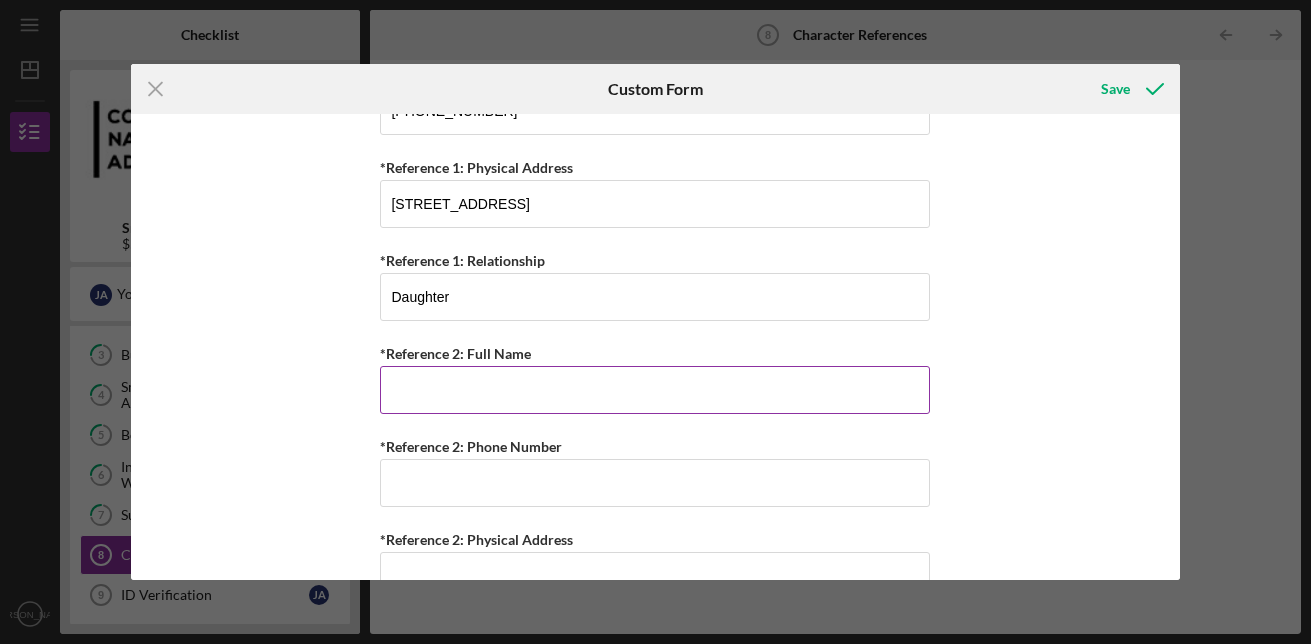 click on "*Reference 2:  Full Name" at bounding box center [655, 390] 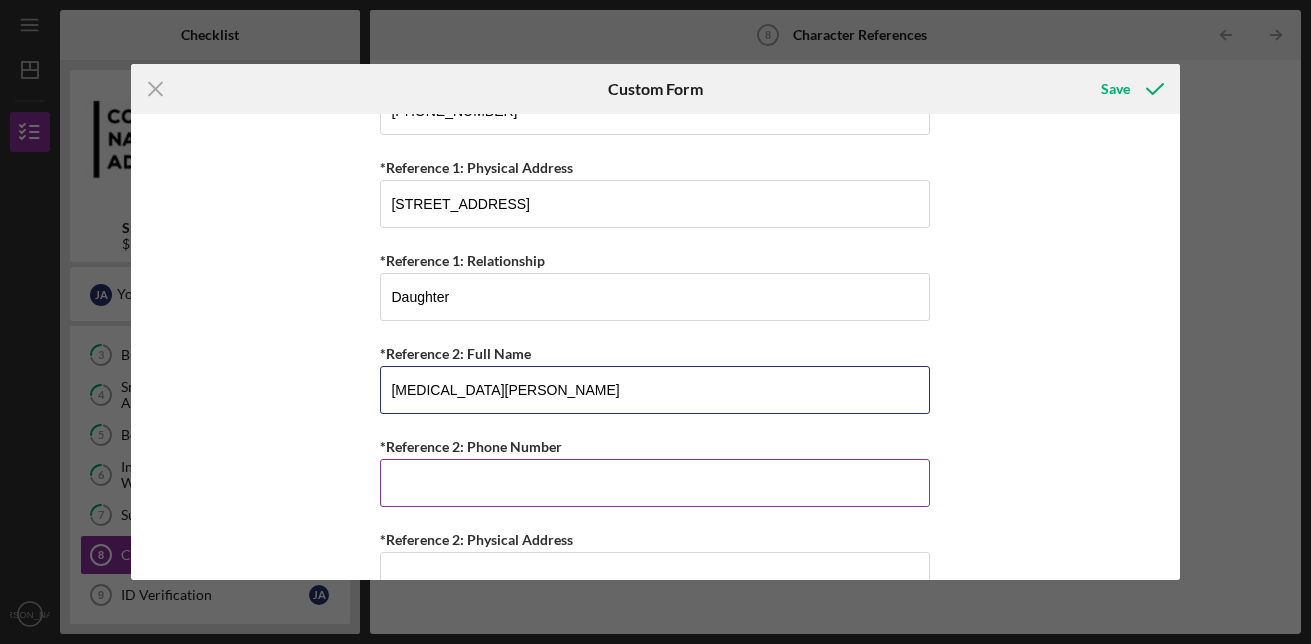 type on "[MEDICAL_DATA][PERSON_NAME]" 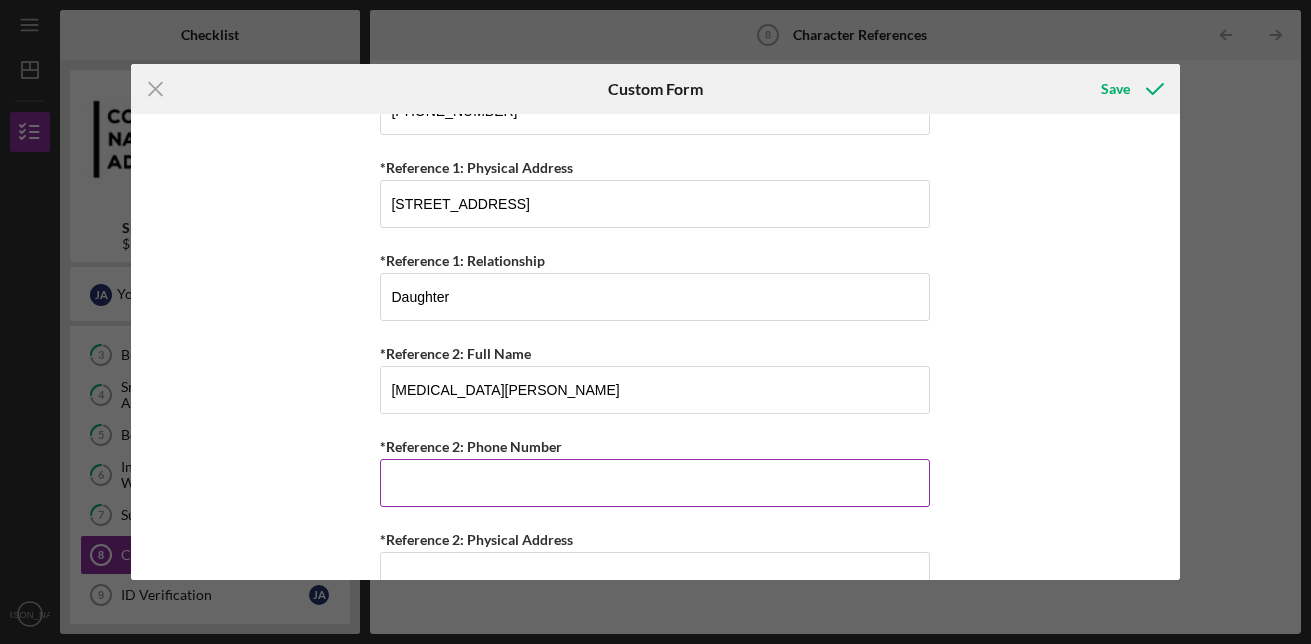 click on "*Reference 2:  Phone Number" at bounding box center (655, 483) 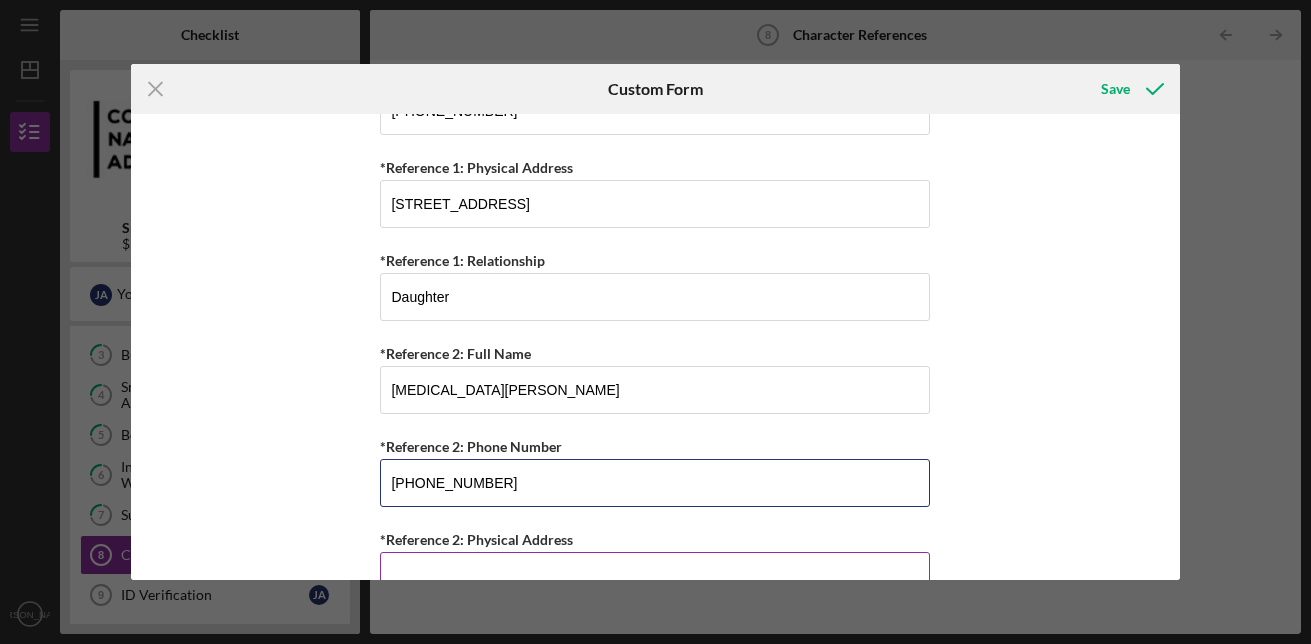 type on "[PHONE_NUMBER]" 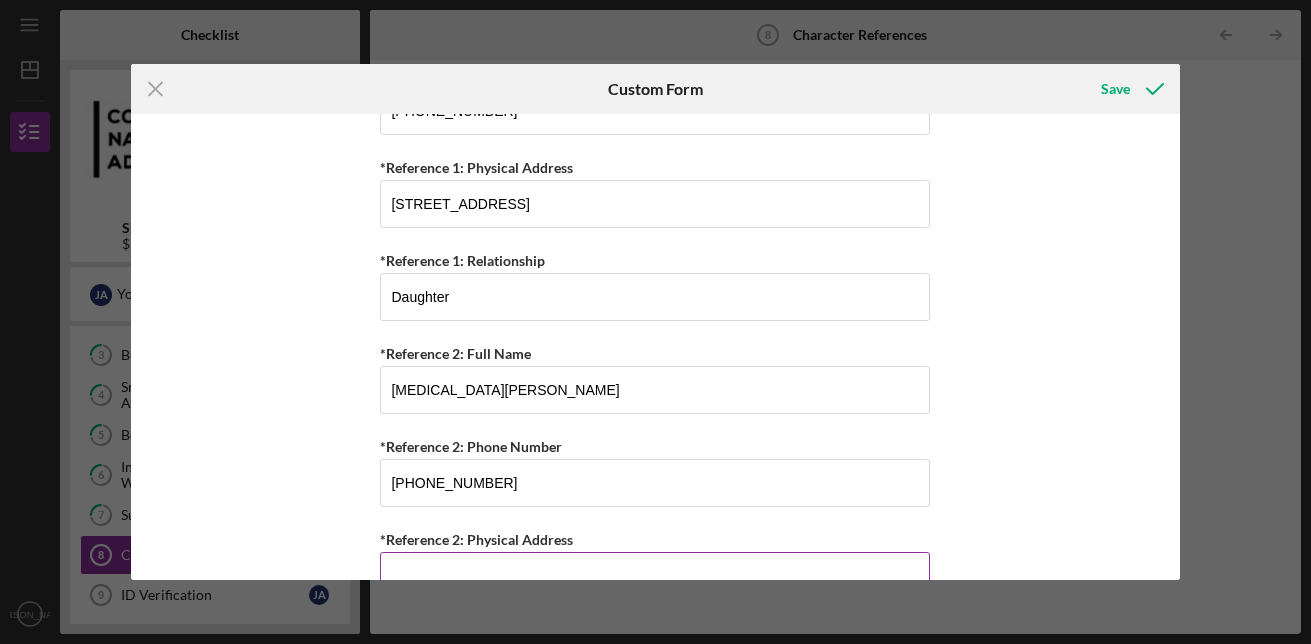 click on "*Reference 2:  Physical Address" at bounding box center (655, 576) 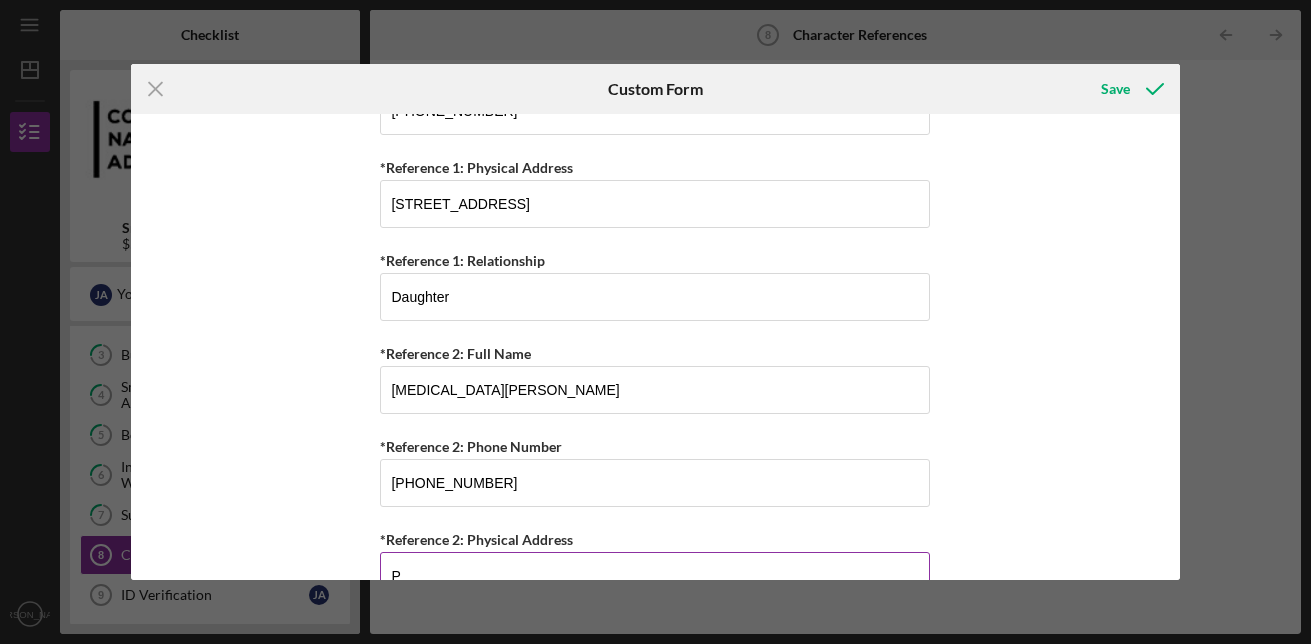 scroll, scrollTop: 230, scrollLeft: 0, axis: vertical 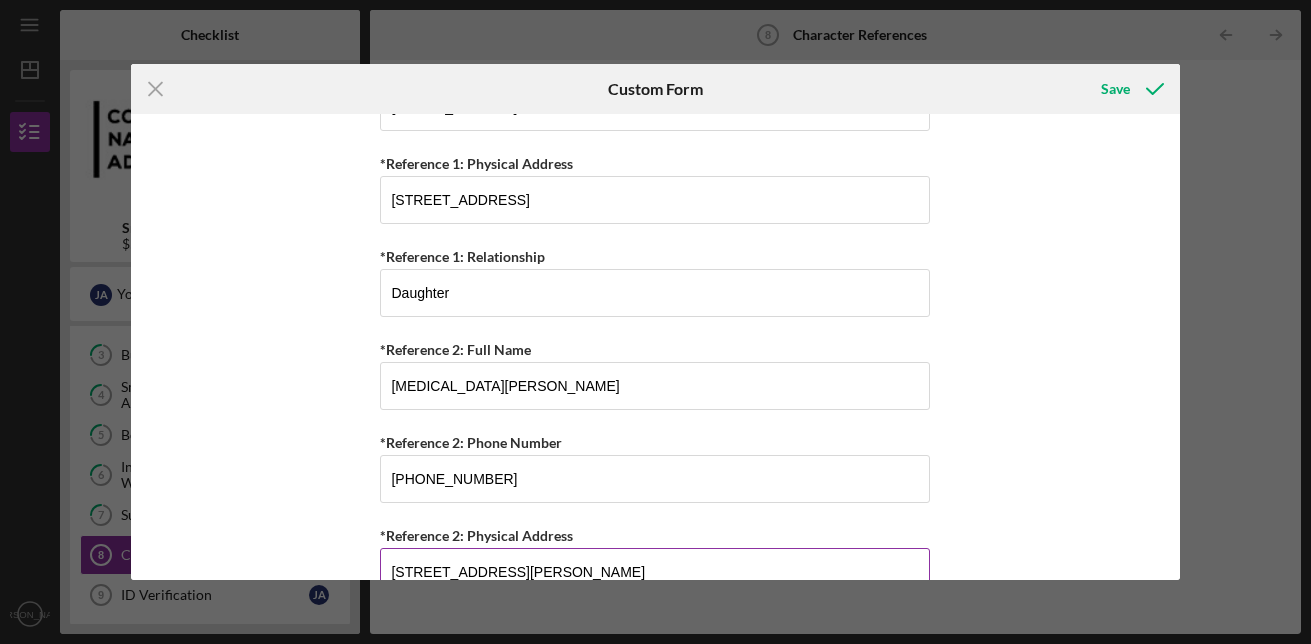 click on "[STREET_ADDRESS][PERSON_NAME]" at bounding box center (655, 572) 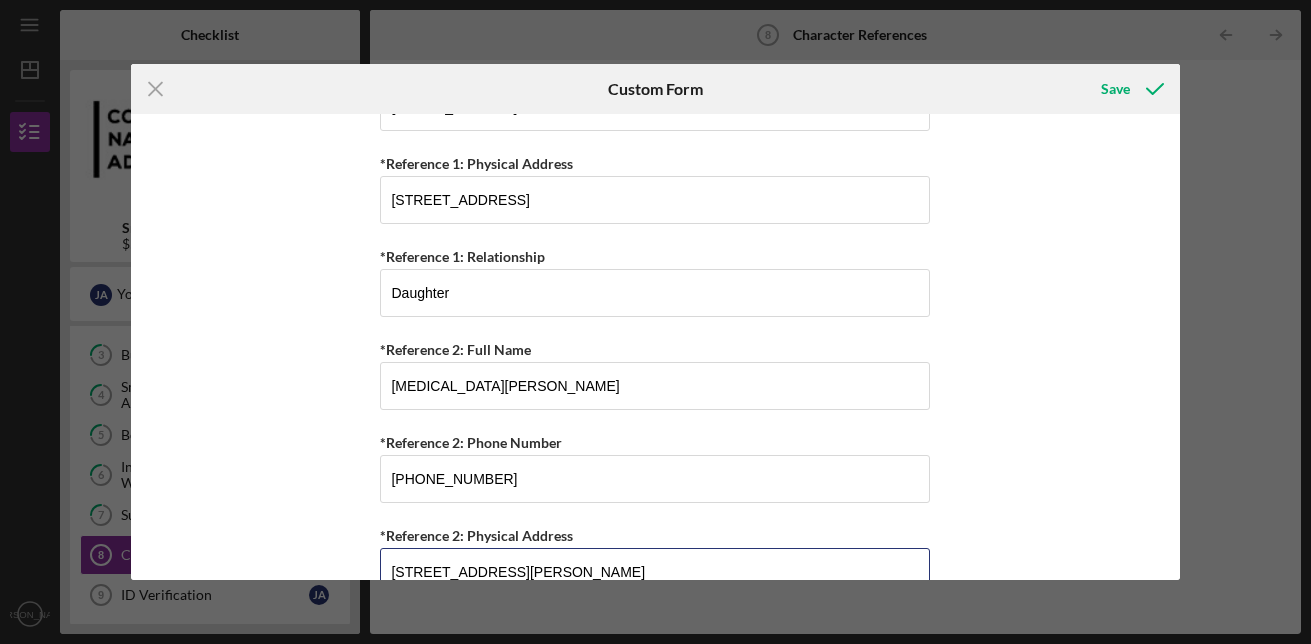 type on "[STREET_ADDRESS][PERSON_NAME]" 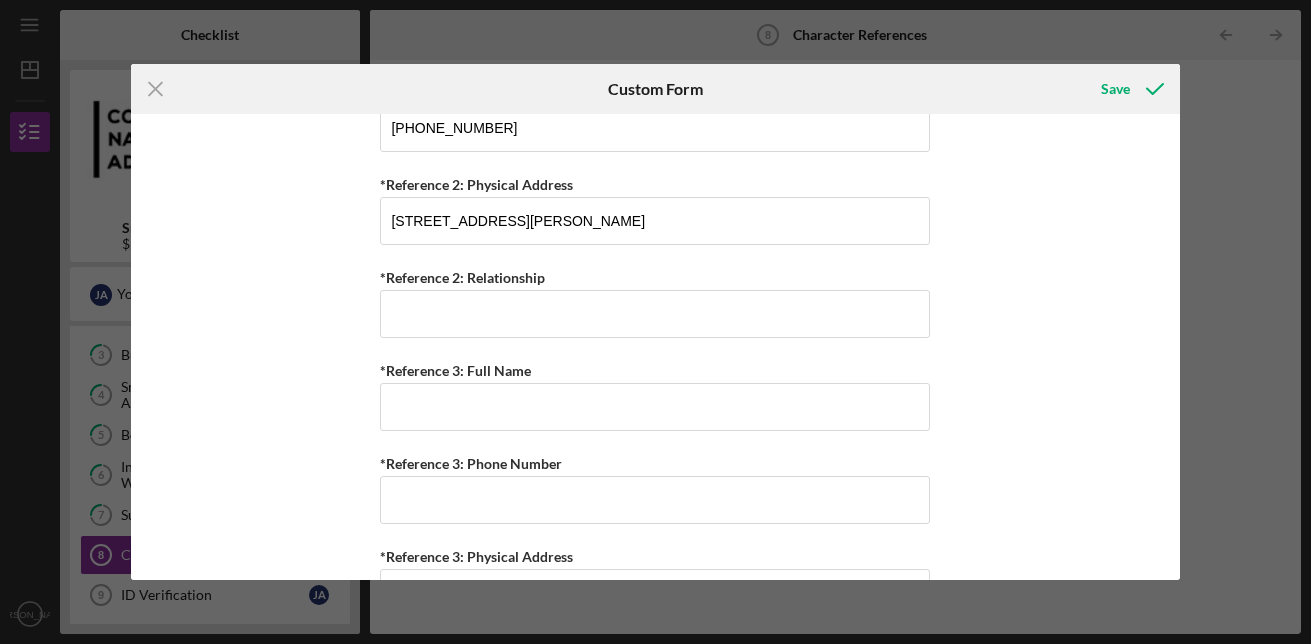 scroll, scrollTop: 591, scrollLeft: 0, axis: vertical 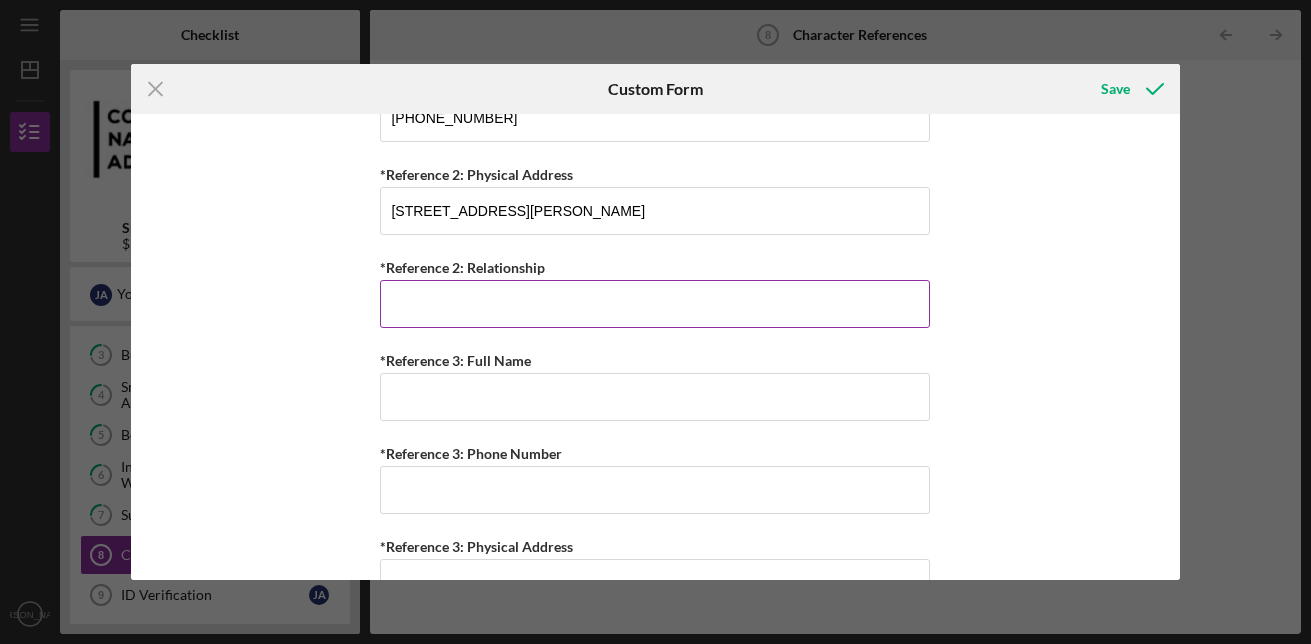 click on "*Reference 2:  Relationship" at bounding box center (655, 304) 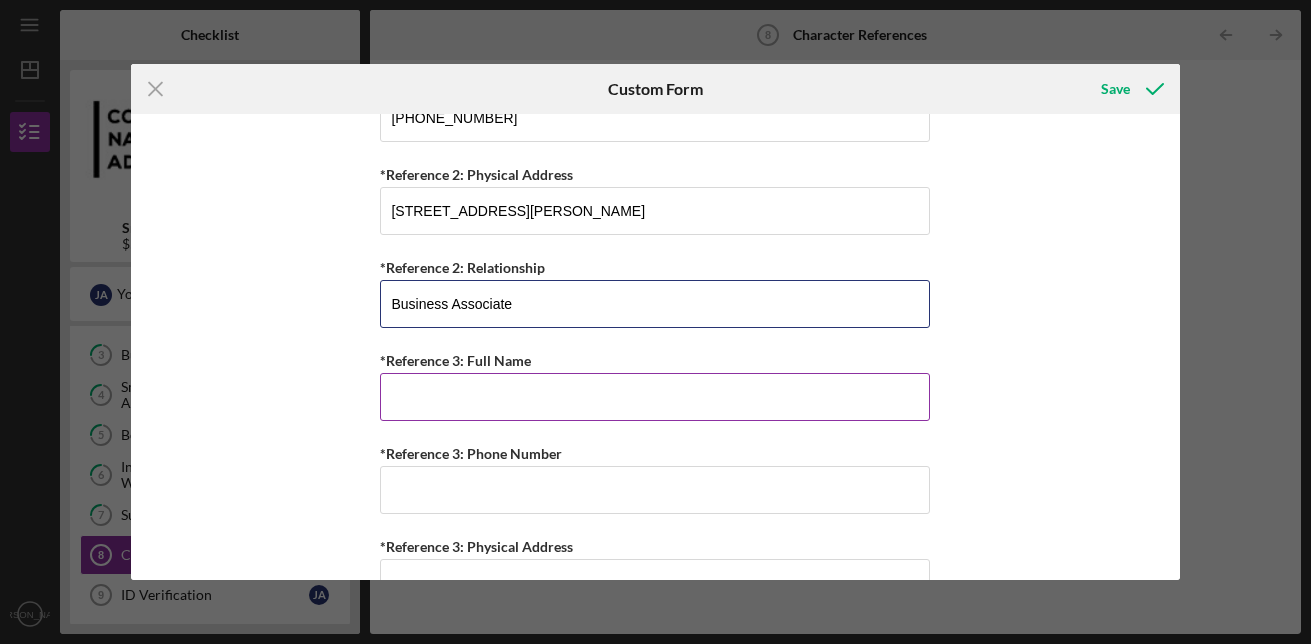 type on "Business Associate" 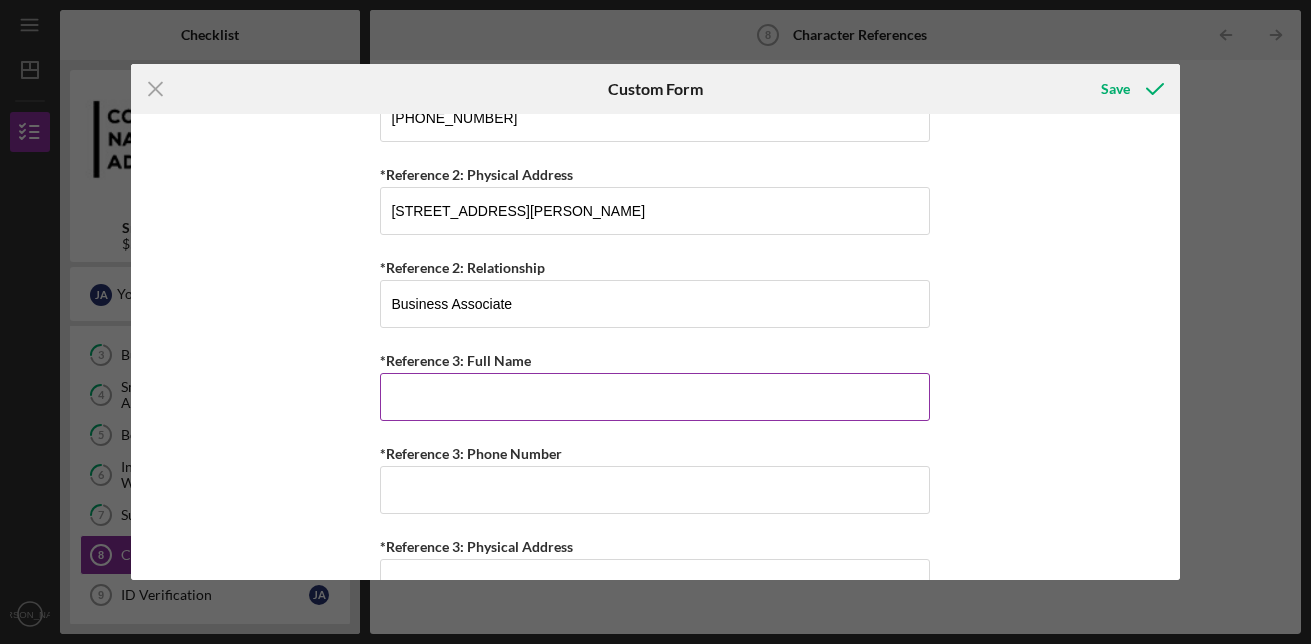 click on "*Reference 3:  Full Name" at bounding box center [655, 397] 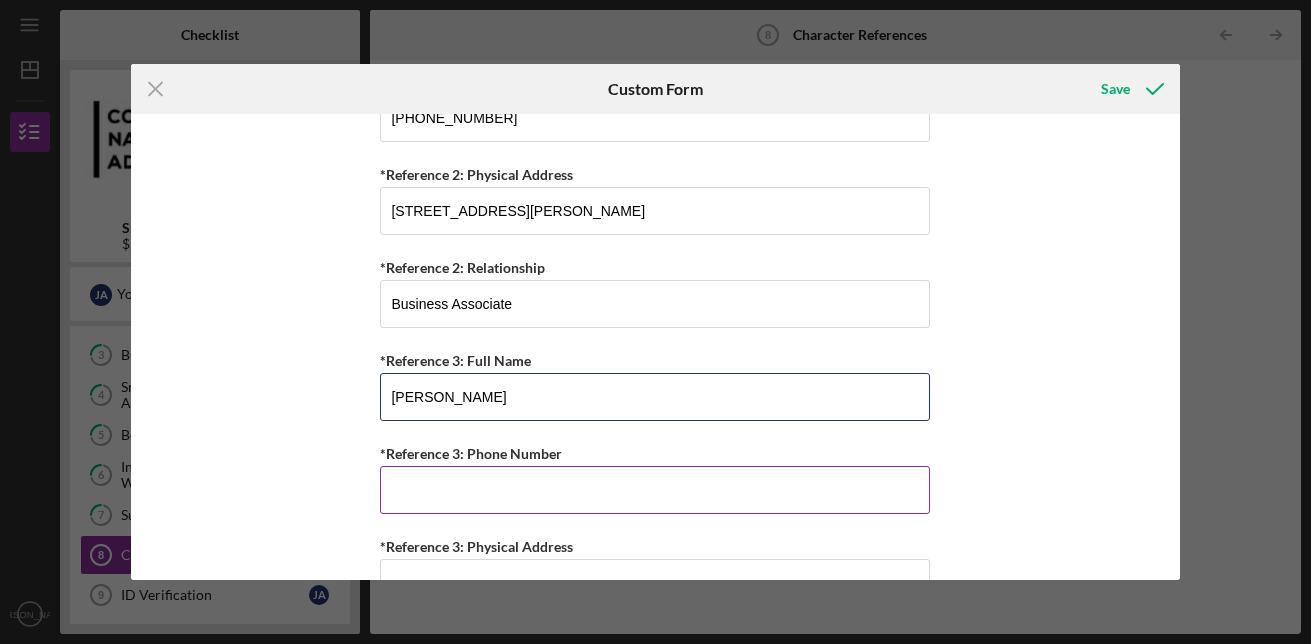 type on "[PERSON_NAME]" 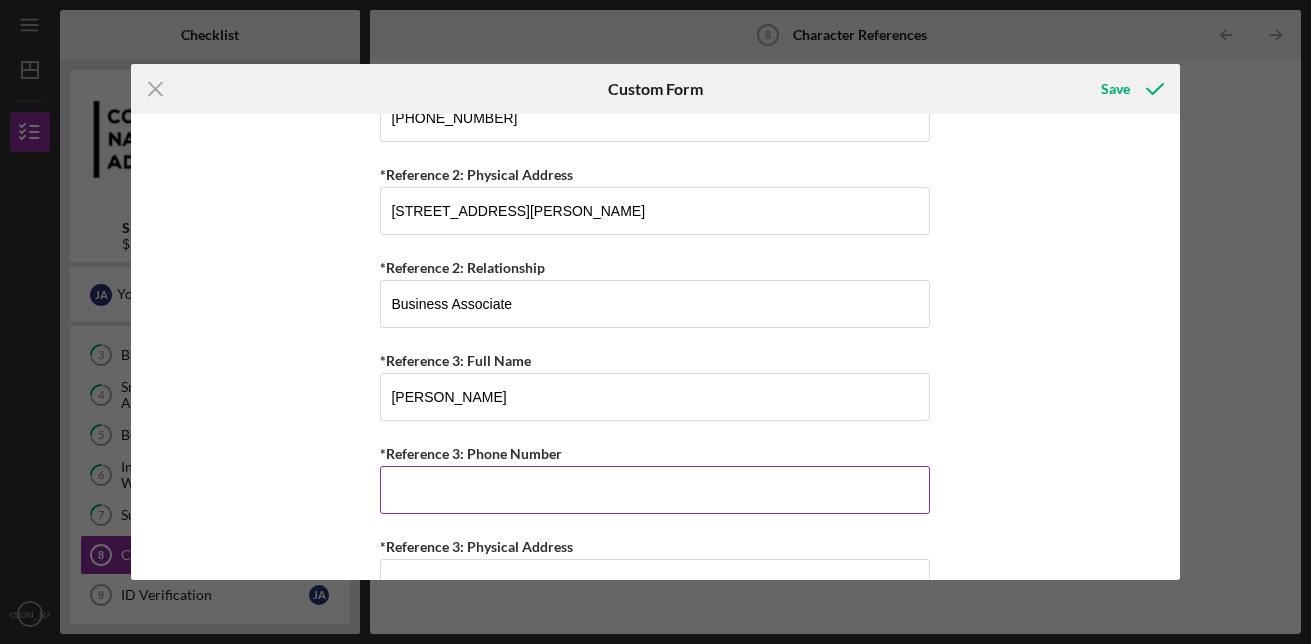 click on "*Reference 3:  Phone Number" at bounding box center (655, 490) 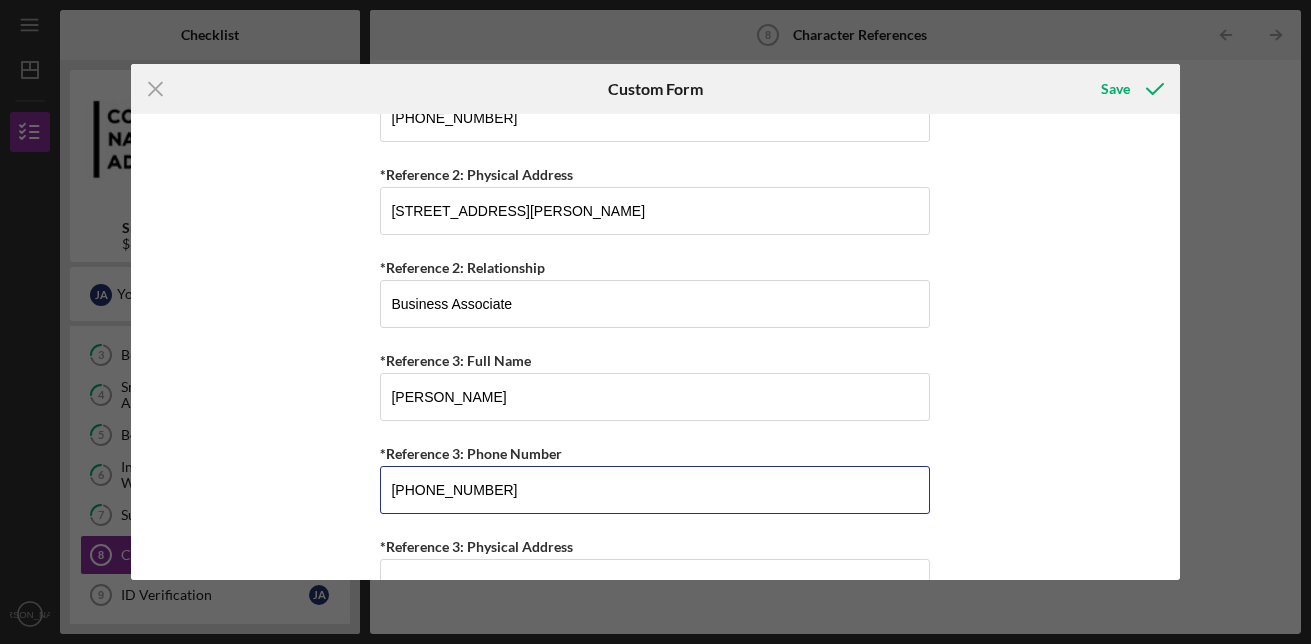 type on "[PHONE_NUMBER]" 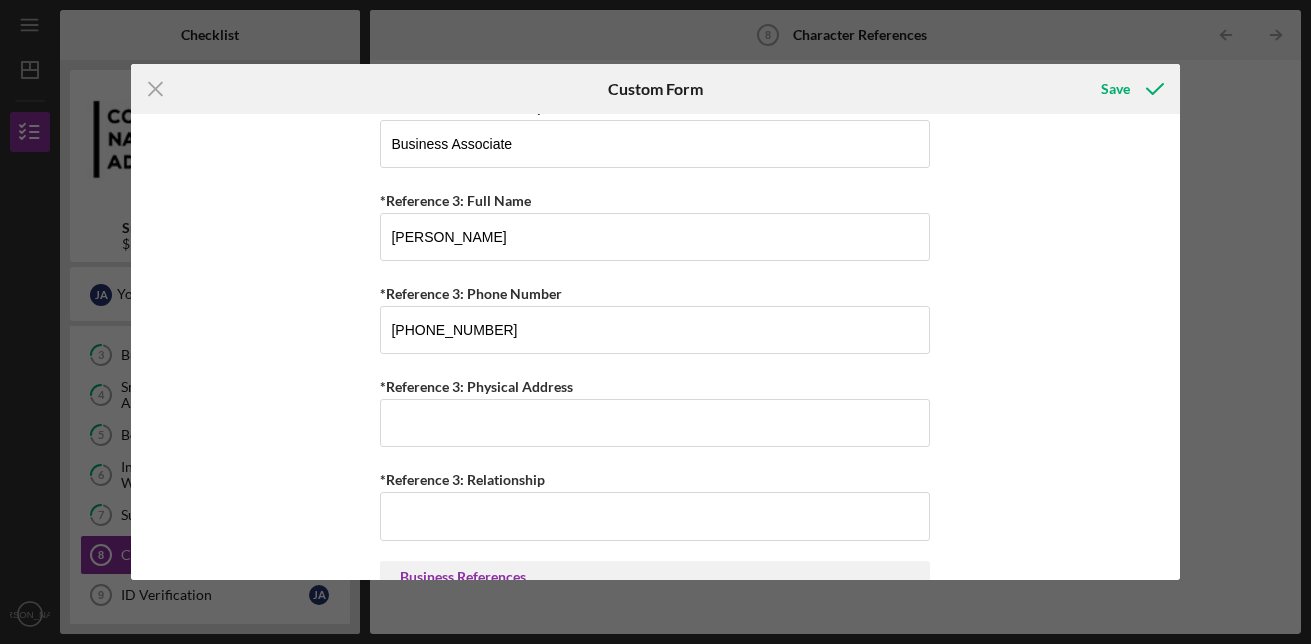 scroll, scrollTop: 772, scrollLeft: 0, axis: vertical 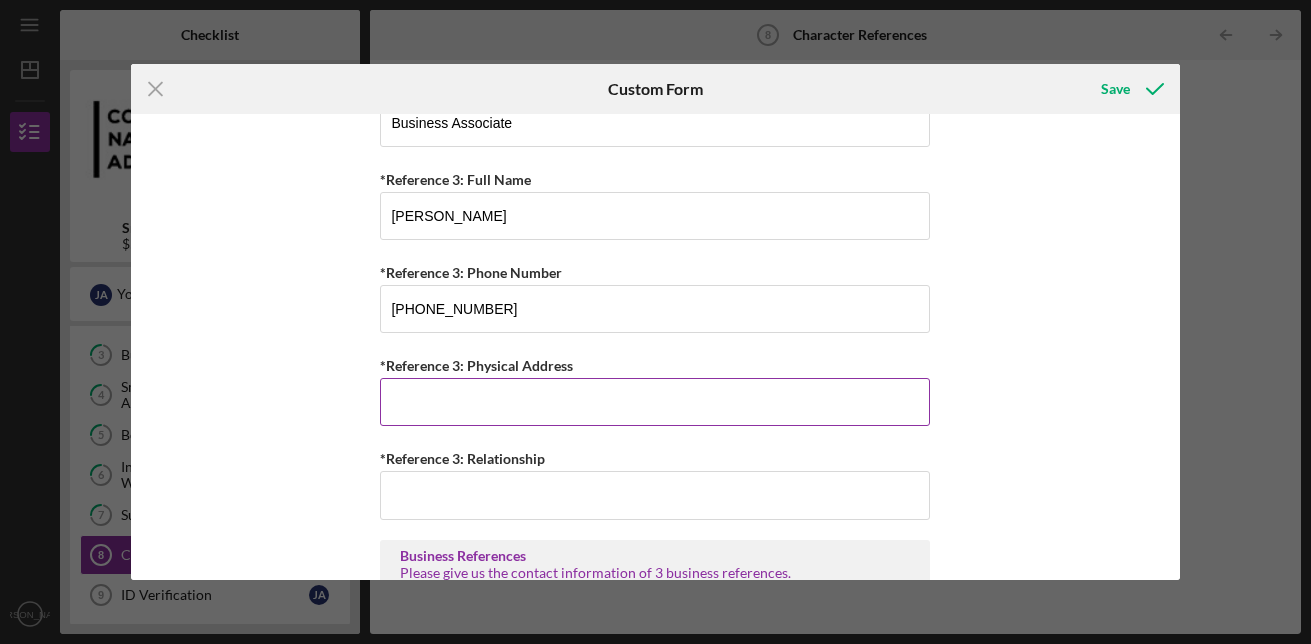 click on "*Reference 3:  Physical Address" at bounding box center [655, 402] 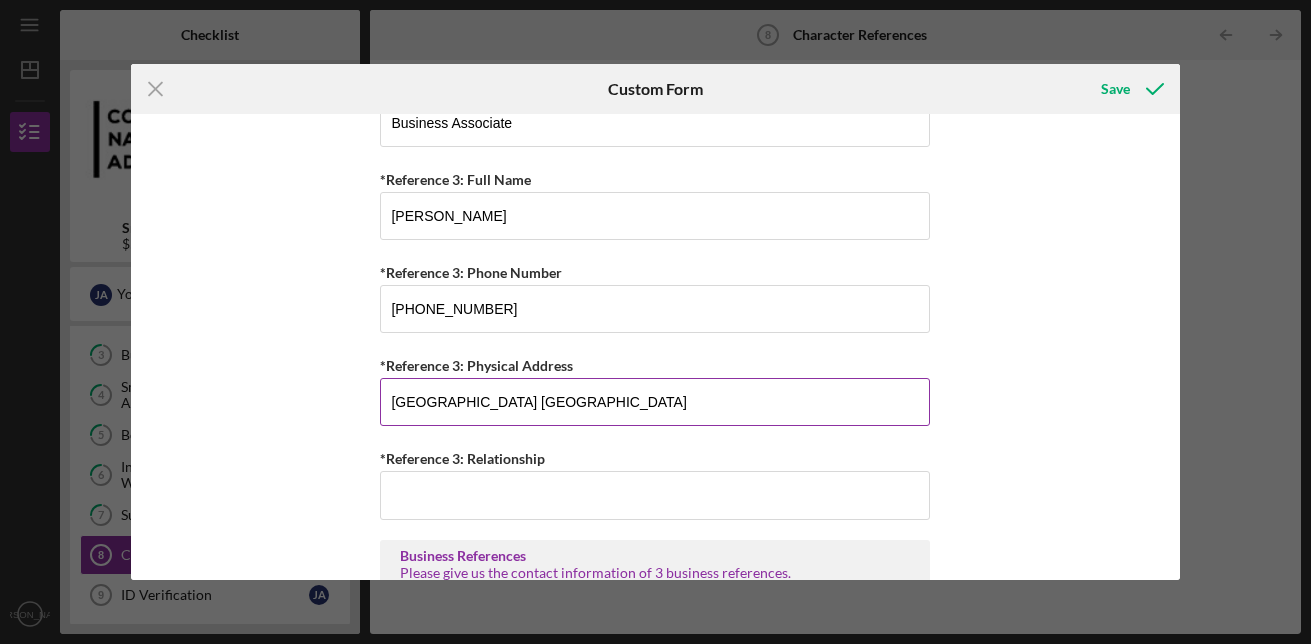 click on "[GEOGRAPHIC_DATA] [GEOGRAPHIC_DATA]" at bounding box center (655, 402) 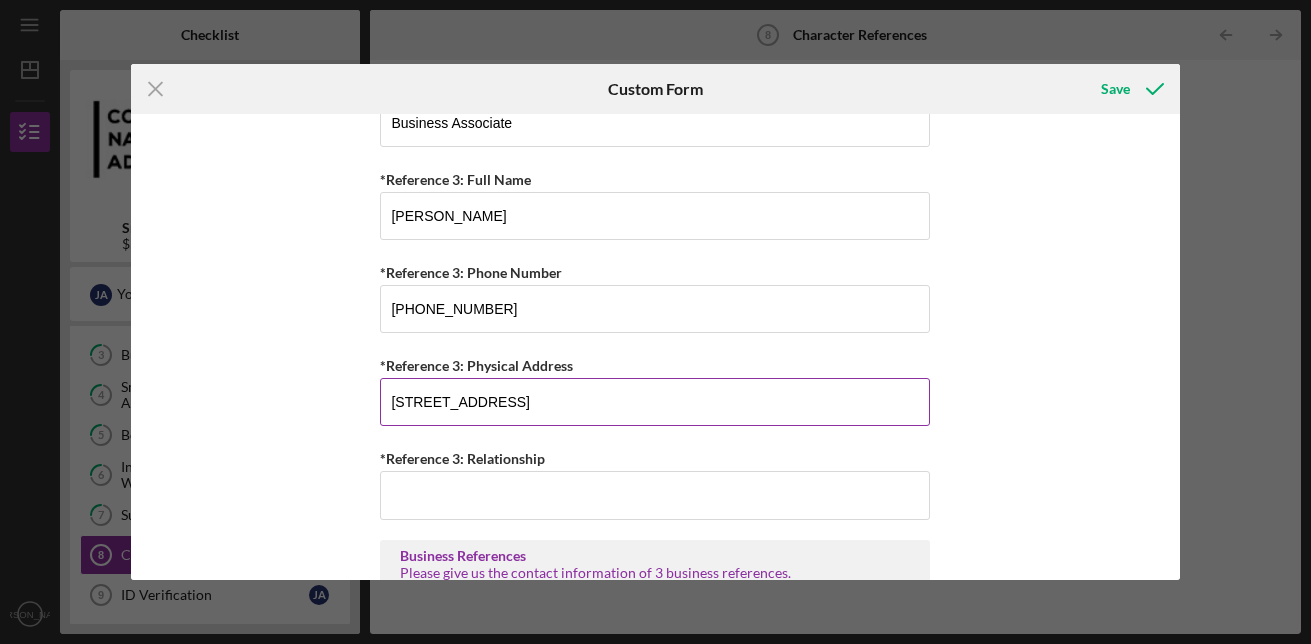 click on "[STREET_ADDRESS]" at bounding box center (655, 402) 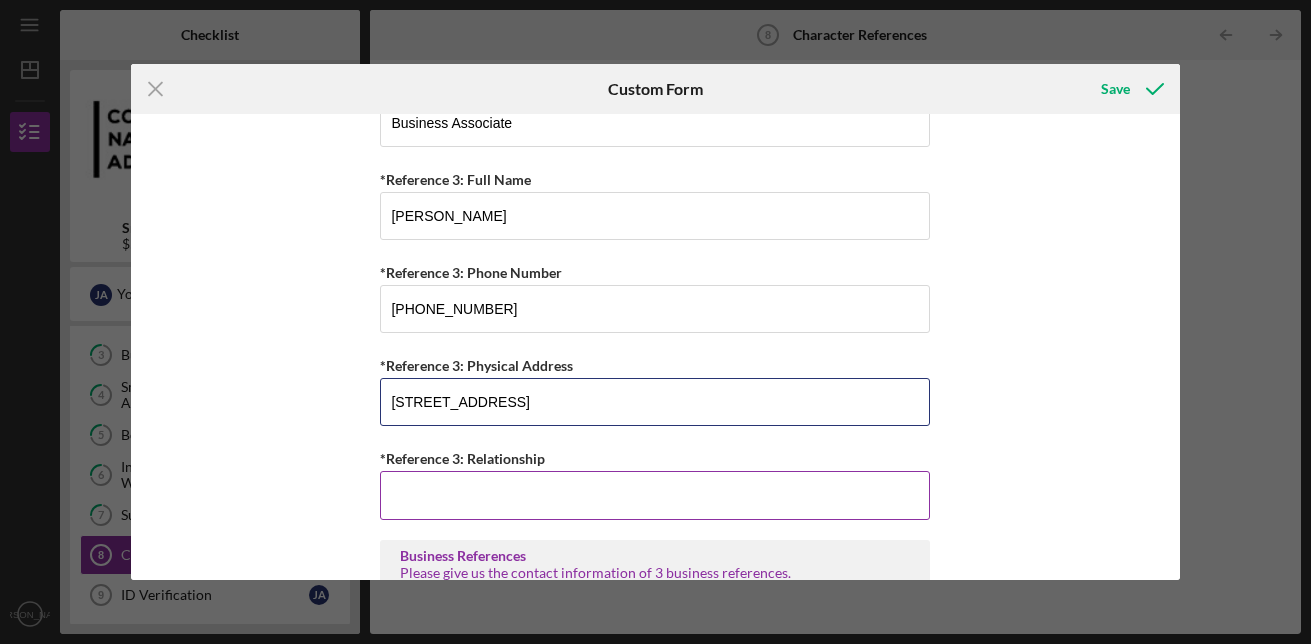 type on "[STREET_ADDRESS]" 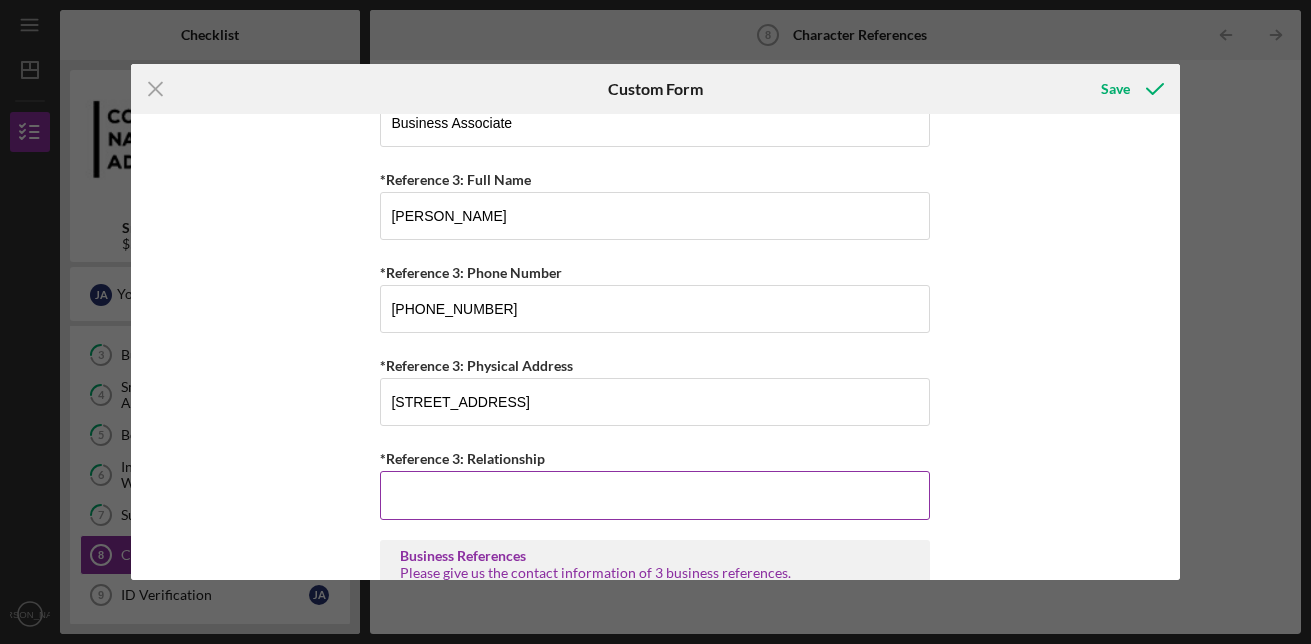 click on "*Reference 3:  Relationship" at bounding box center [655, 495] 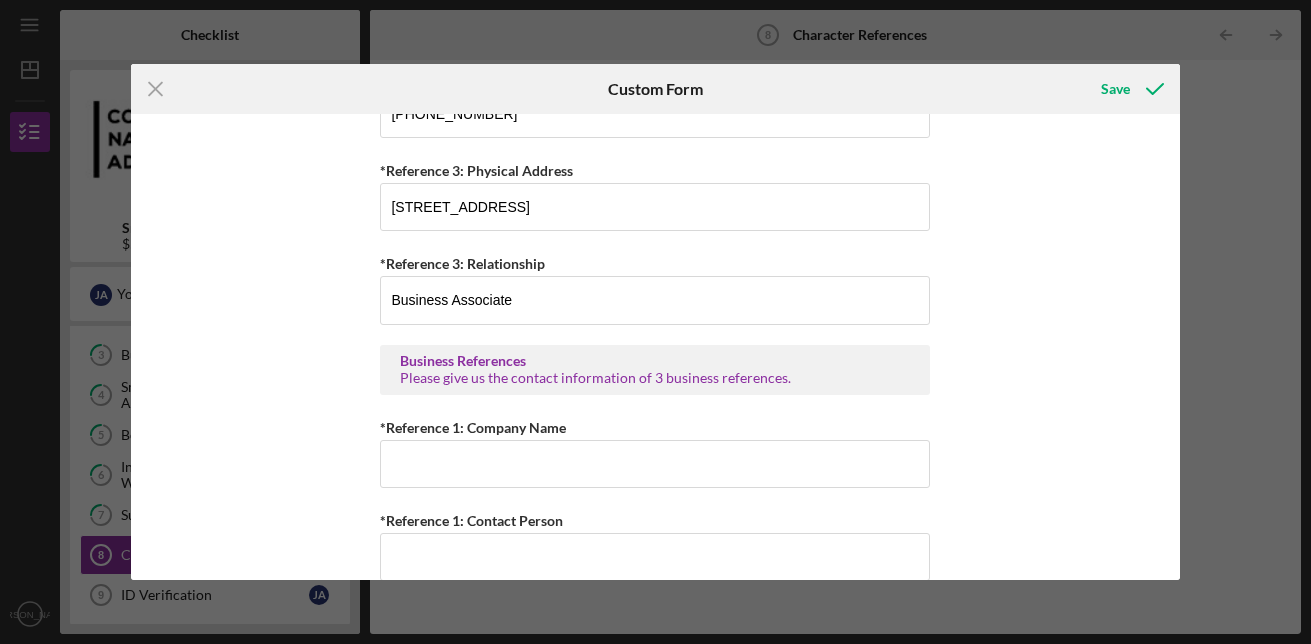 scroll, scrollTop: 1116, scrollLeft: 0, axis: vertical 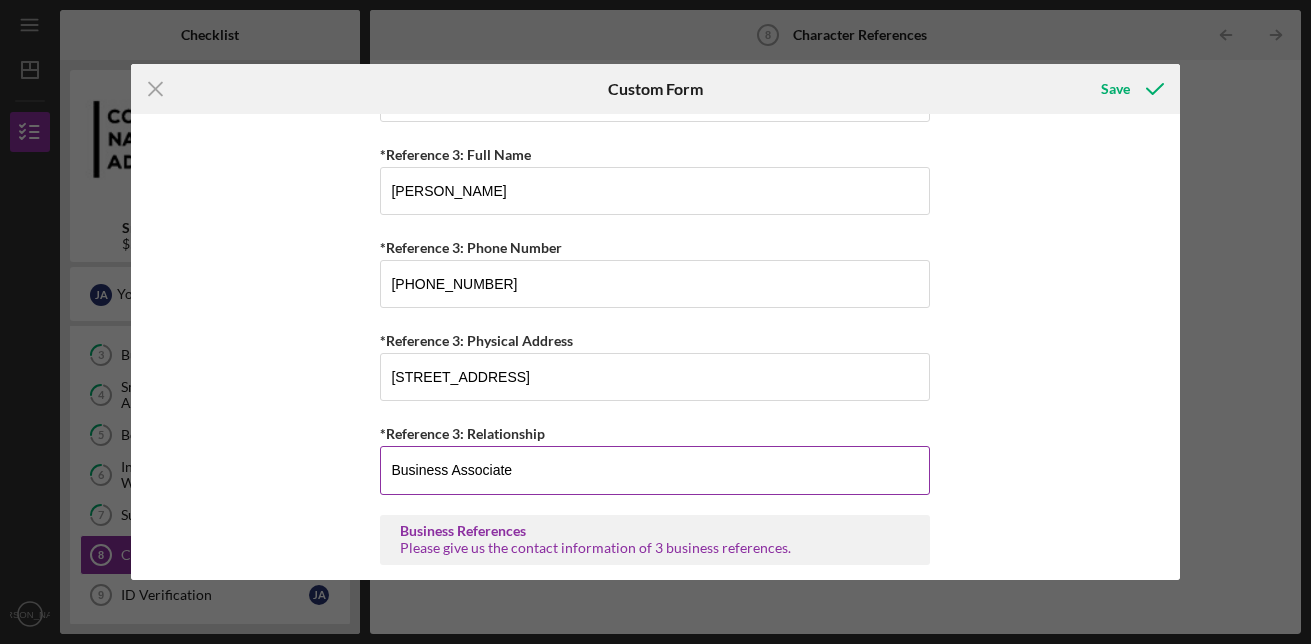 click on "Business Associate" at bounding box center [655, 470] 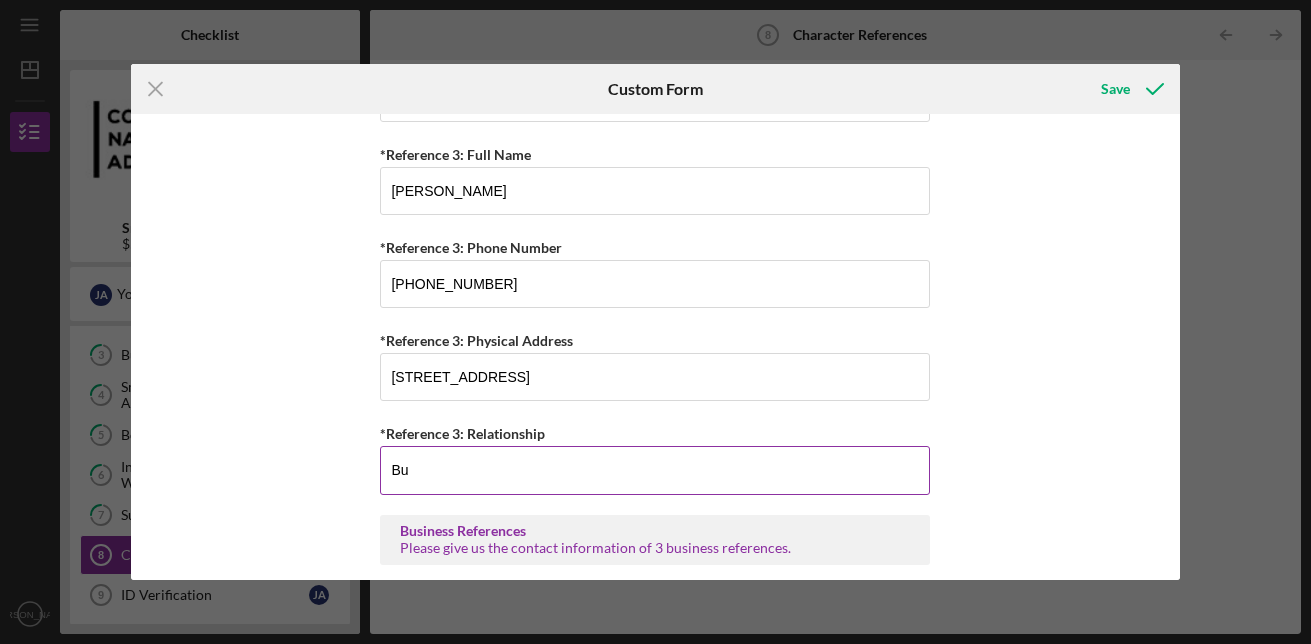 type on "B" 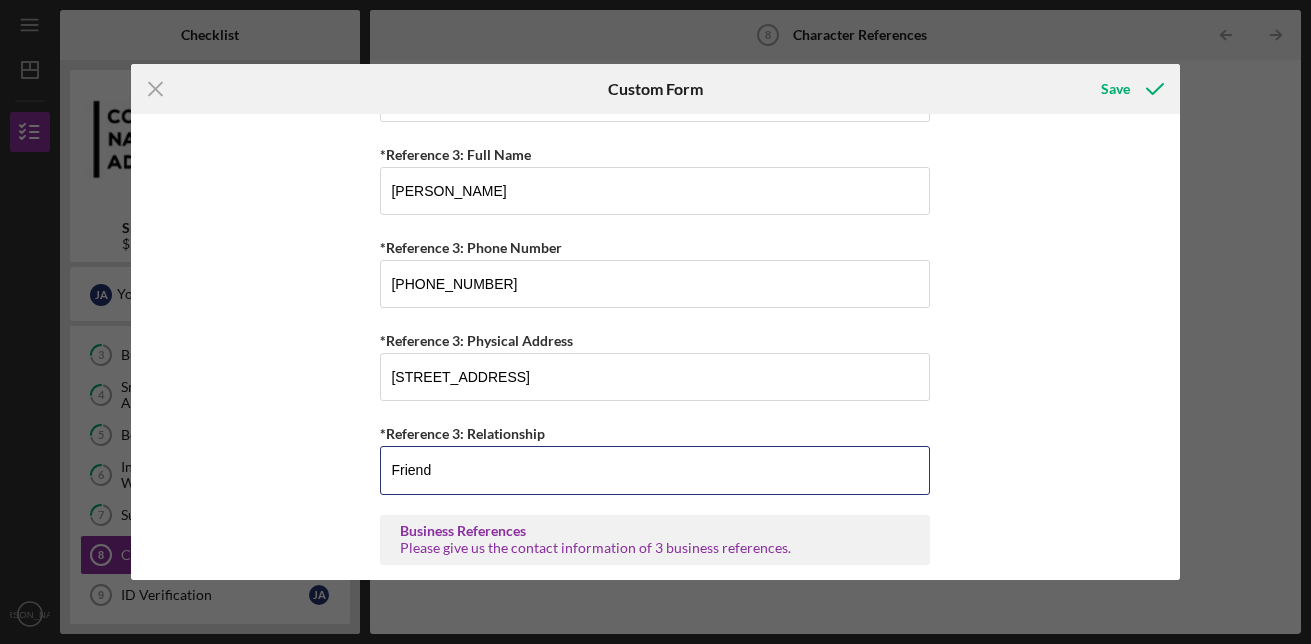type on "Friend" 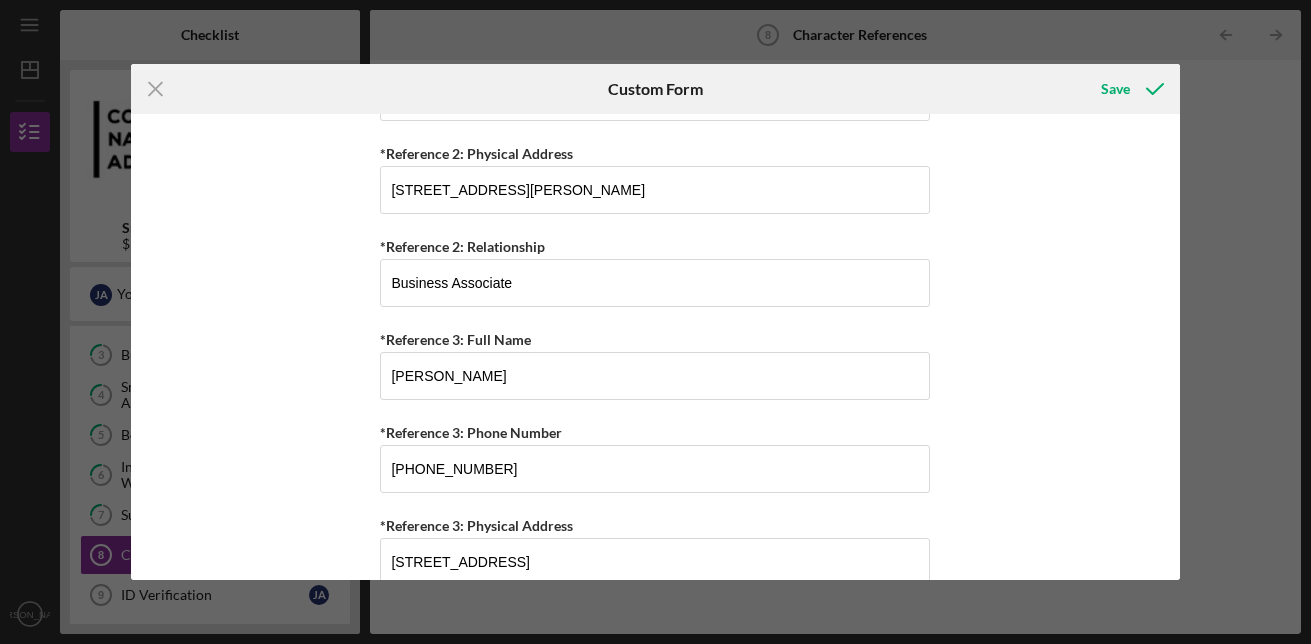 scroll, scrollTop: 602, scrollLeft: 0, axis: vertical 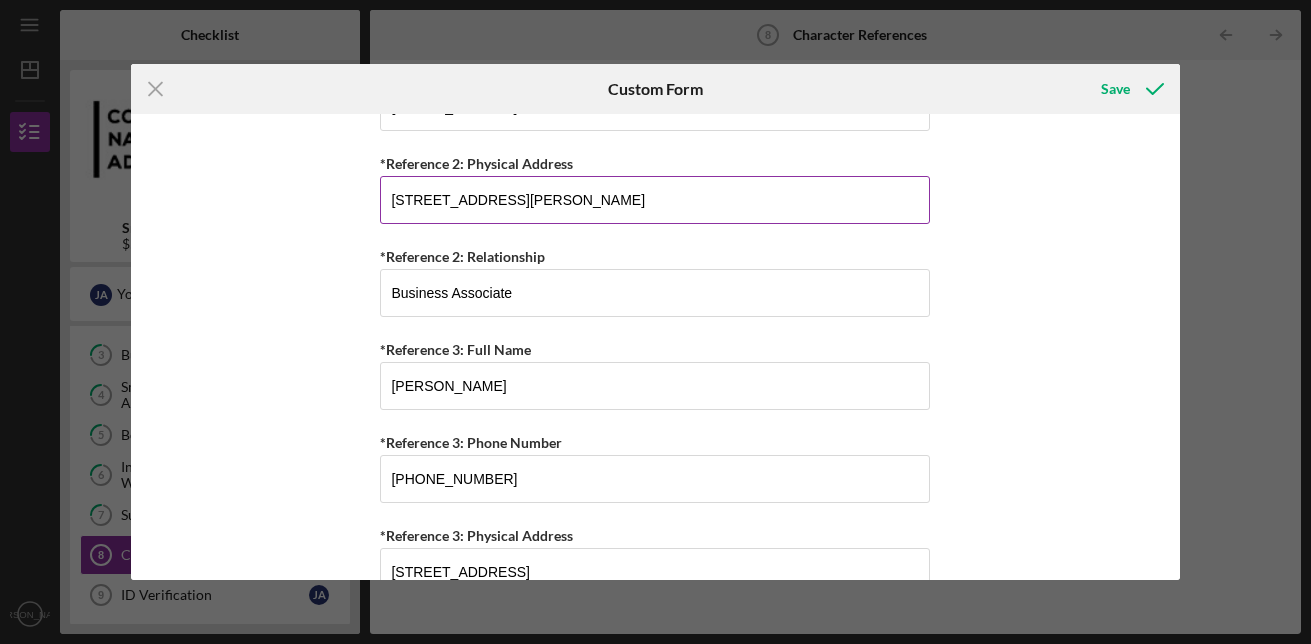 drag, startPoint x: 599, startPoint y: 196, endPoint x: 384, endPoint y: 193, distance: 215.02094 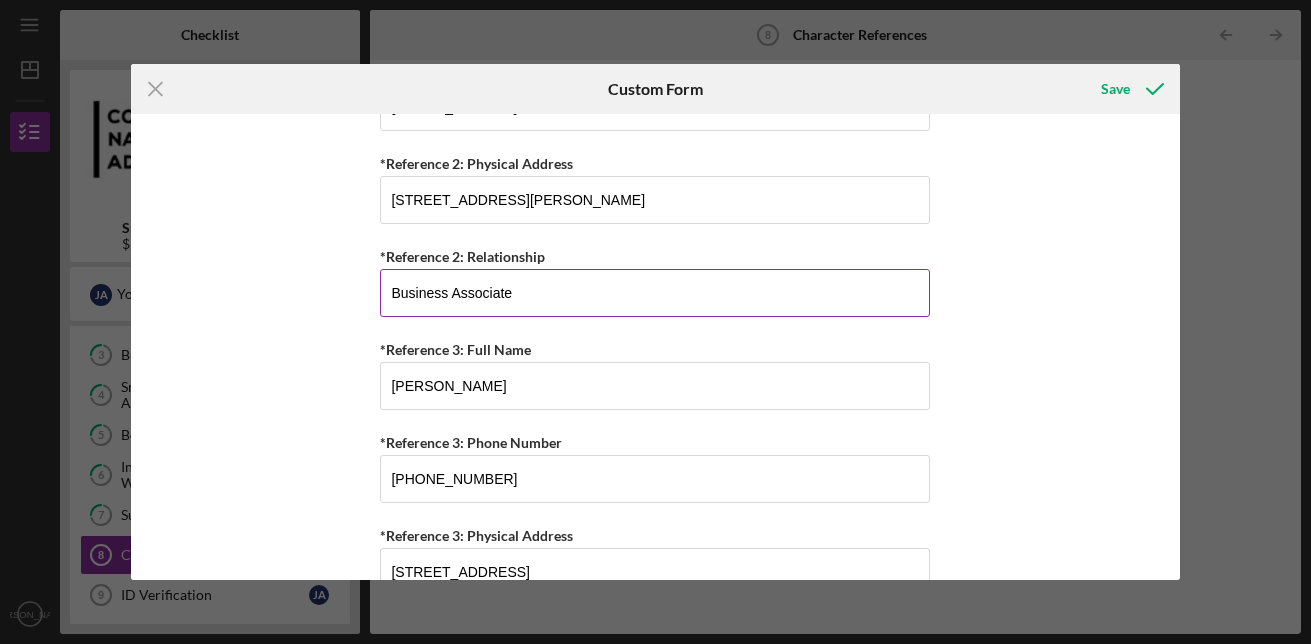 click on "Business Associate" at bounding box center (655, 293) 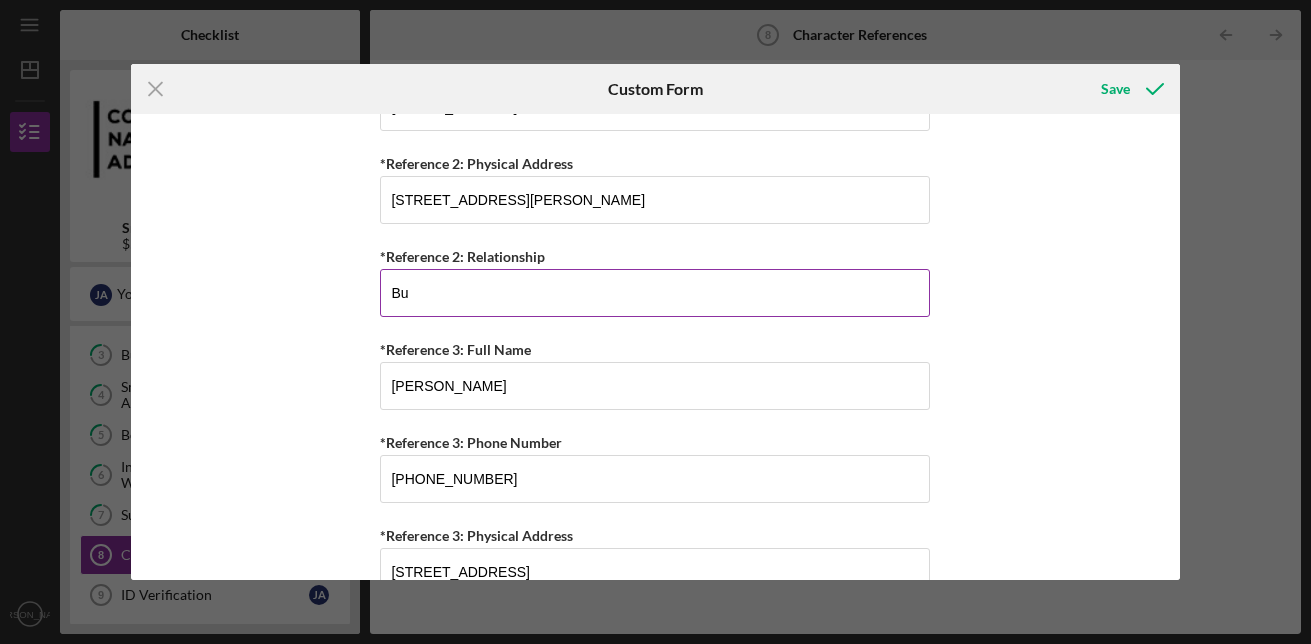 type on "B" 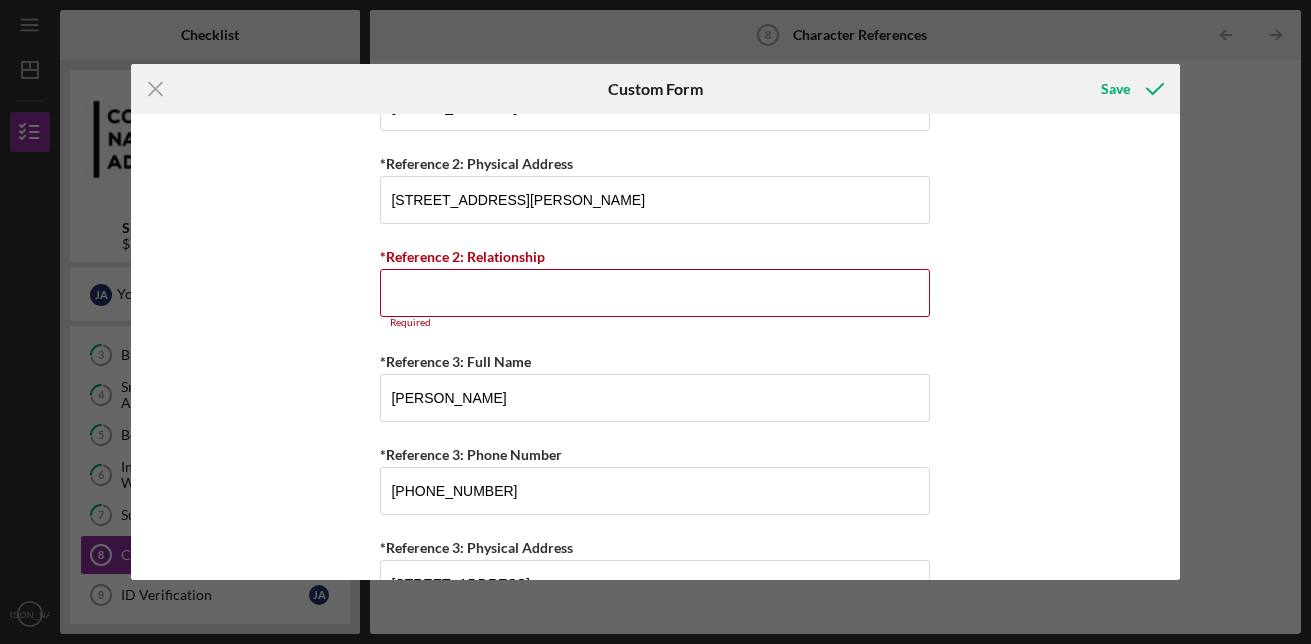 type 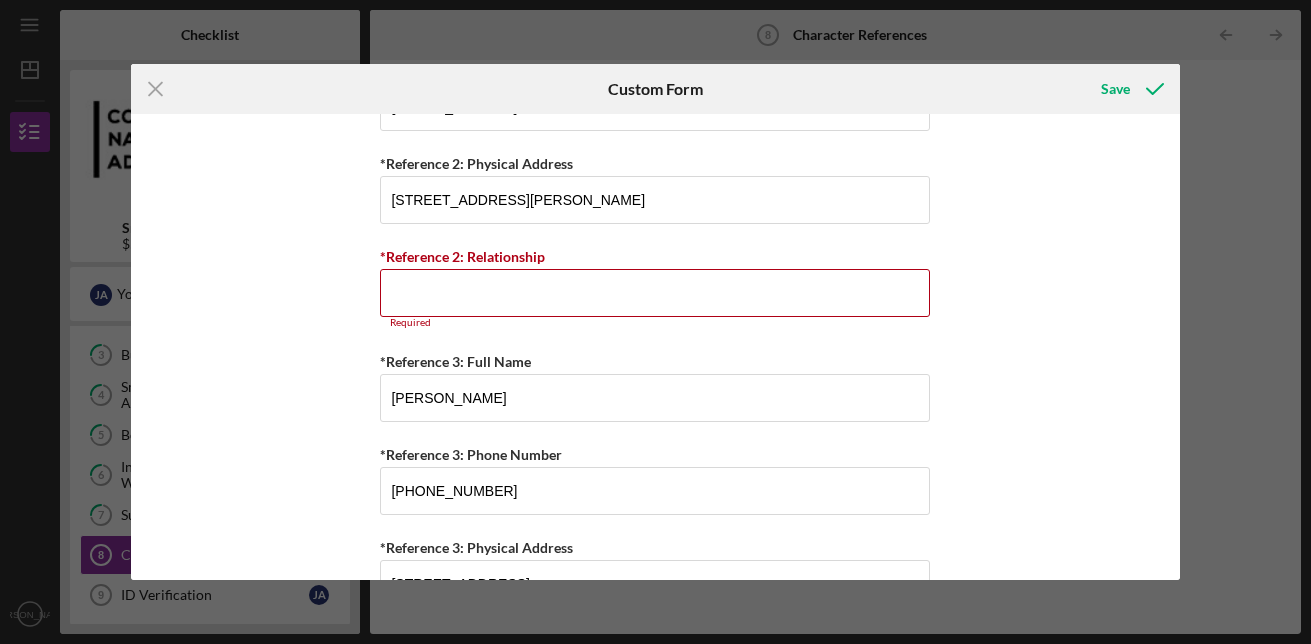 drag, startPoint x: 1172, startPoint y: 266, endPoint x: 1169, endPoint y: 242, distance: 24.186773 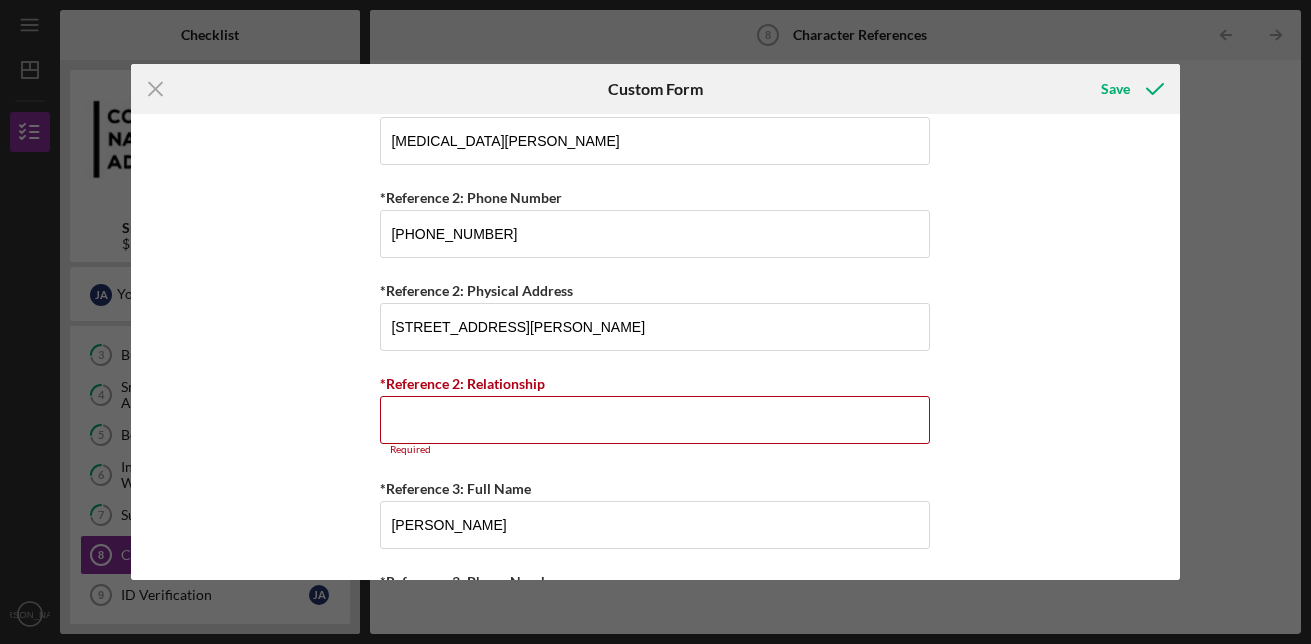scroll, scrollTop: 480, scrollLeft: 0, axis: vertical 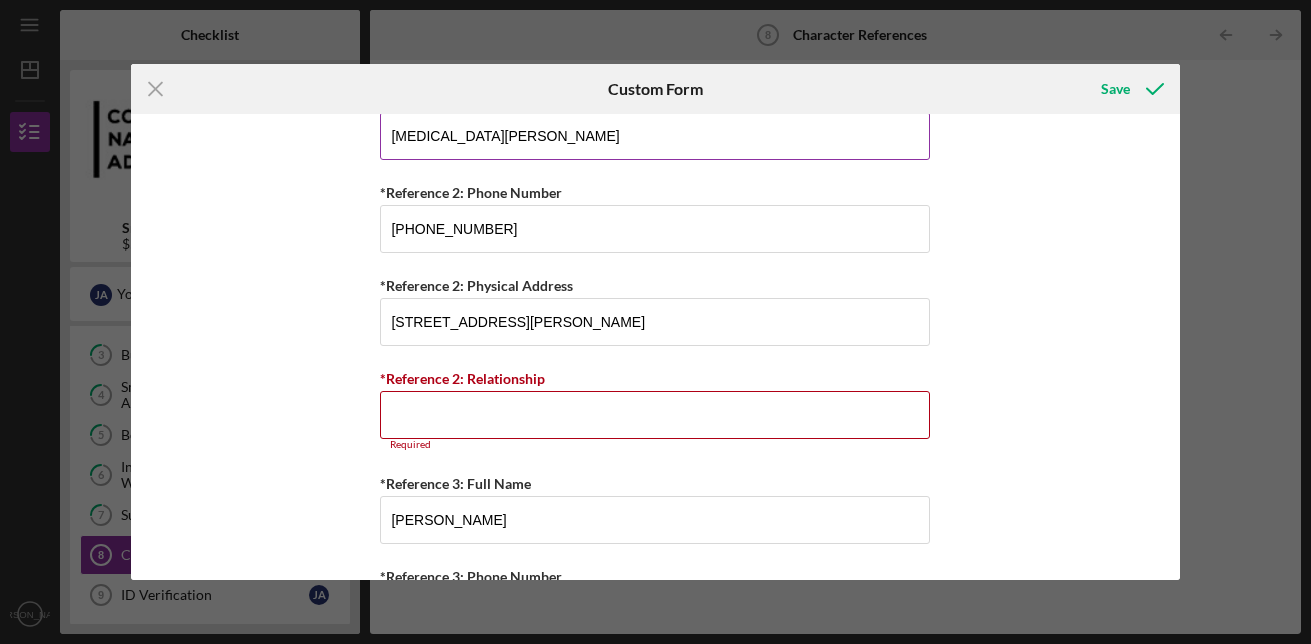 click on "[MEDICAL_DATA][PERSON_NAME]" at bounding box center [655, 136] 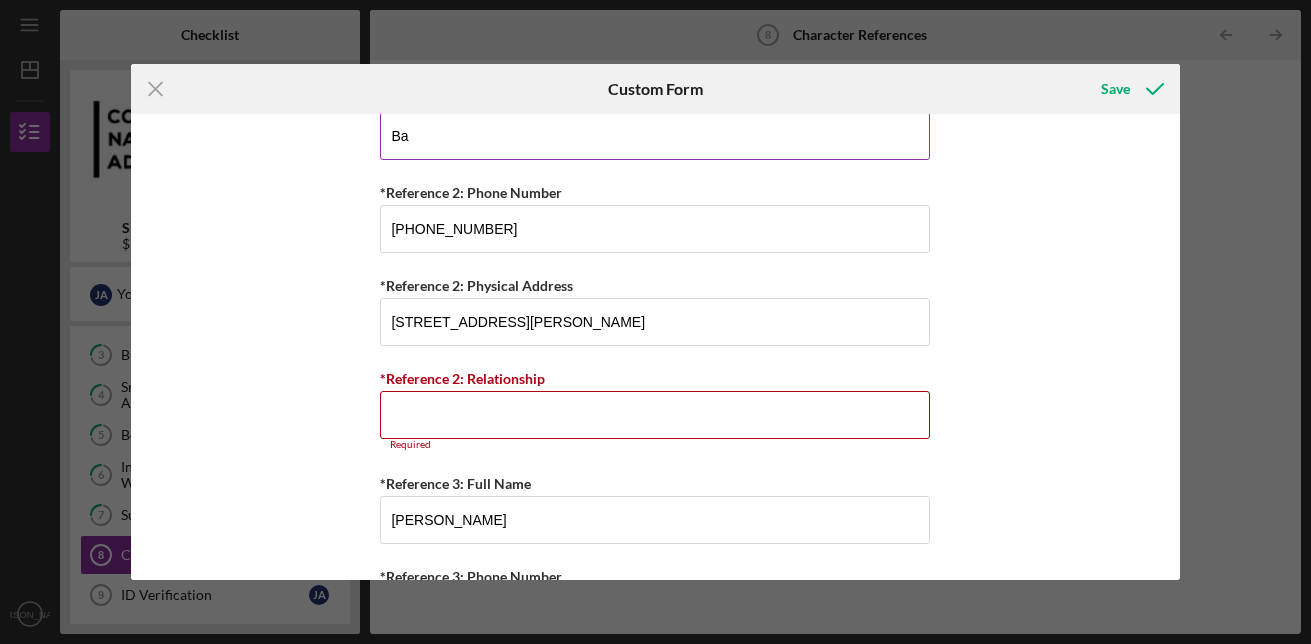 type on "B" 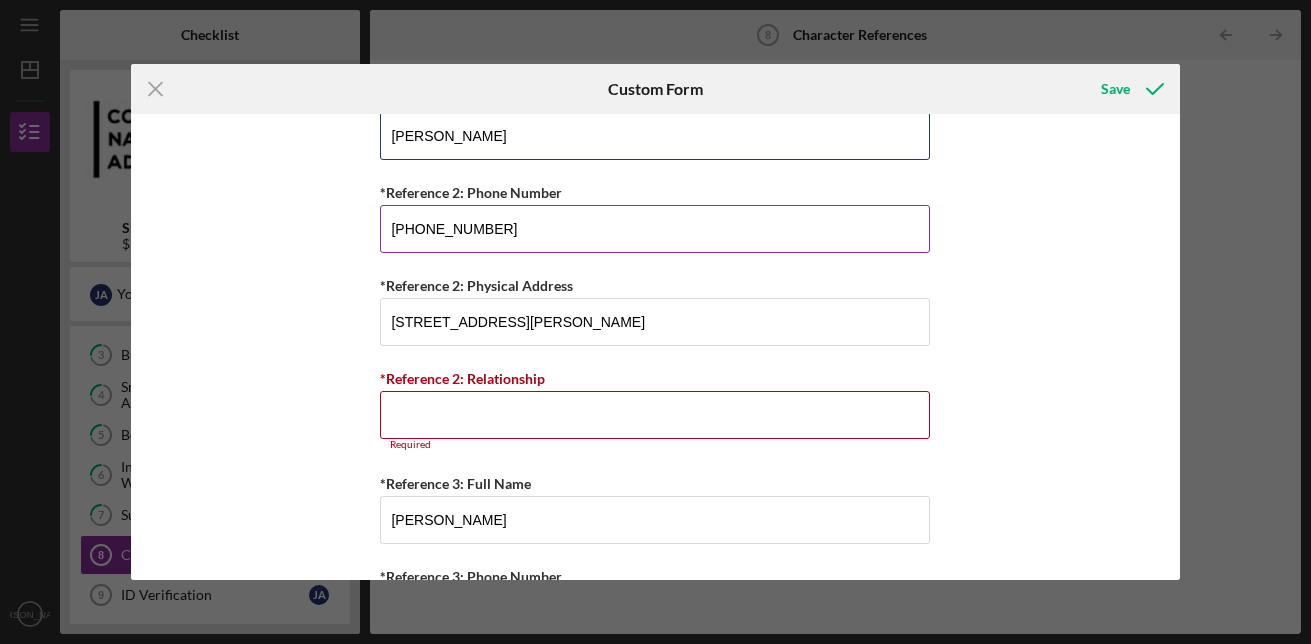 type on "[PERSON_NAME]" 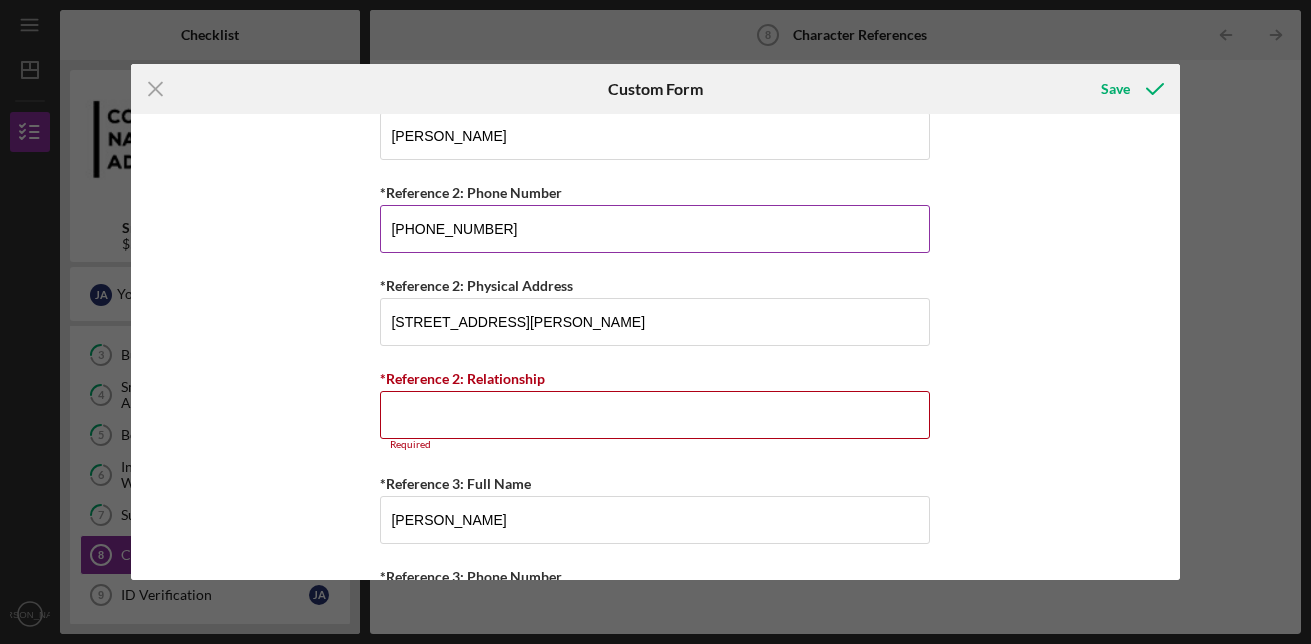 click on "[PHONE_NUMBER]" at bounding box center (655, 229) 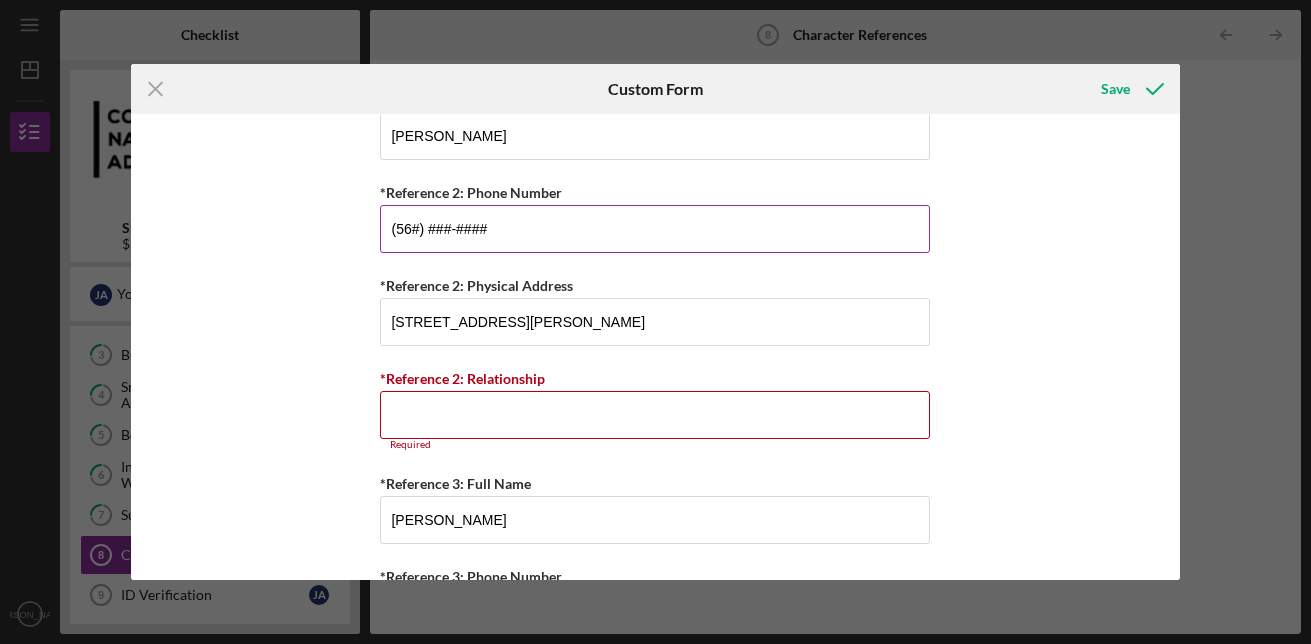 type on "(5##) ###-####" 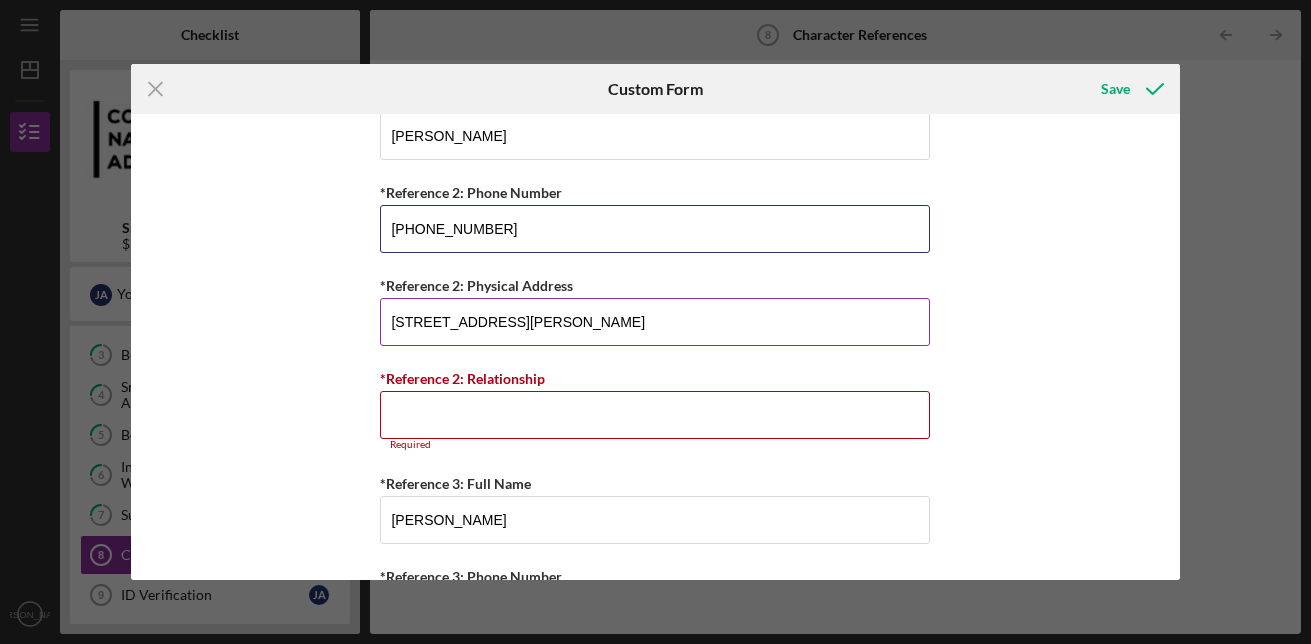 type on "[PHONE_NUMBER]" 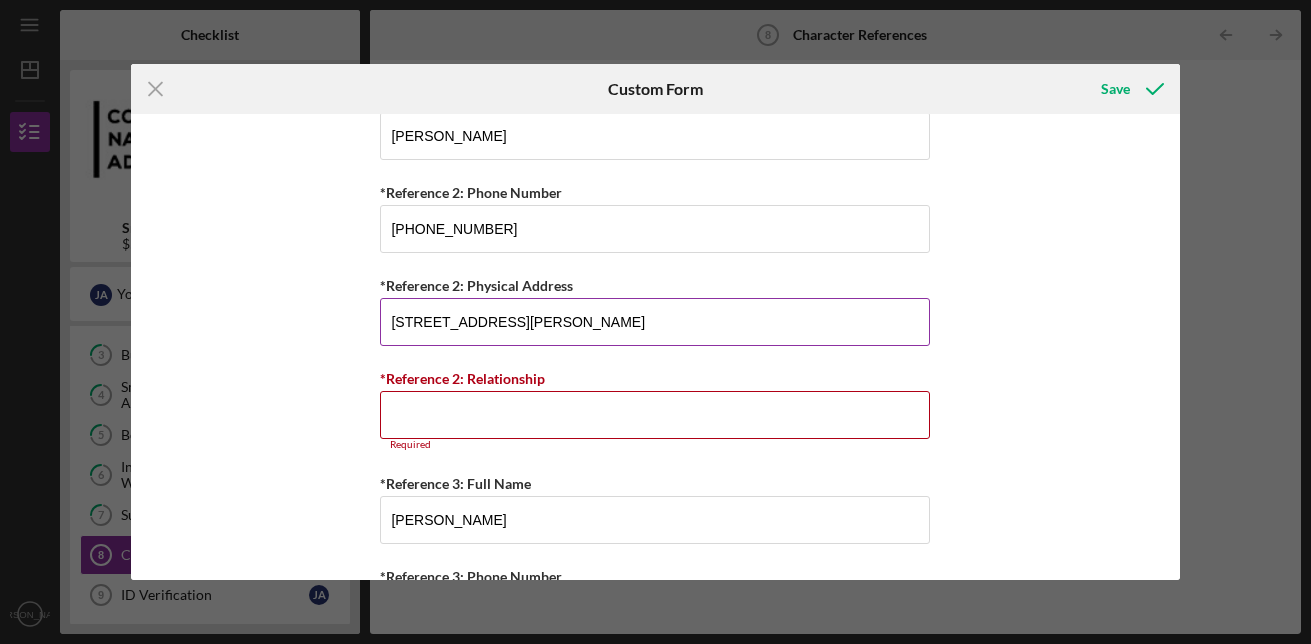 click on "[STREET_ADDRESS][PERSON_NAME]" at bounding box center [655, 322] 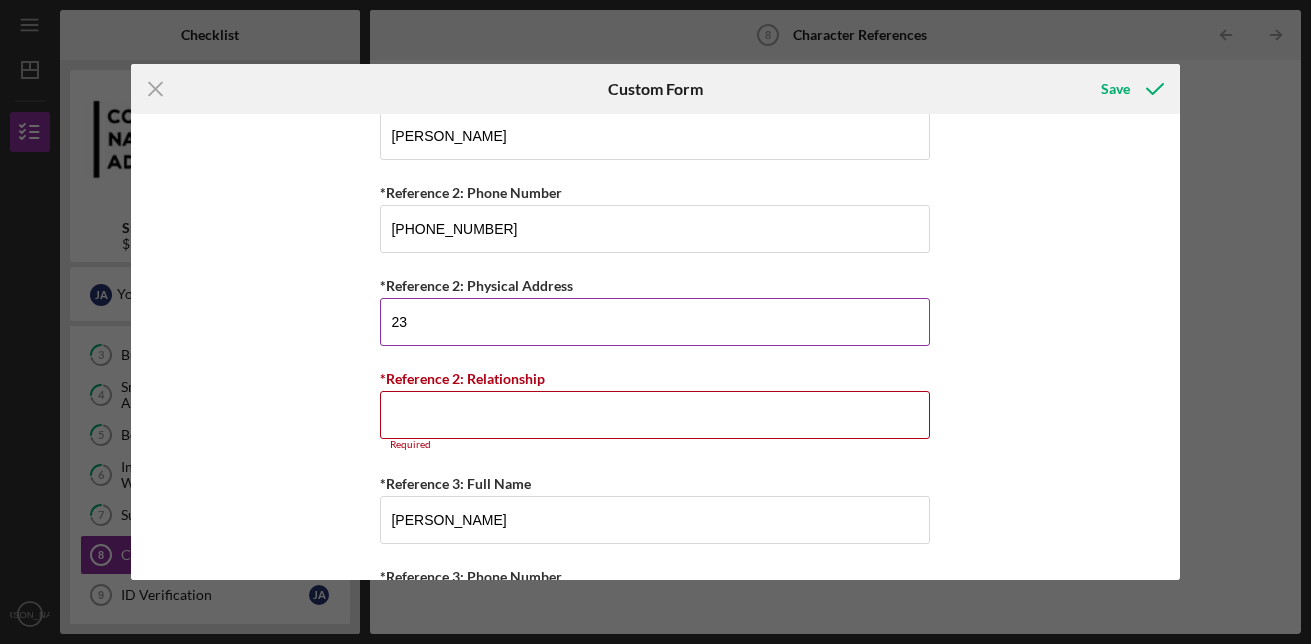 type on "2" 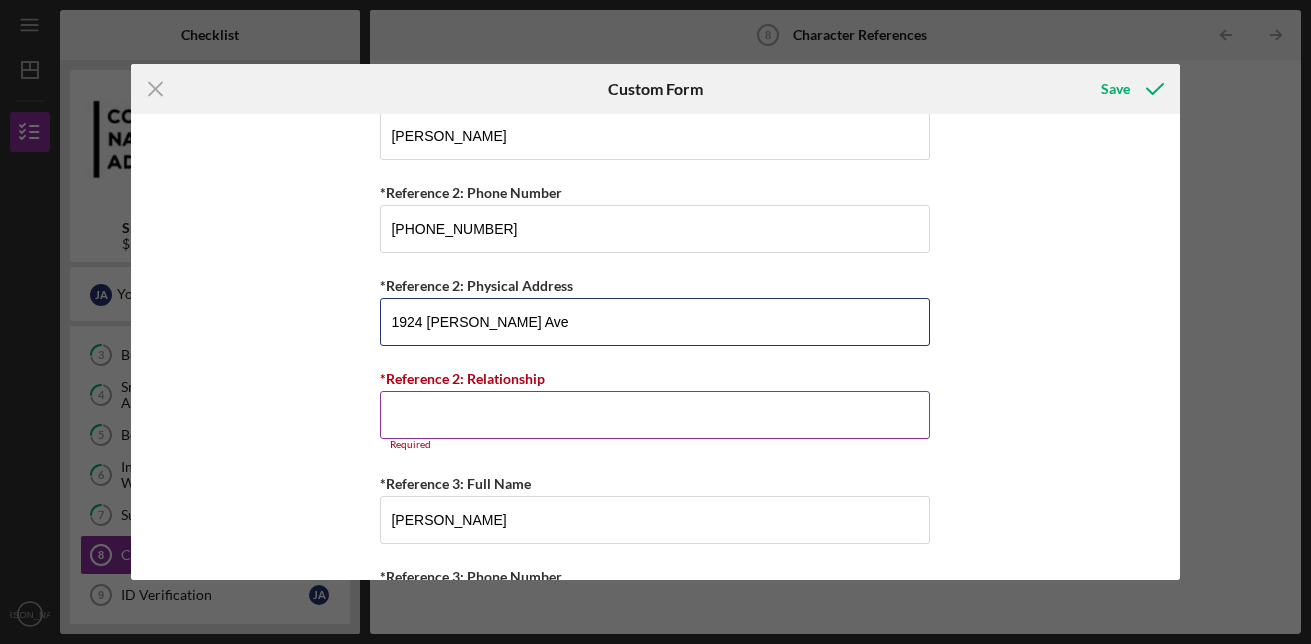 type on "1924 [PERSON_NAME] Ave" 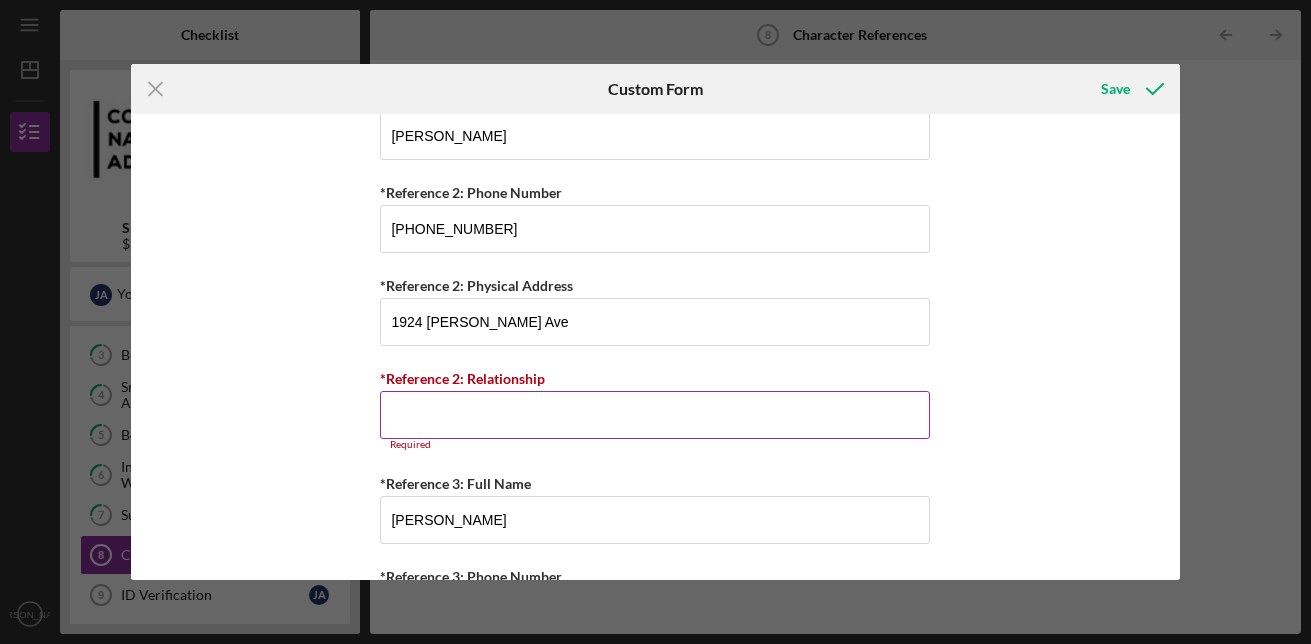 click on "*Reference 2:  Relationship" at bounding box center (655, 415) 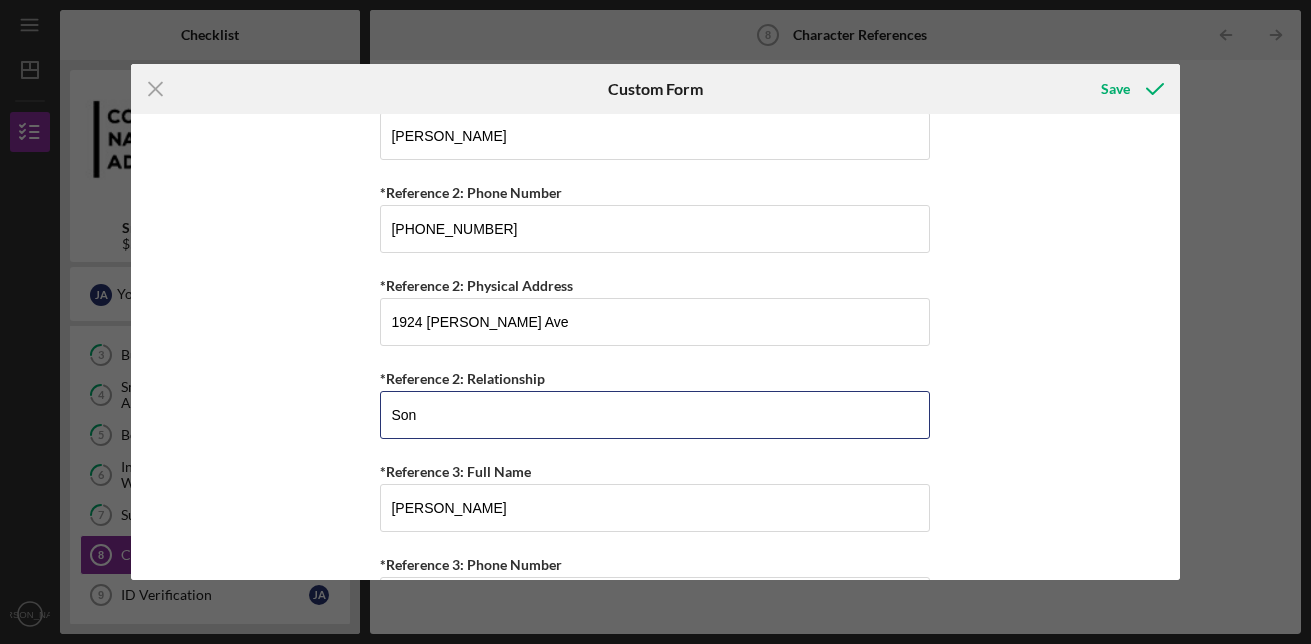 type on "Son" 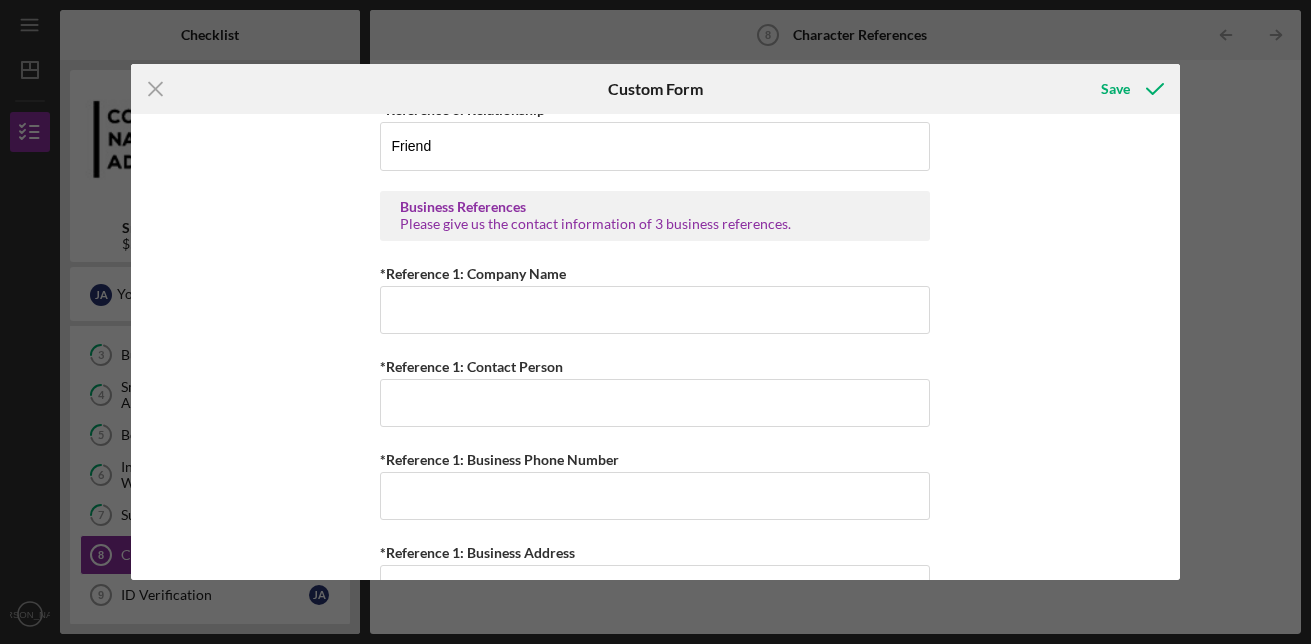 scroll, scrollTop: 1203, scrollLeft: 0, axis: vertical 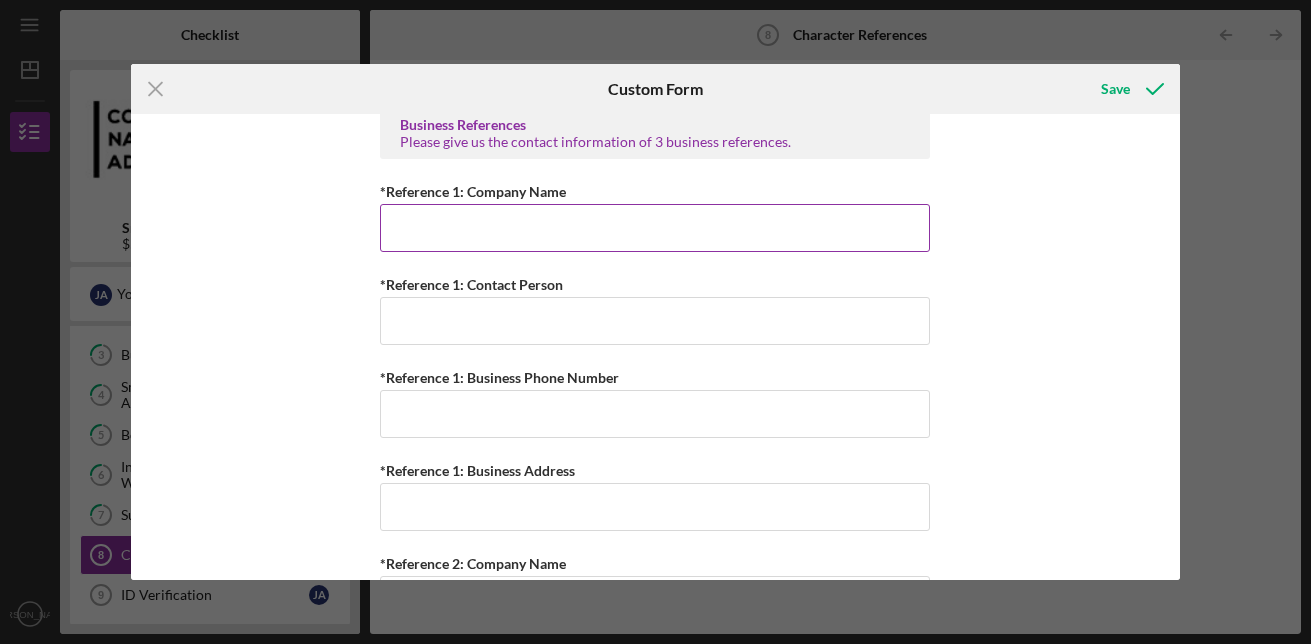 click on "*Reference 1:  Company Name" at bounding box center (655, 228) 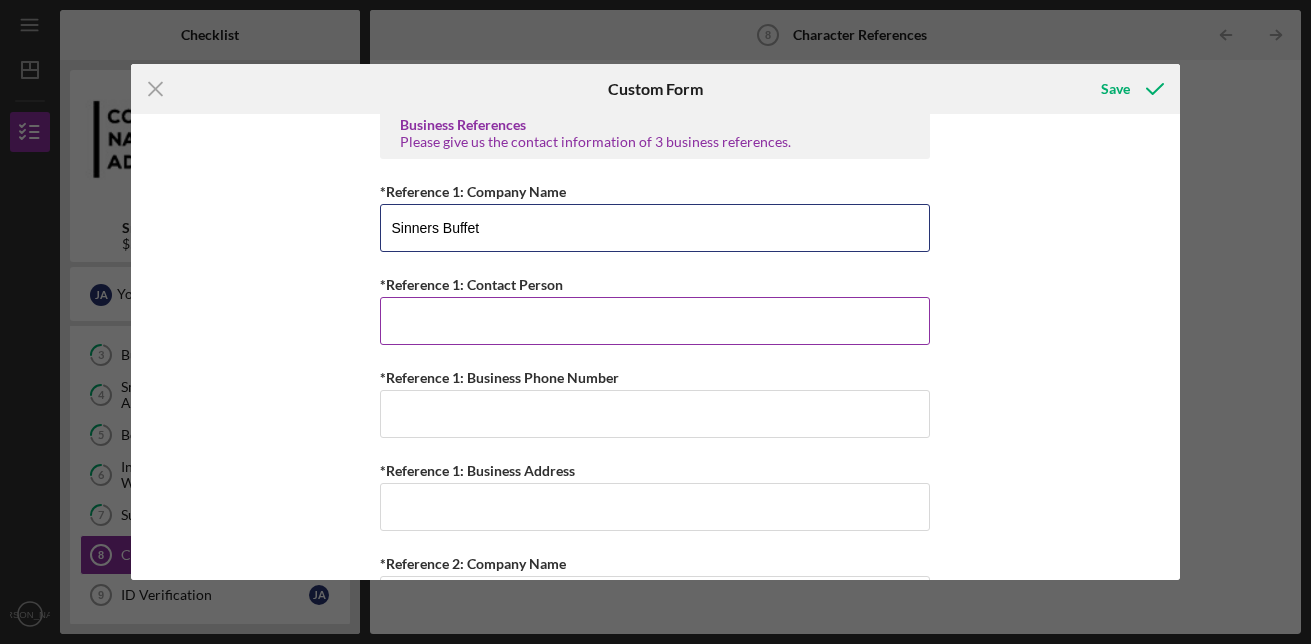 type on "Sinners Buffet" 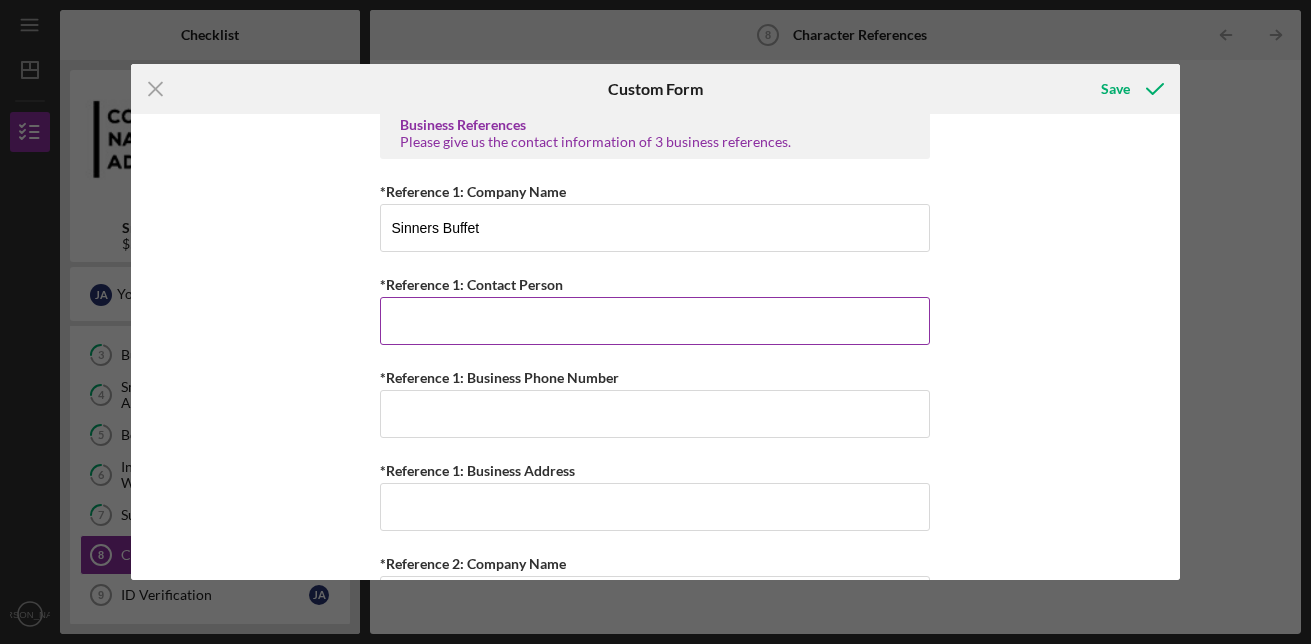 click on "*Reference 1:  Contact Person" at bounding box center (655, 321) 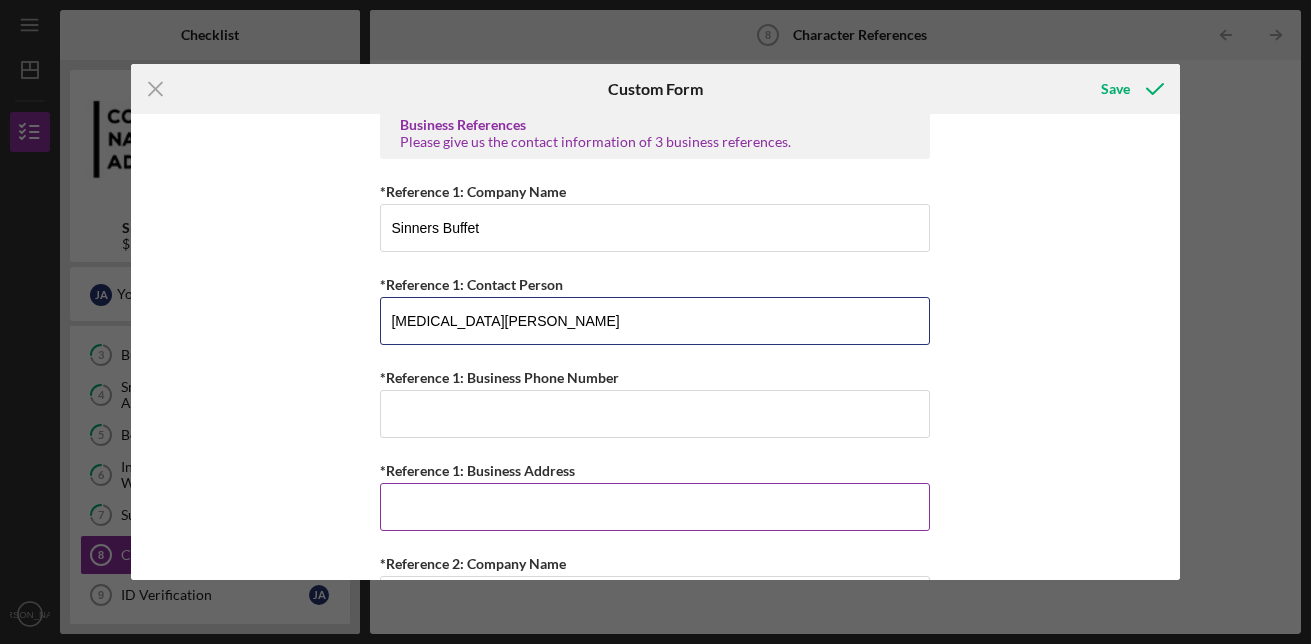 type on "[MEDICAL_DATA][PERSON_NAME]" 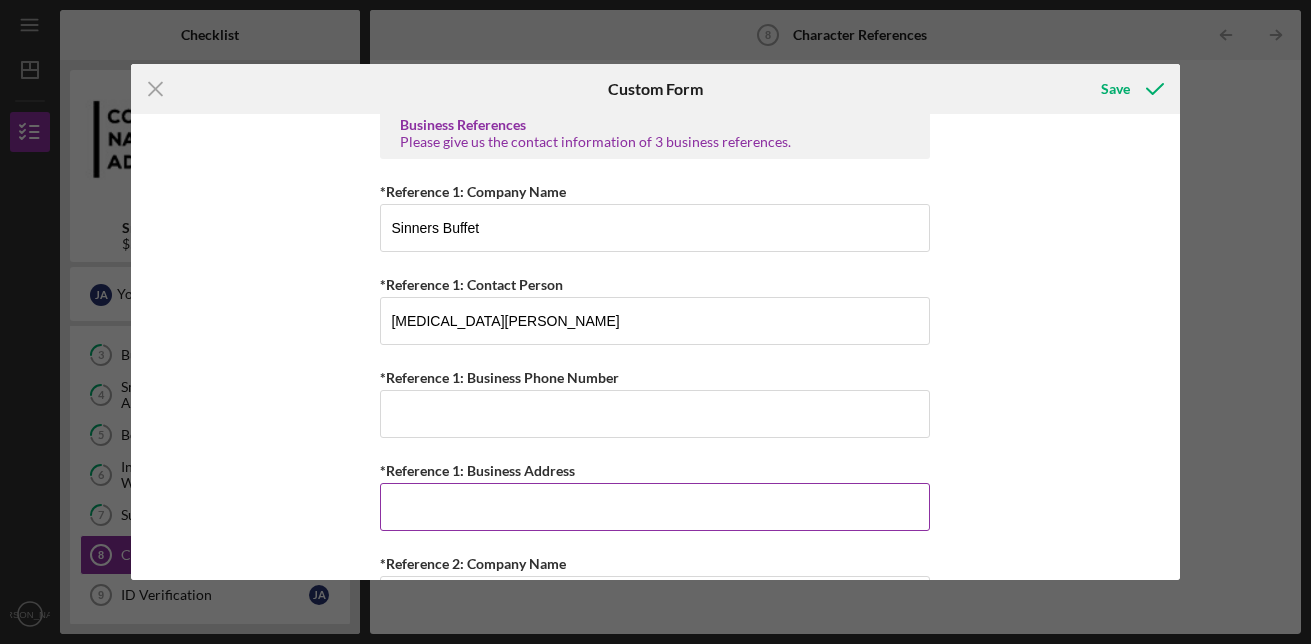 click on "*Reference 1:  Business Address" at bounding box center [655, 507] 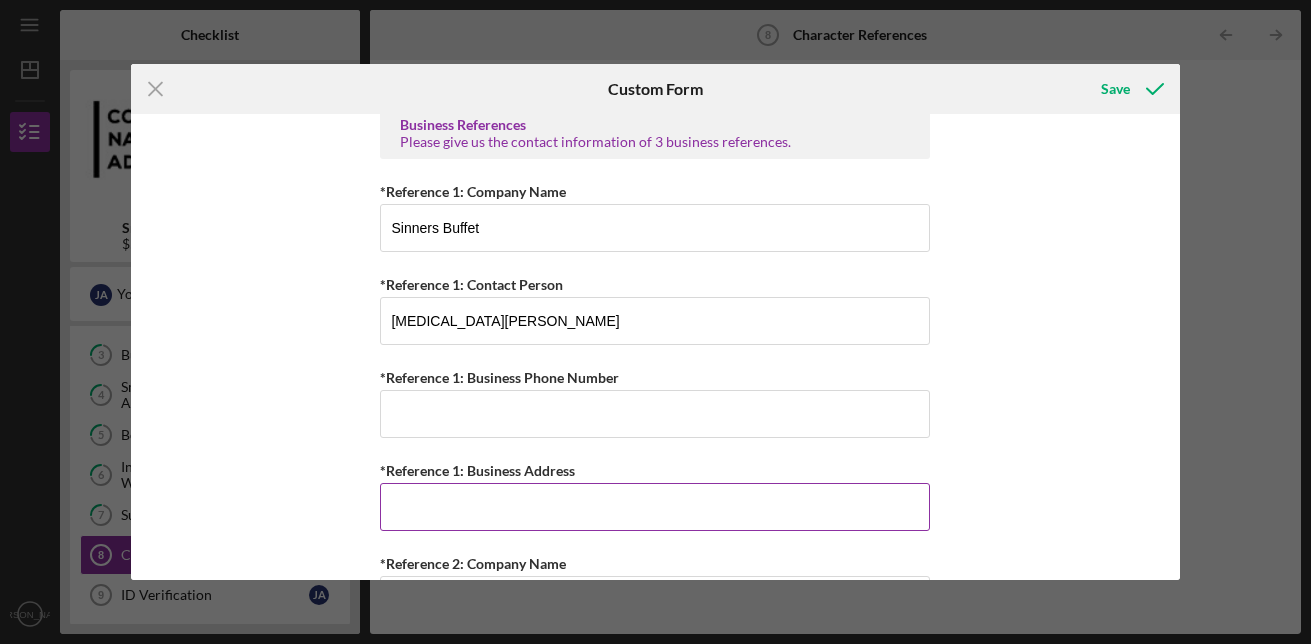 paste on "[STREET_ADDRESS][PERSON_NAME]" 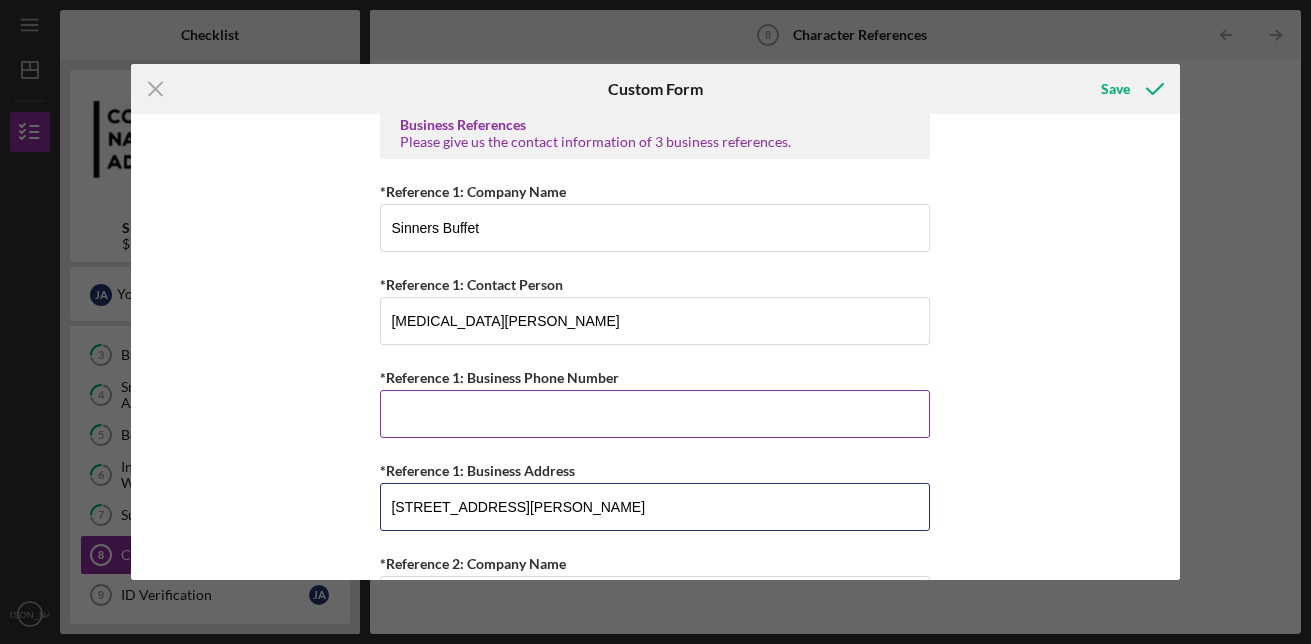 type on "[STREET_ADDRESS][PERSON_NAME]" 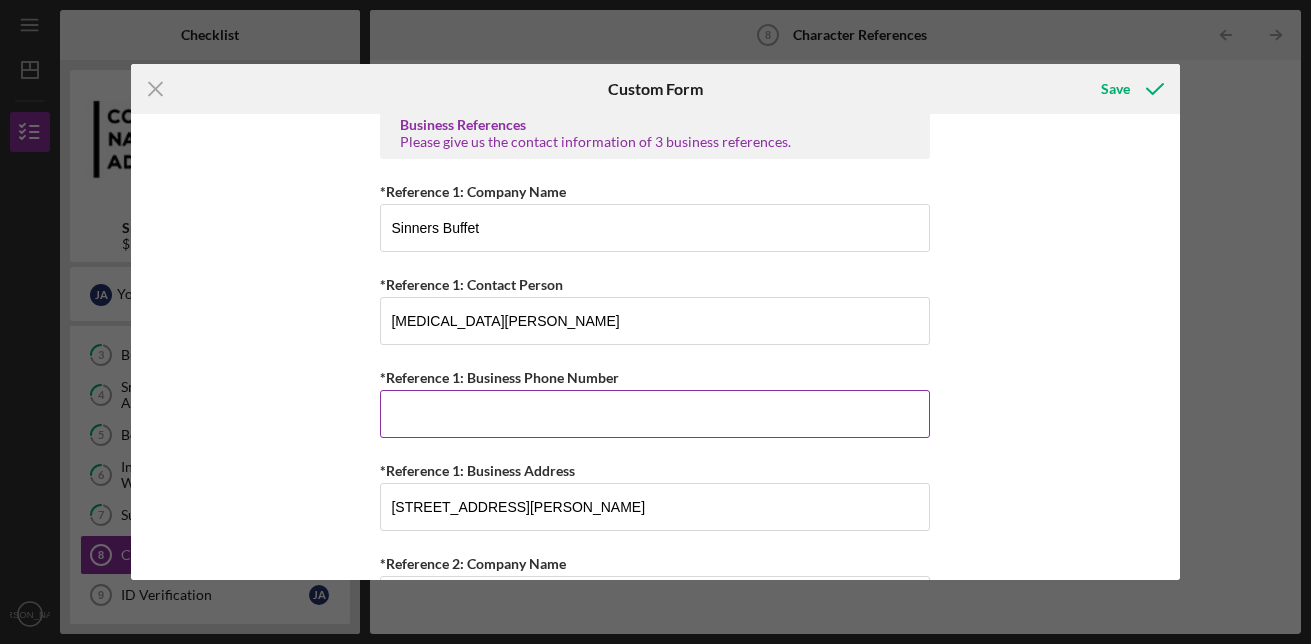 click on "*Reference 1:  Business Phone Number" at bounding box center (655, 414) 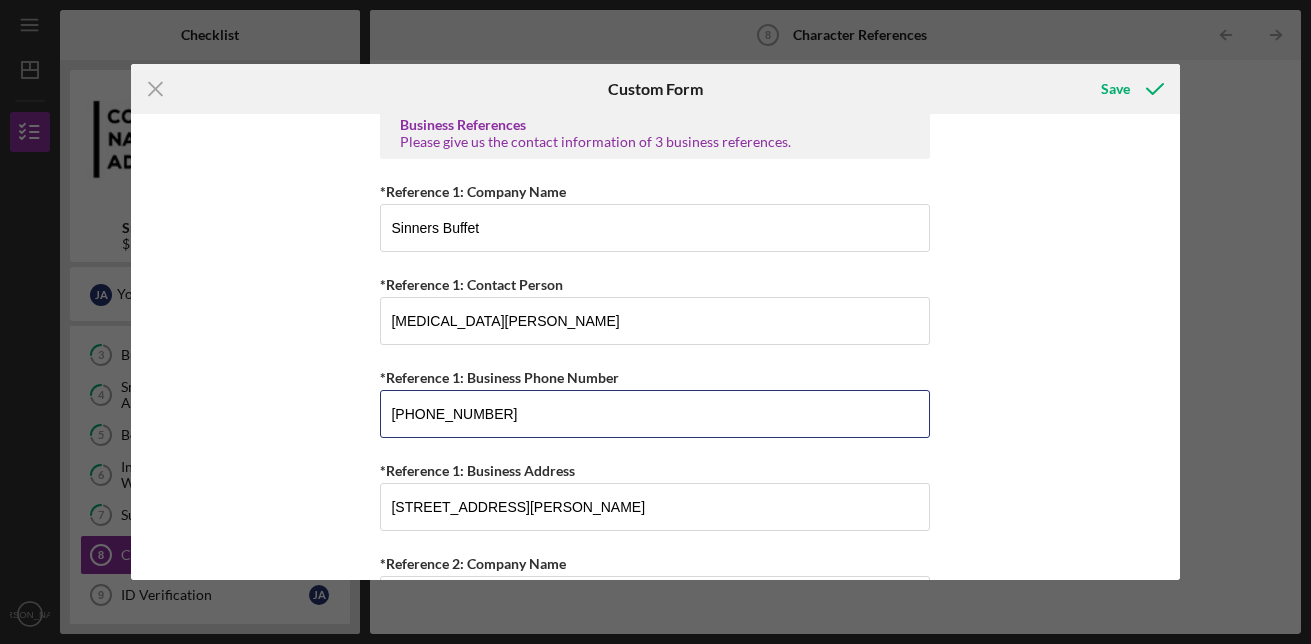 type on "[PHONE_NUMBER]" 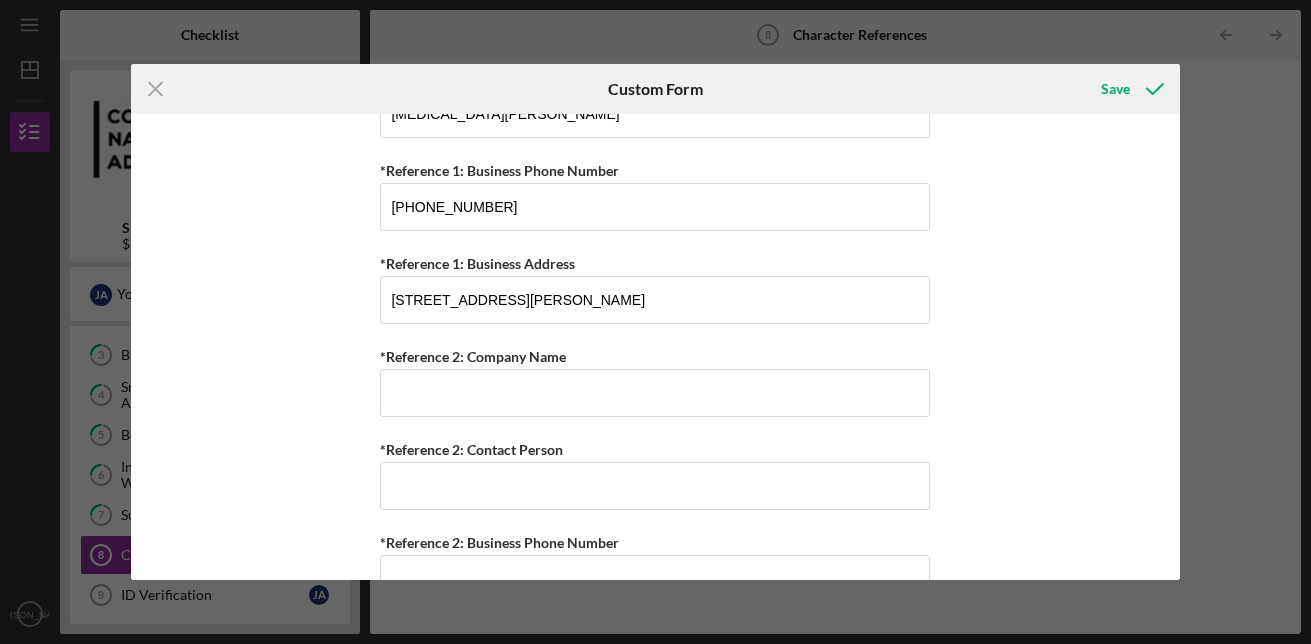 scroll, scrollTop: 1461, scrollLeft: 0, axis: vertical 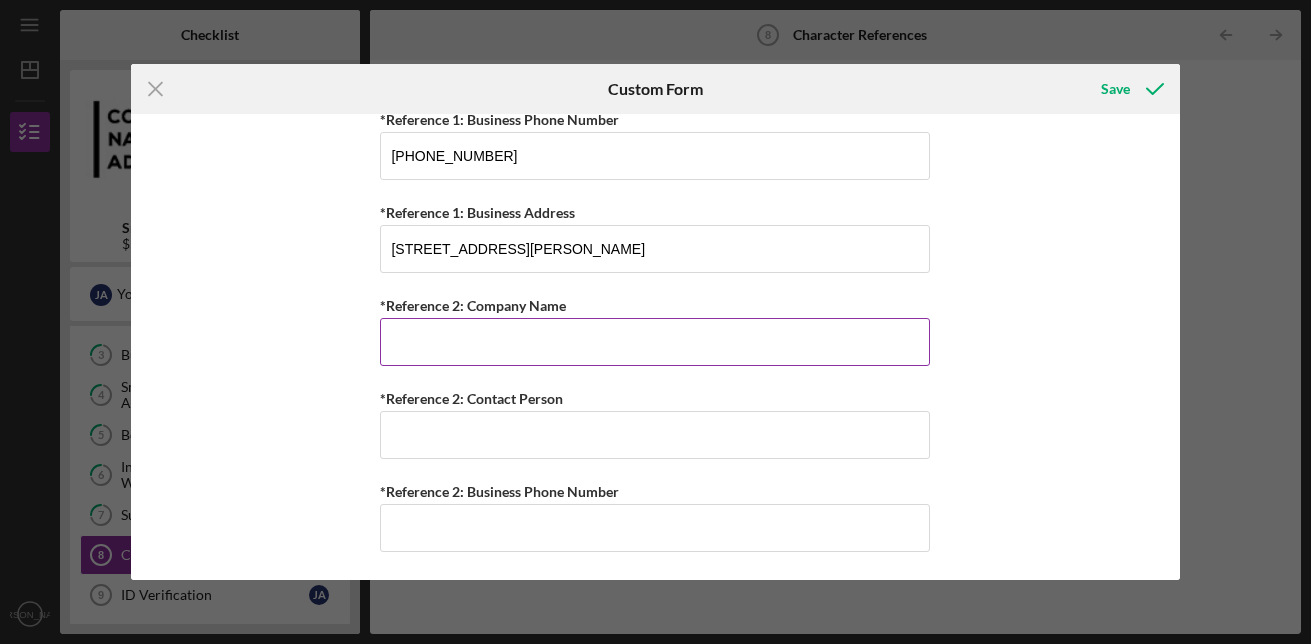 click on "*Reference 2:  Company Name" at bounding box center (655, 342) 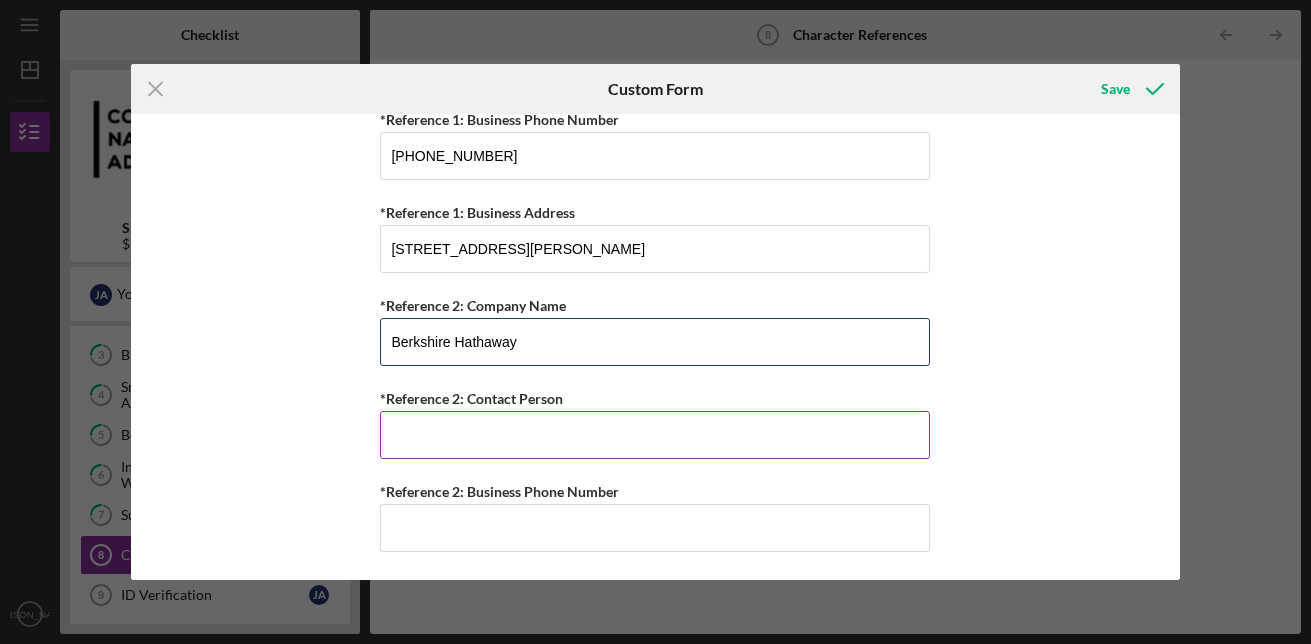 type on "Berkshire Hathaway" 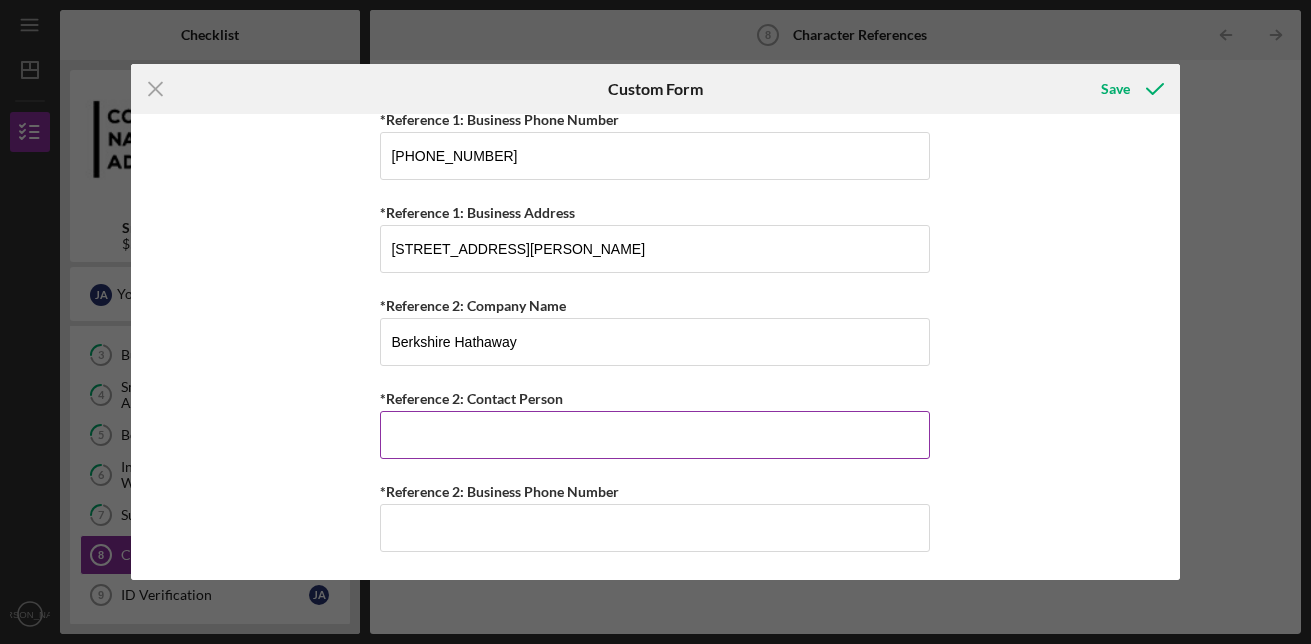 click on "*Reference 2:  Contact Person" at bounding box center (655, 435) 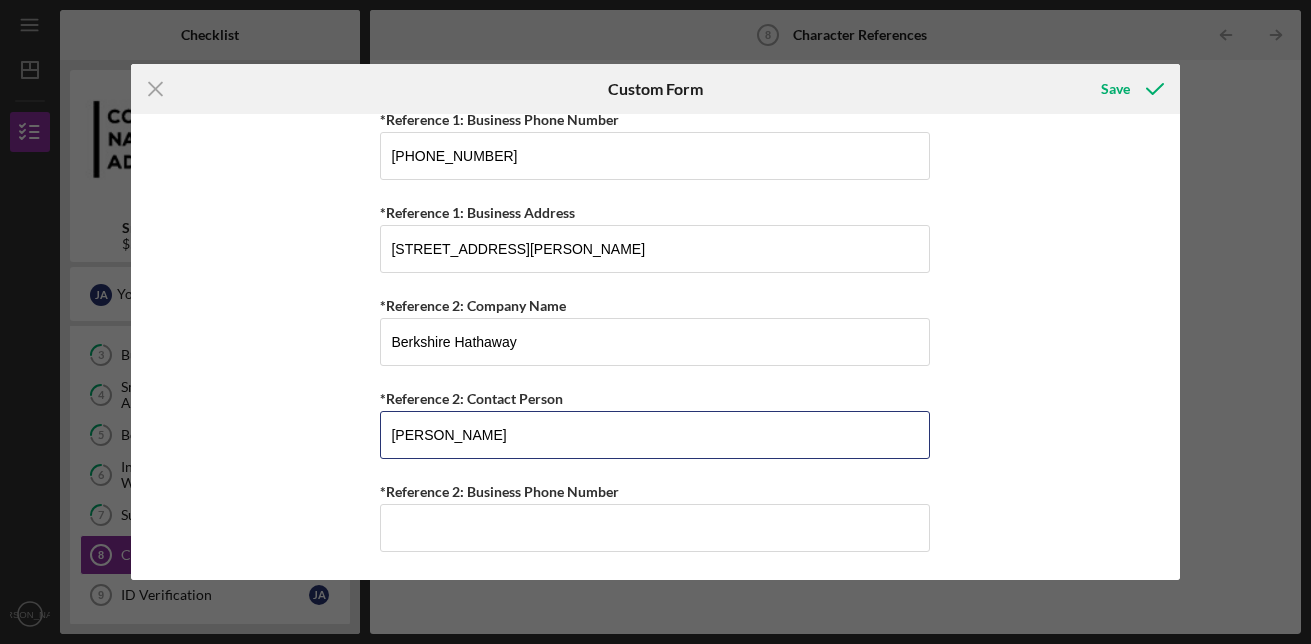 type on "[PERSON_NAME]" 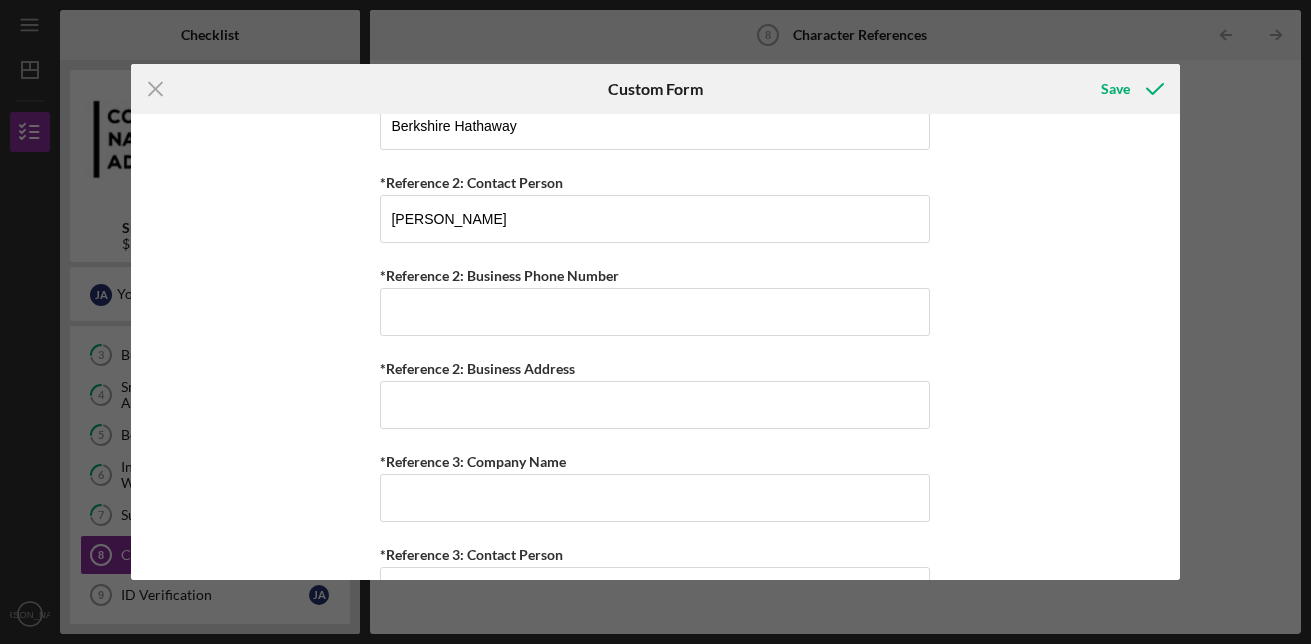scroll, scrollTop: 1666, scrollLeft: 0, axis: vertical 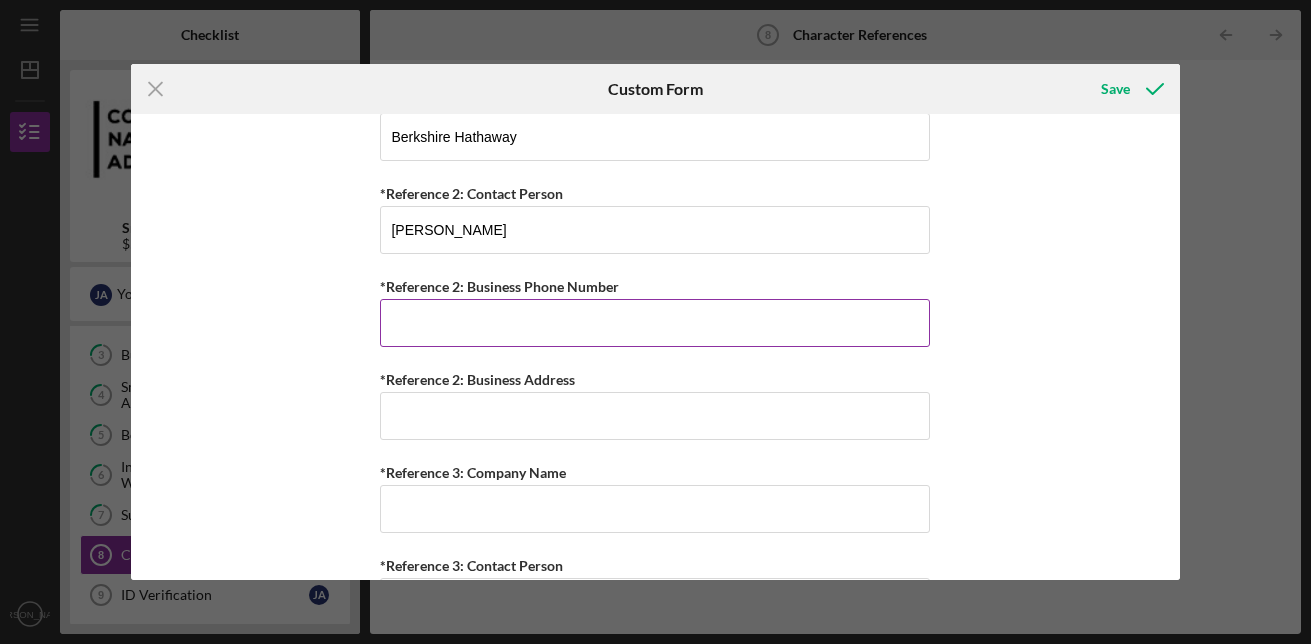click on "*Reference 2:  Business Phone Number" at bounding box center (655, 323) 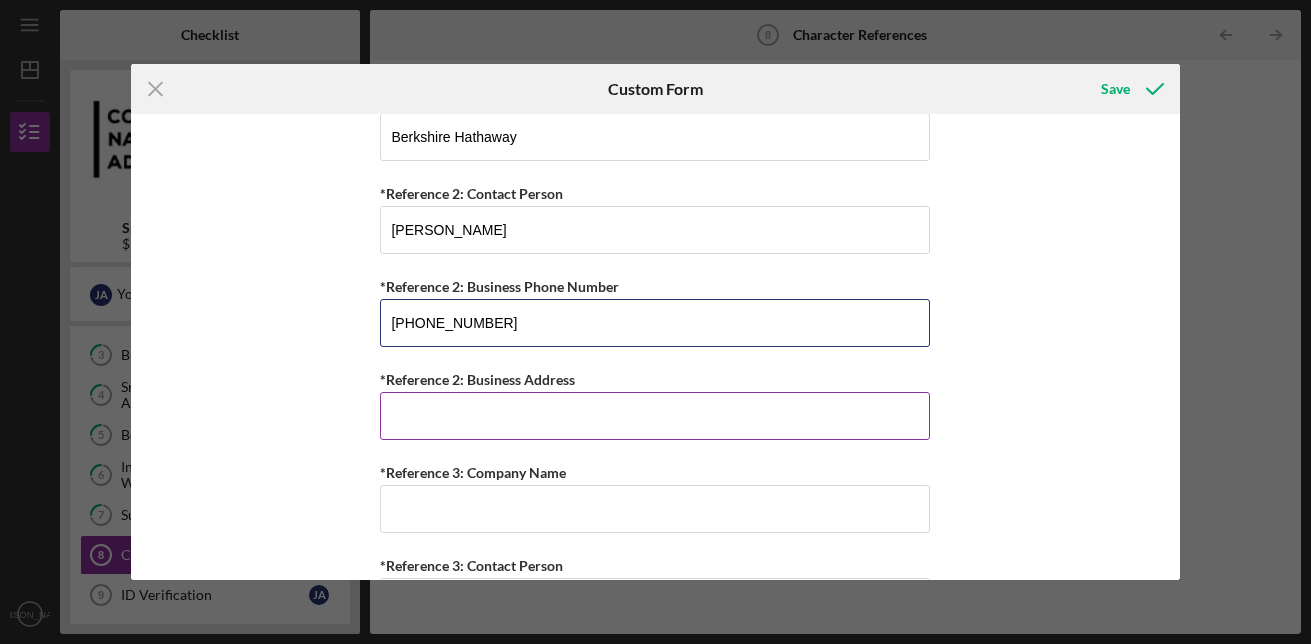 type on "[PHONE_NUMBER]" 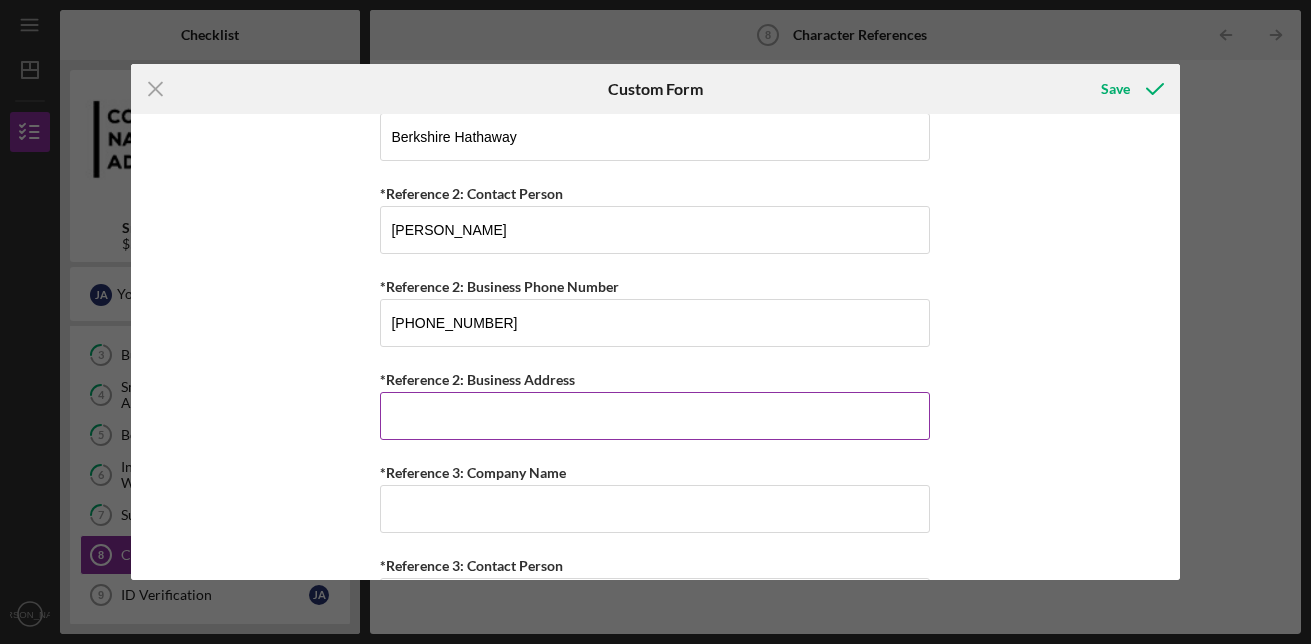 click on "*Reference 2:  Business Address" at bounding box center (655, 416) 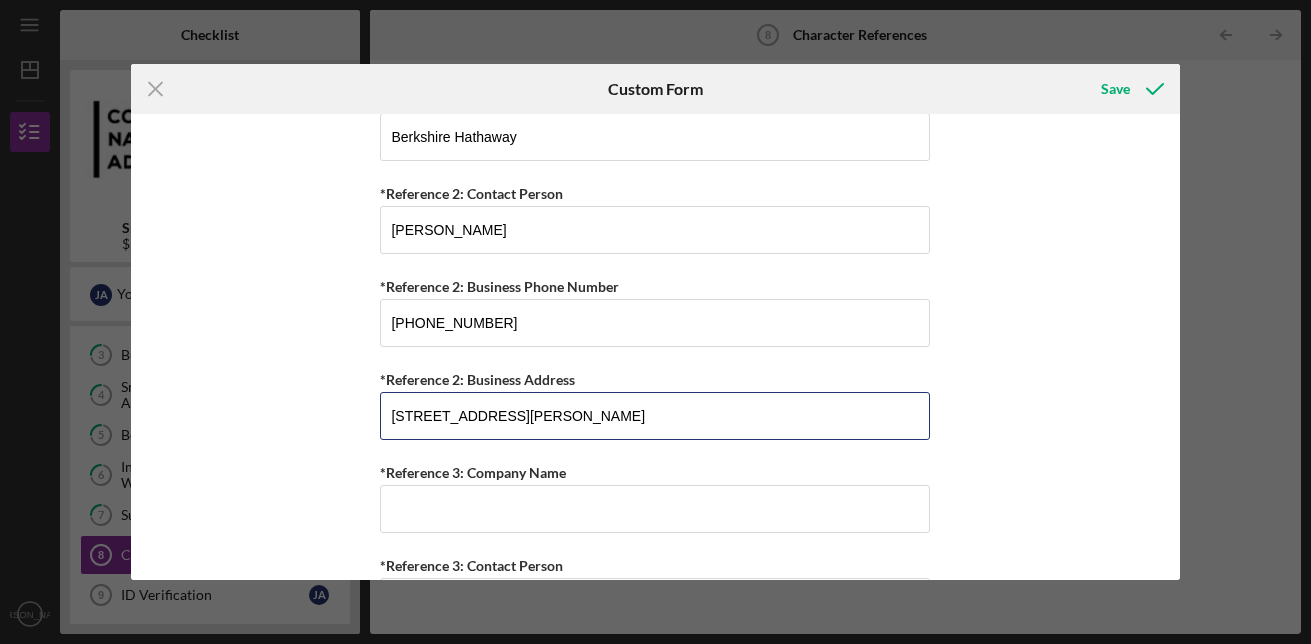 type on "[STREET_ADDRESS][PERSON_NAME]" 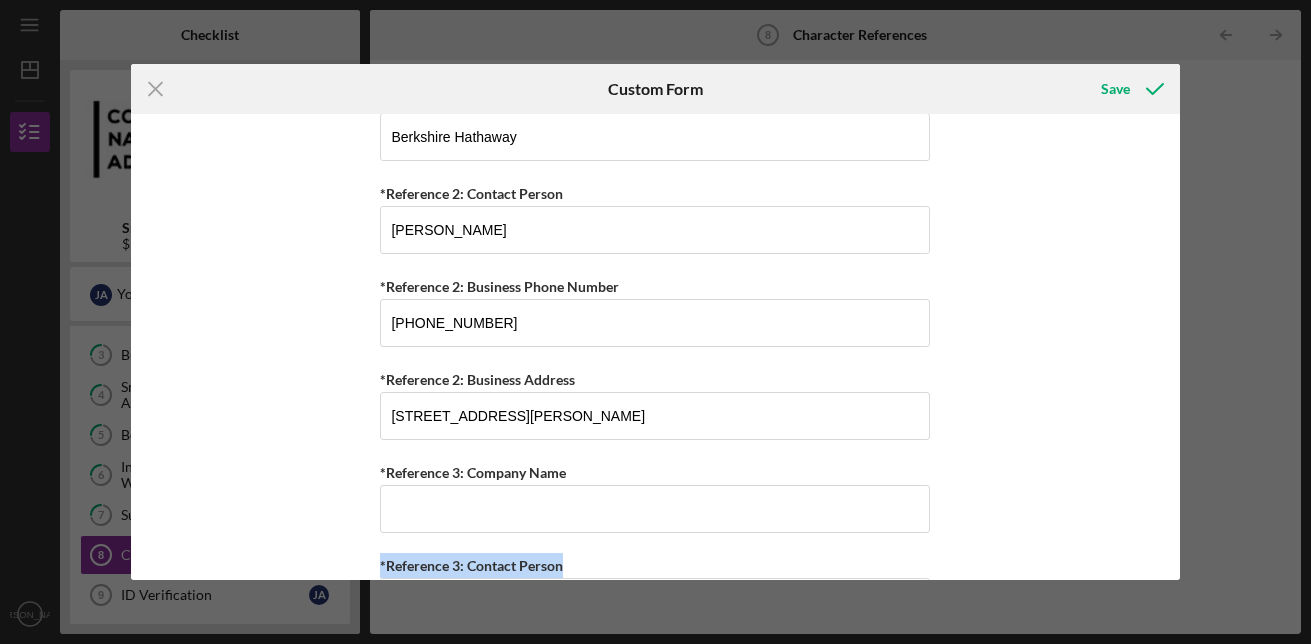 drag, startPoint x: 1173, startPoint y: 493, endPoint x: 1178, endPoint y: 557, distance: 64.195015 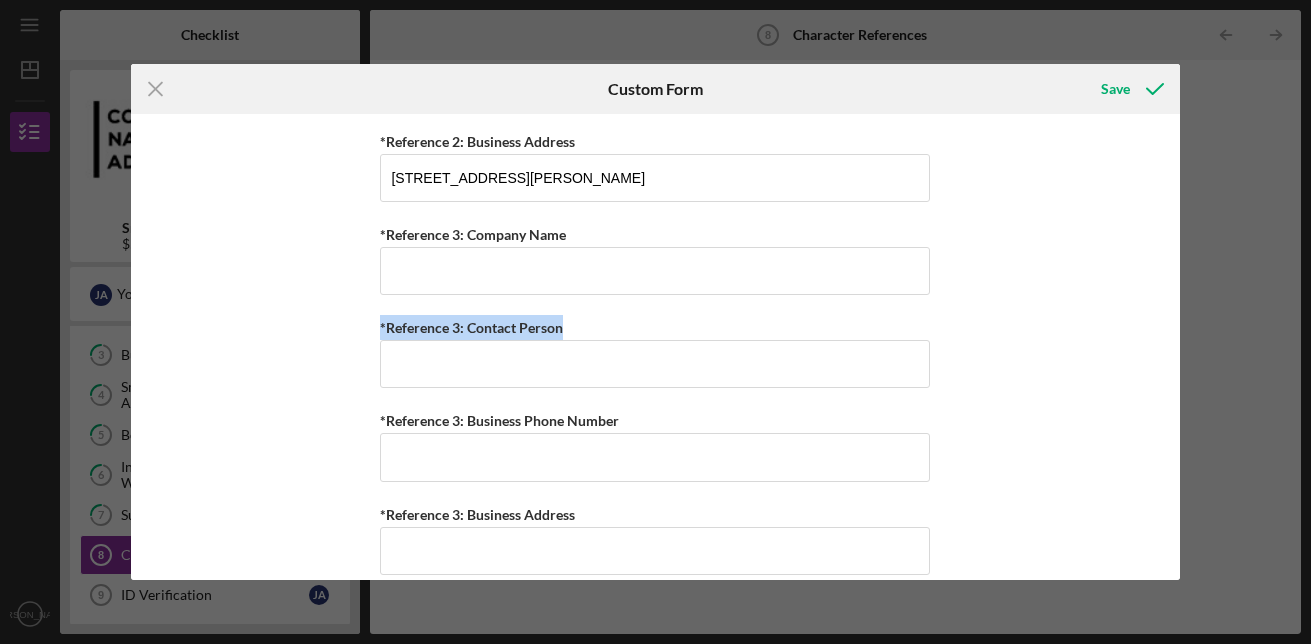 scroll, scrollTop: 1929, scrollLeft: 0, axis: vertical 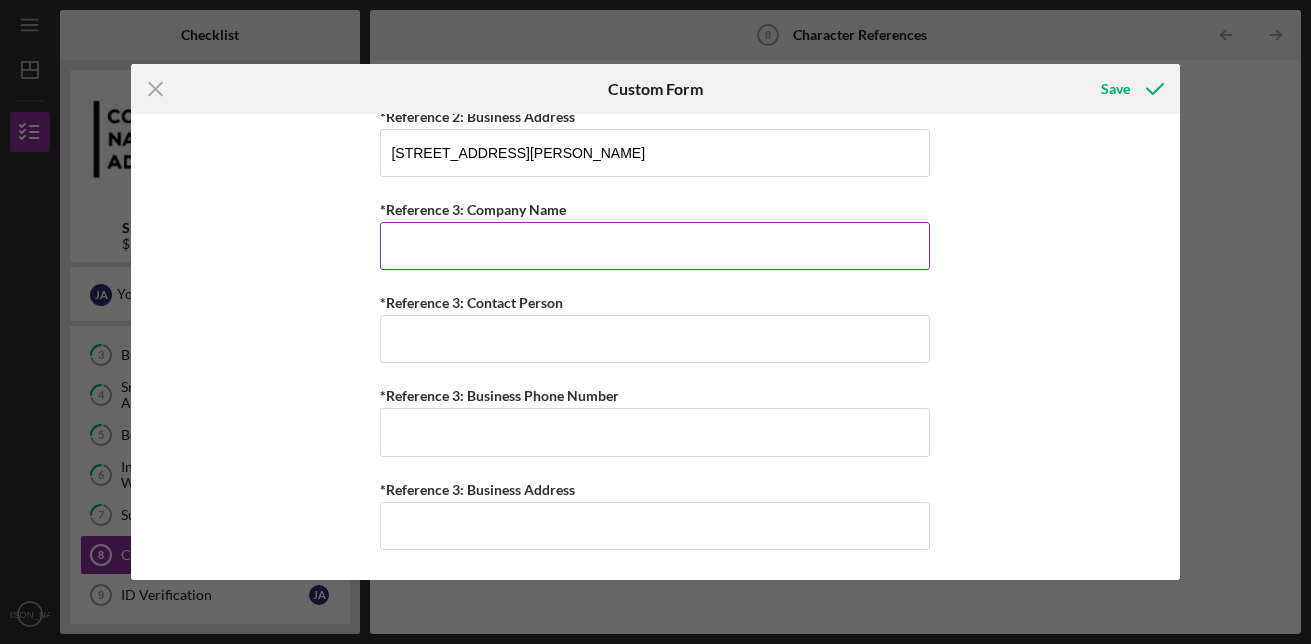 click on "*Reference 3:  Company Name" at bounding box center [655, 246] 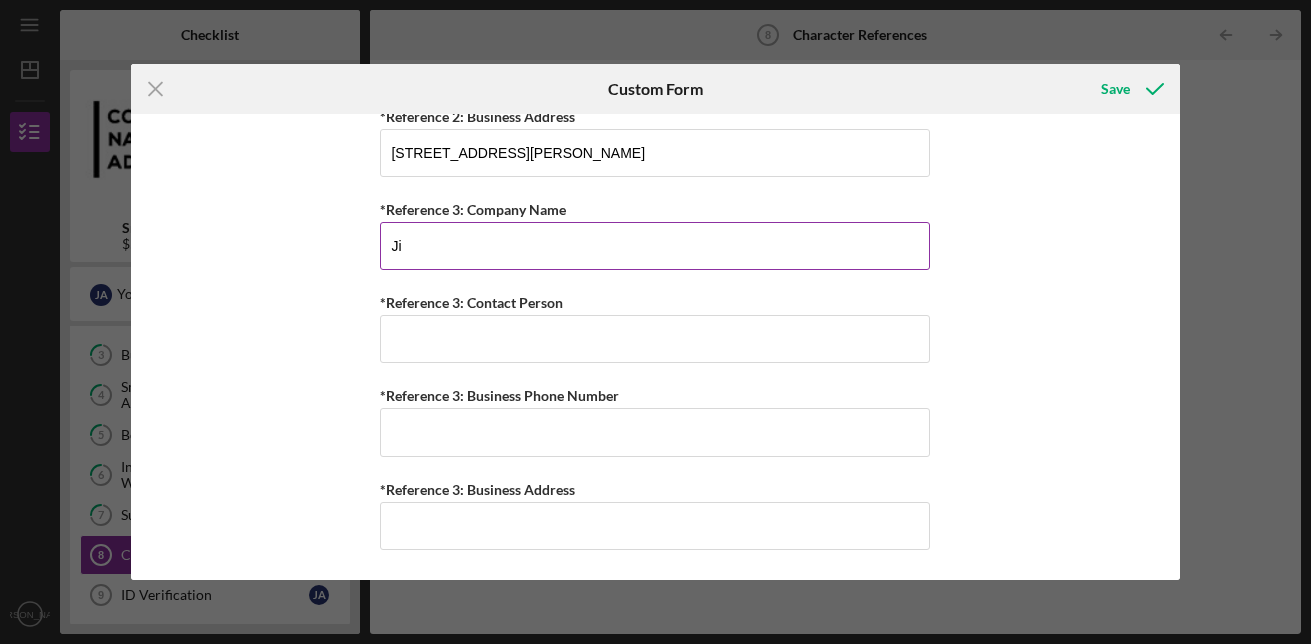 type on "J" 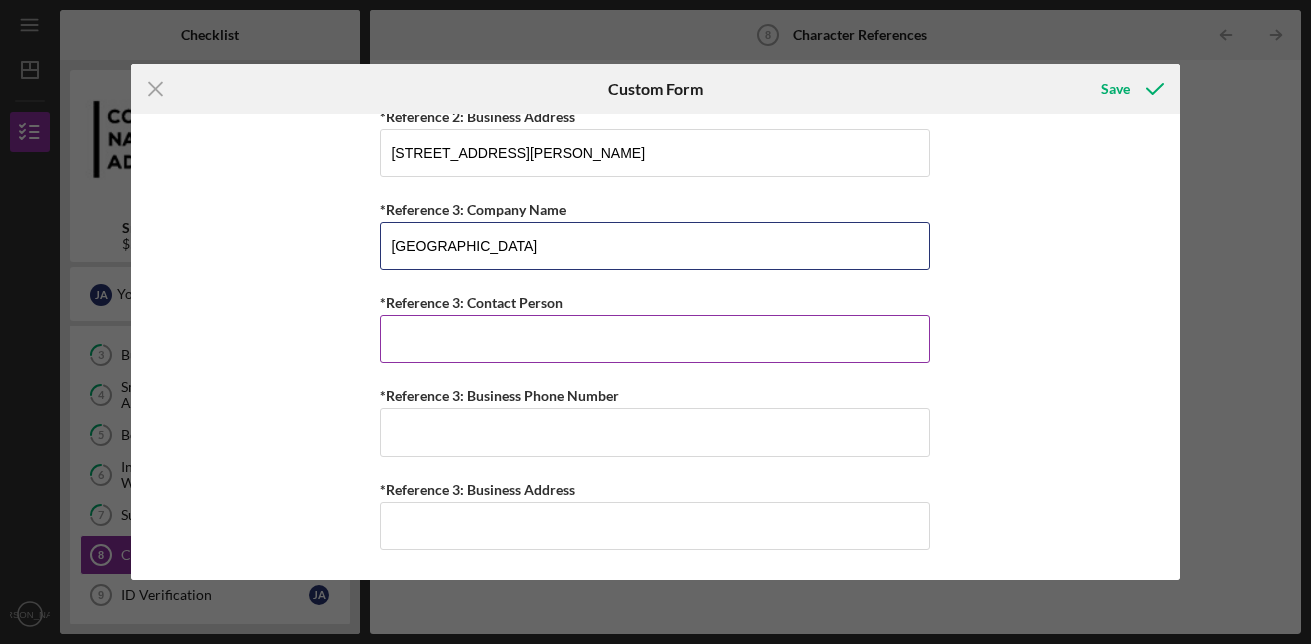 type on "[GEOGRAPHIC_DATA]" 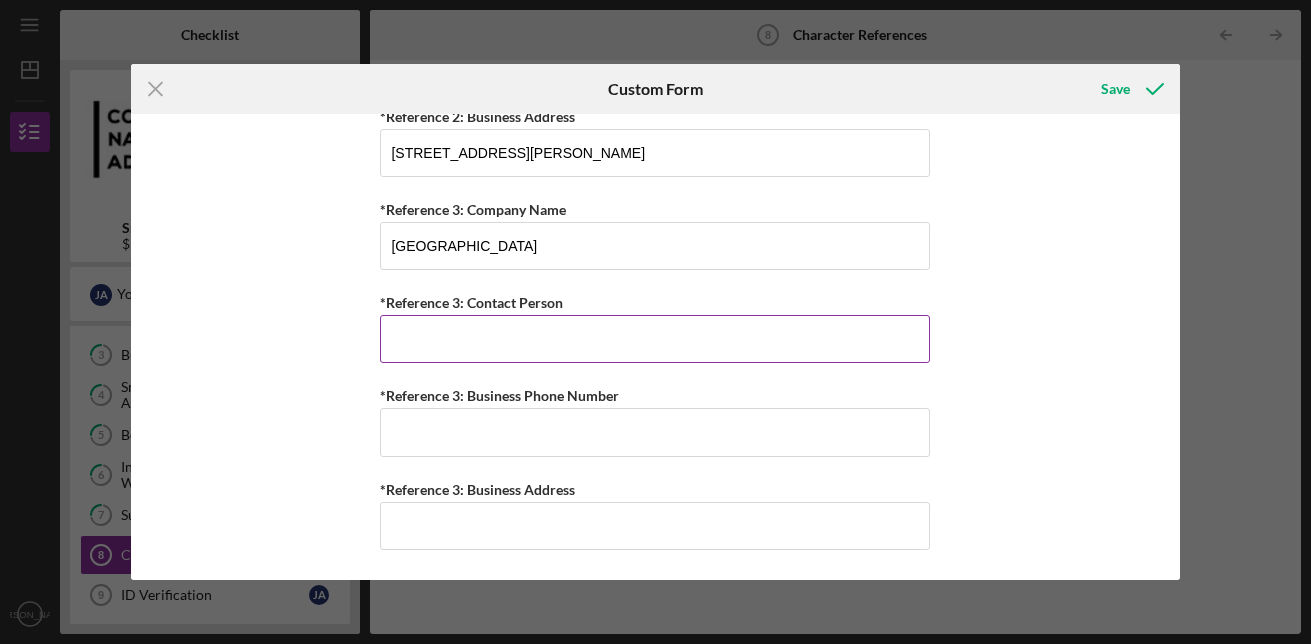 click on "*Reference 3:  Contact Person" at bounding box center [655, 339] 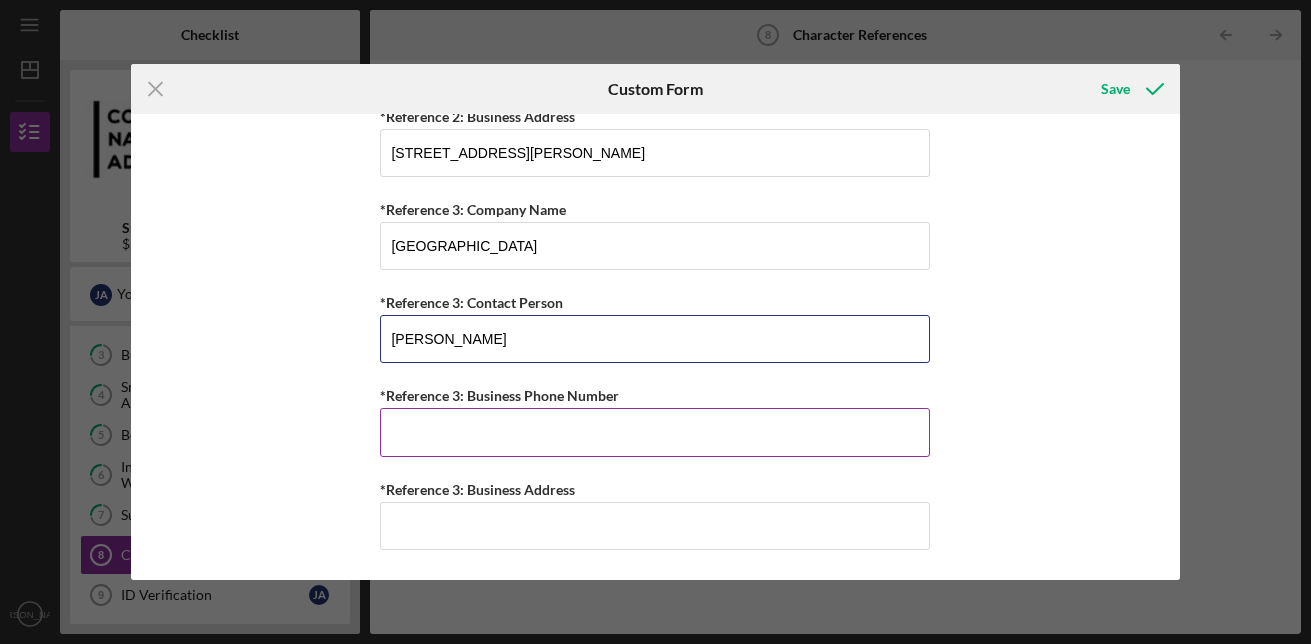 type on "[PERSON_NAME]" 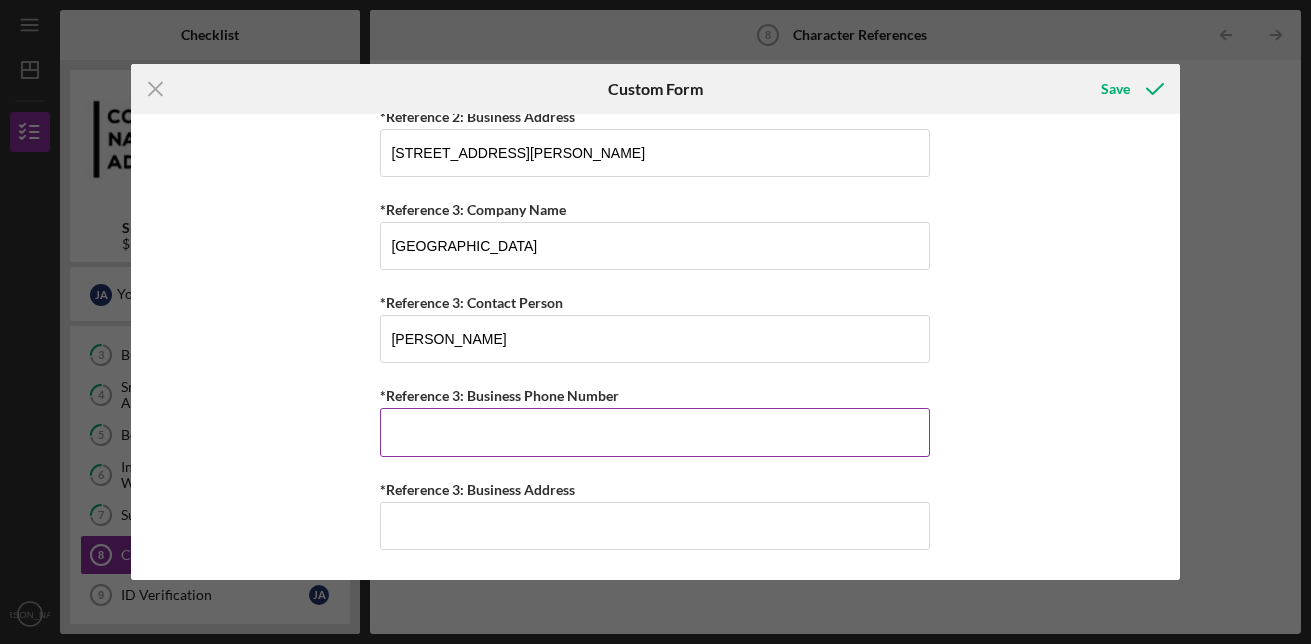 click on "*Reference 3:  Business Phone Number" at bounding box center (655, 432) 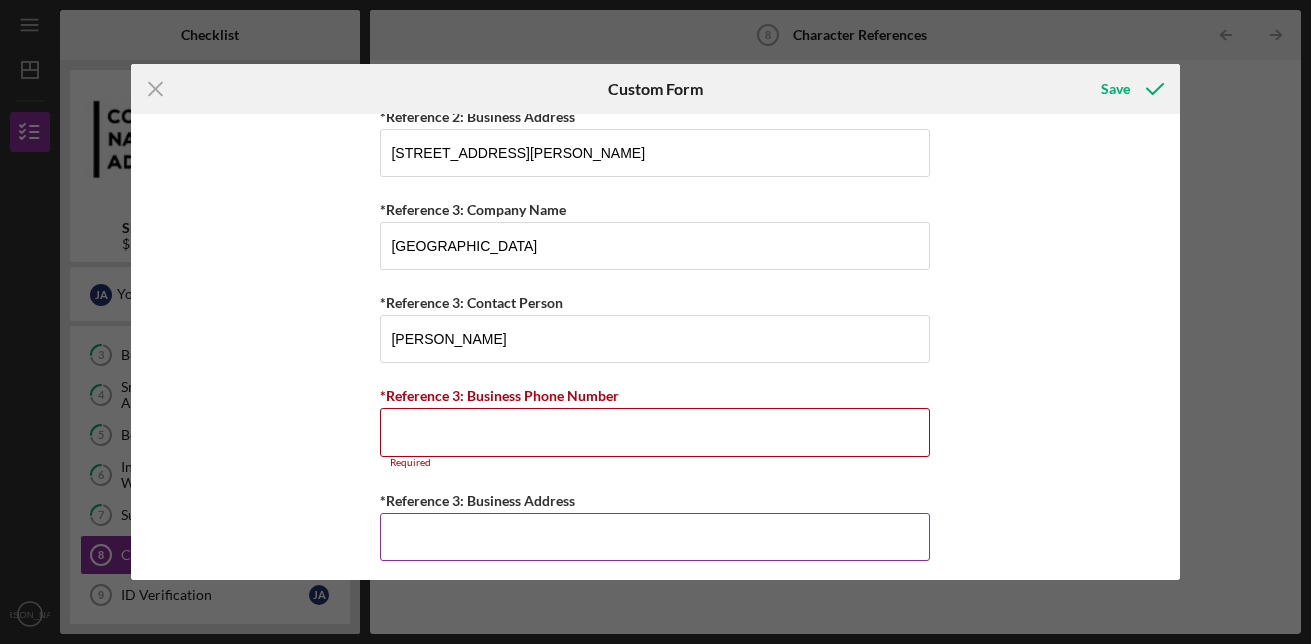 click on "*Reference 3:  Business Address" at bounding box center [655, 537] 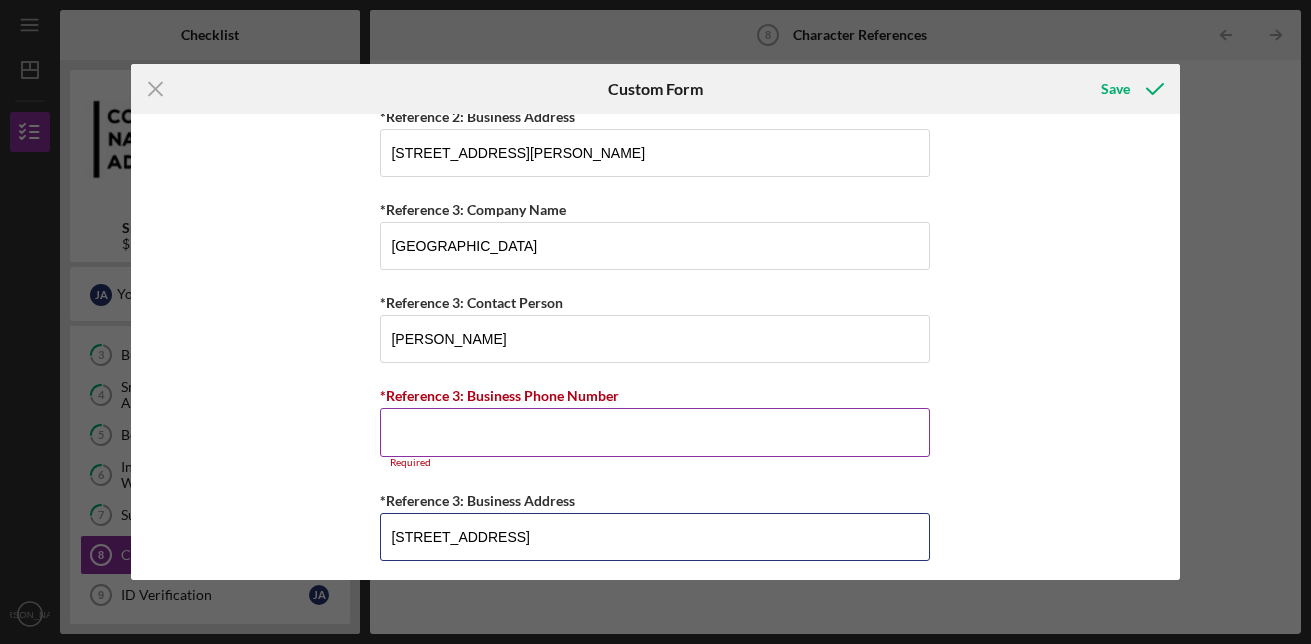 type on "[STREET_ADDRESS]" 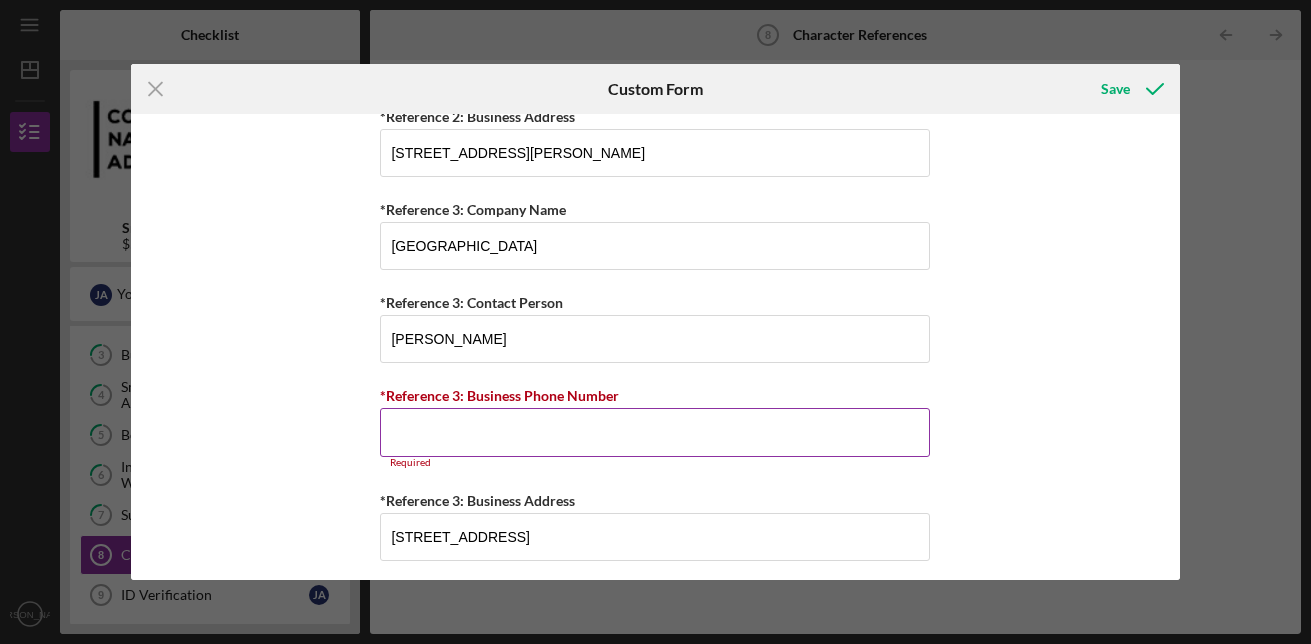 click on "*Reference 3:  Business Phone Number" at bounding box center (655, 432) 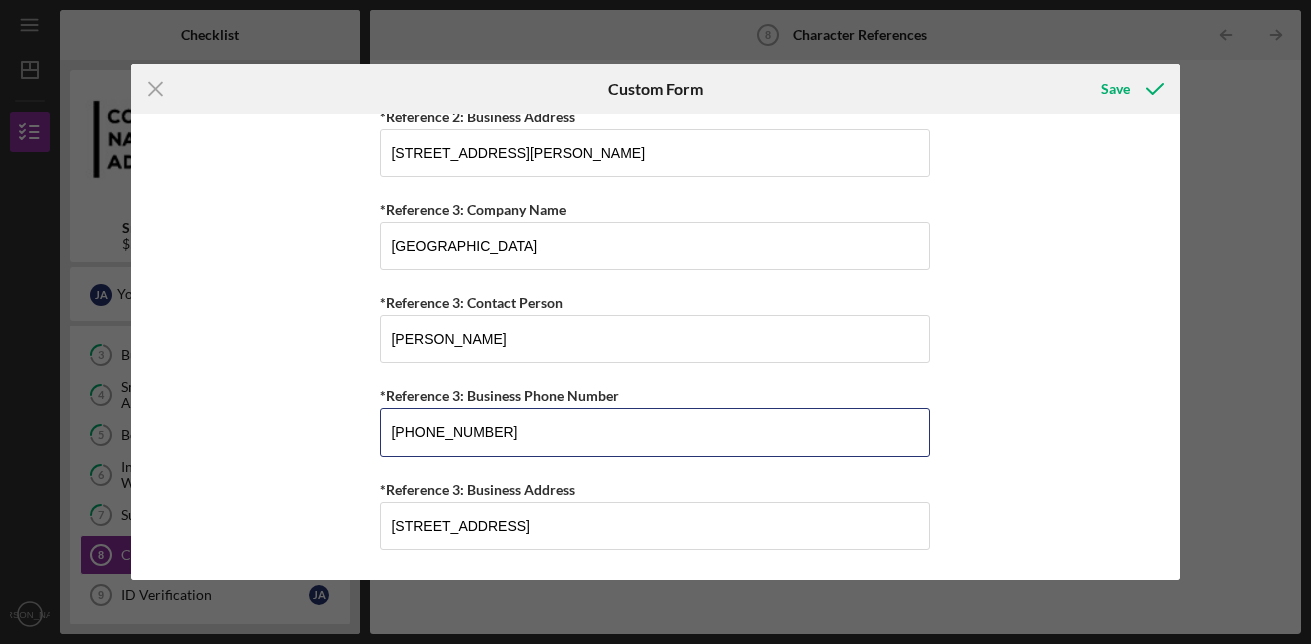 type on "[PHONE_NUMBER]" 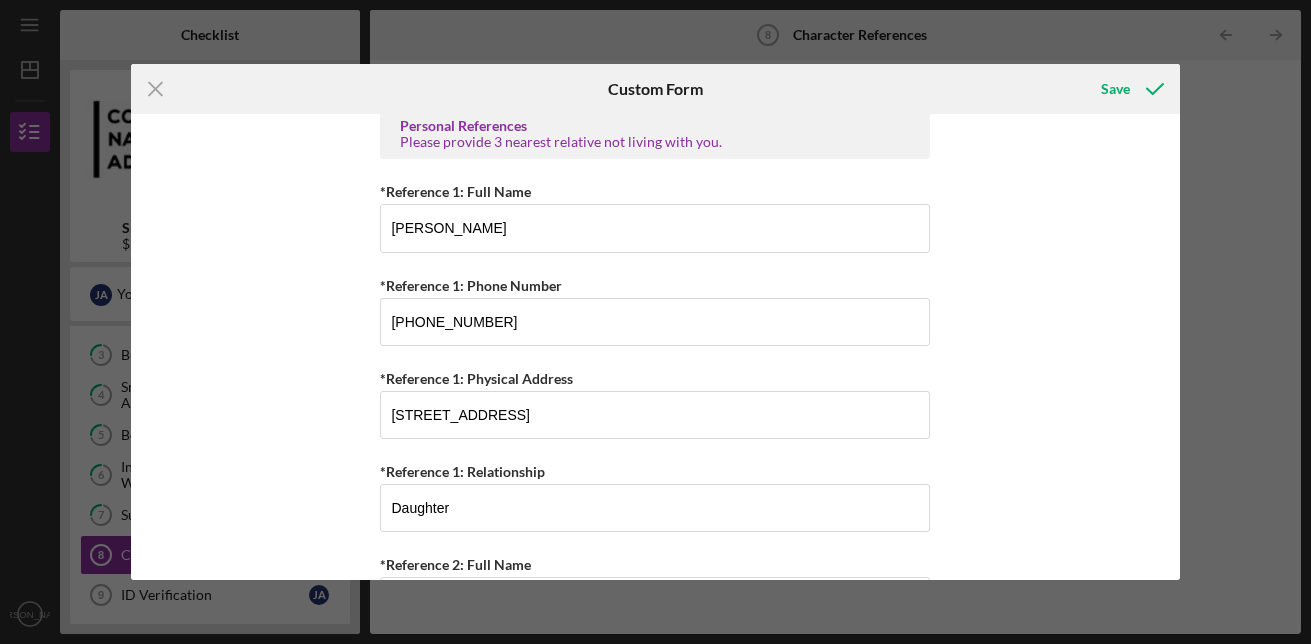 scroll, scrollTop: 16, scrollLeft: 0, axis: vertical 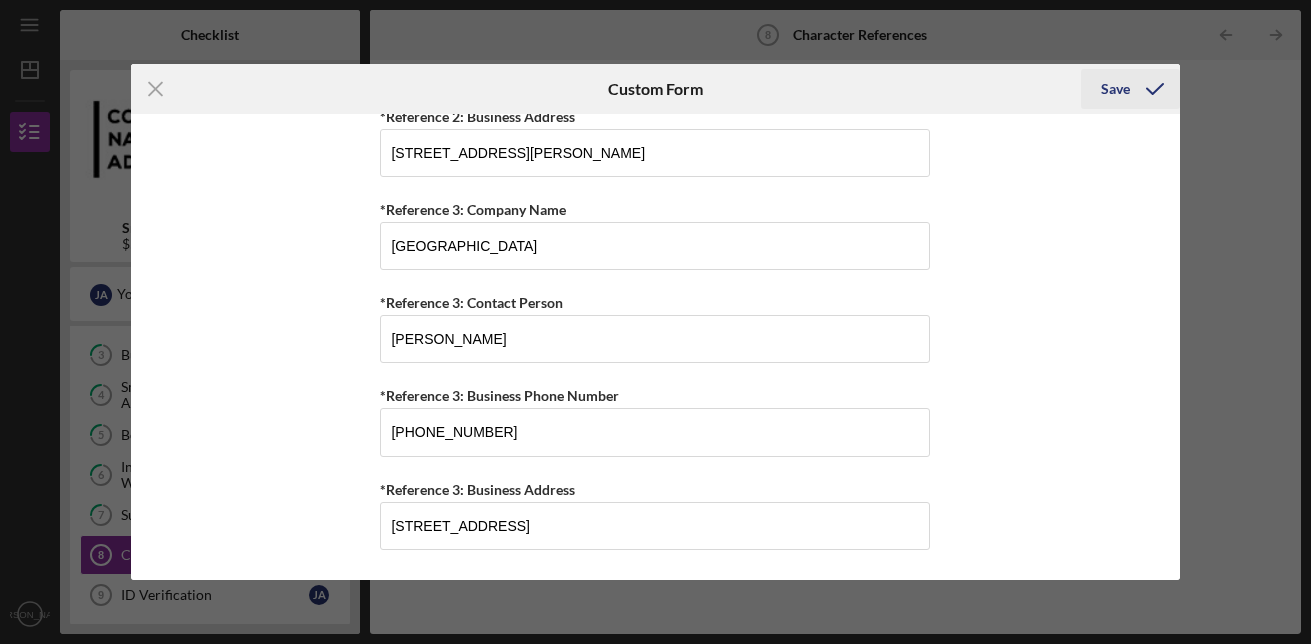 click on "Save" at bounding box center (1115, 89) 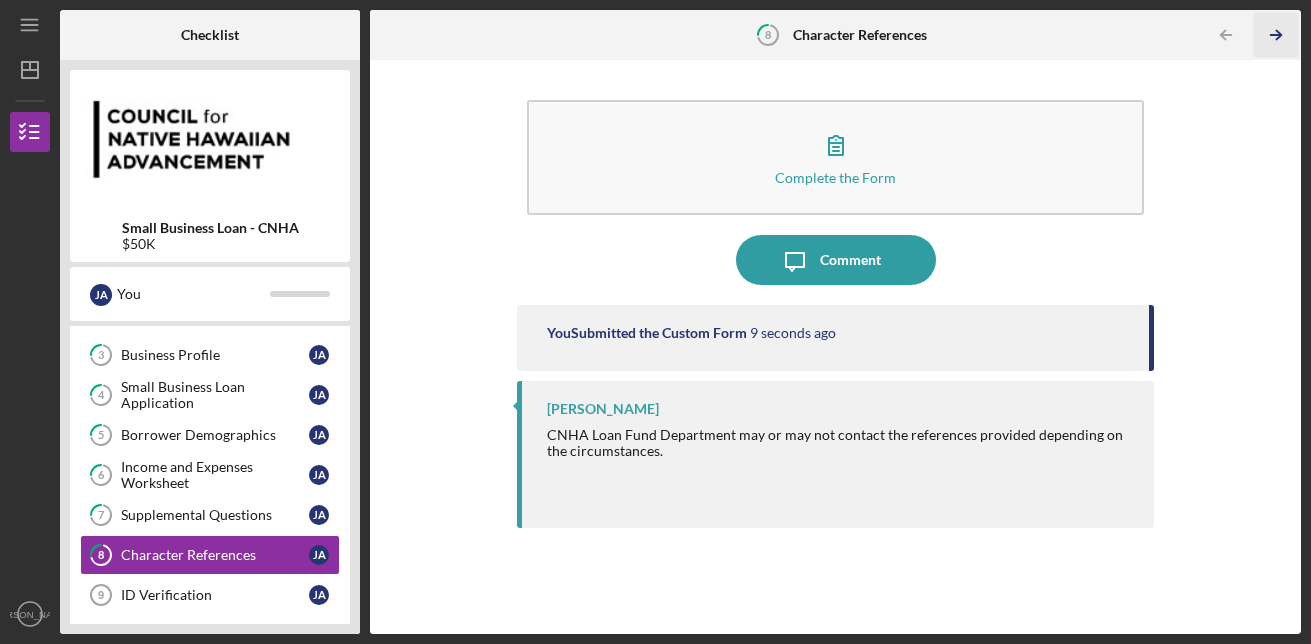 click on "Icon/Table Pagination Arrow" 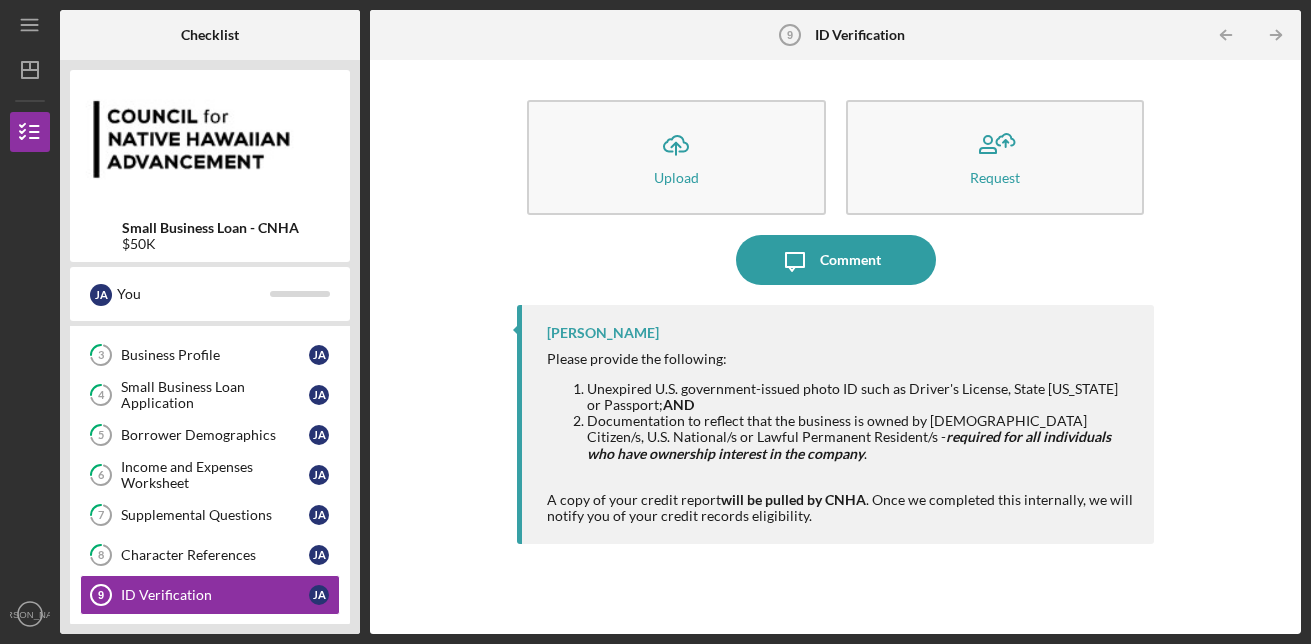 drag, startPoint x: 672, startPoint y: 170, endPoint x: 746, endPoint y: 95, distance: 105.36128 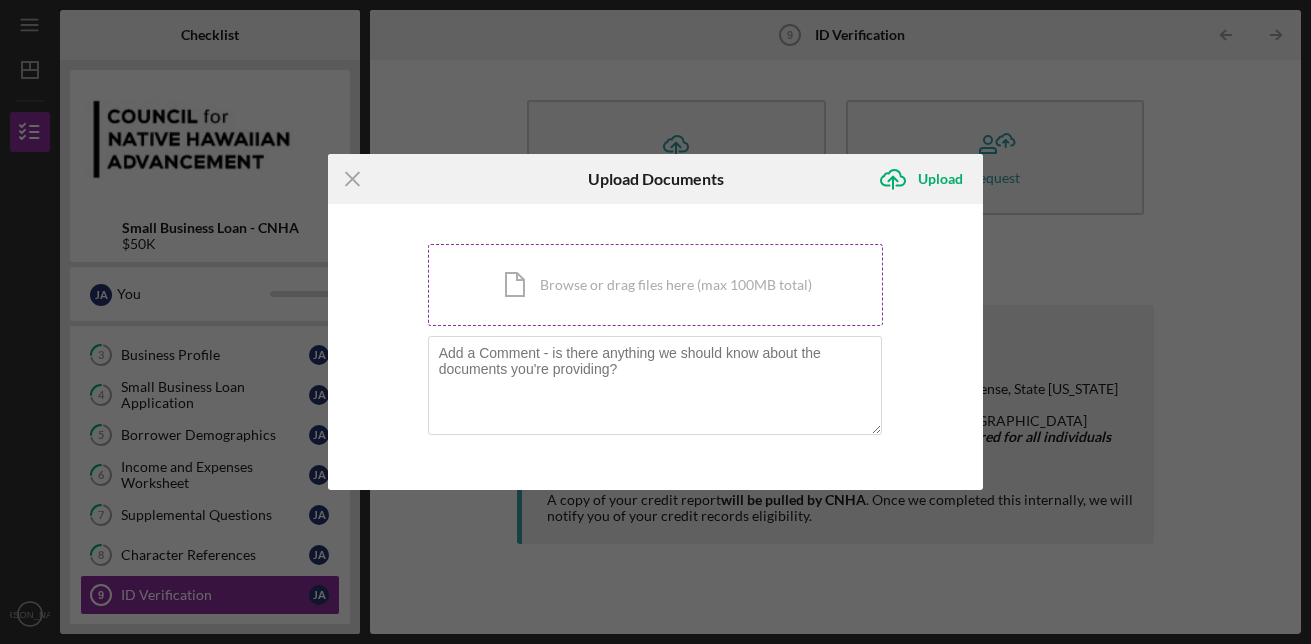 click on "Icon/Document Browse or drag files here (max 100MB total) Tap to choose files or take a photo" at bounding box center [656, 285] 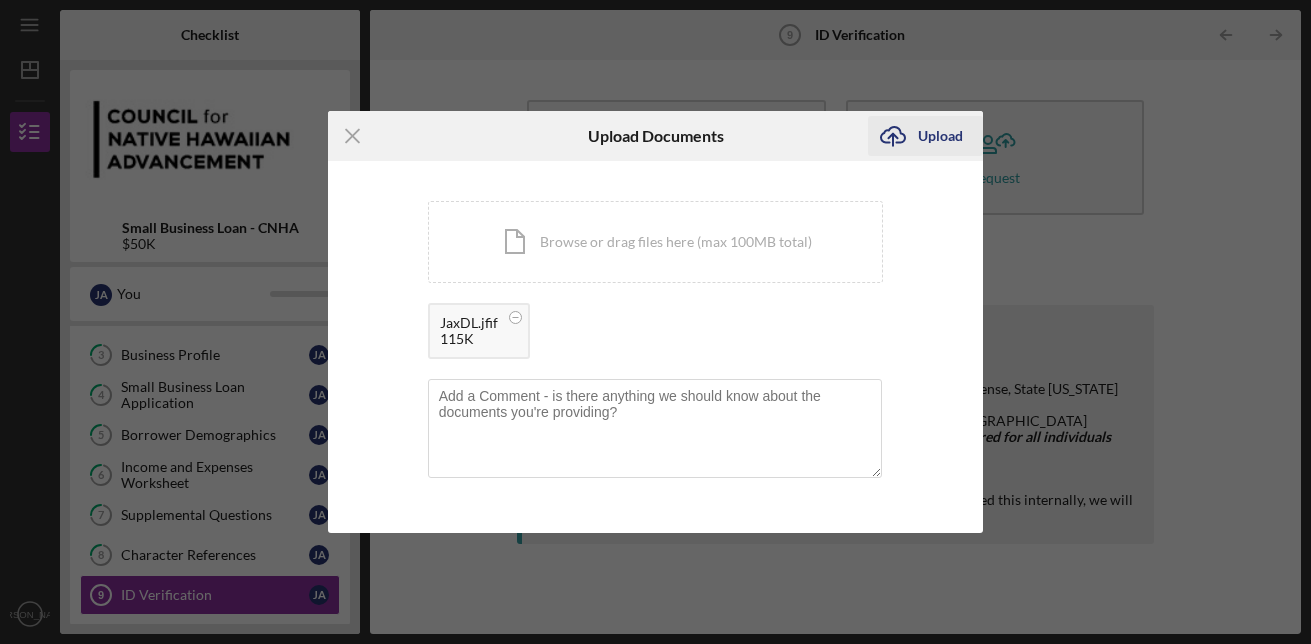 click on "Upload" at bounding box center [940, 136] 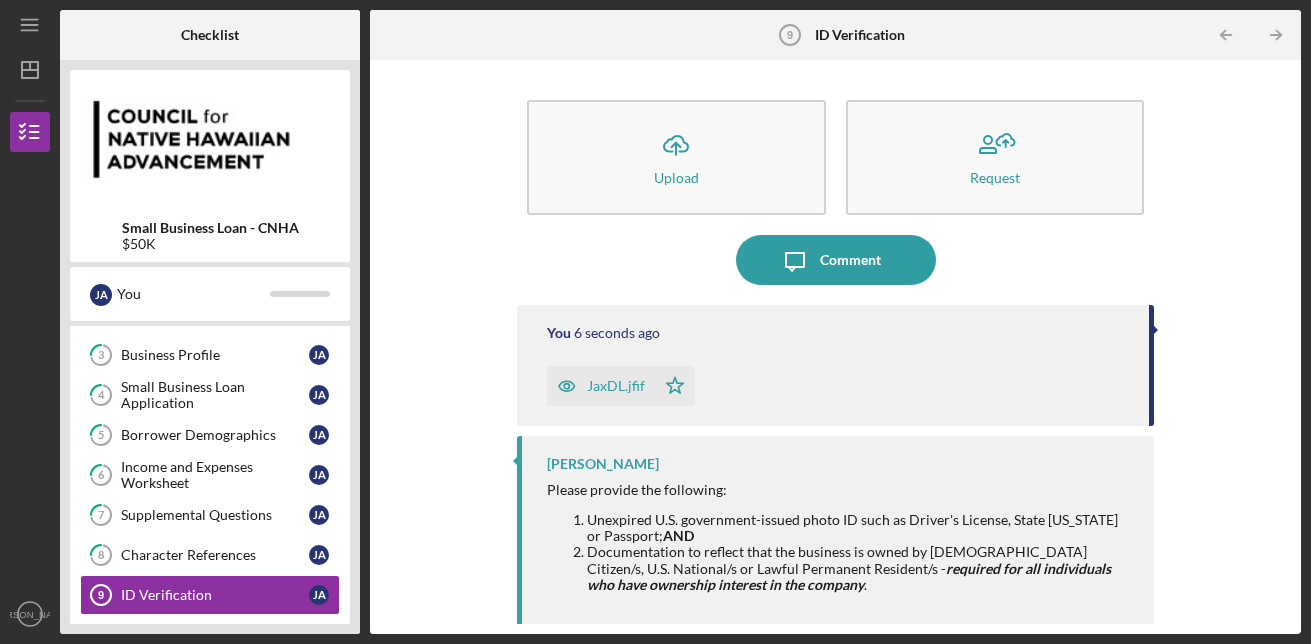scroll, scrollTop: 51, scrollLeft: 0, axis: vertical 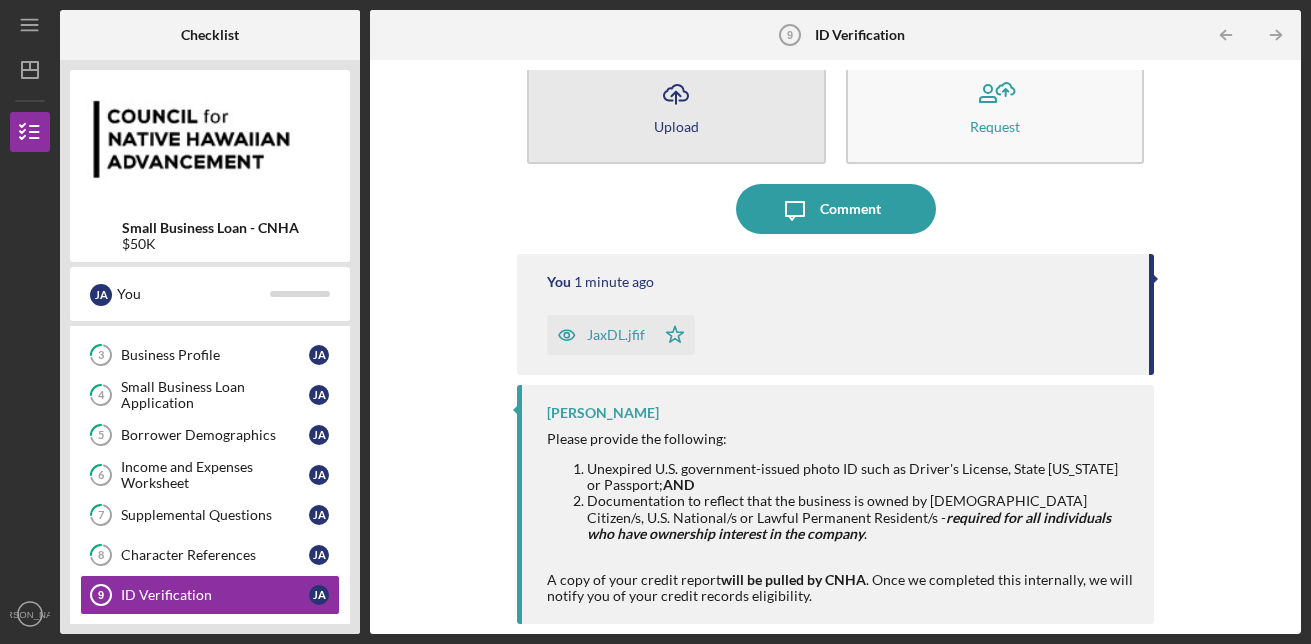 click on "Icon/Upload" 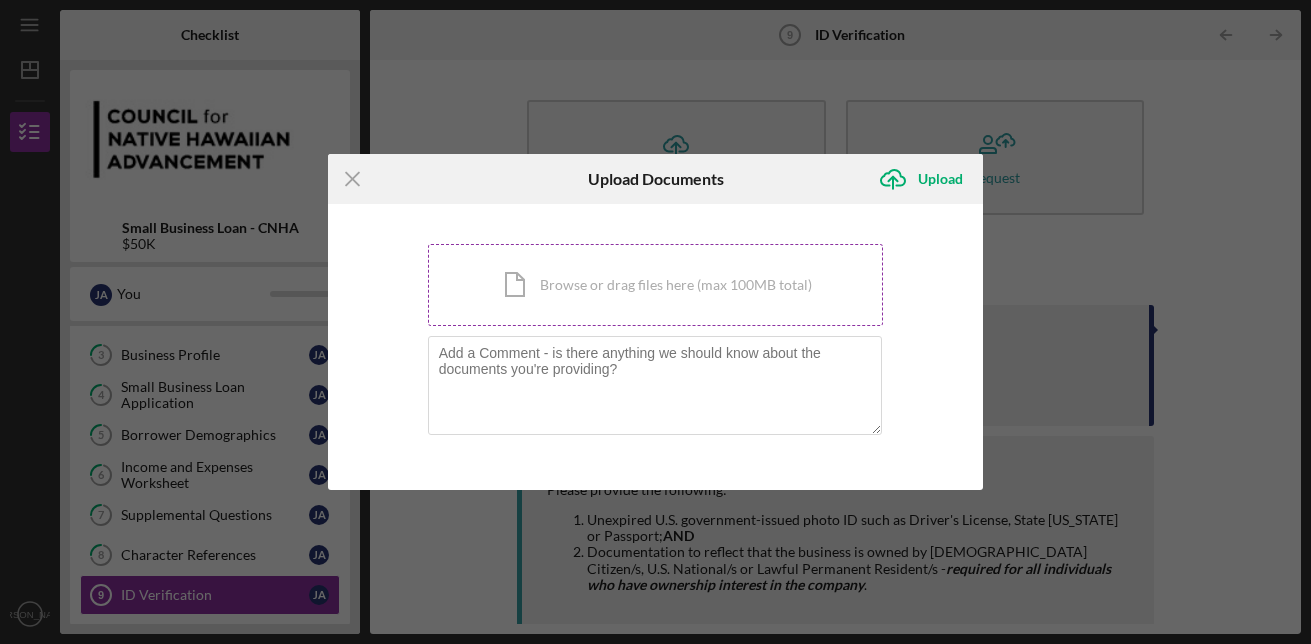 click on "Icon/Document Browse or drag files here (max 100MB total) Tap to choose files or take a photo" at bounding box center [656, 285] 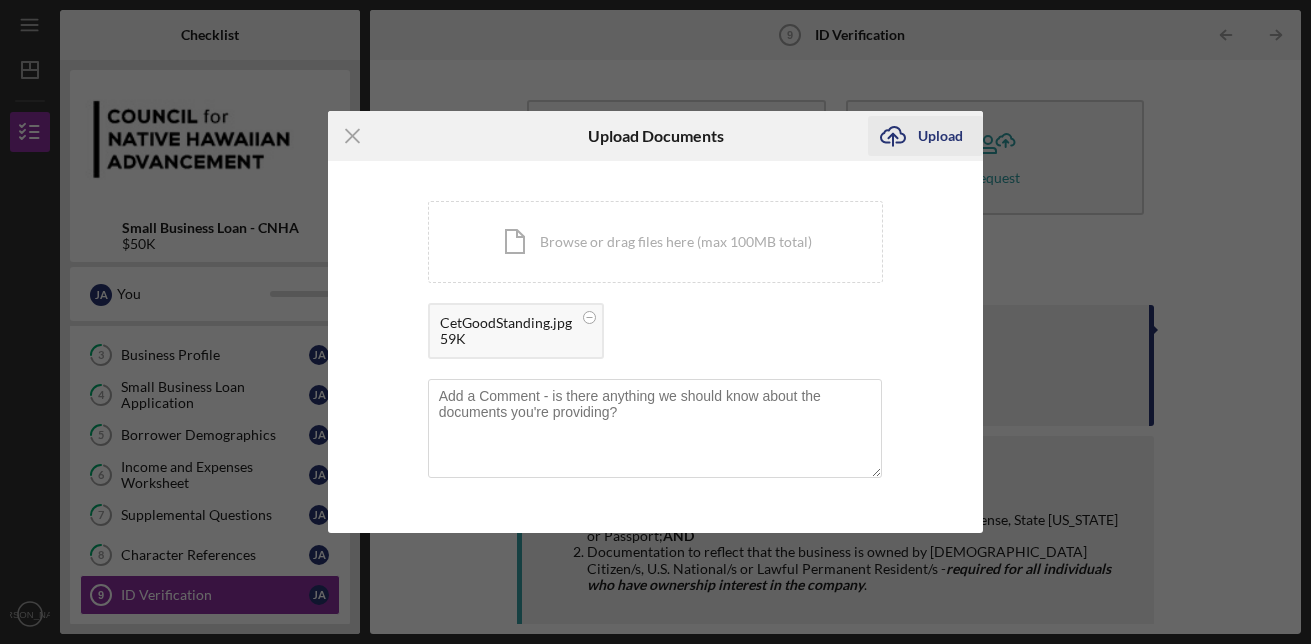 click on "Icon/Upload" 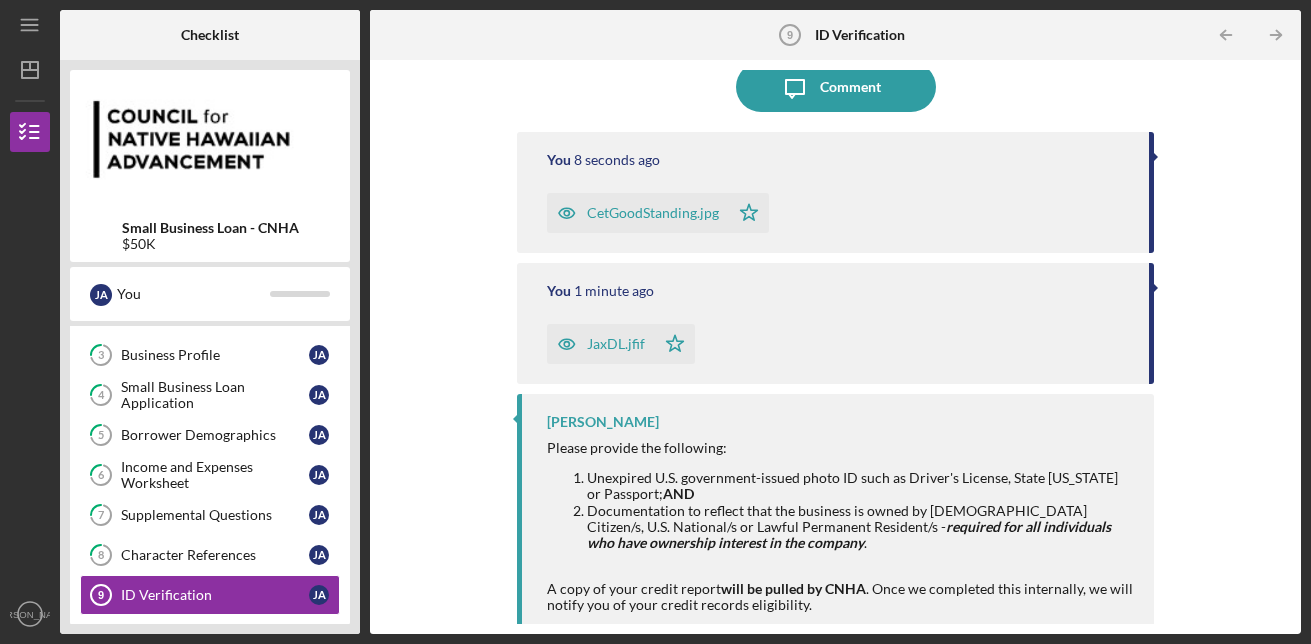 scroll, scrollTop: 178, scrollLeft: 0, axis: vertical 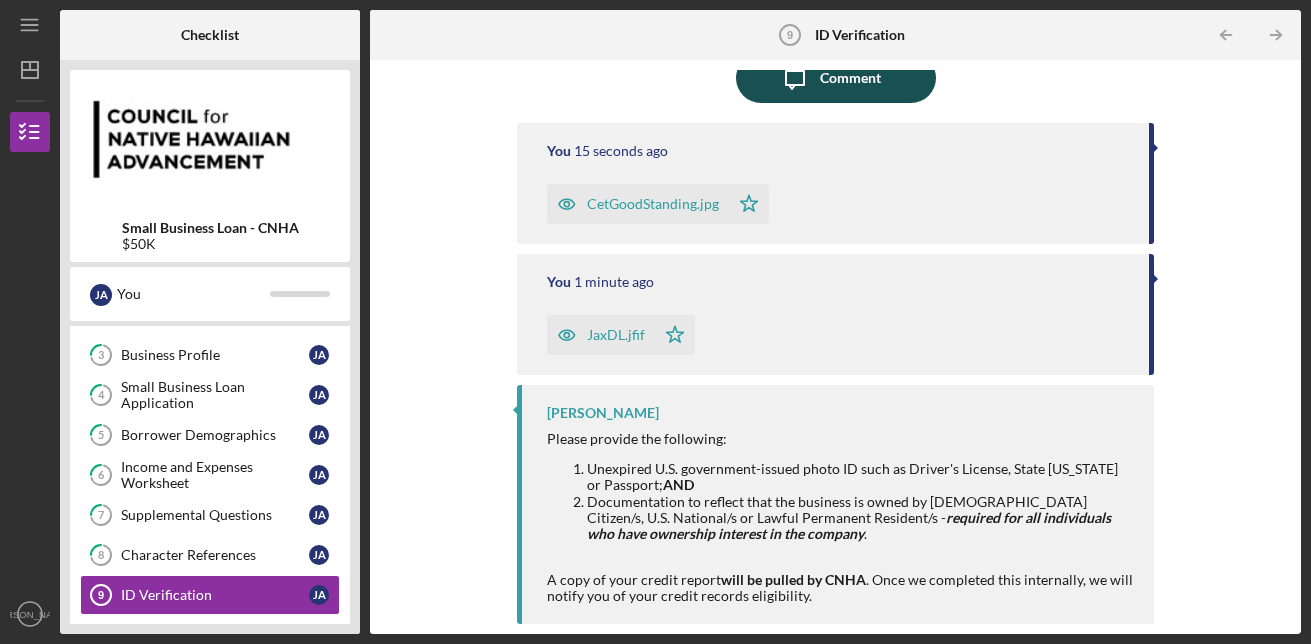 click on "Icon/Message" 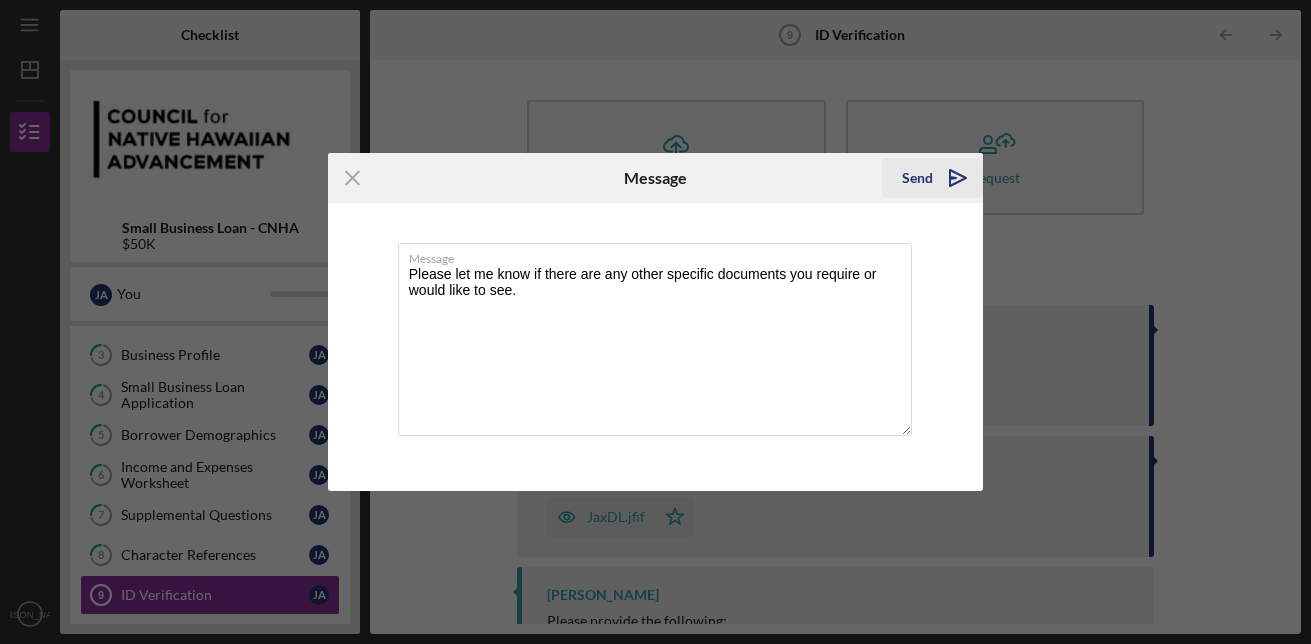type on "Please let me know if there are any other specific documents you require or would like to see." 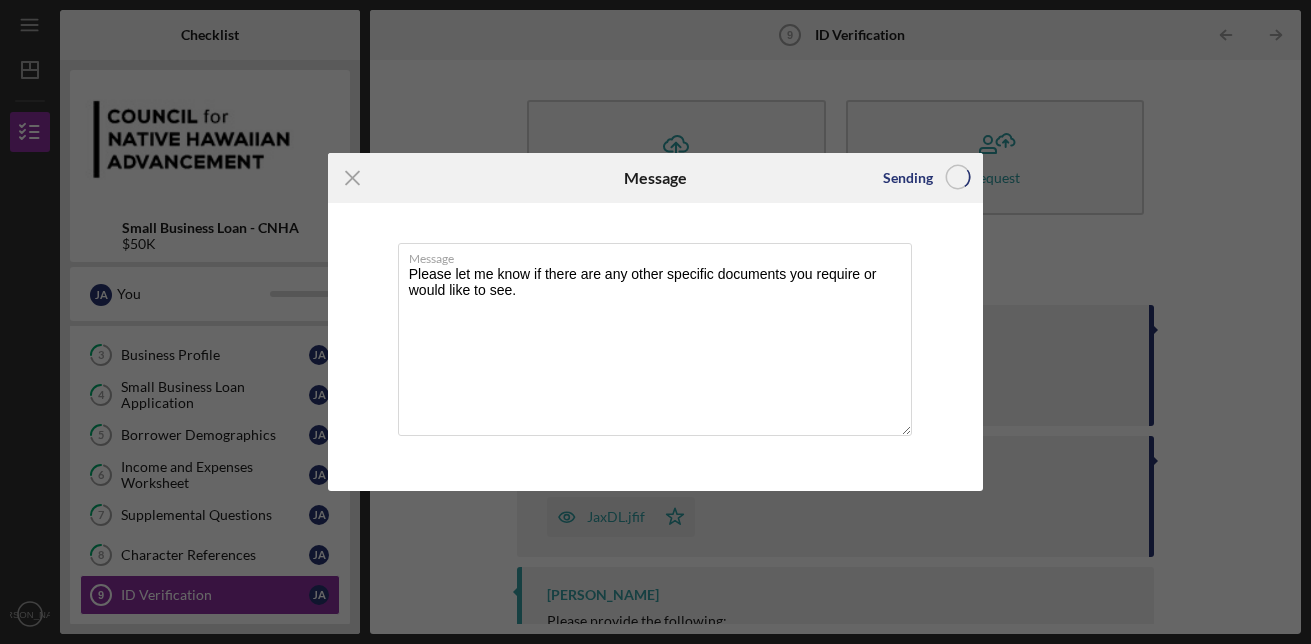 type 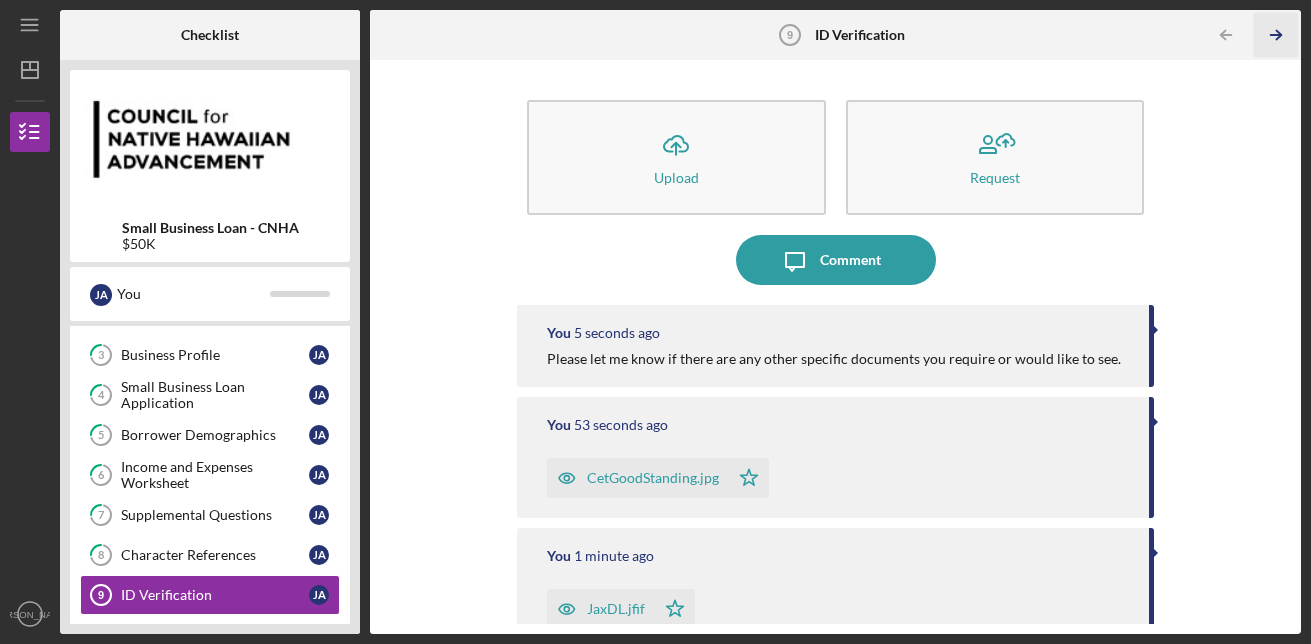 click on "Icon/Table Pagination Arrow" 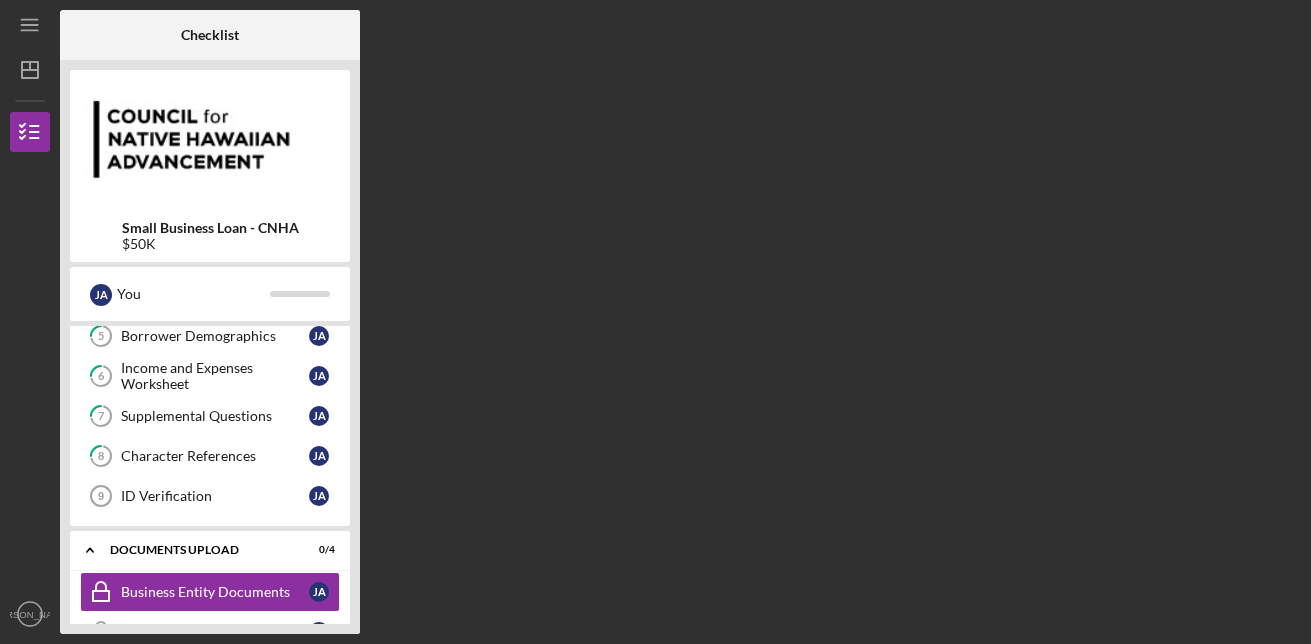 scroll, scrollTop: 424, scrollLeft: 0, axis: vertical 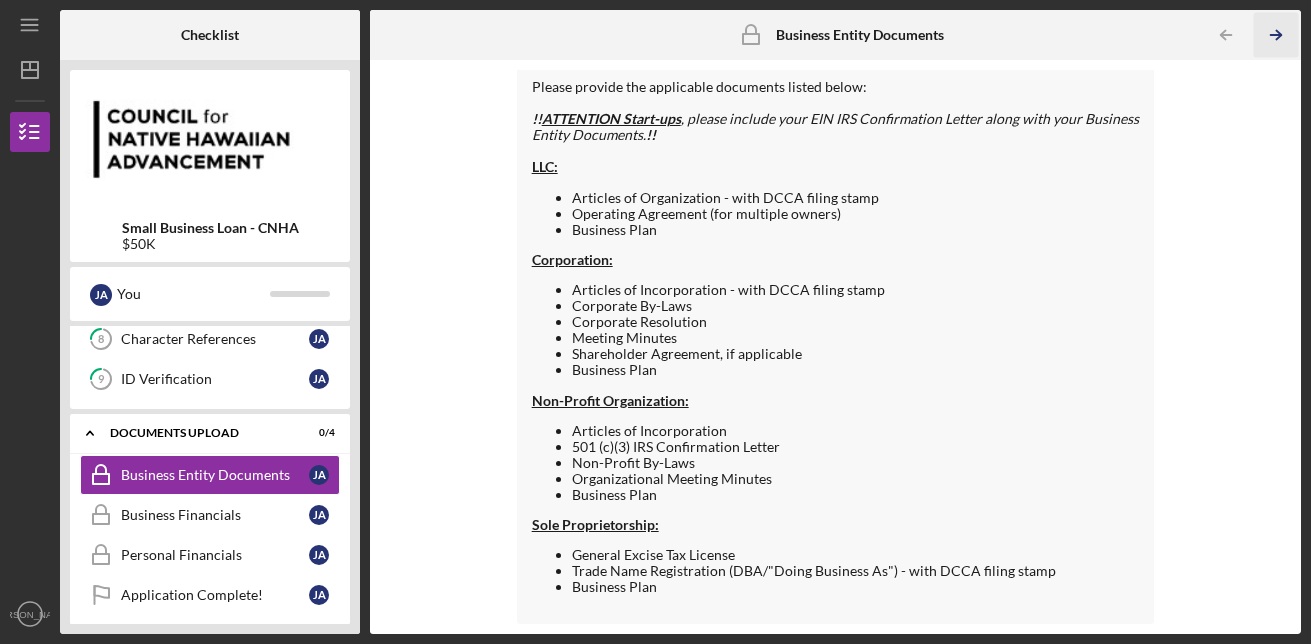 click on "Icon/Table Pagination Arrow" 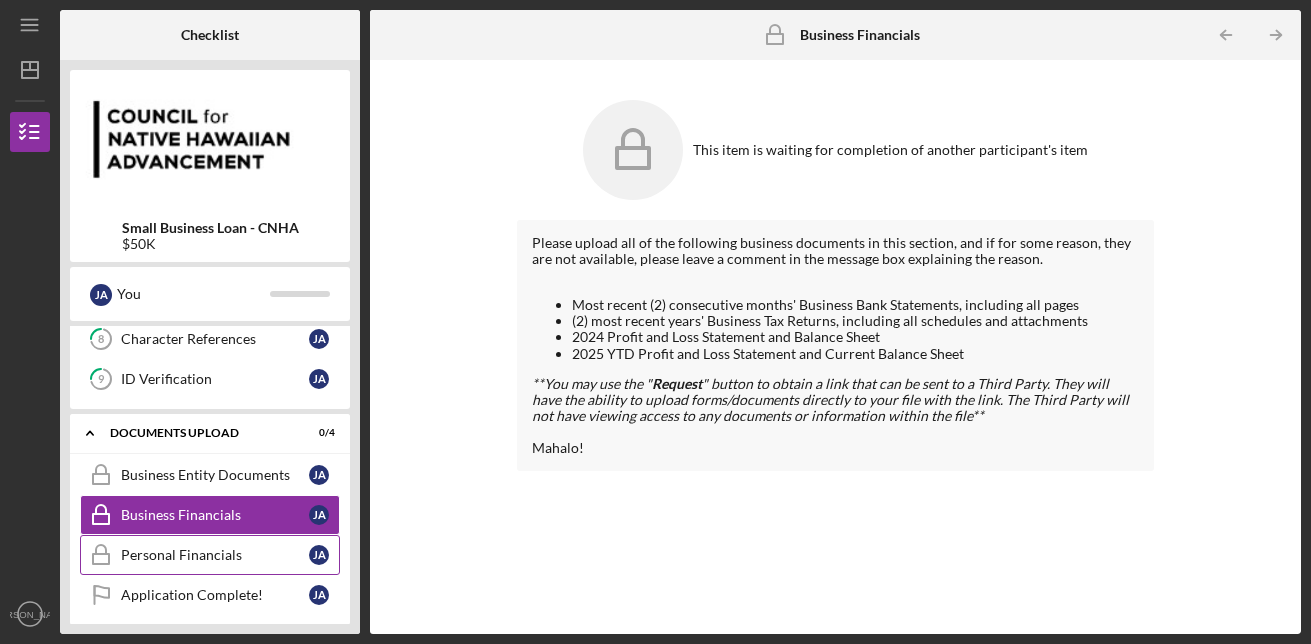 click on "Personal Financials" at bounding box center [215, 555] 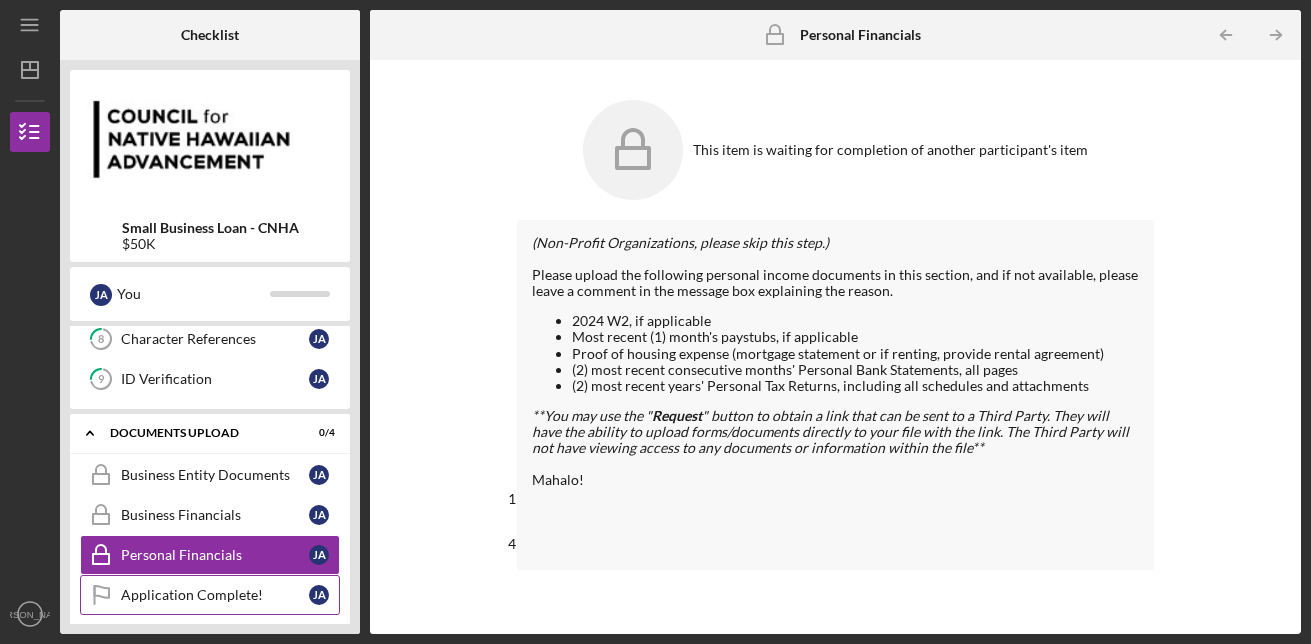 click on "Application Complete!" at bounding box center [215, 595] 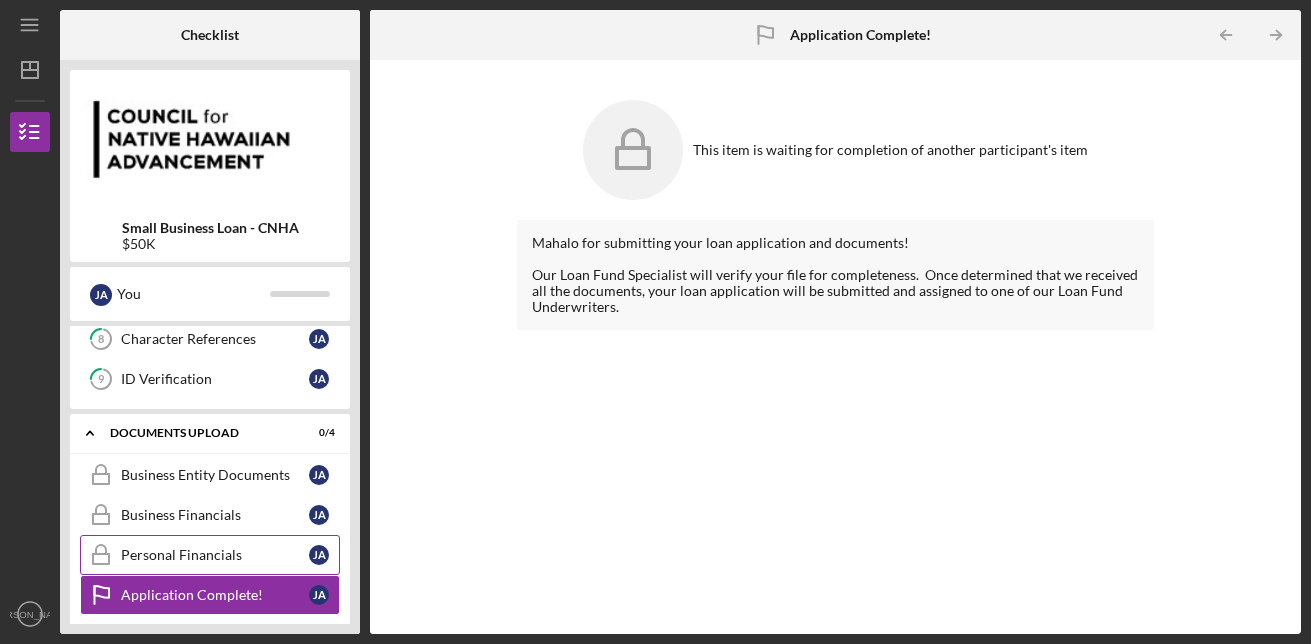 click on "Personal Financials Personal Financials [PERSON_NAME]" at bounding box center (210, 555) 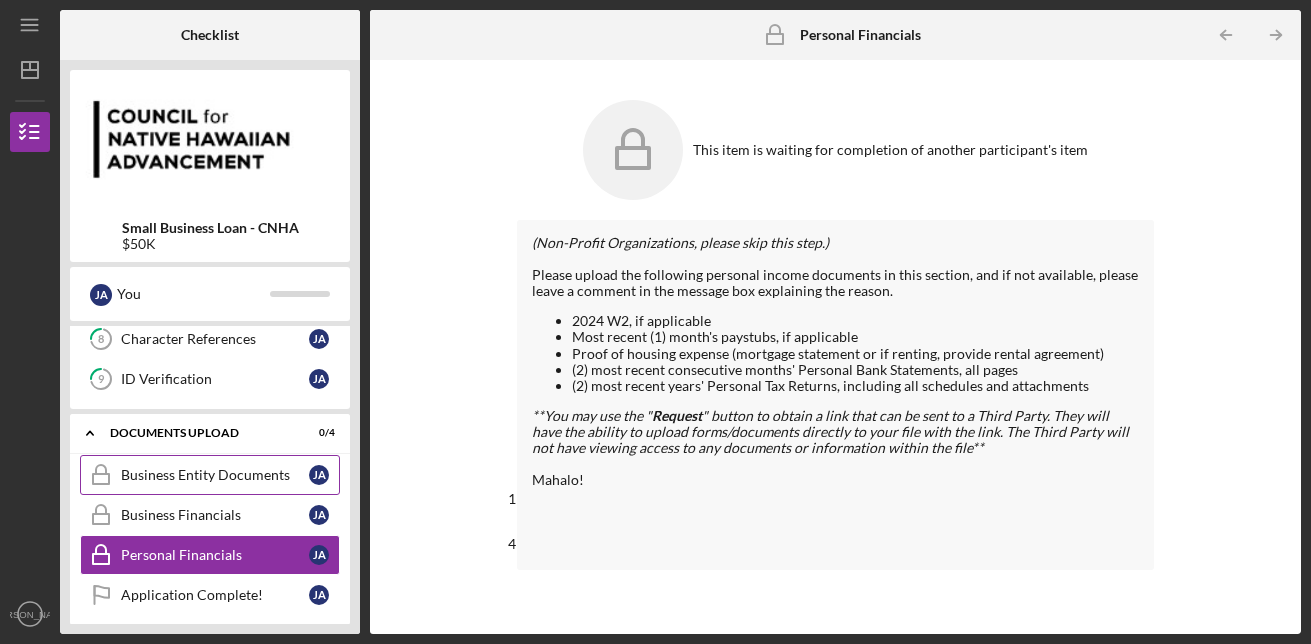 click on "Business Entity Documents Business Entity Documents [PERSON_NAME]" at bounding box center [210, 475] 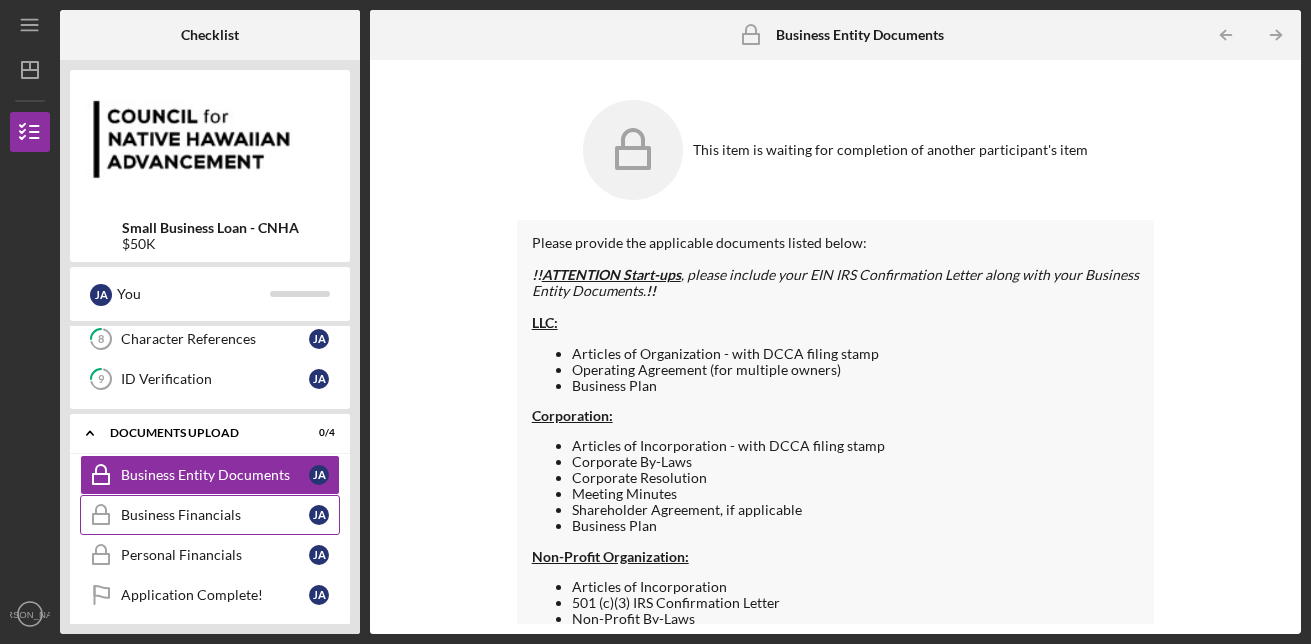 click on "Business Financials" at bounding box center (215, 515) 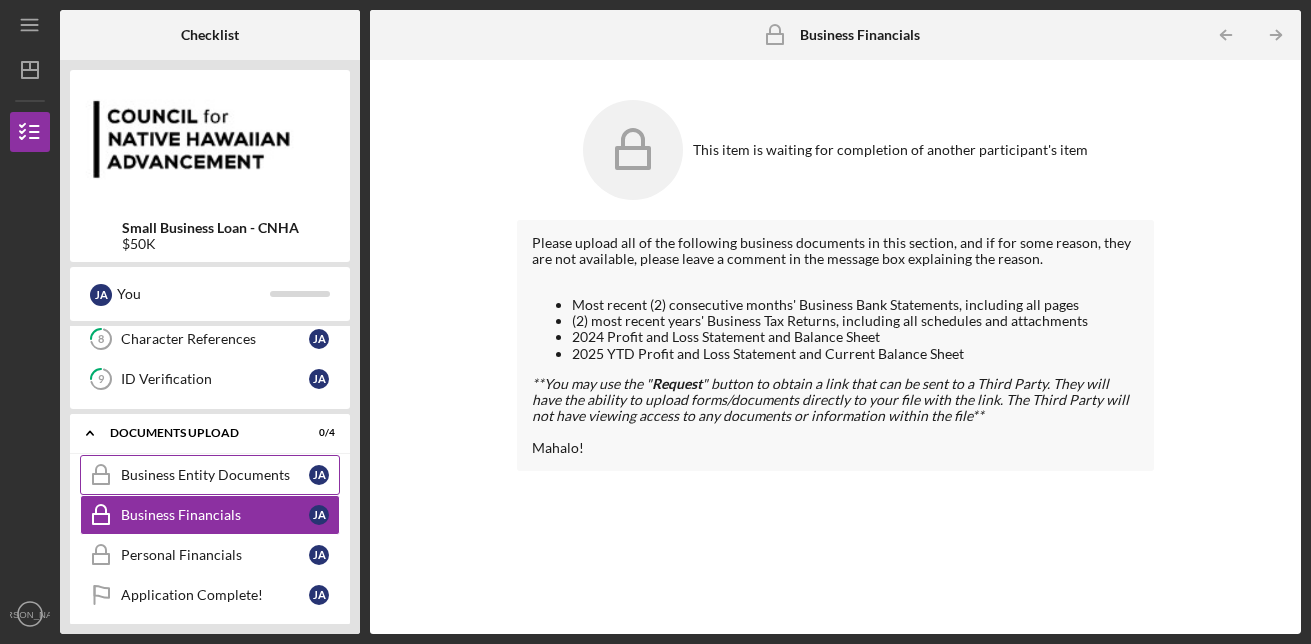 click on "Business Entity Documents" at bounding box center (215, 475) 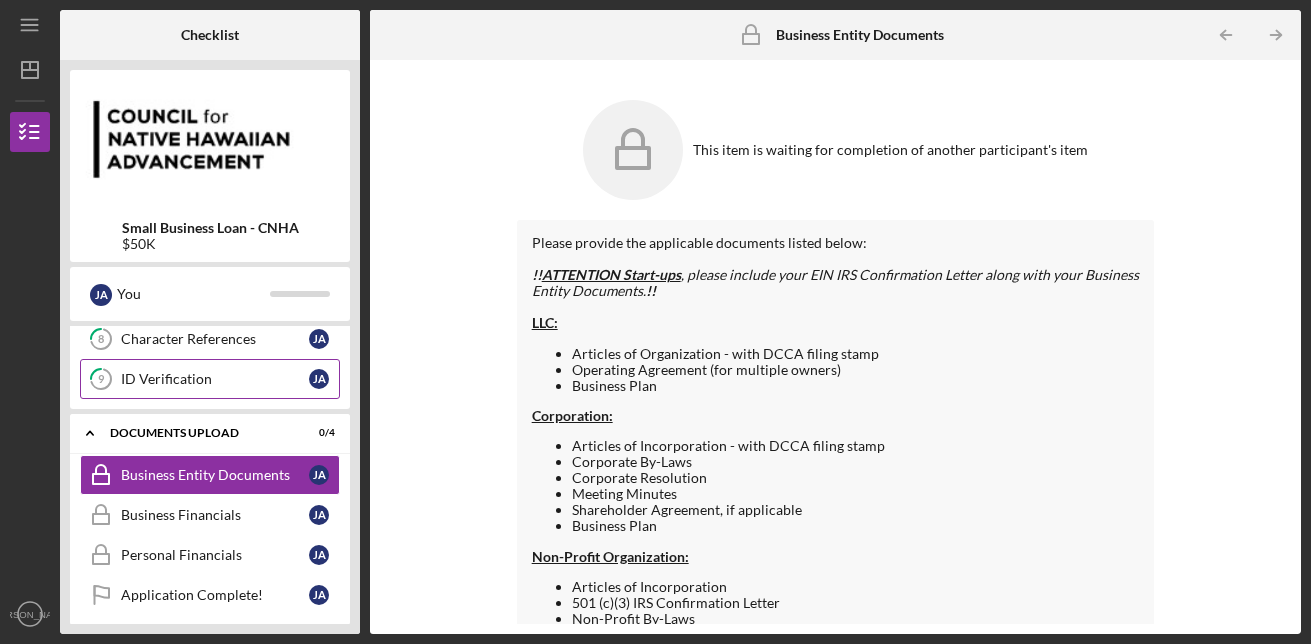 click on "ID Verification" at bounding box center (215, 379) 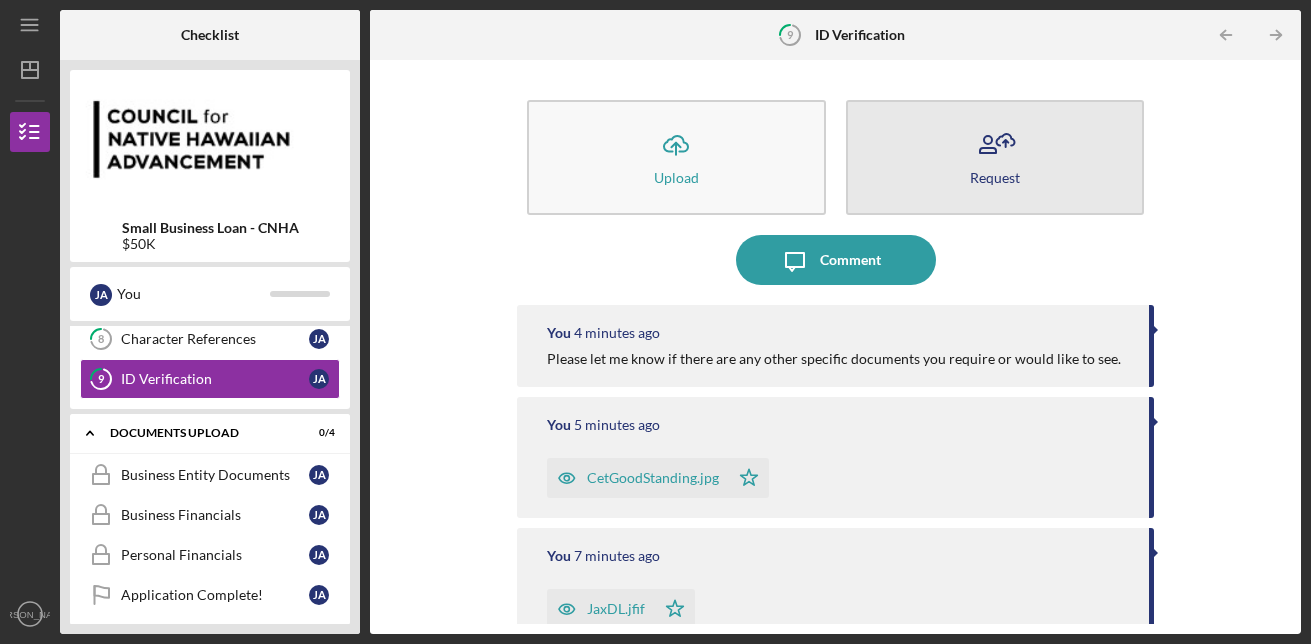 click 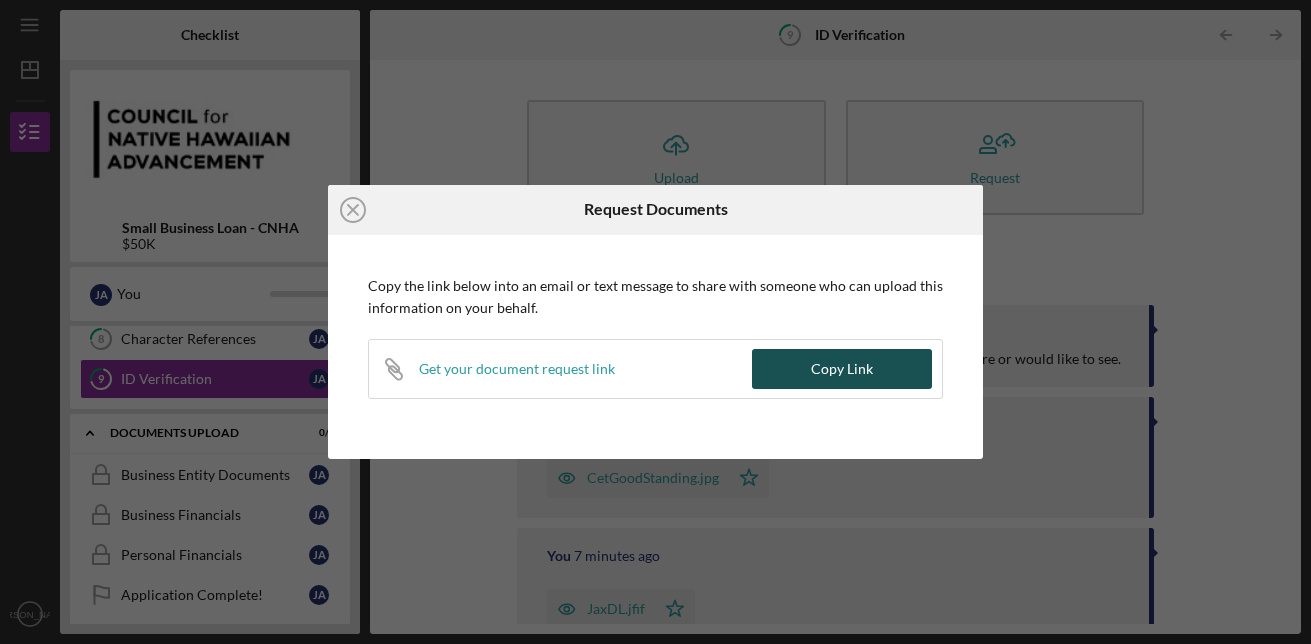 click on "Copy Link" at bounding box center (842, 369) 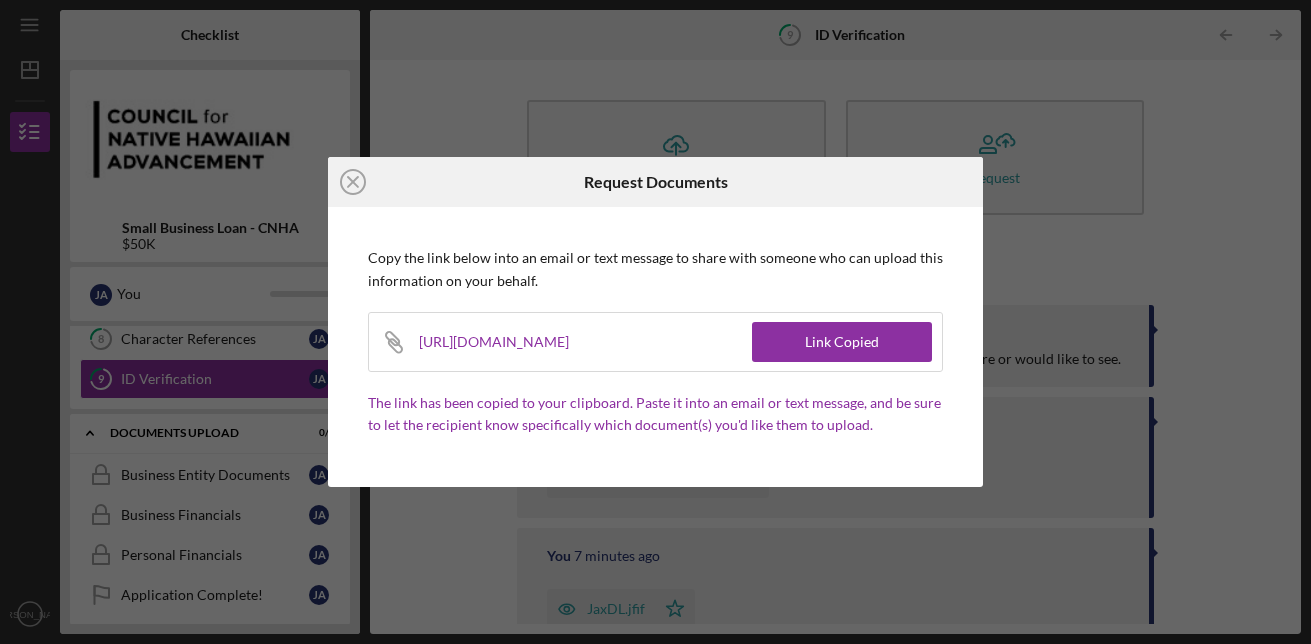 click on "Icon/Close Request Documents Copy the link below into an email or text message to share with someone who can upload this information on your behalf. Icon/Link [URL][DOMAIN_NAME] Link Copied The link has been copied to your clipboard. Paste it into an email or text message, and be sure to let the recipient know specifically which document(s) you'd like them to upload." at bounding box center [655, 322] 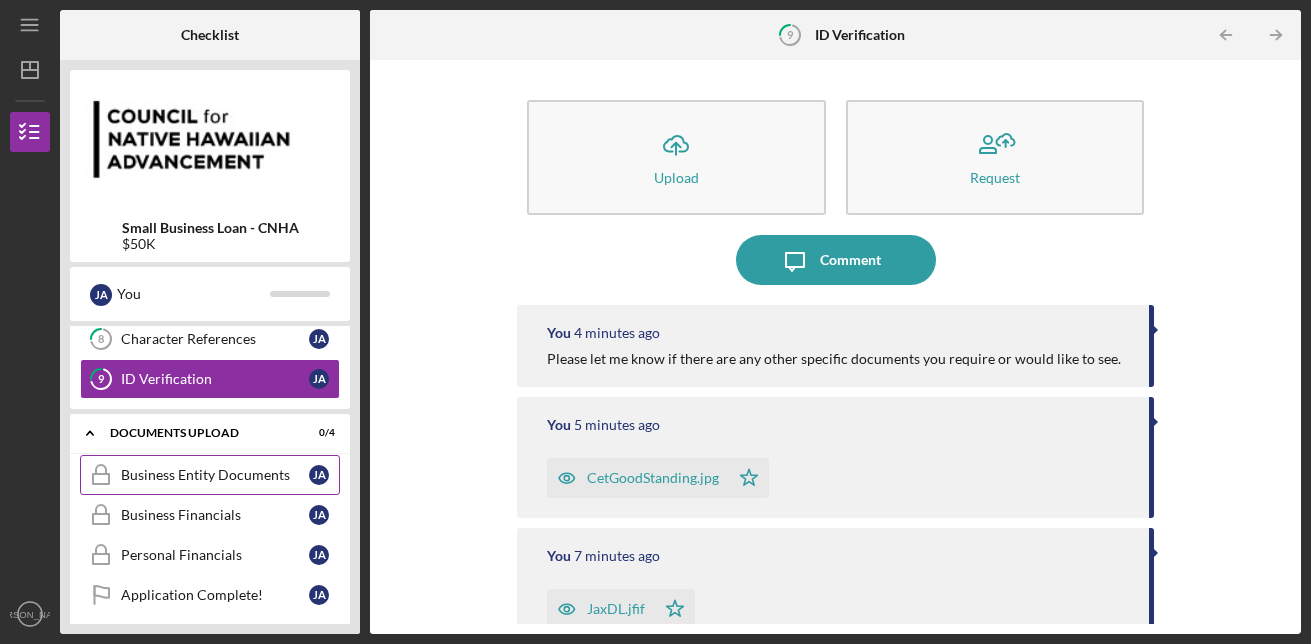 click on "Business Entity Documents Business Entity Documents [PERSON_NAME]" at bounding box center [210, 475] 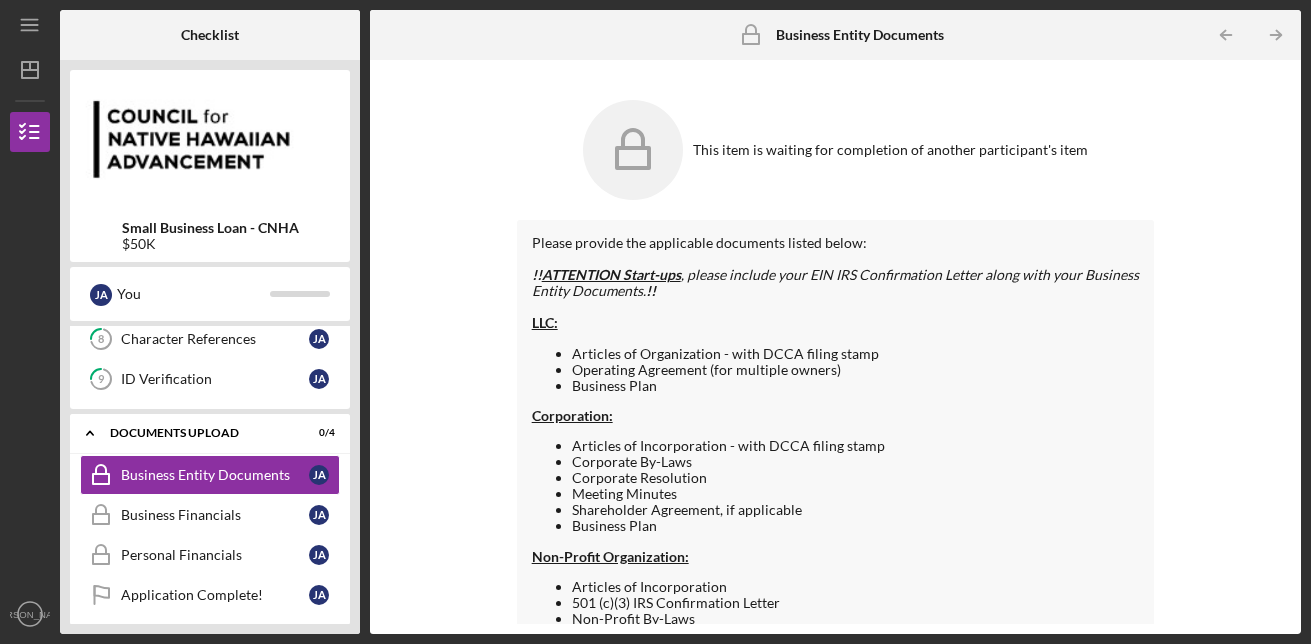 click 